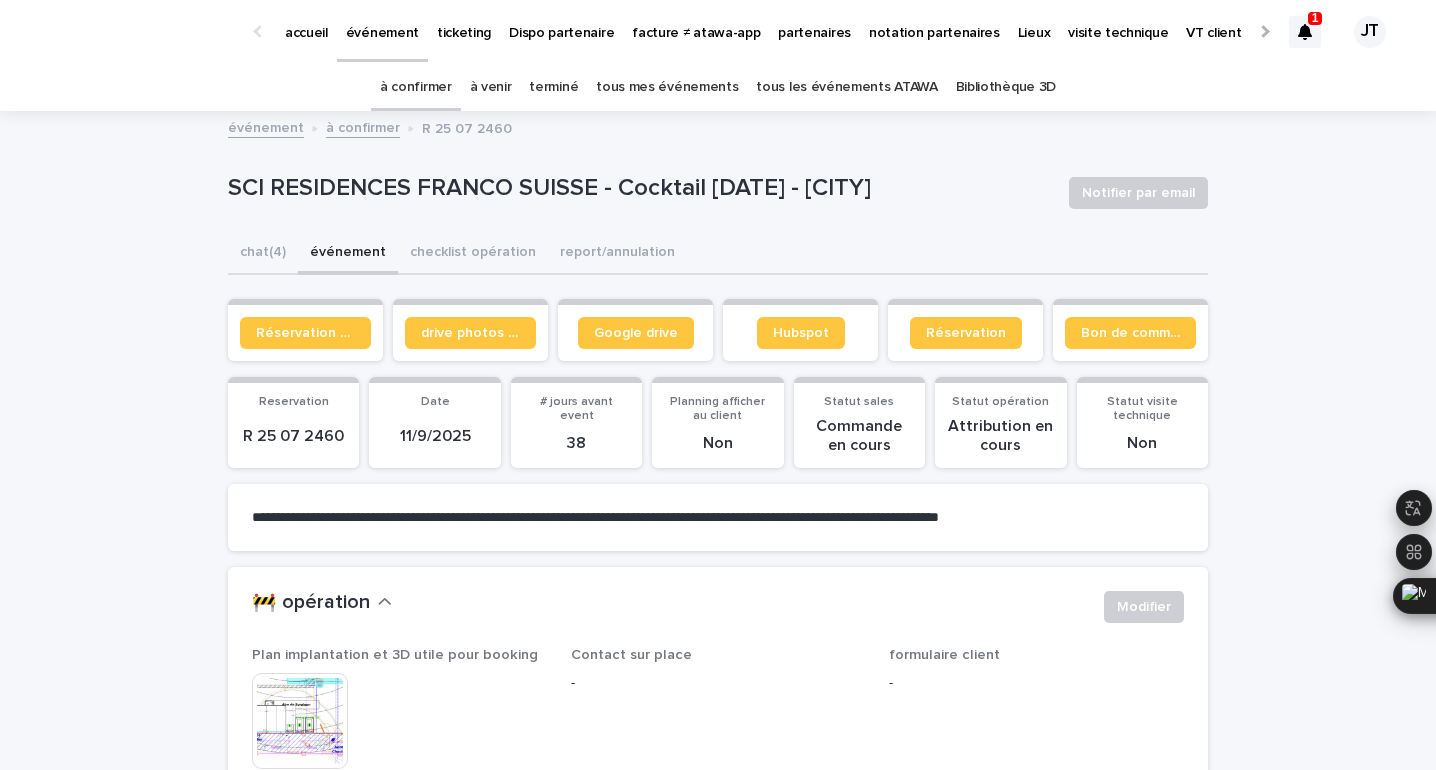 click on "à venir" at bounding box center [491, 87] 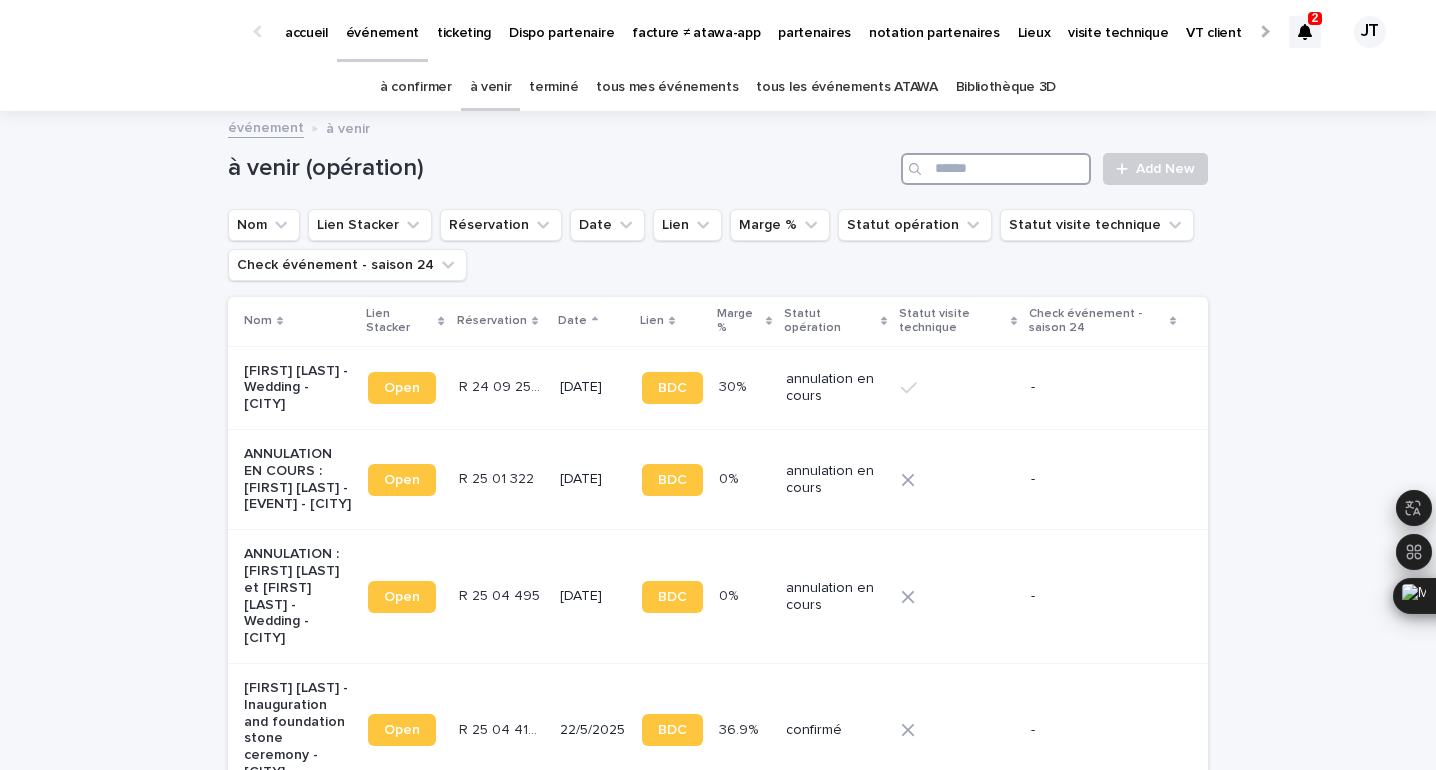 click at bounding box center (996, 169) 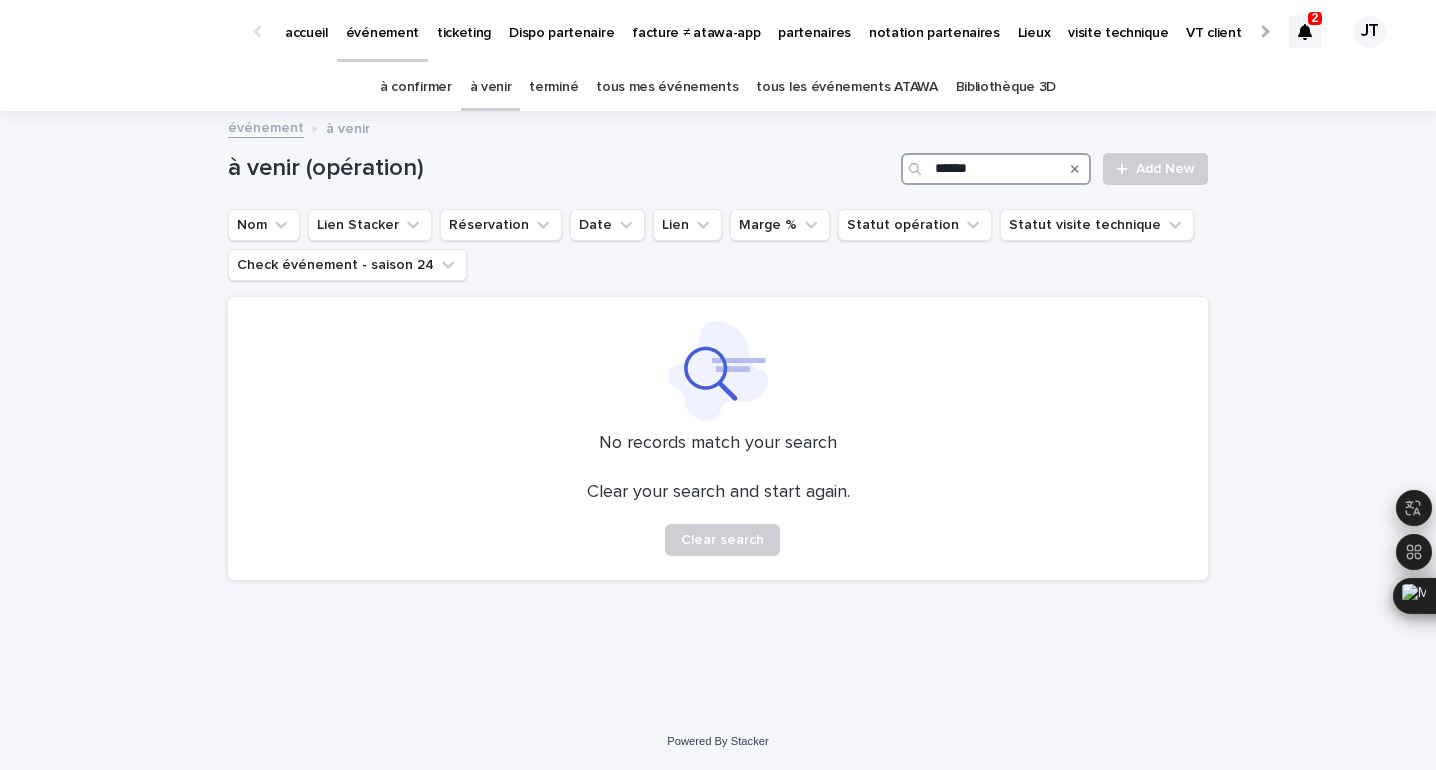 type on "******" 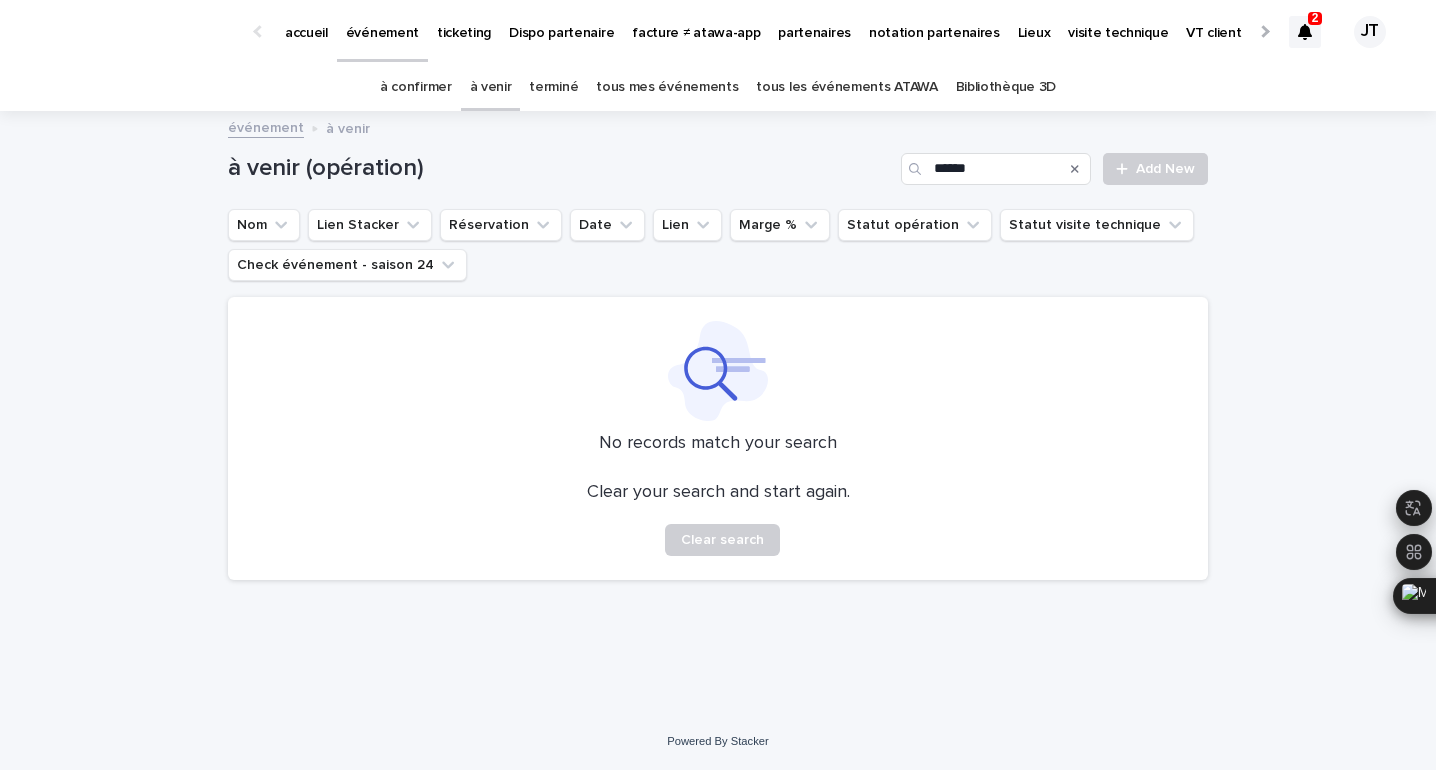 click on "terminé" at bounding box center (553, 87) 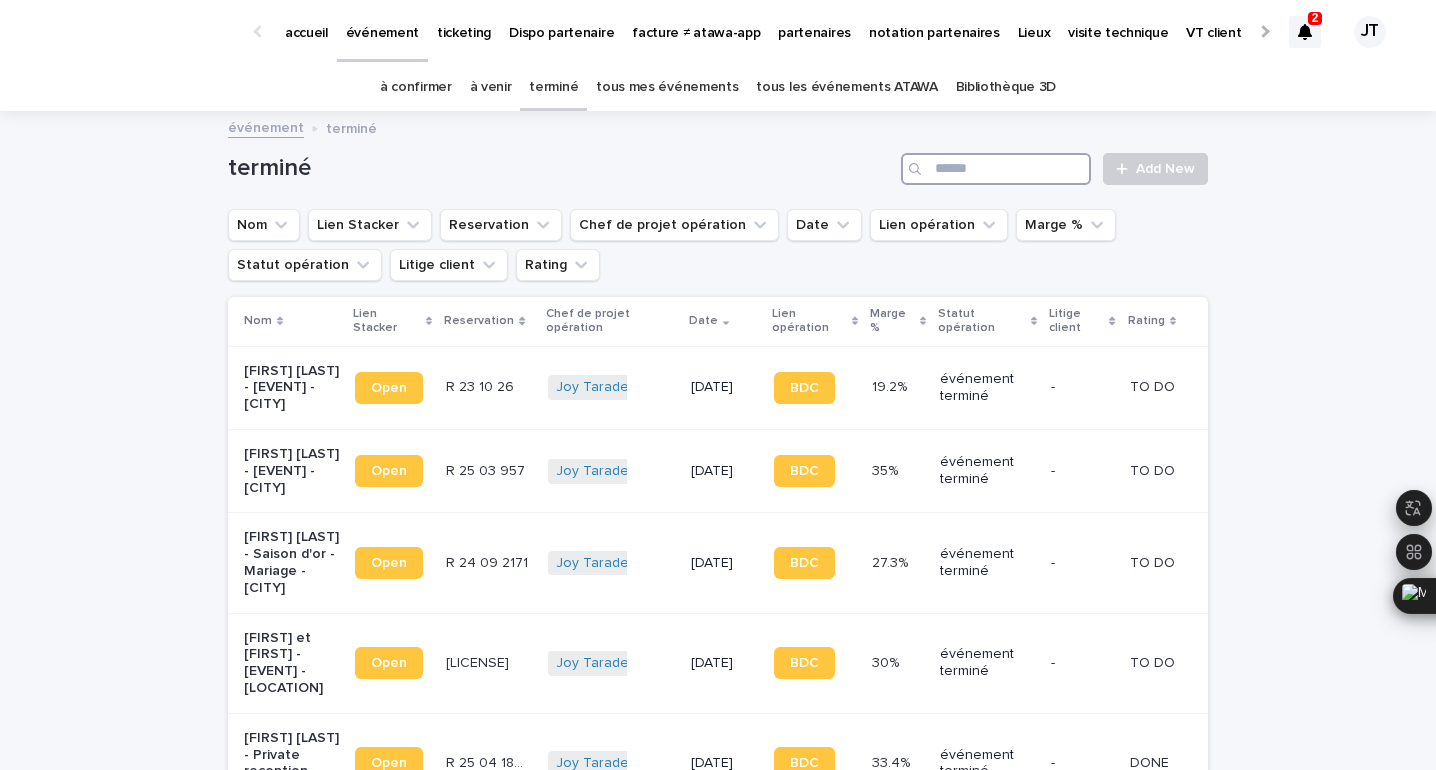 click at bounding box center (996, 169) 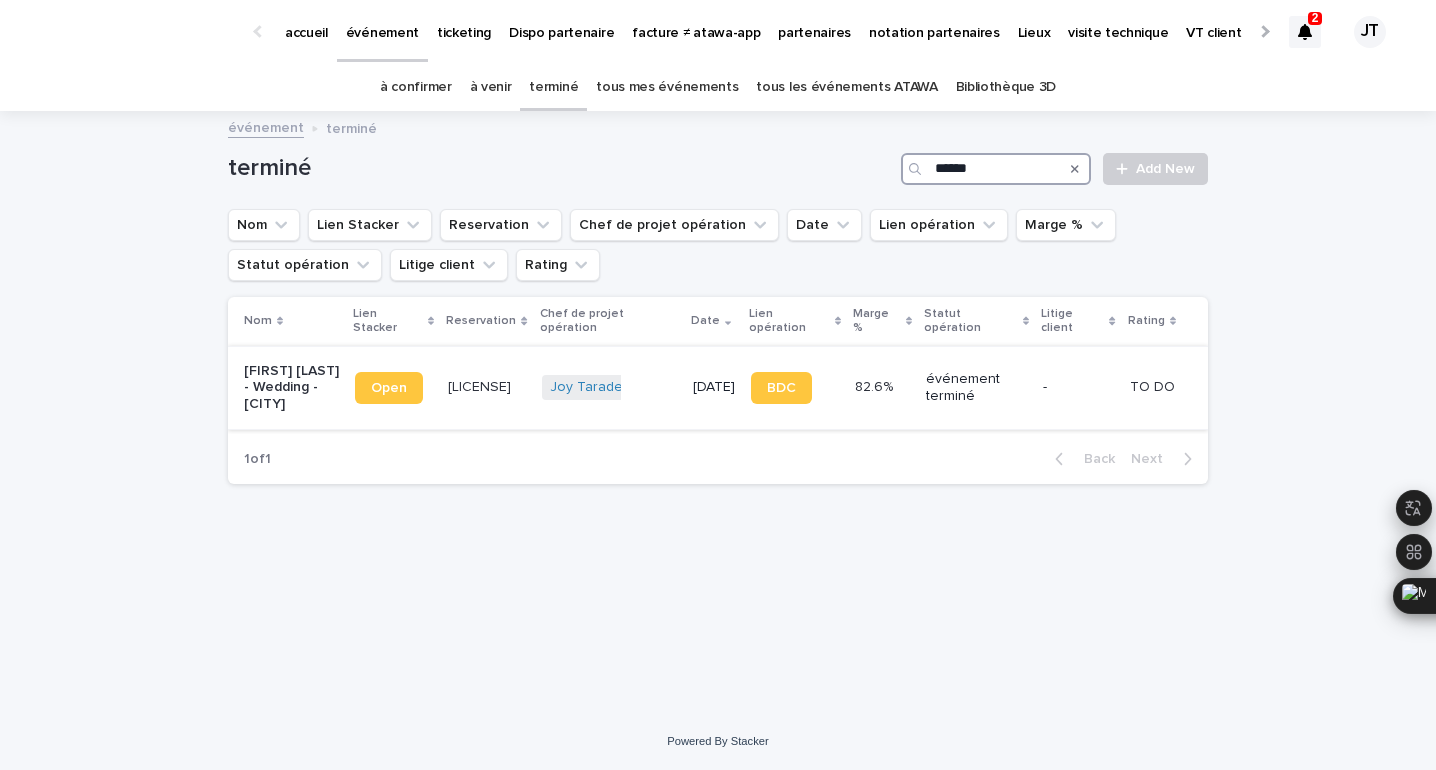 type on "******" 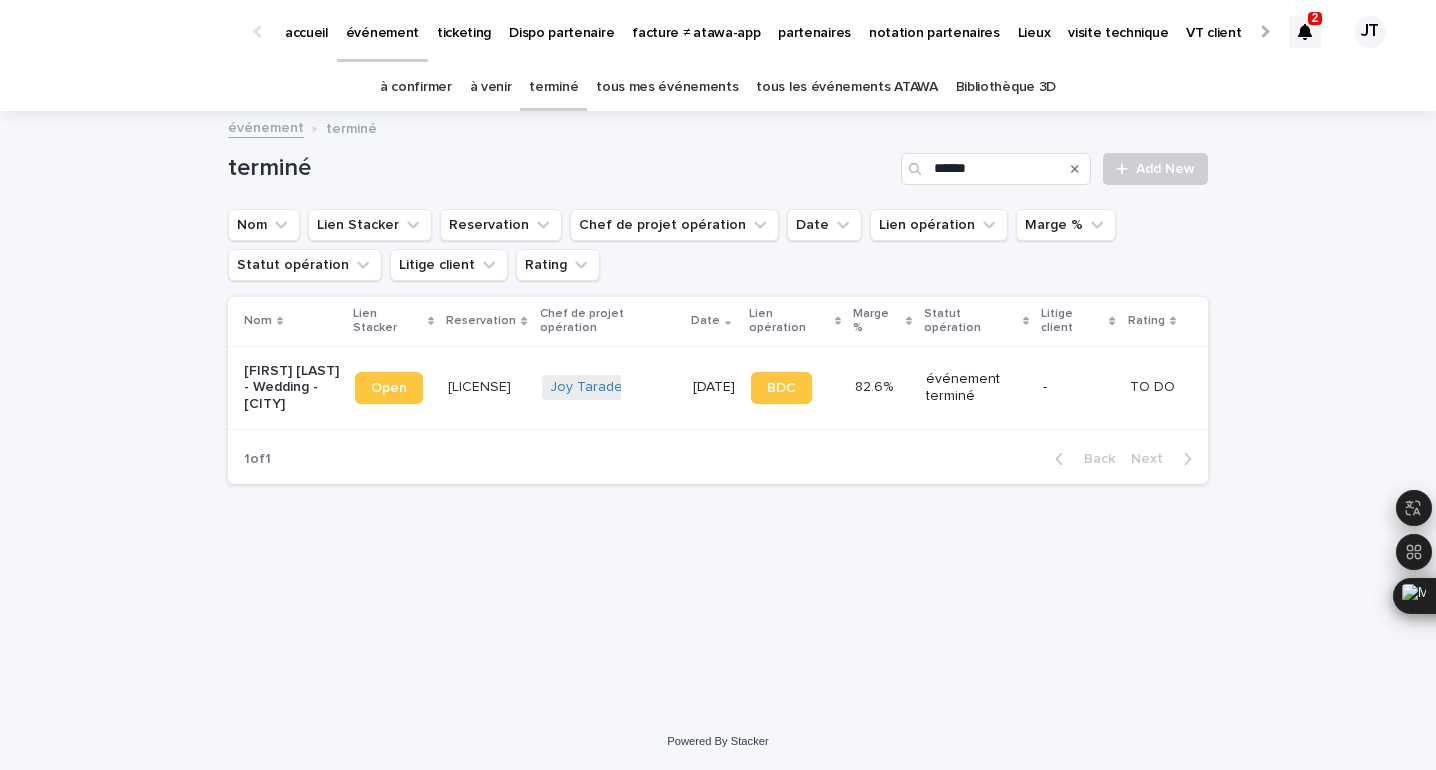 click on "[LICENSE] [LICENSE]" at bounding box center (486, 387) 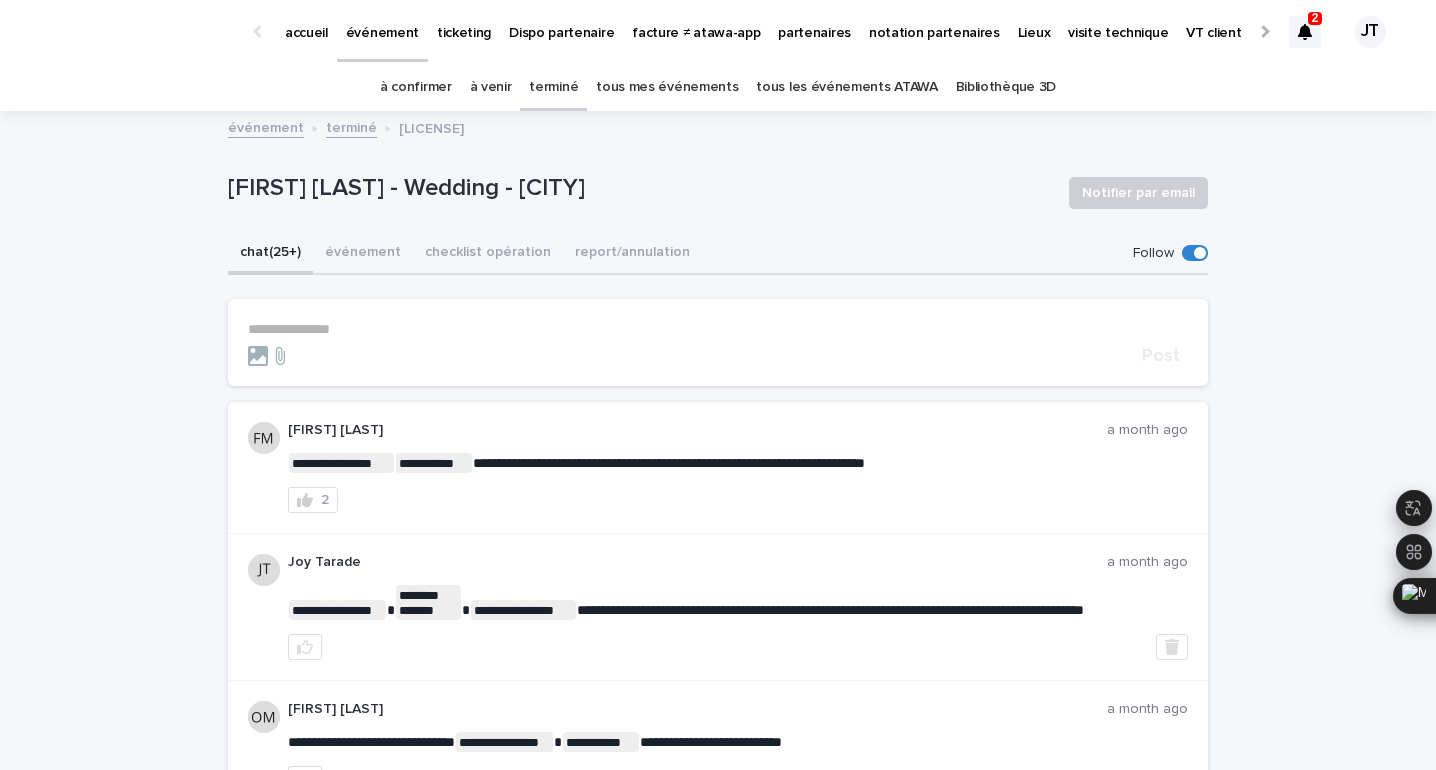 scroll, scrollTop: 14, scrollLeft: 0, axis: vertical 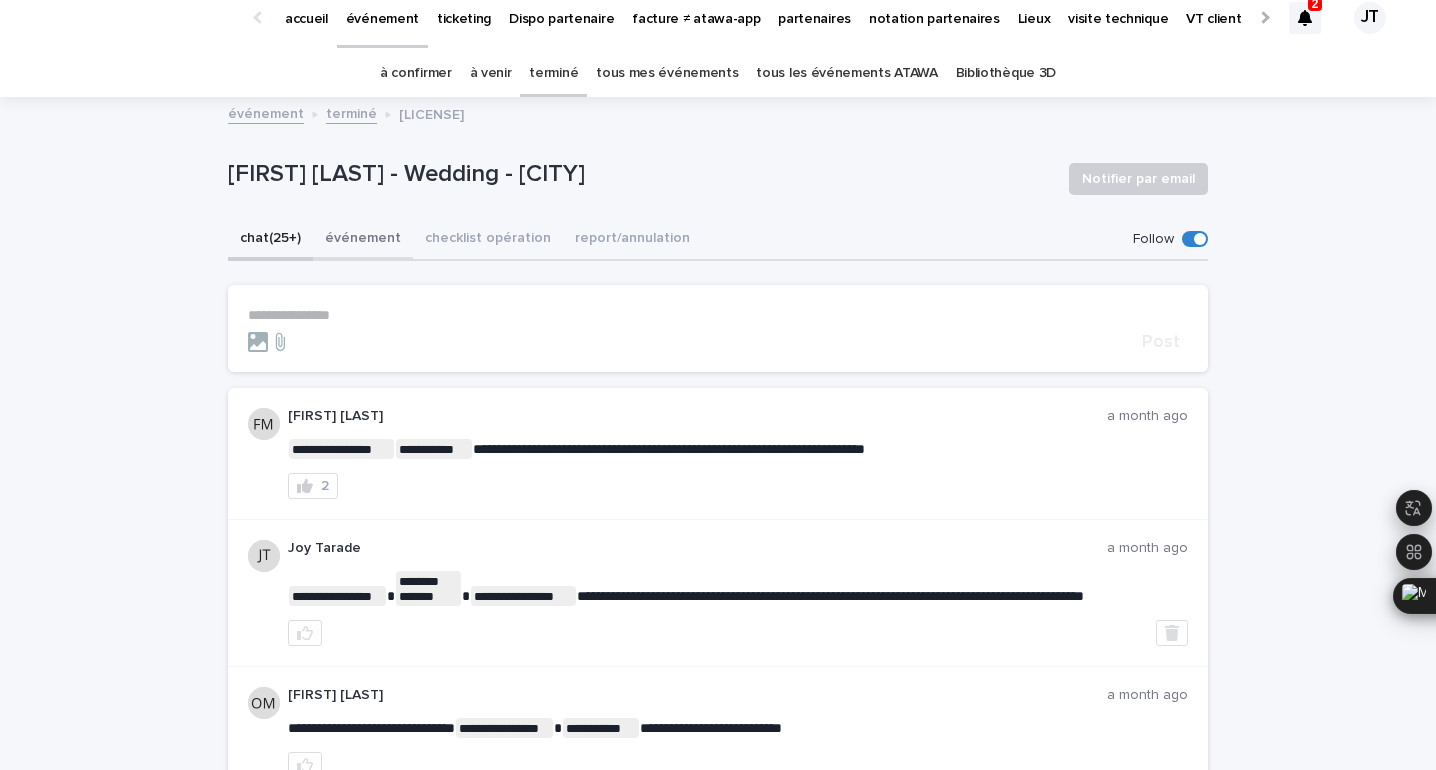 click on "événement" at bounding box center [363, 240] 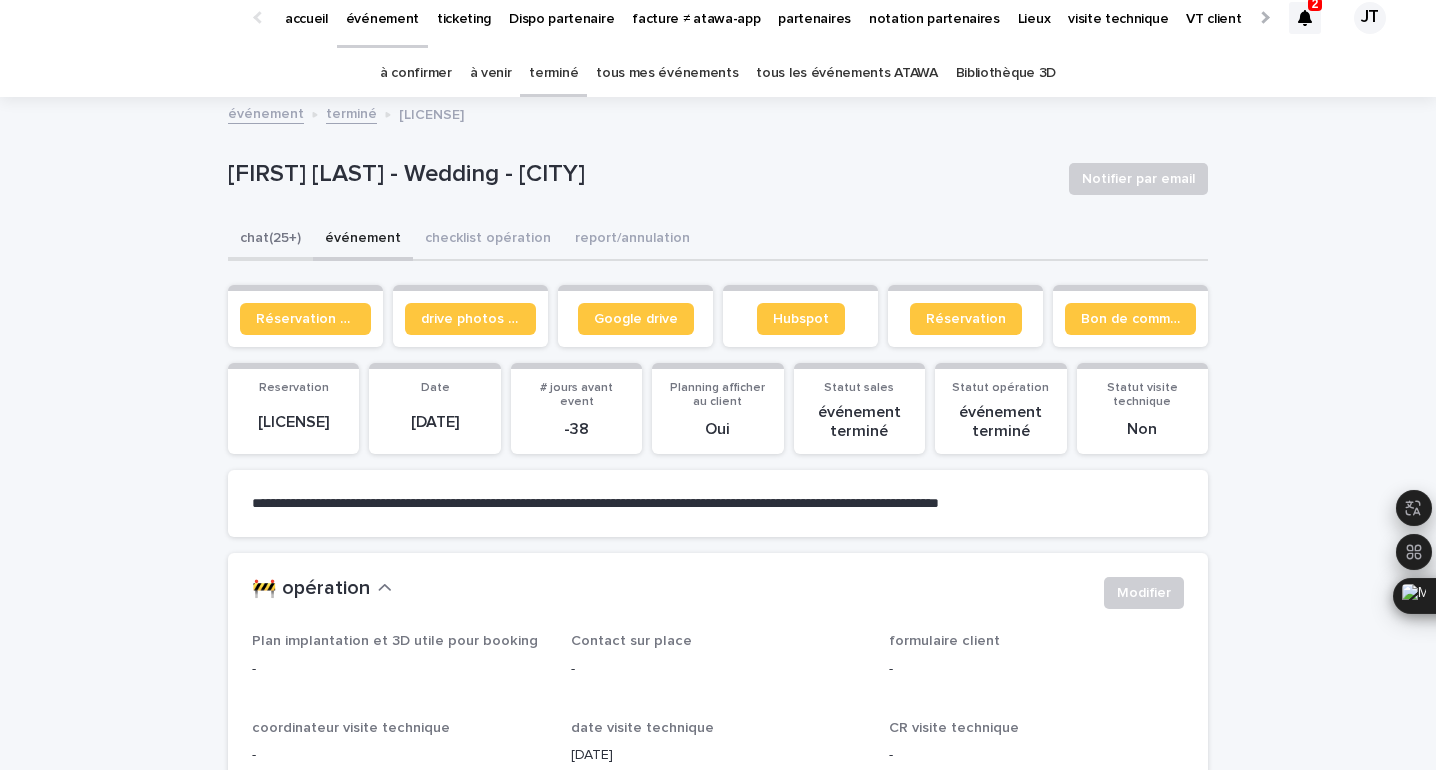 click on "chat  (25+)" at bounding box center [270, 240] 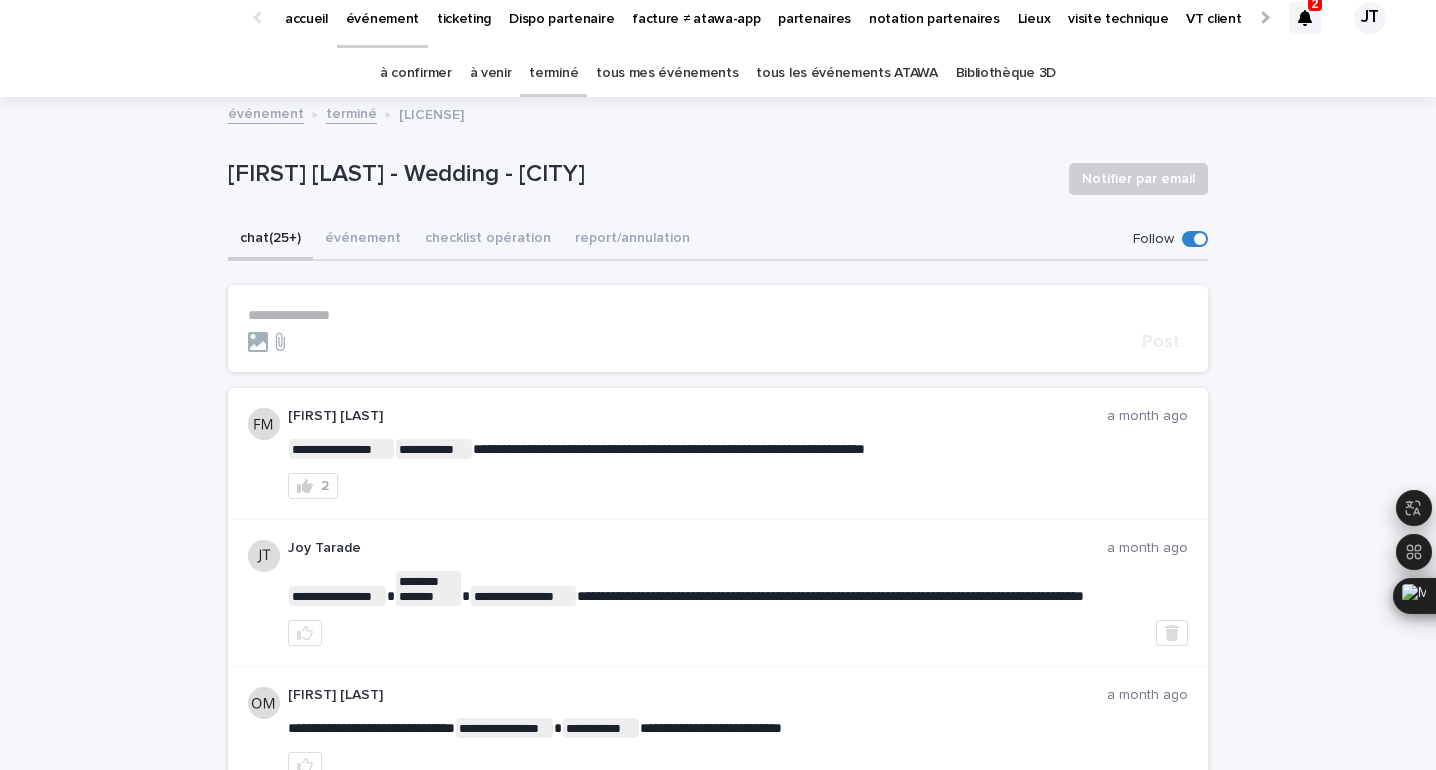 click on "à confirmer" at bounding box center (416, 73) 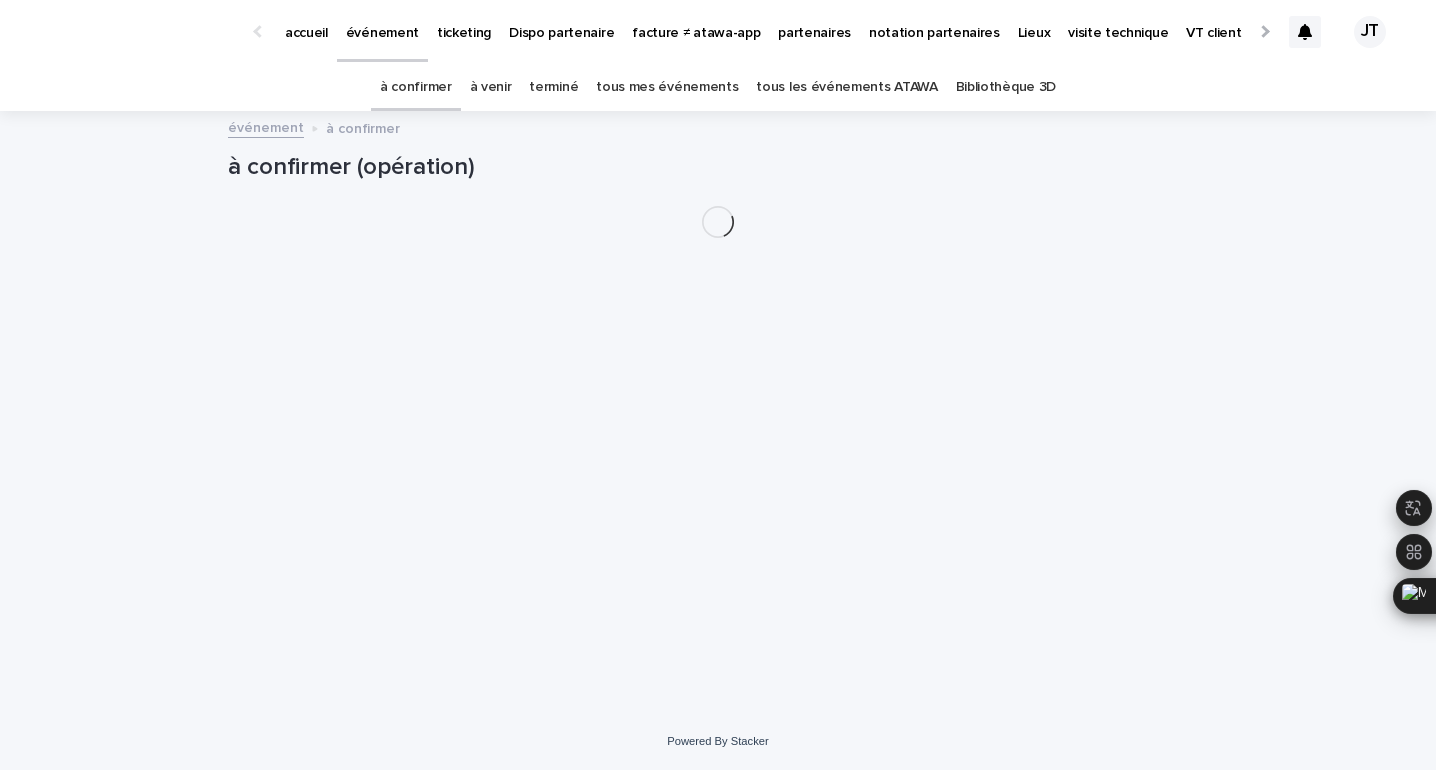 scroll, scrollTop: 0, scrollLeft: 0, axis: both 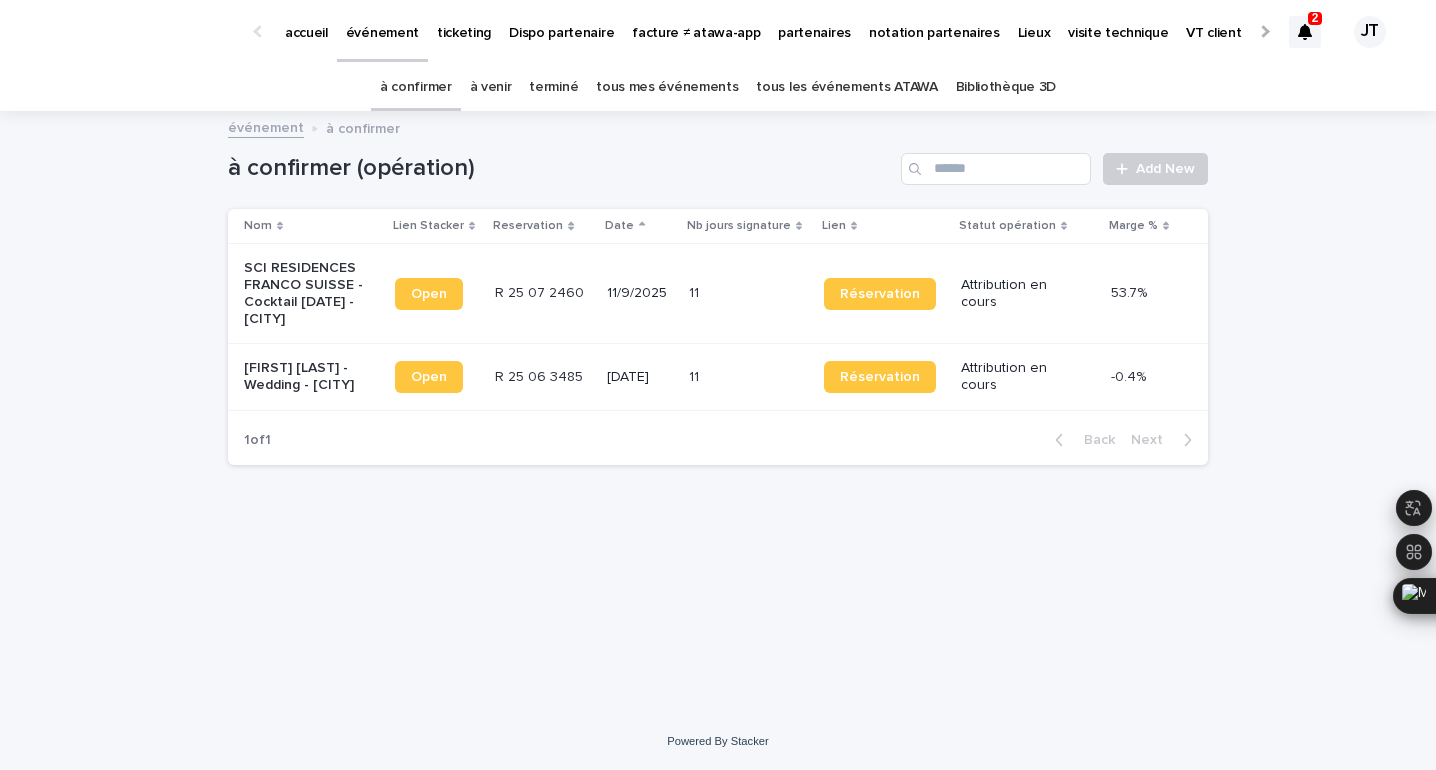 click on "2" at bounding box center [1315, 18] 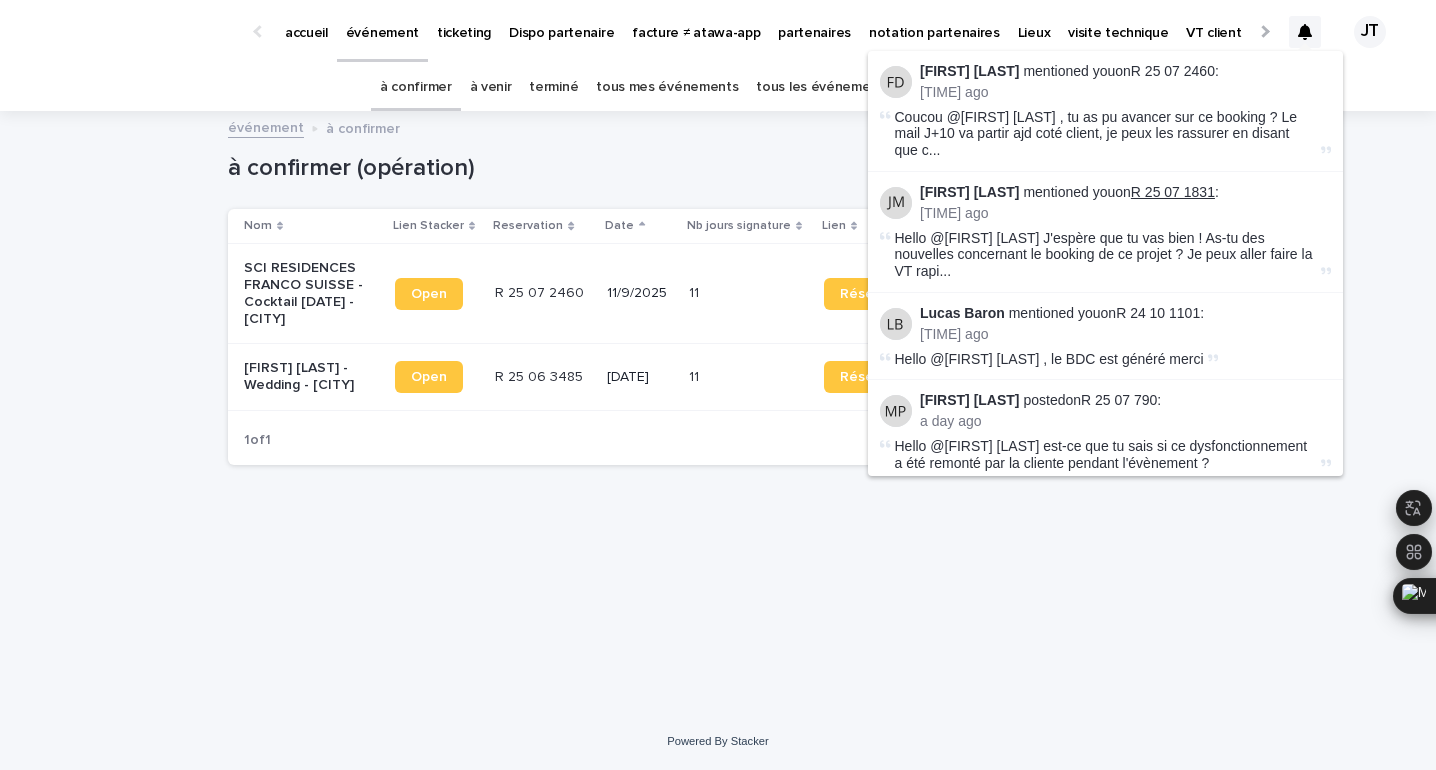 click on "R 25 07 1831" at bounding box center (1173, 192) 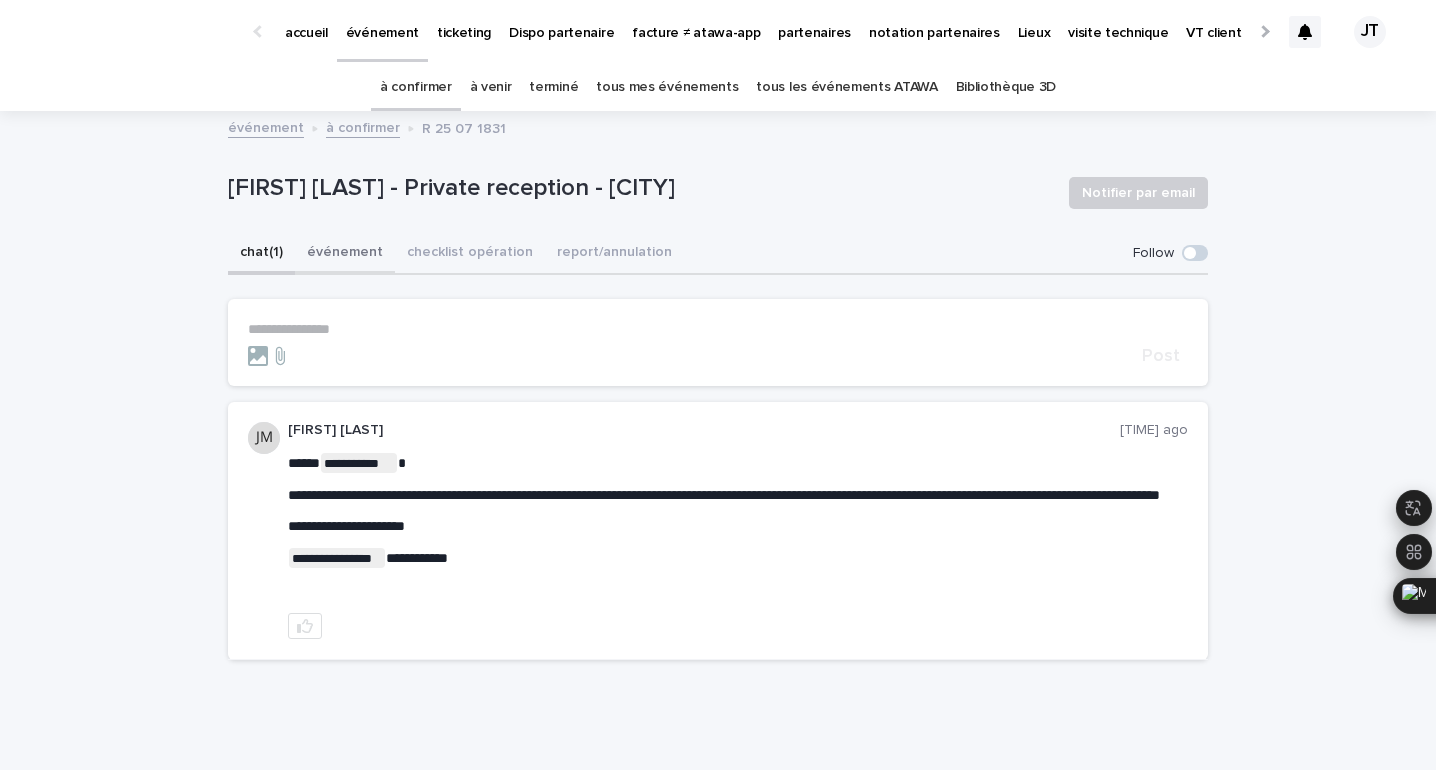 click on "événement" at bounding box center (345, 254) 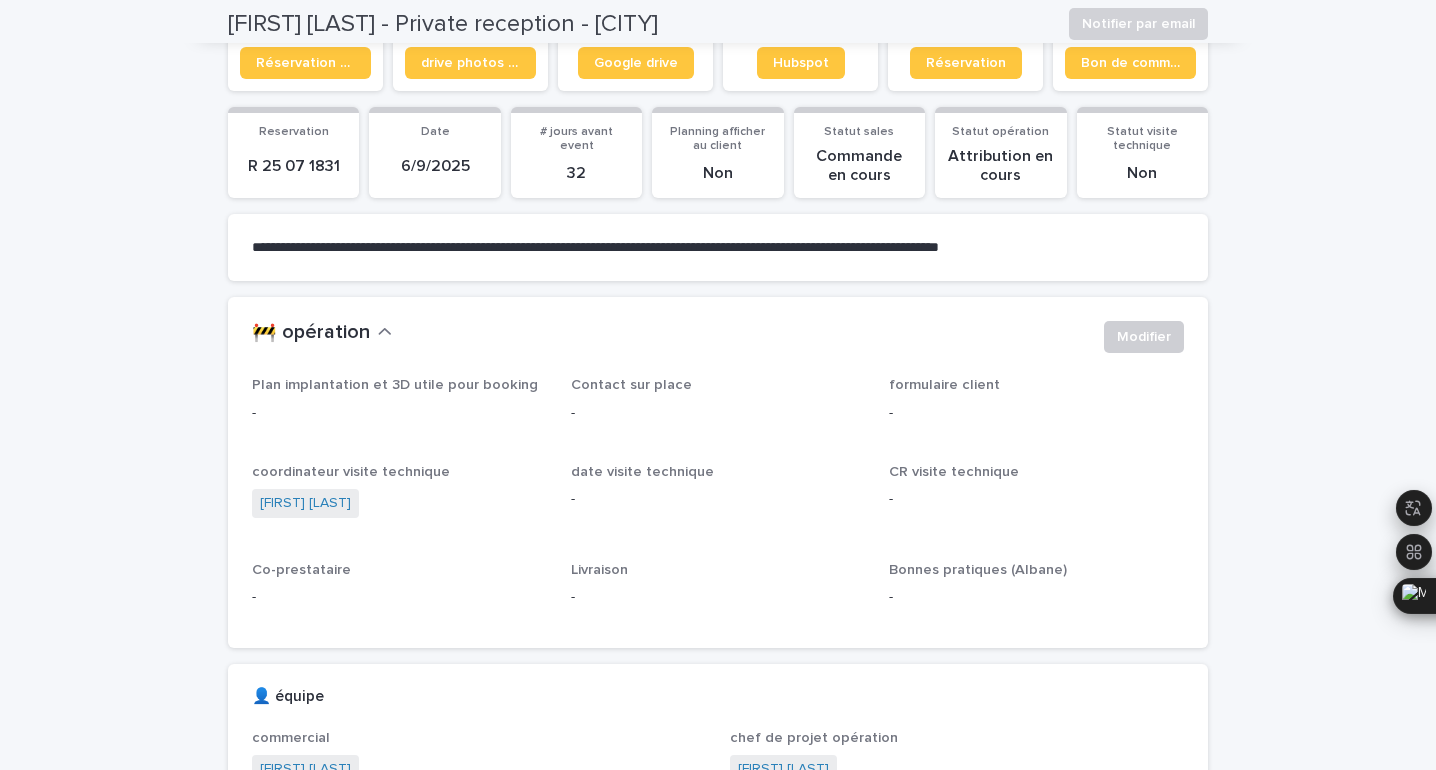 scroll, scrollTop: 0, scrollLeft: 0, axis: both 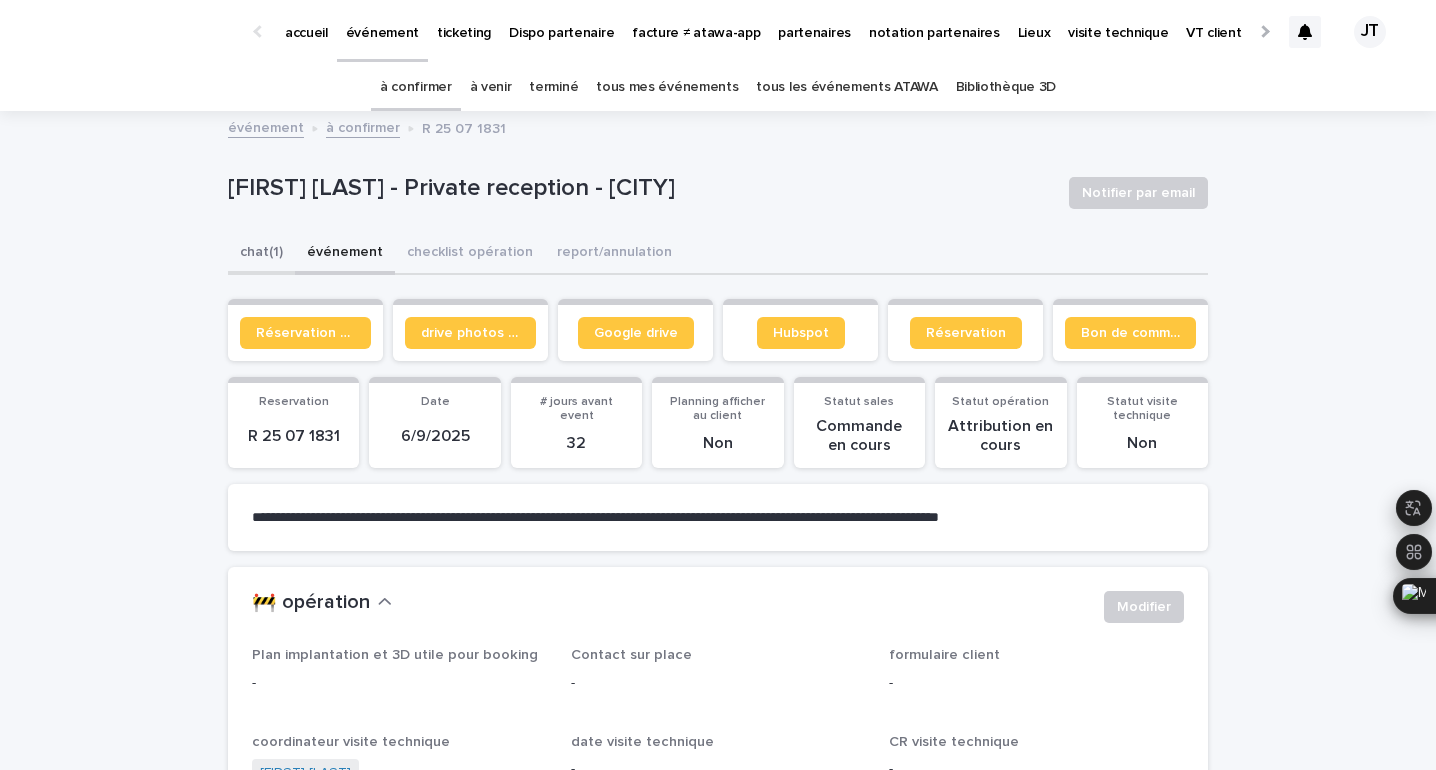 click on "chat  (1)" at bounding box center [261, 254] 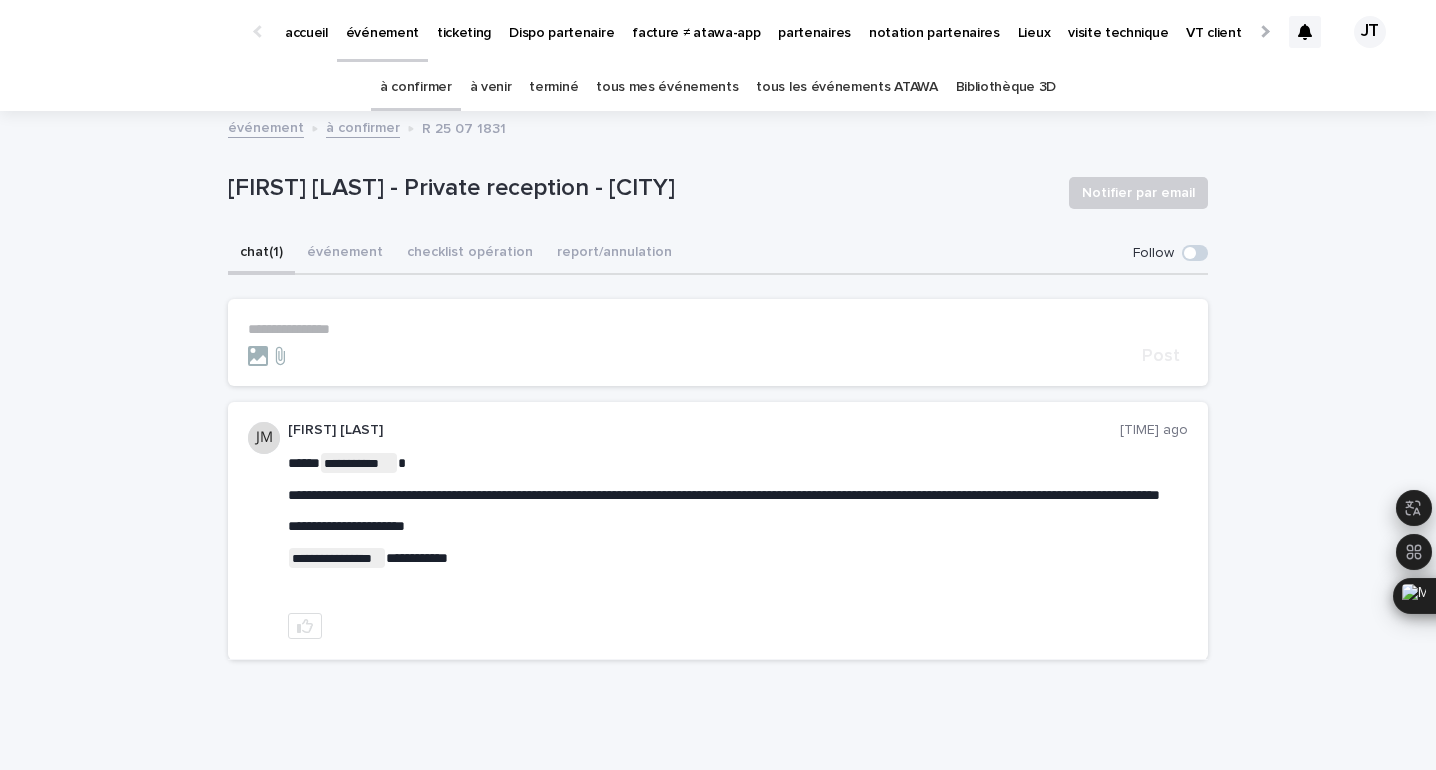 click on "à confirmer" at bounding box center [416, 87] 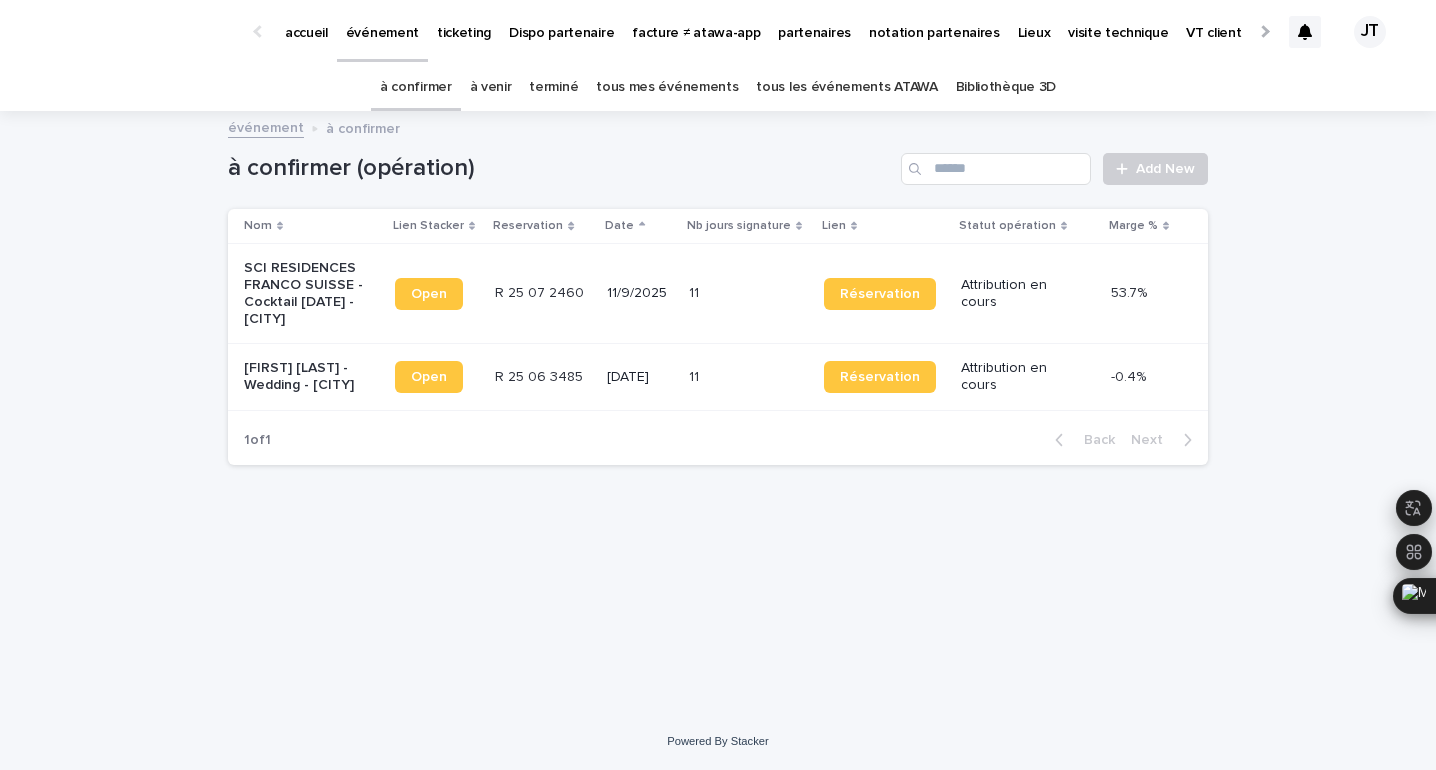 click on "R 25 06 3485" at bounding box center (541, 375) 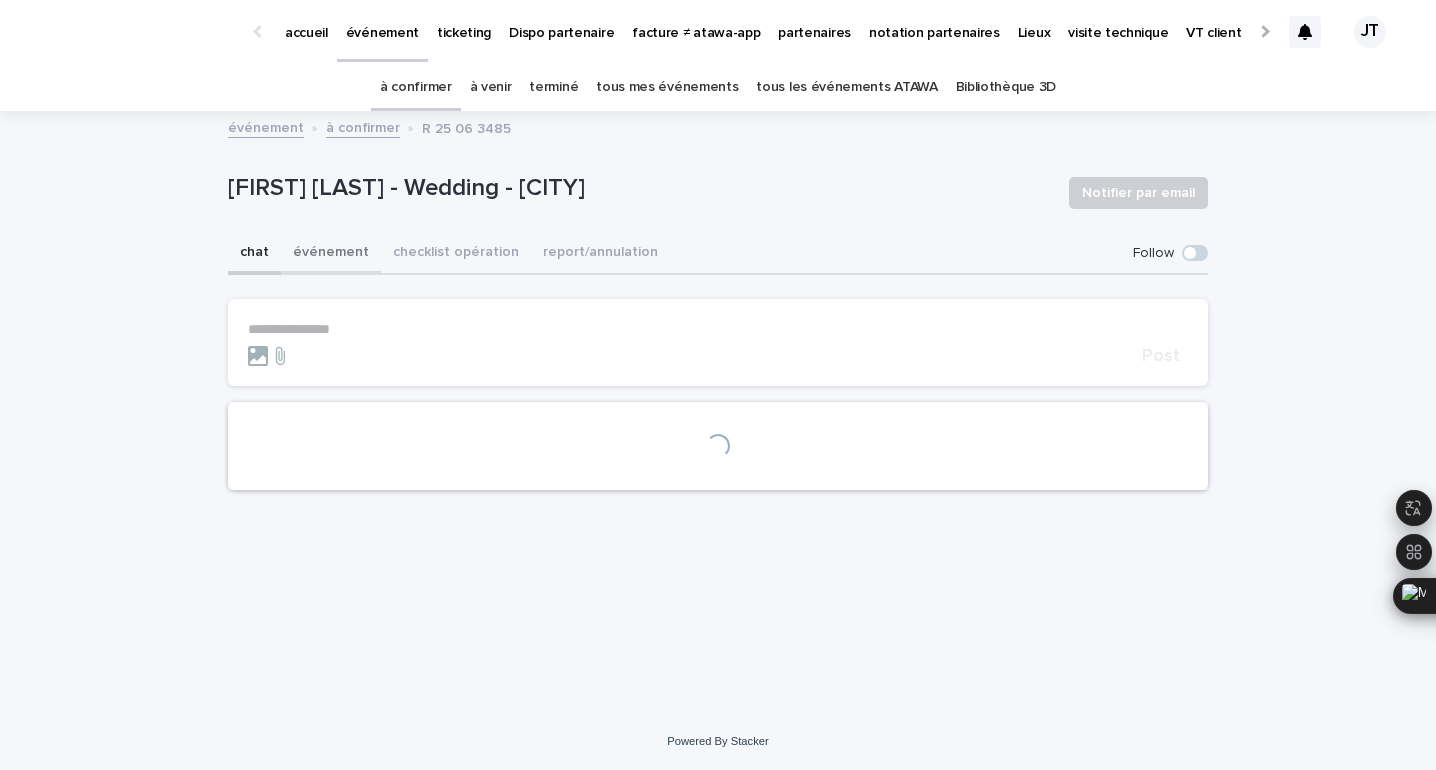 click on "événement" at bounding box center (331, 254) 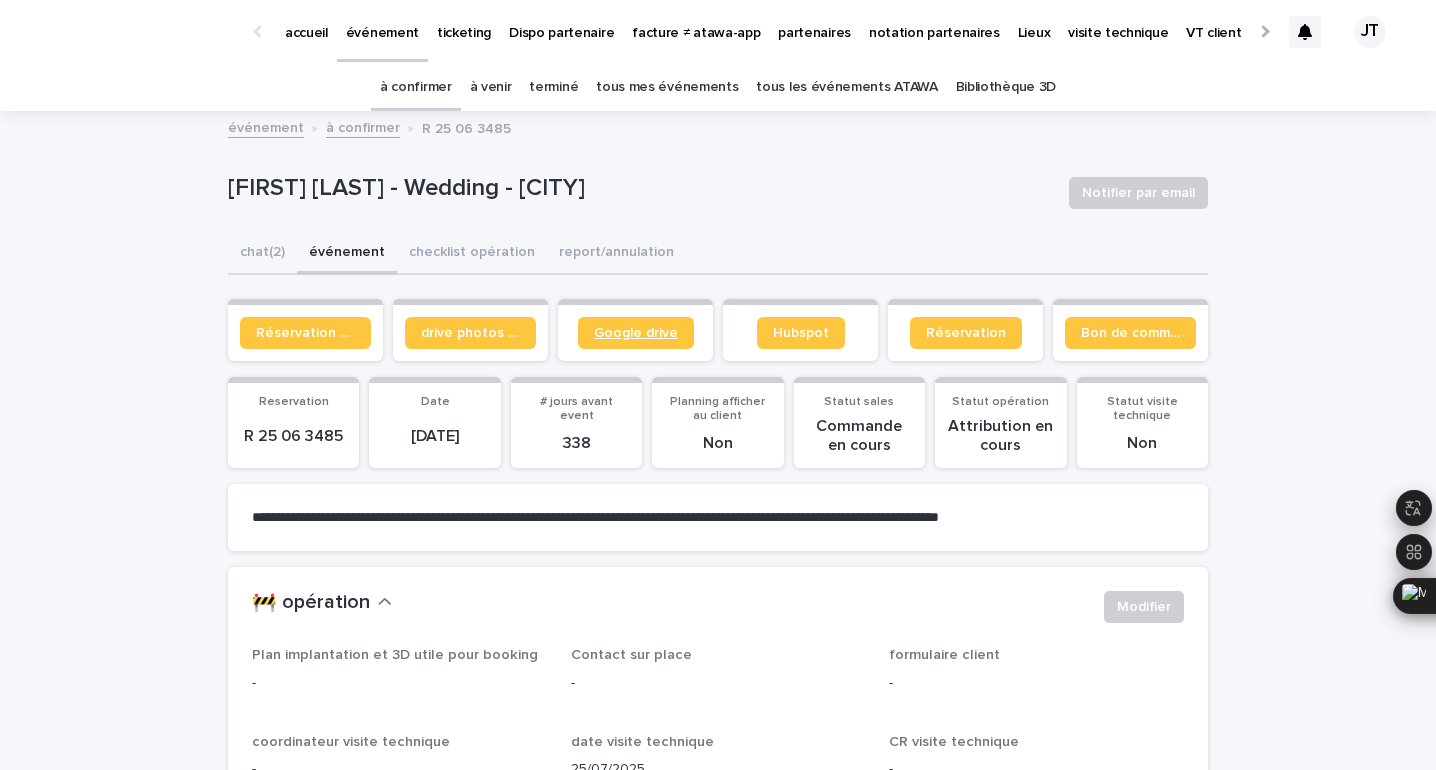 click on "Google drive" at bounding box center [636, 333] 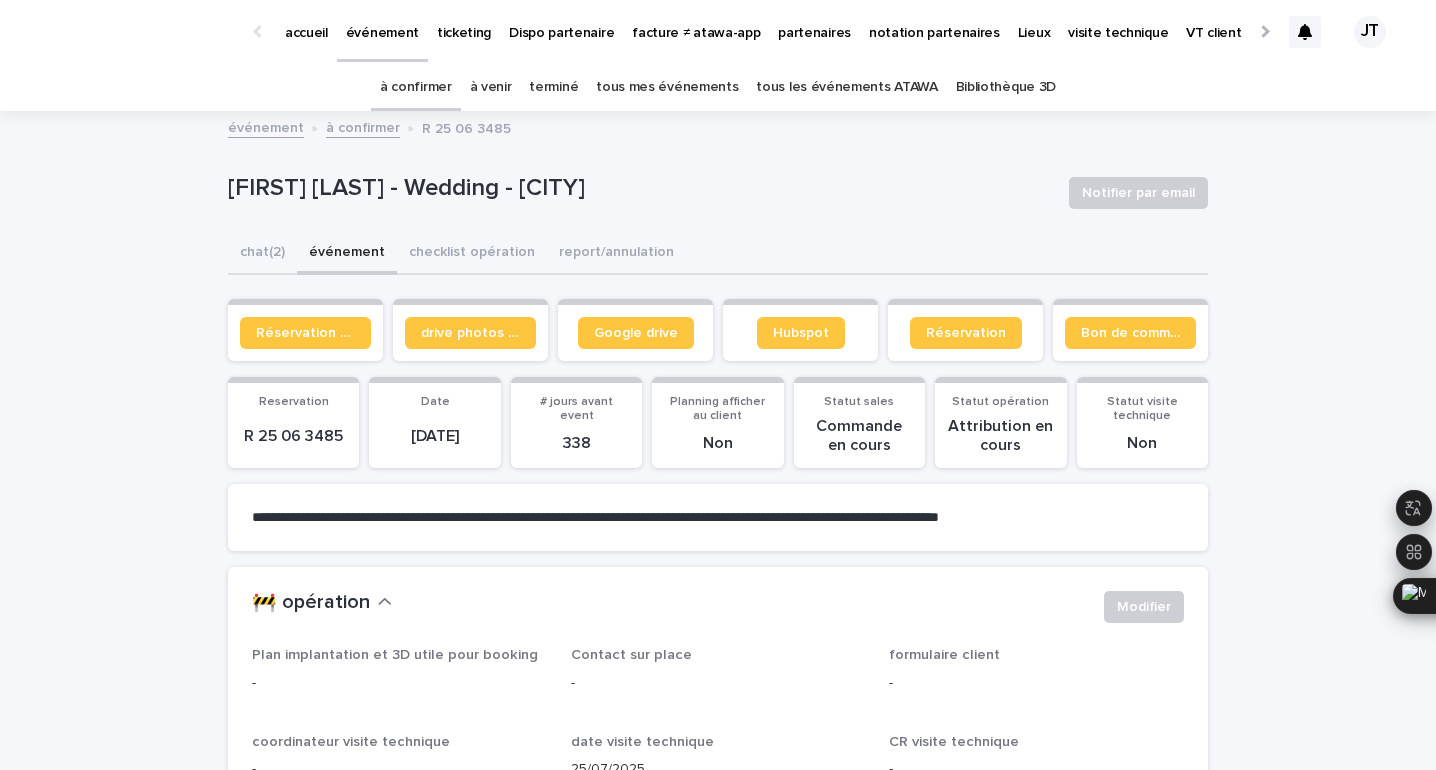 click 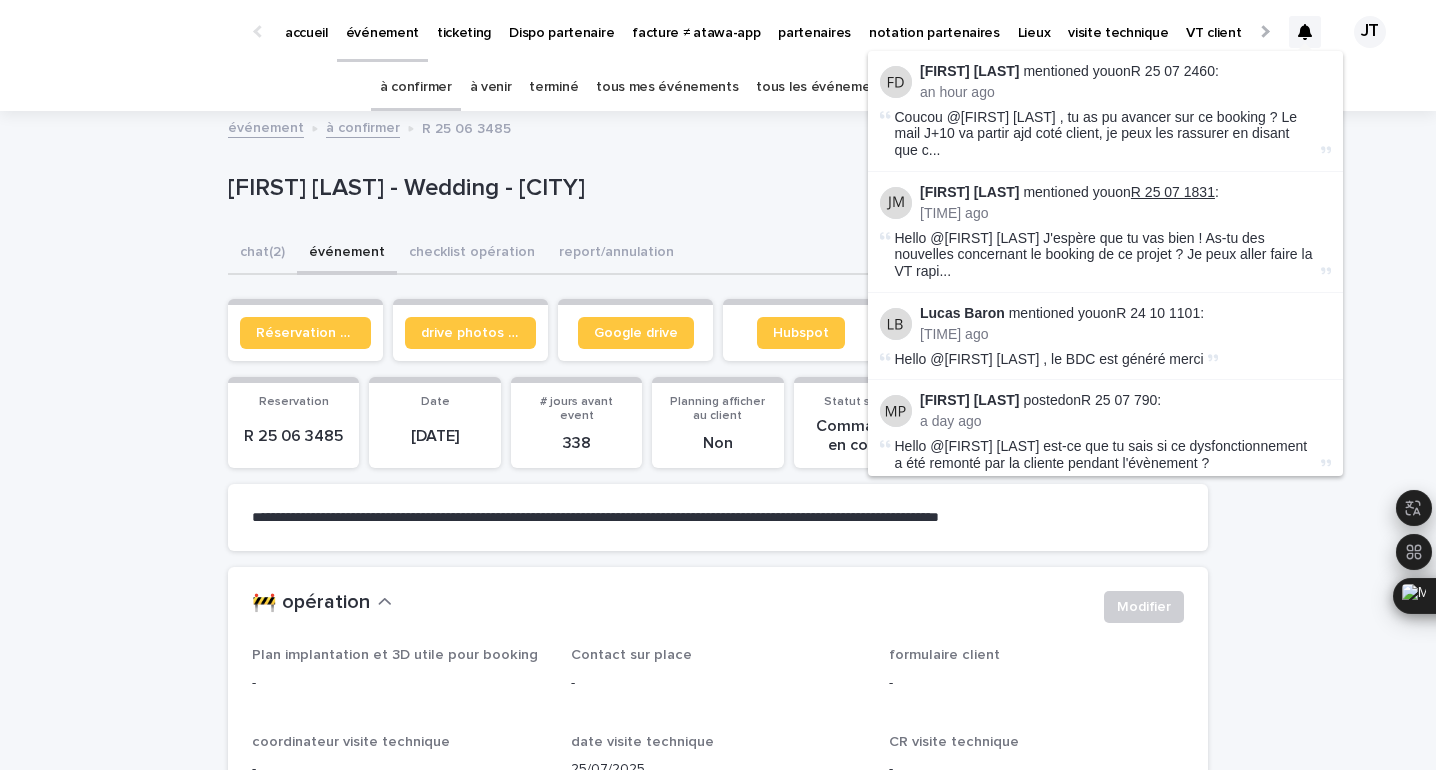 click on "R 25 07 1831" at bounding box center [1173, 192] 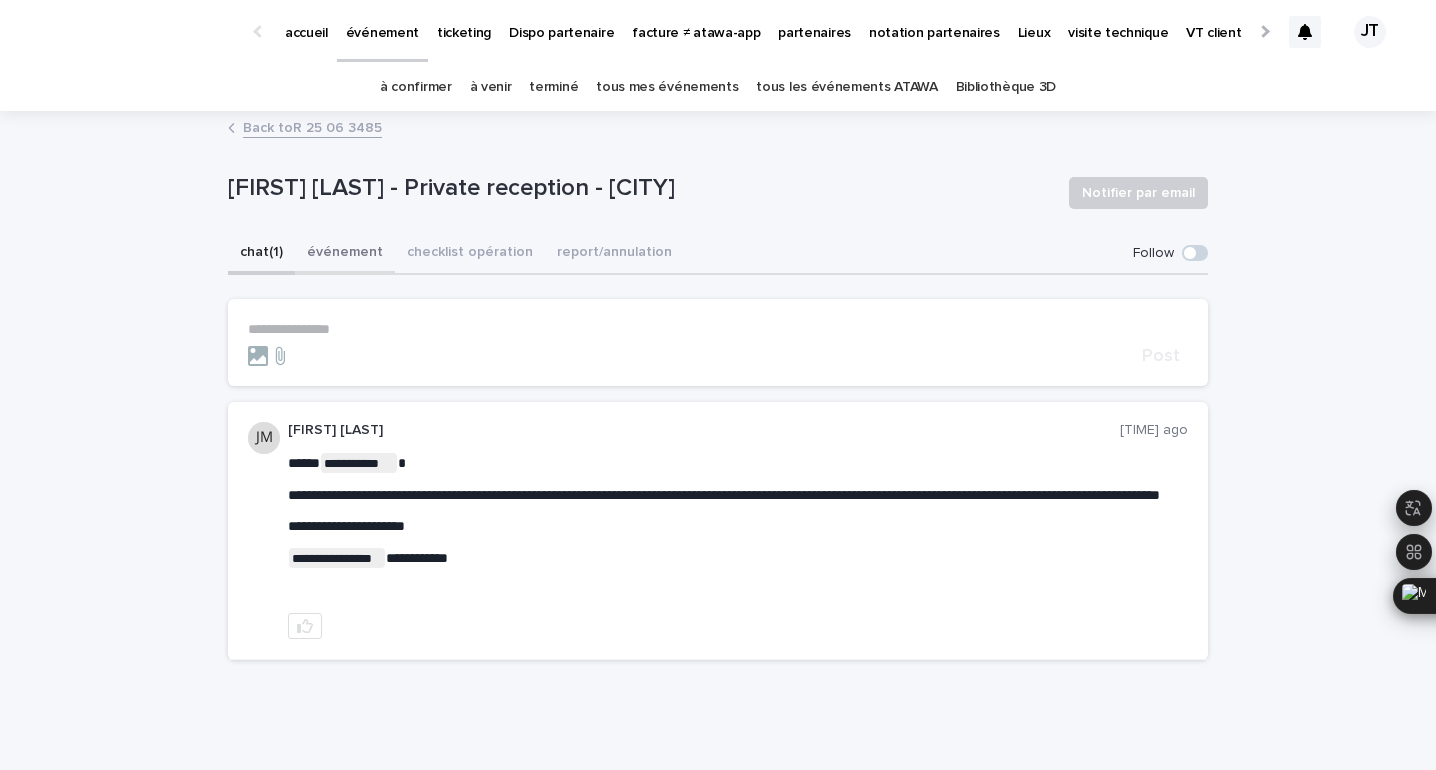 click on "événement" at bounding box center (345, 254) 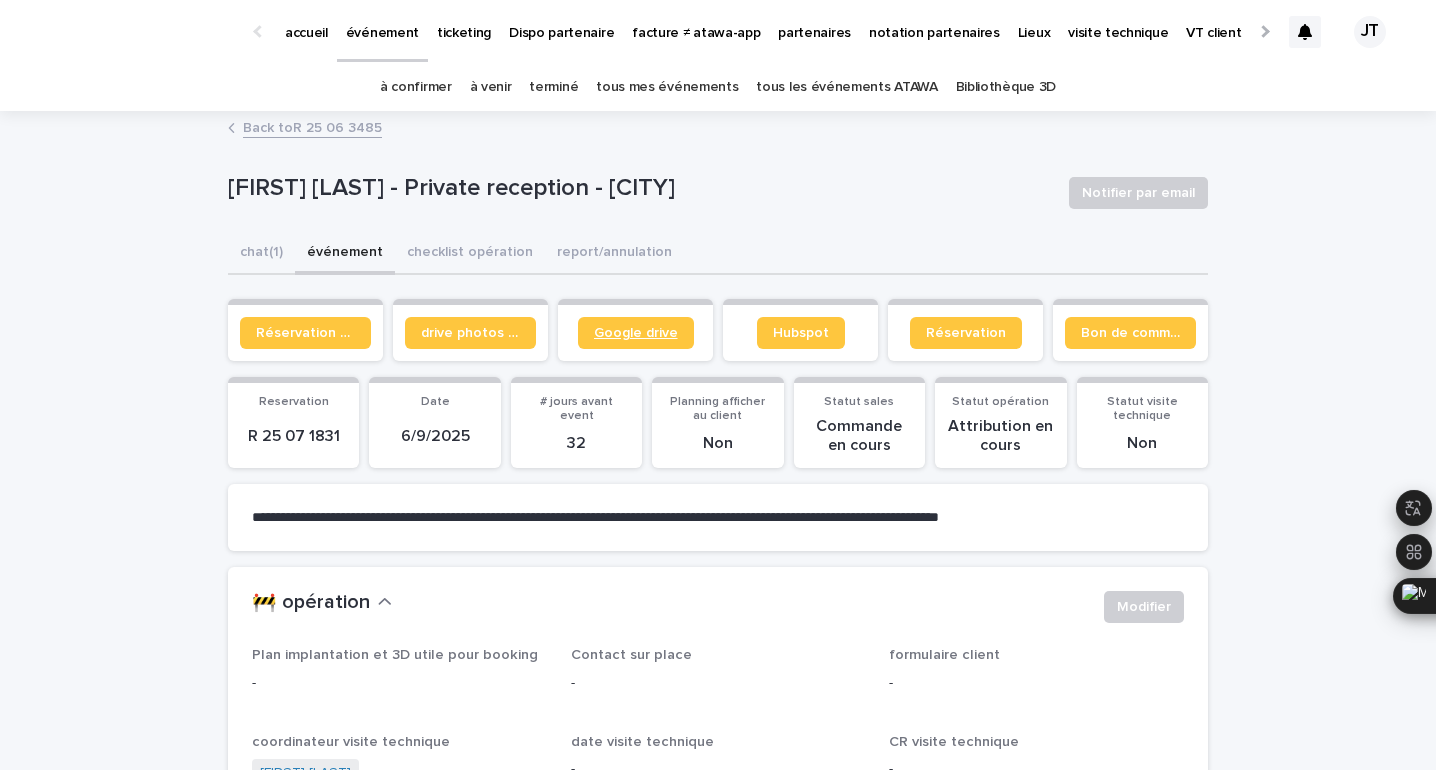 click on "Google drive" at bounding box center [636, 333] 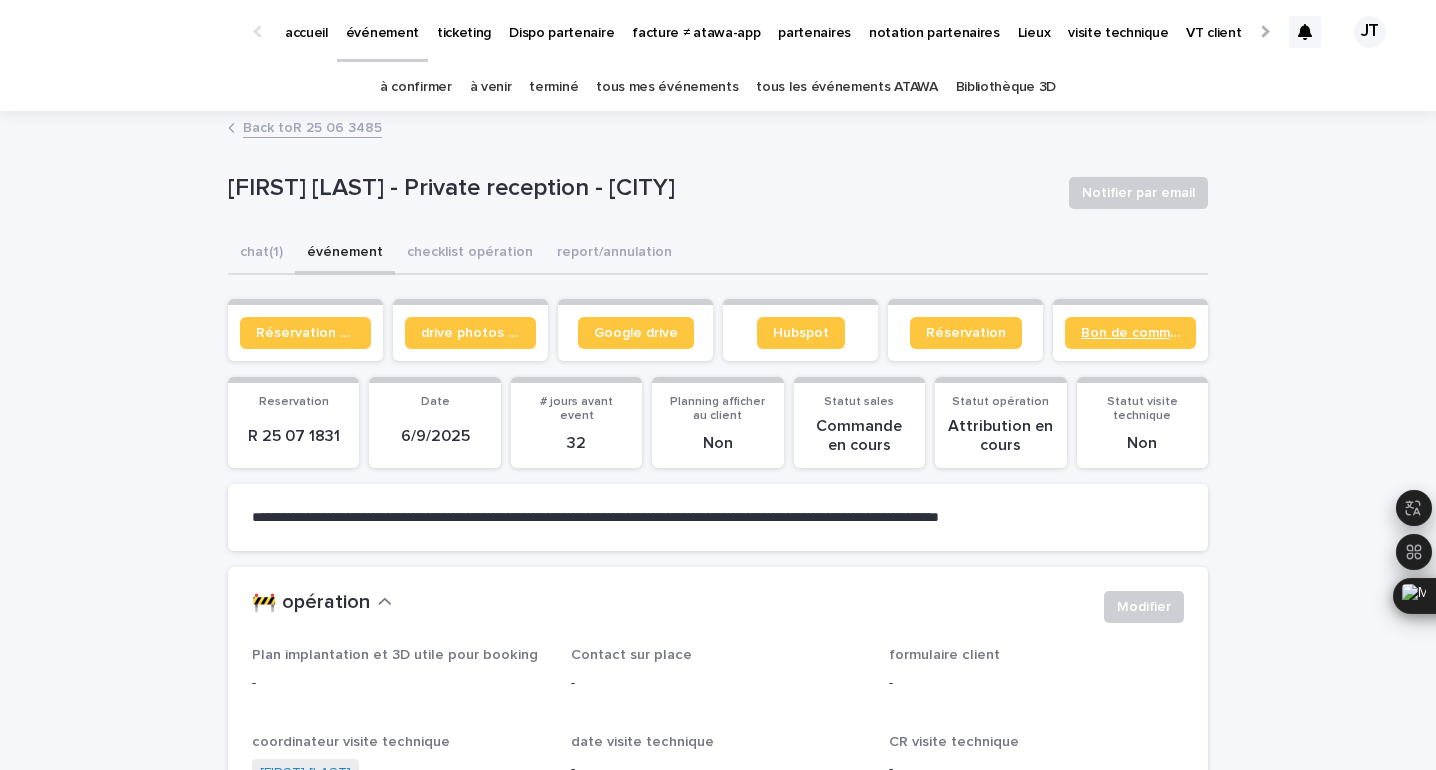 click on "Bon de commande" at bounding box center [1130, 333] 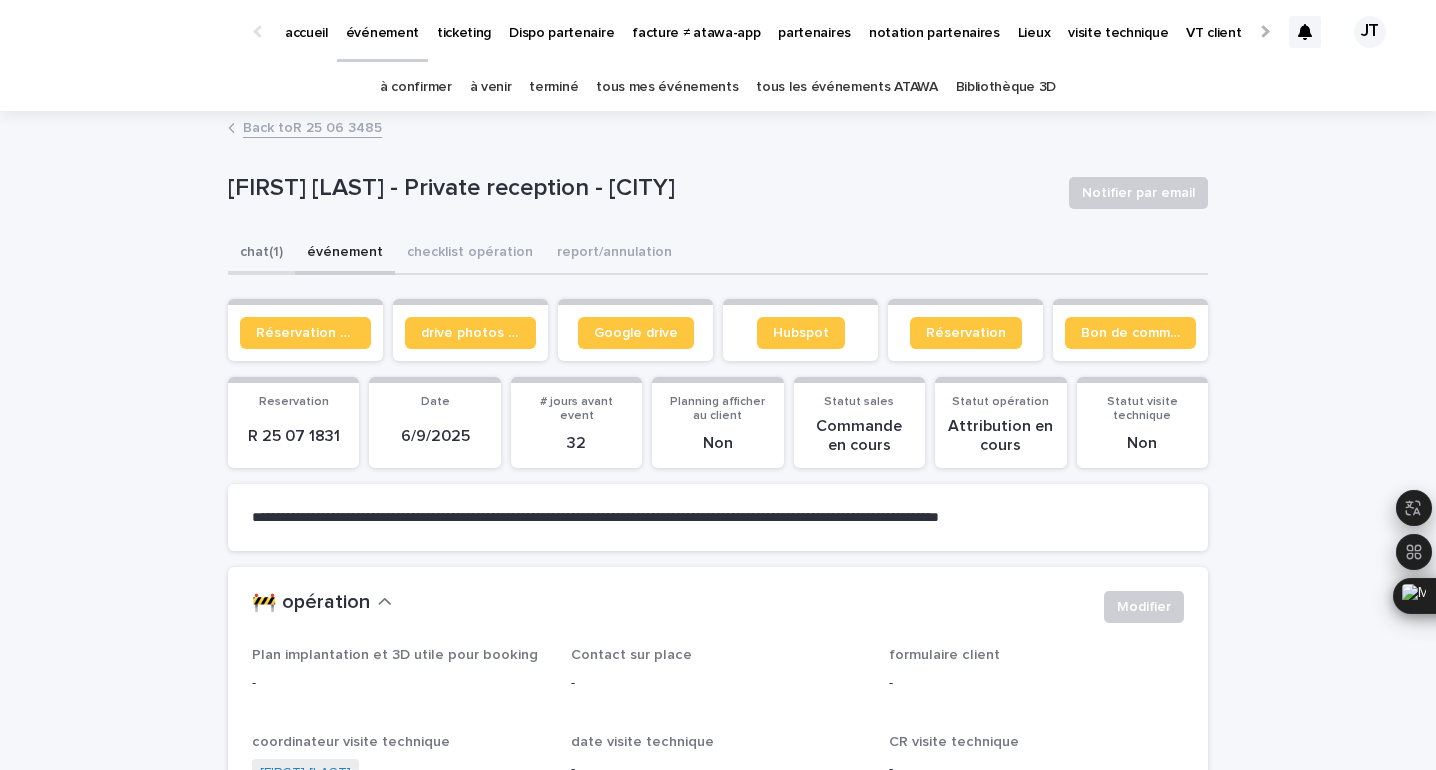 click on "chat  (1)" at bounding box center [261, 254] 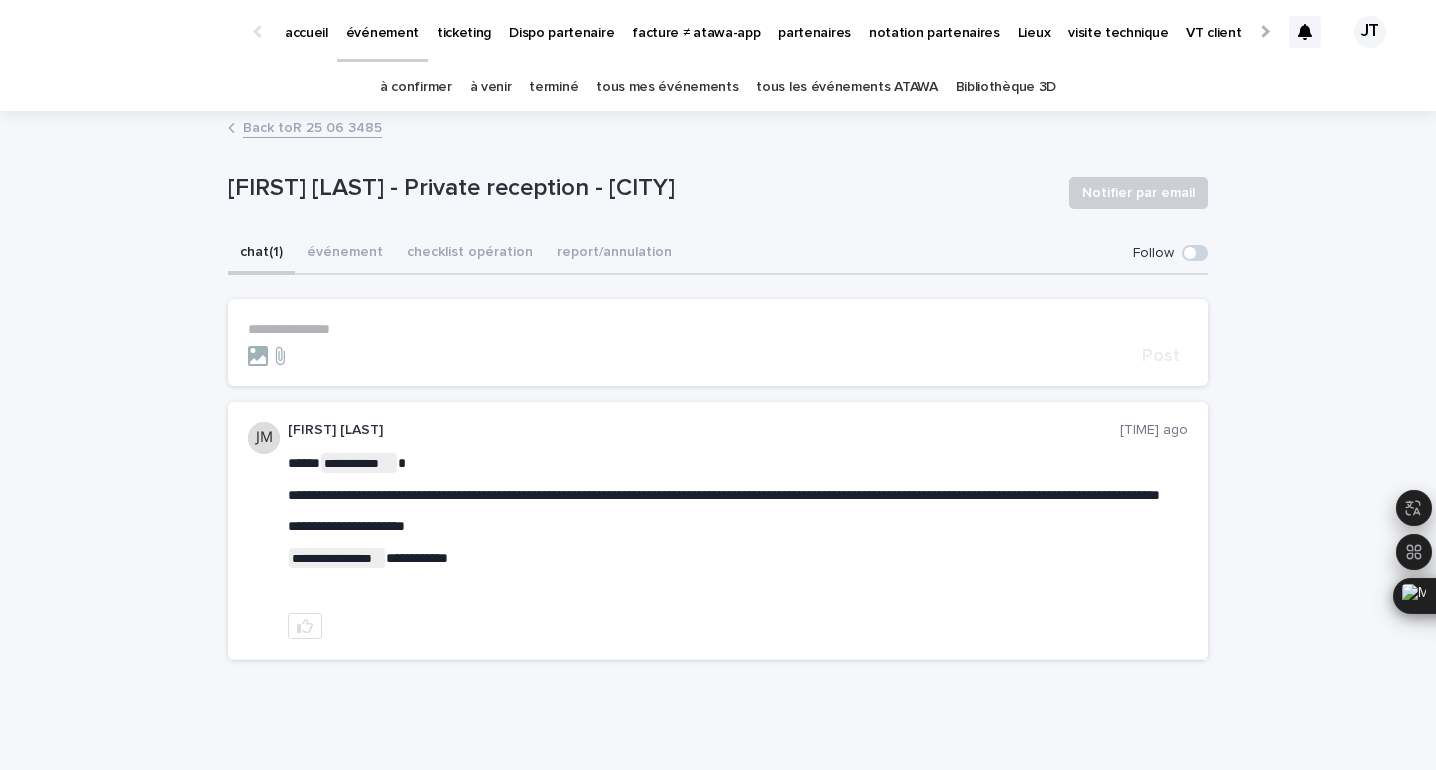 click on "**********" at bounding box center [718, 329] 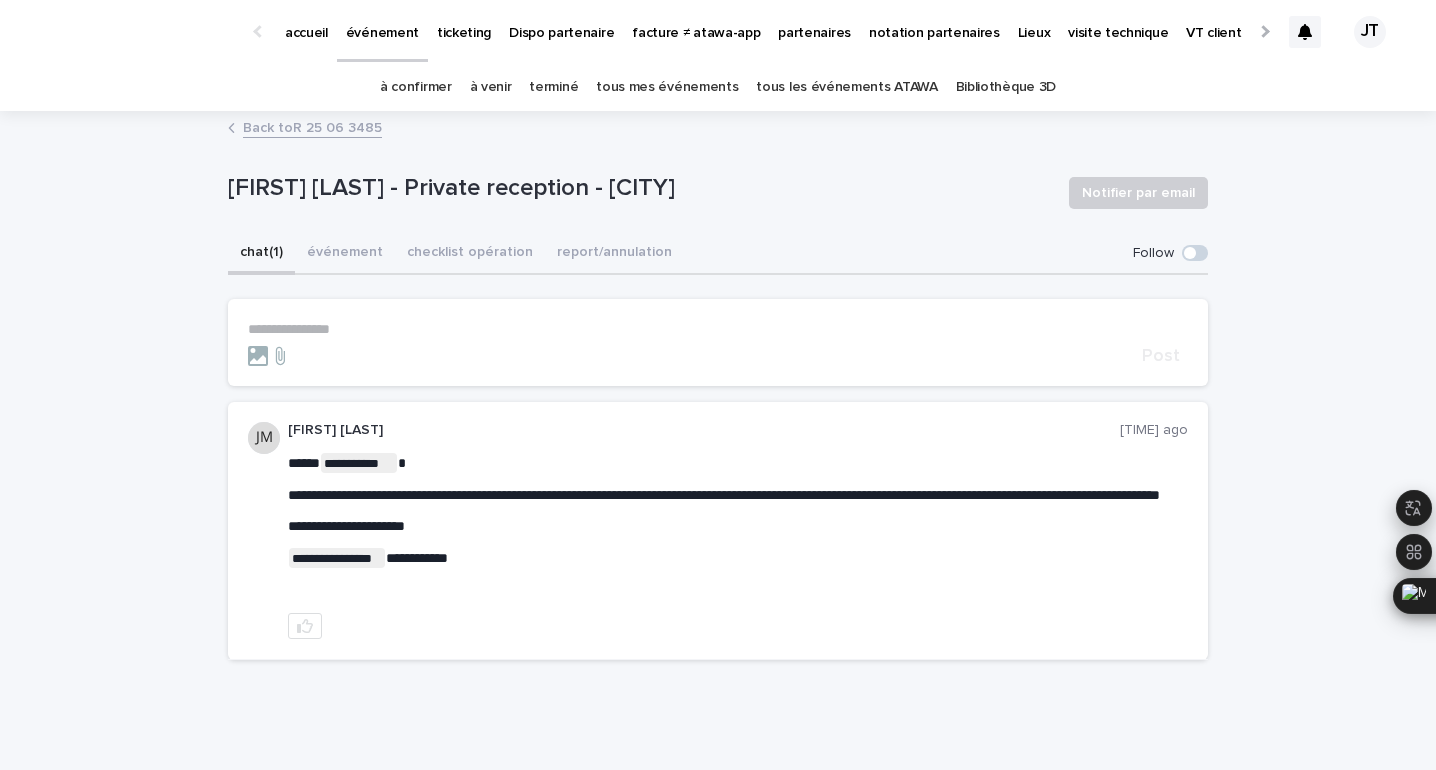 type 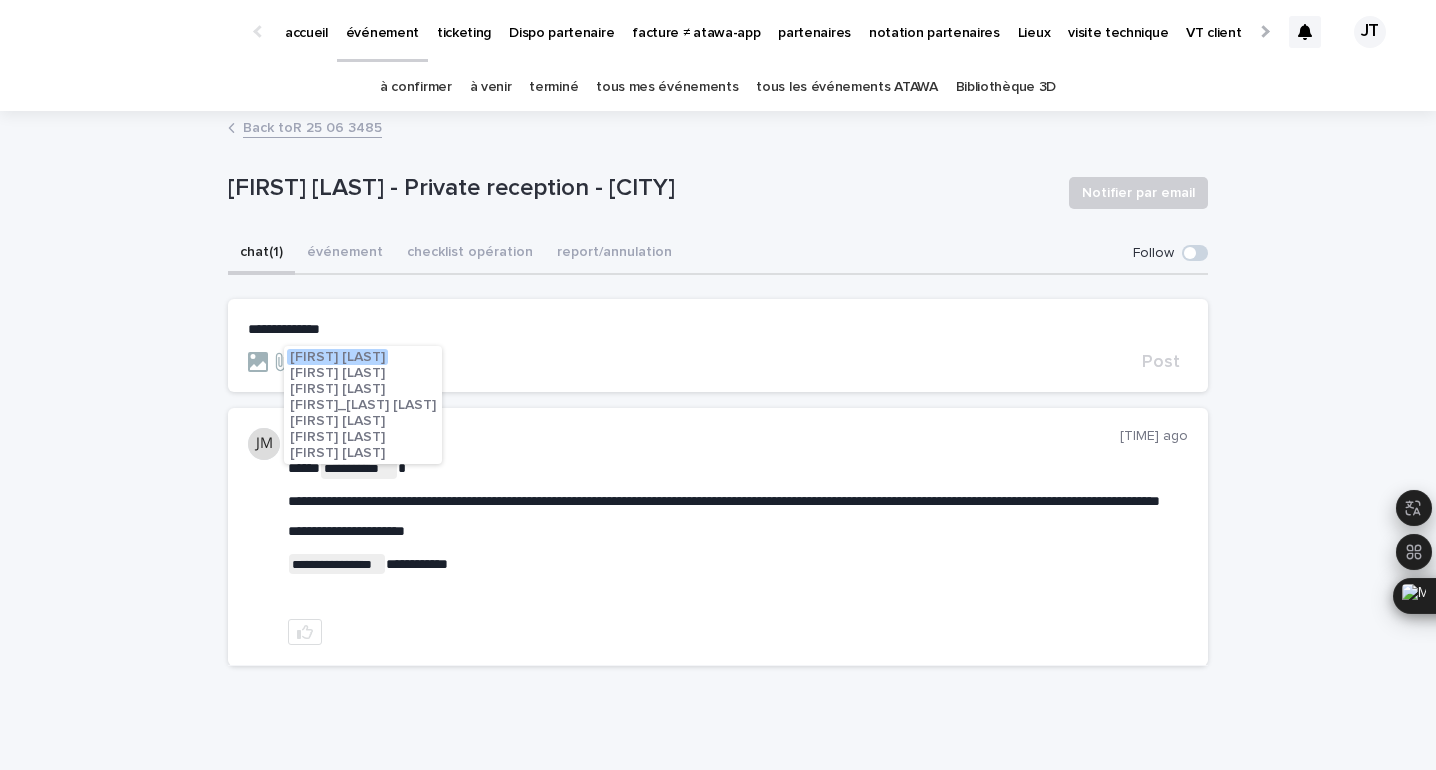 click on "[FIRST] [LAST]" at bounding box center [337, 421] 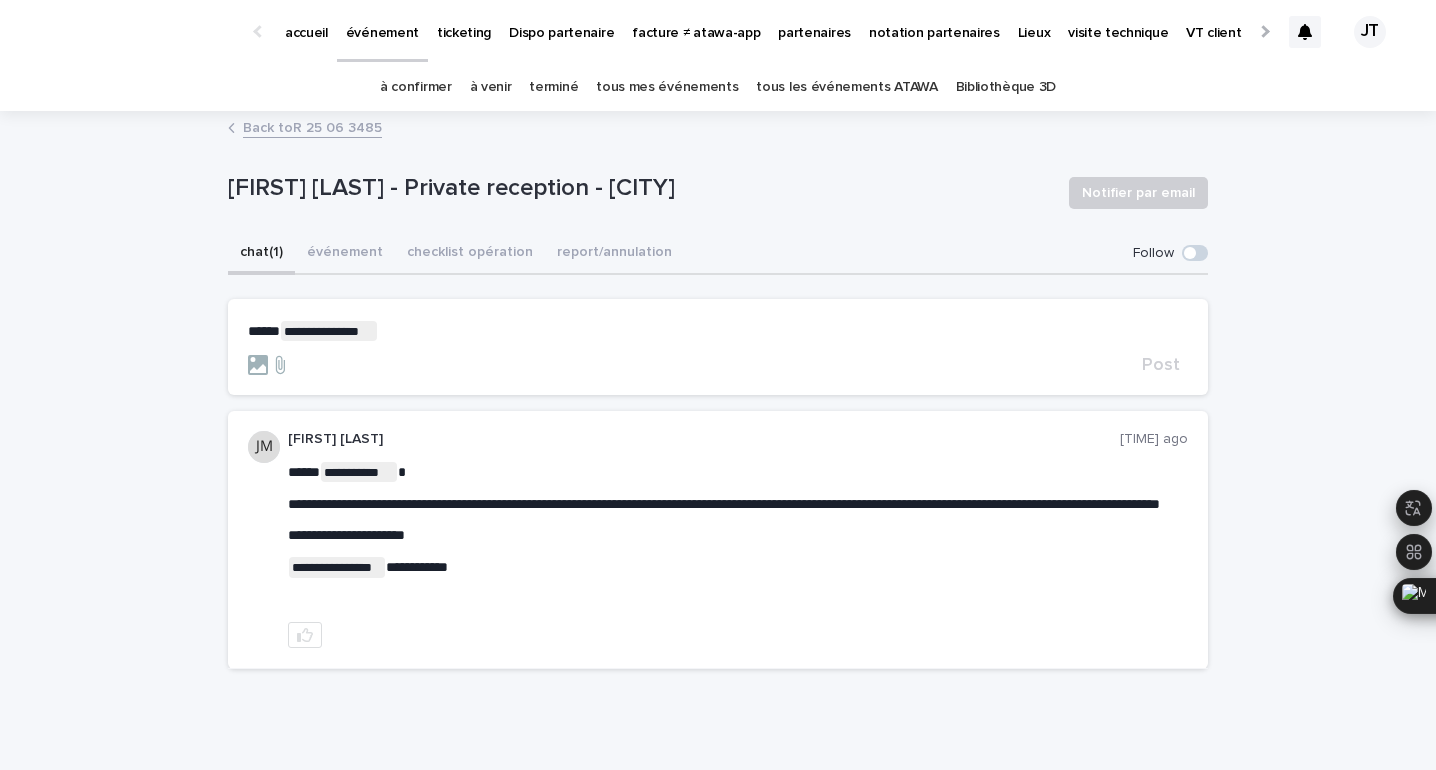 click on "**********" at bounding box center (718, 331) 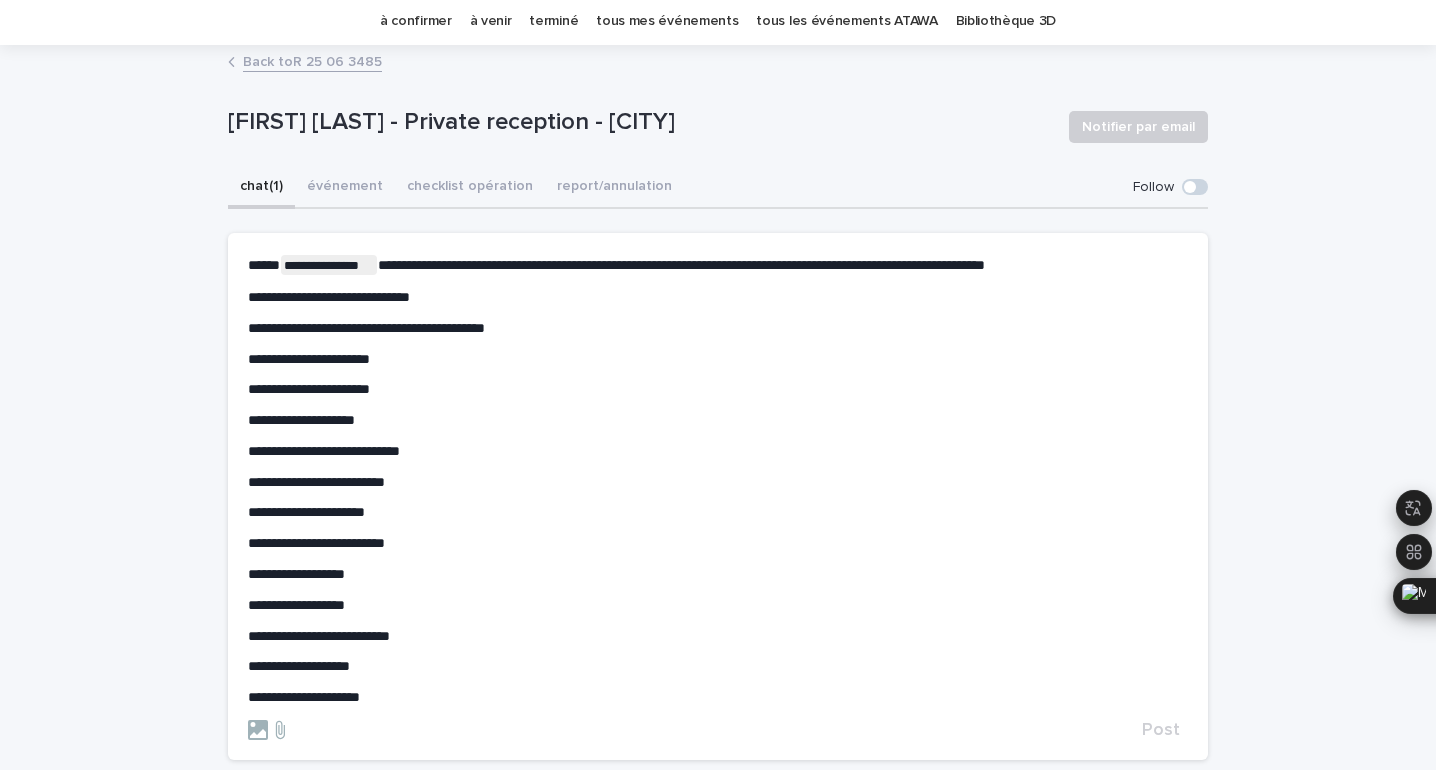 scroll, scrollTop: 70, scrollLeft: 0, axis: vertical 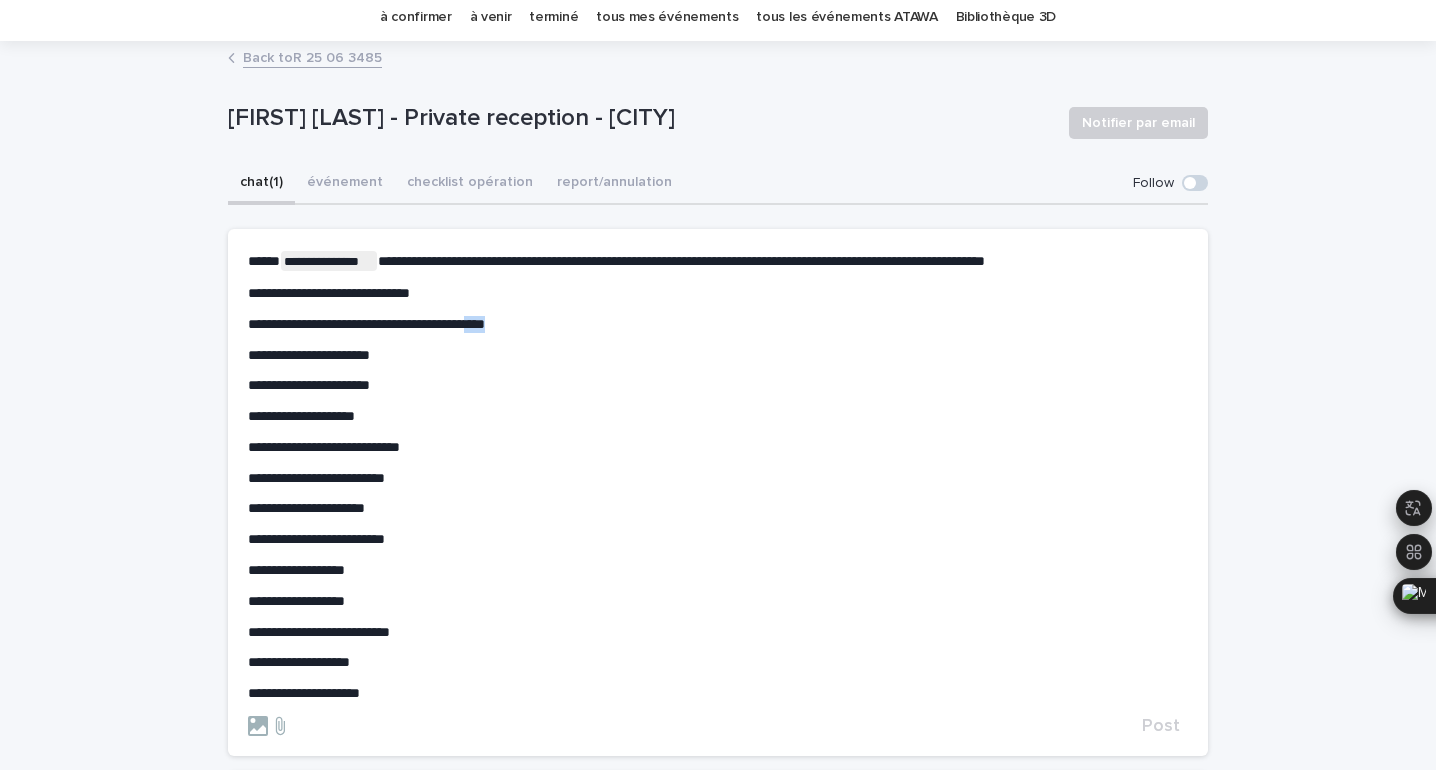 drag, startPoint x: 555, startPoint y: 324, endPoint x: 501, endPoint y: 323, distance: 54.00926 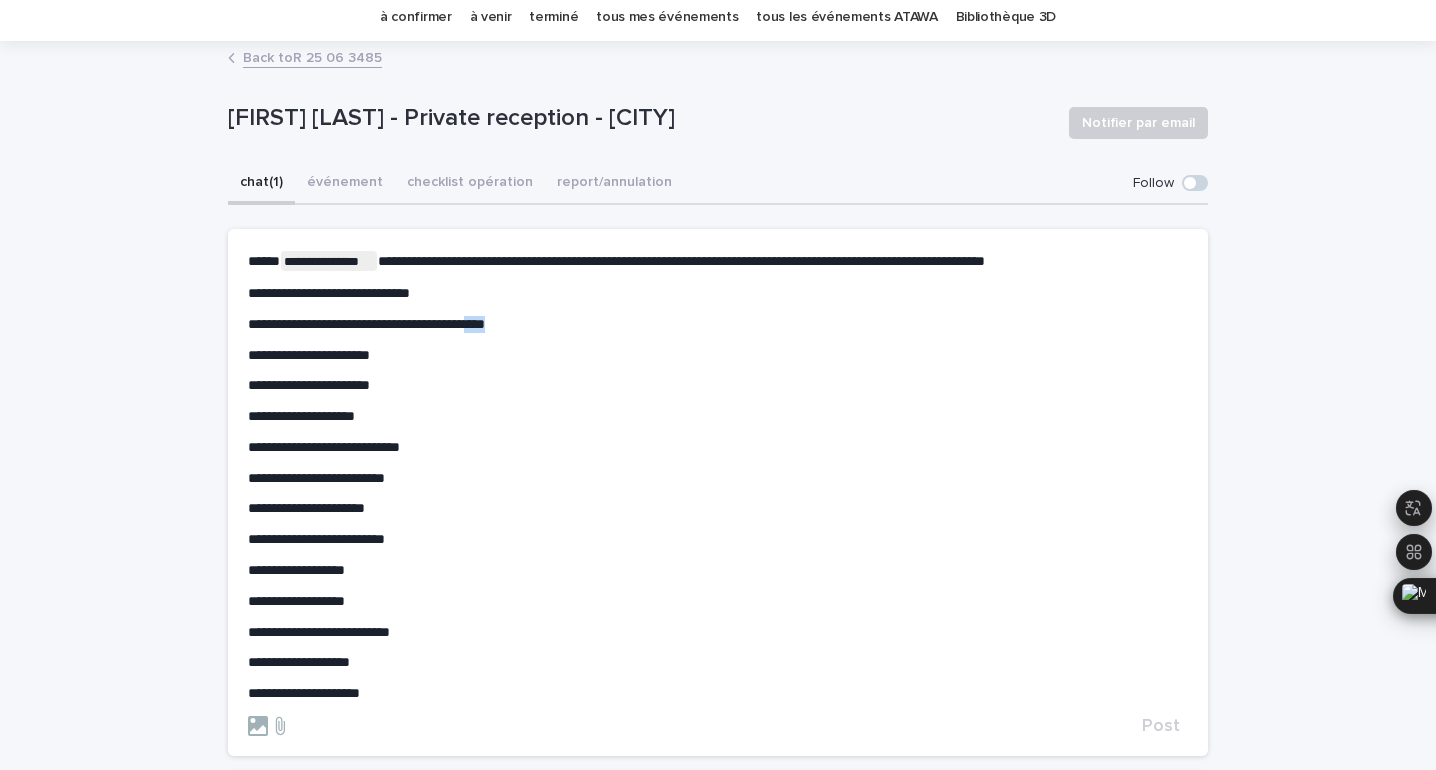 click on "**********" at bounding box center [718, 324] 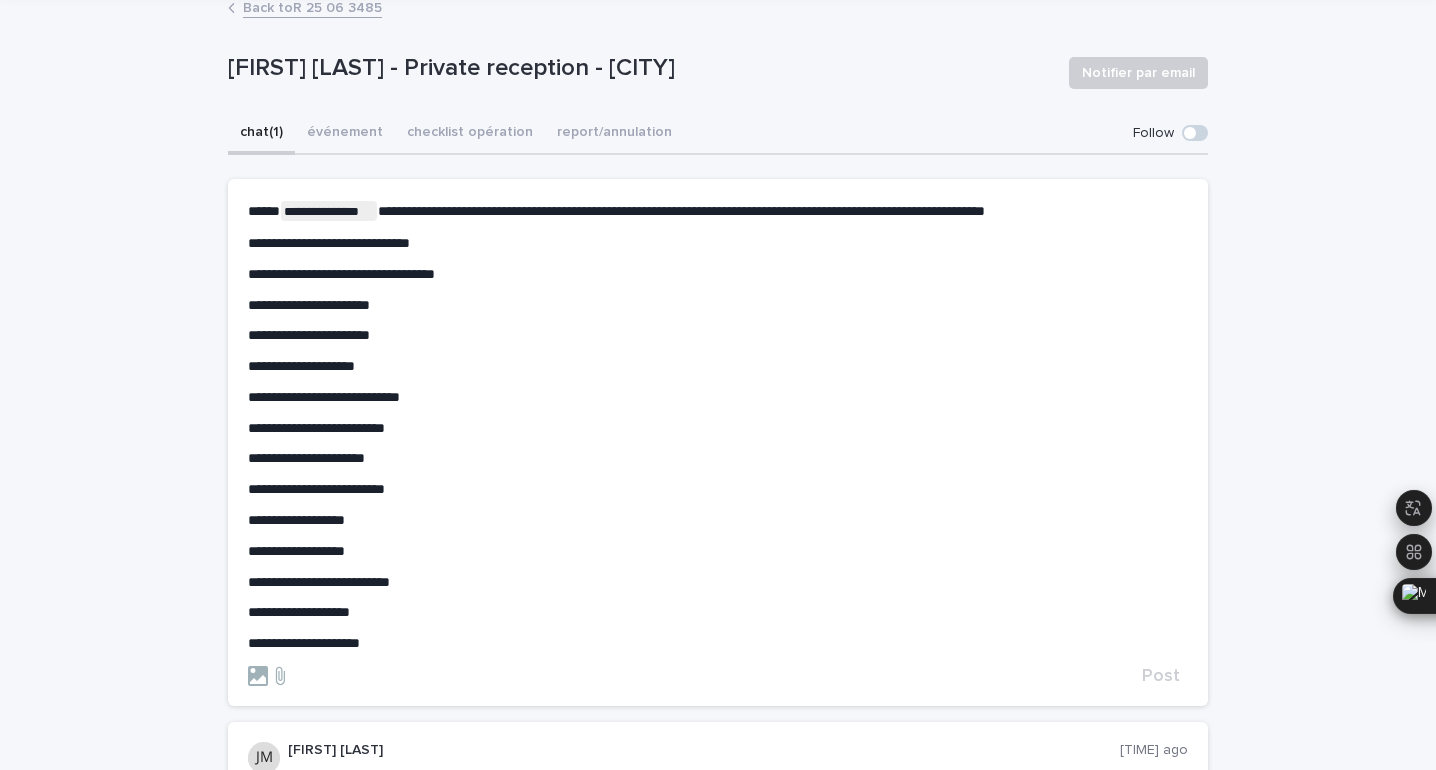 scroll, scrollTop: 121, scrollLeft: 0, axis: vertical 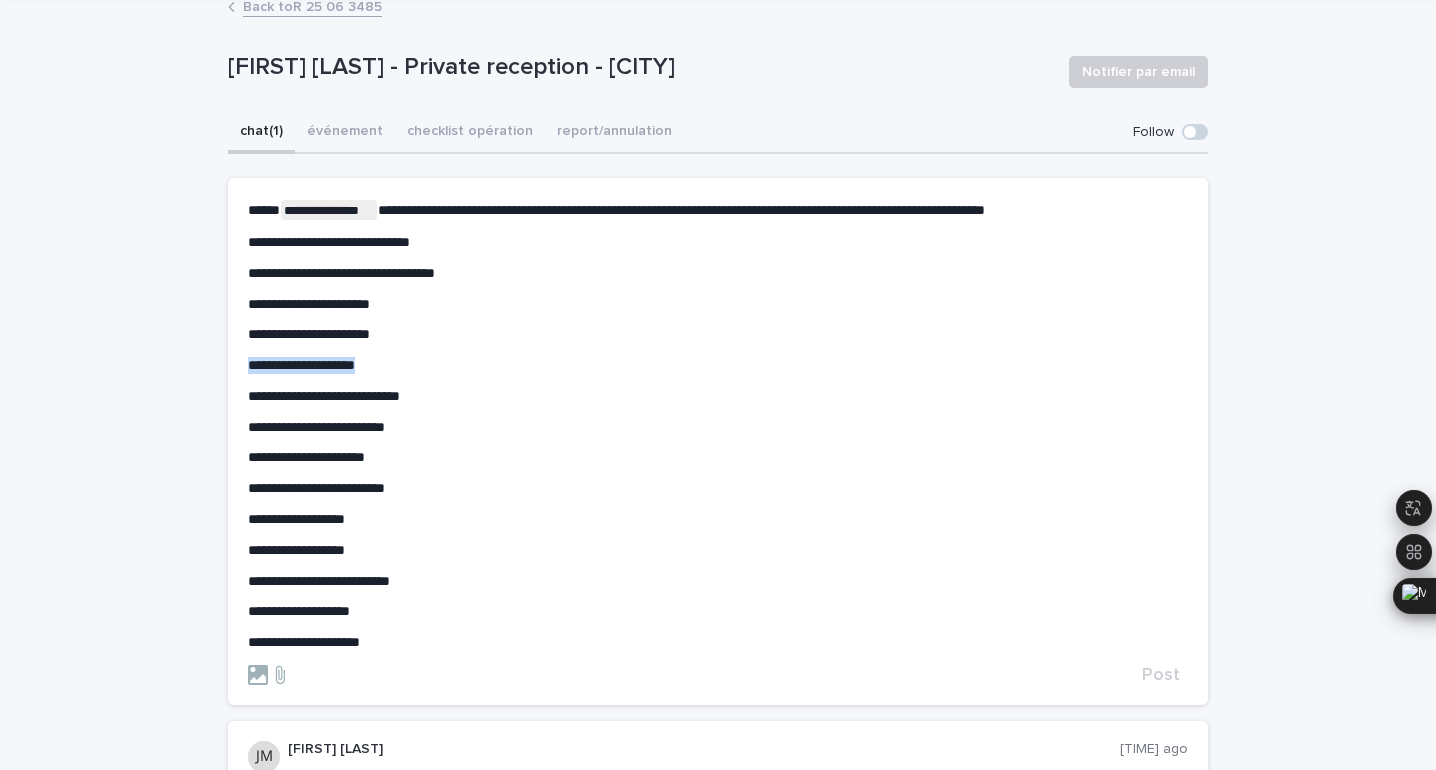 drag, startPoint x: 385, startPoint y: 367, endPoint x: 216, endPoint y: 357, distance: 169.2956 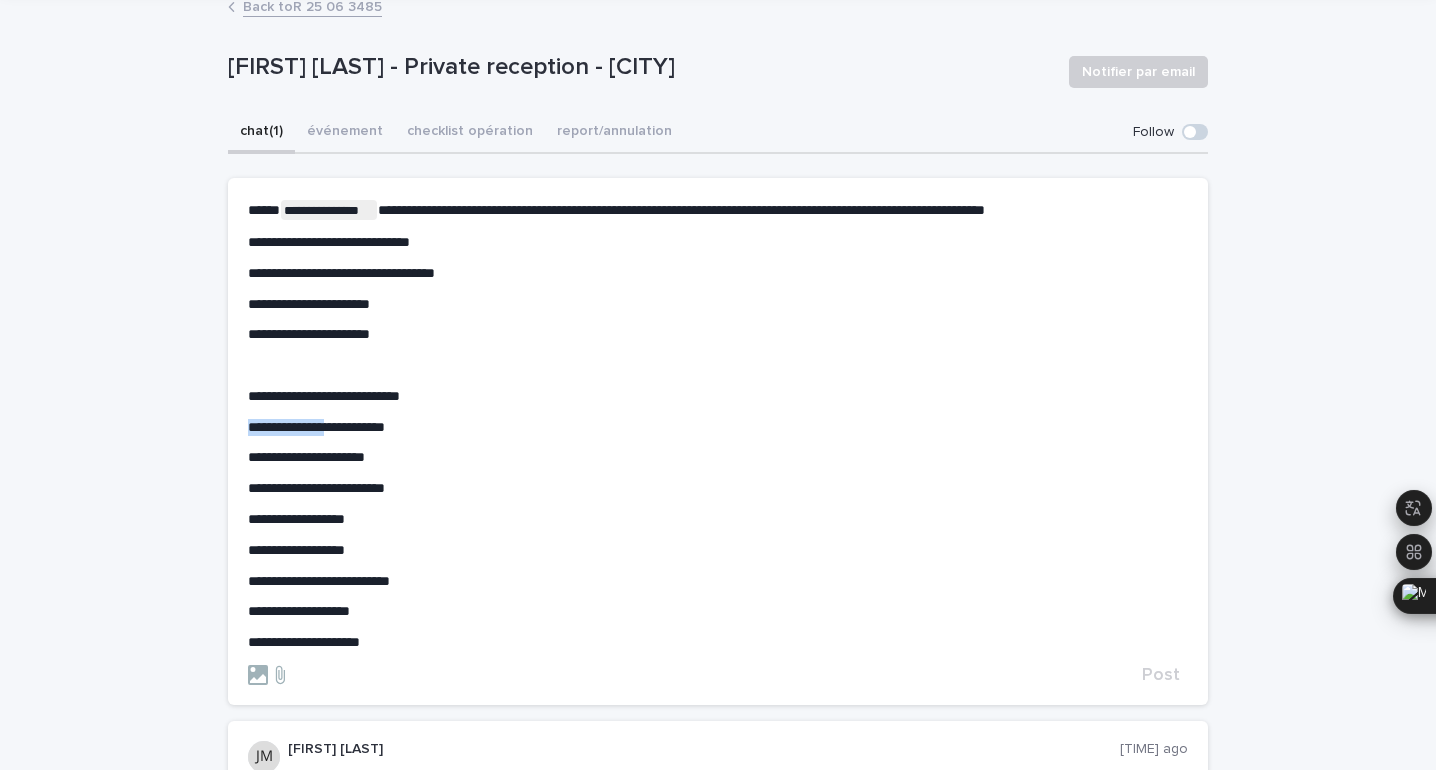 drag, startPoint x: 344, startPoint y: 428, endPoint x: 226, endPoint y: 424, distance: 118.06778 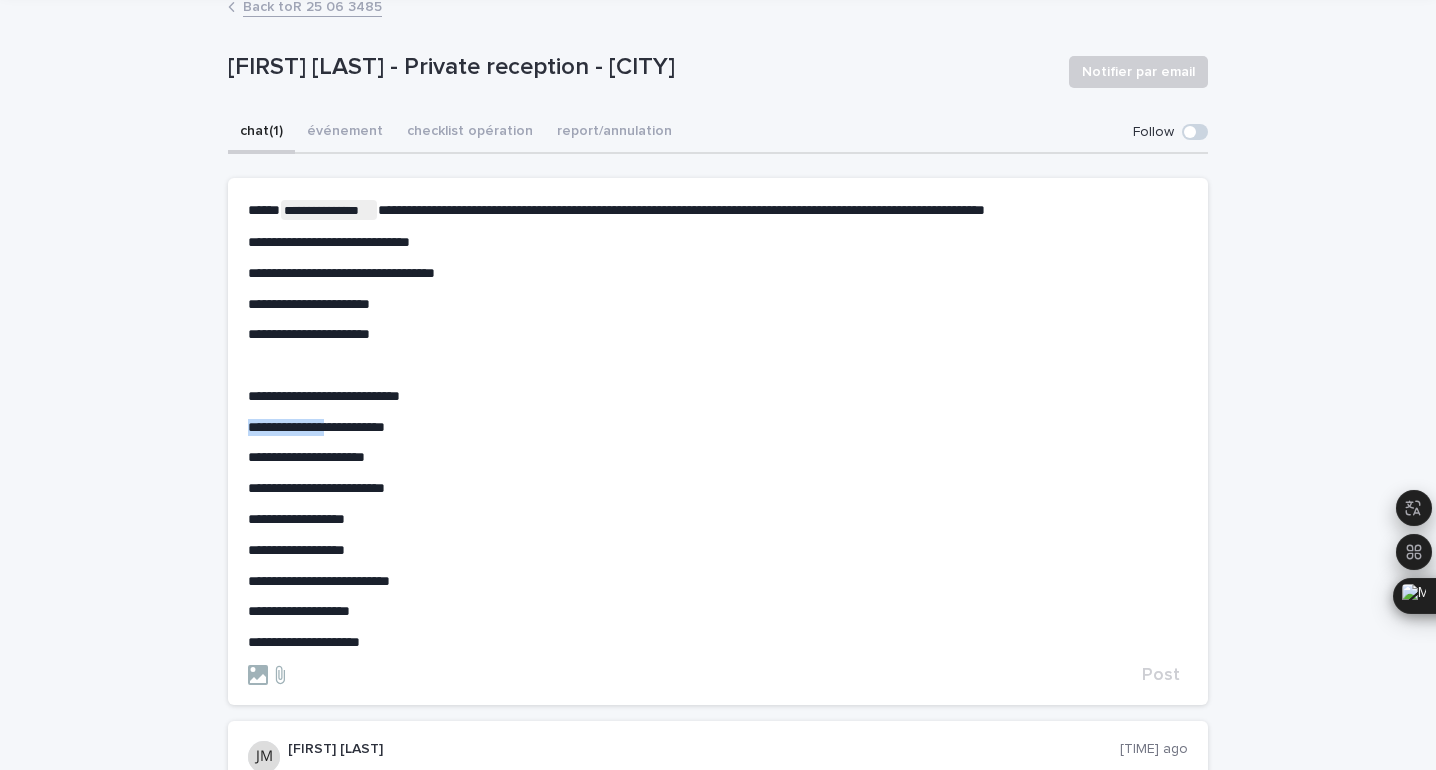 click on "**********" at bounding box center (718, 519) 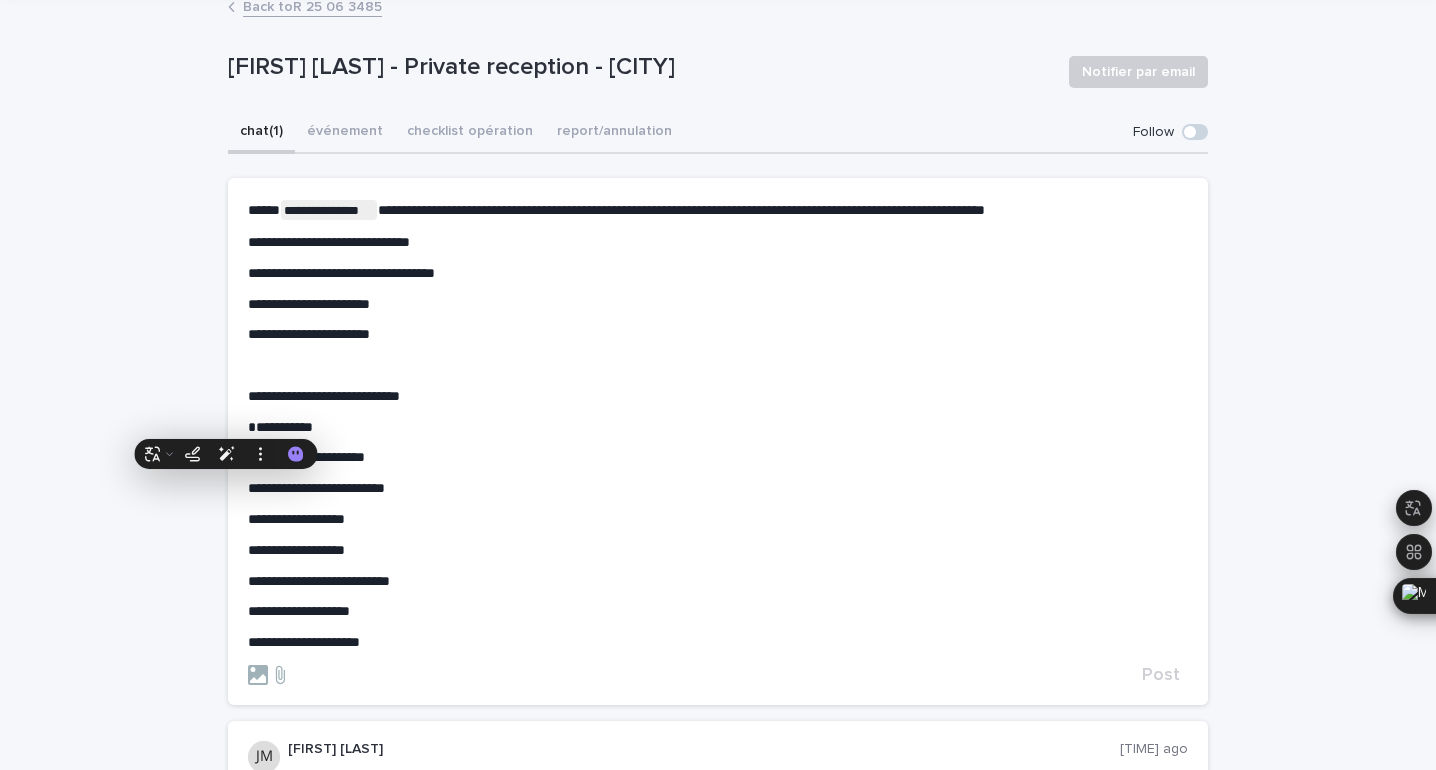 click on "**********" at bounding box center (718, 304) 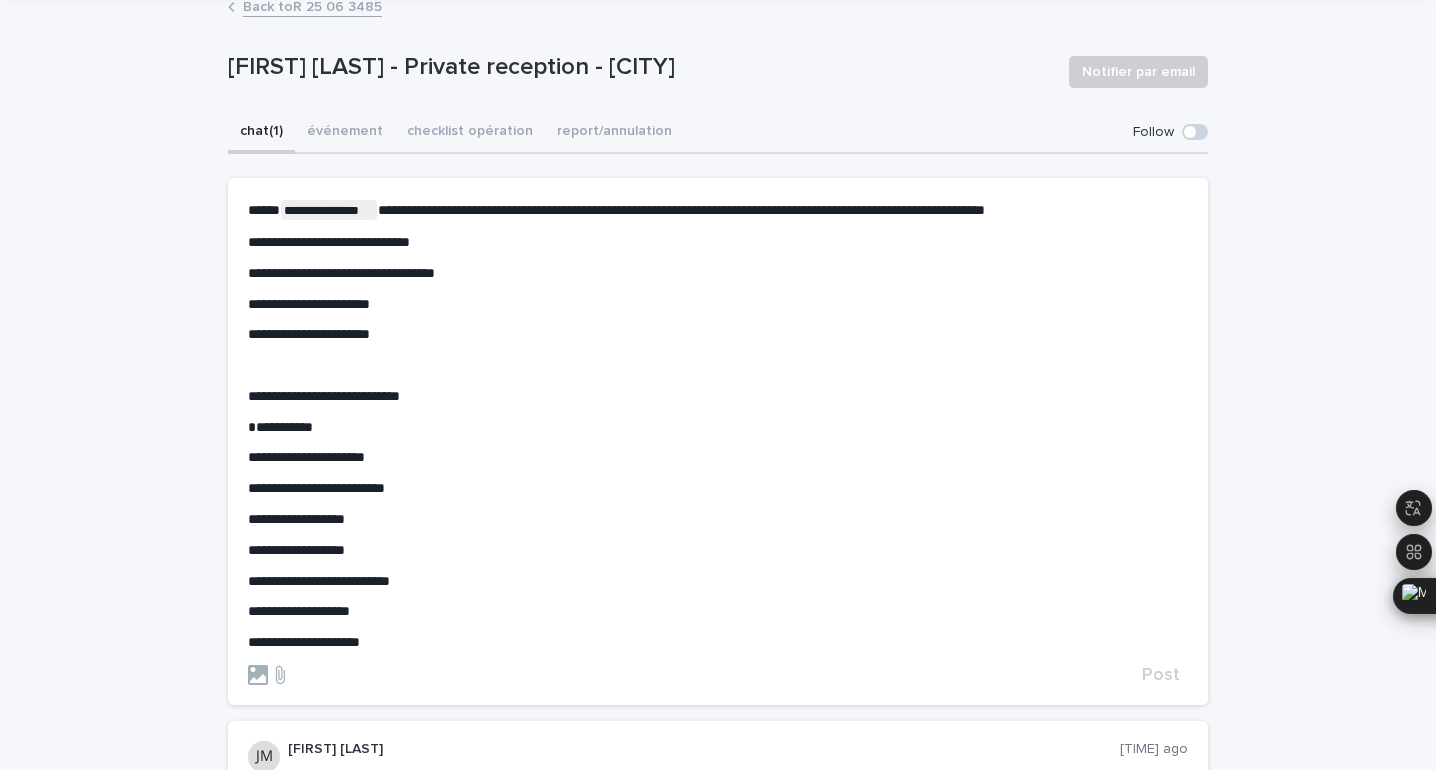 click on "**********" at bounding box center [718, 273] 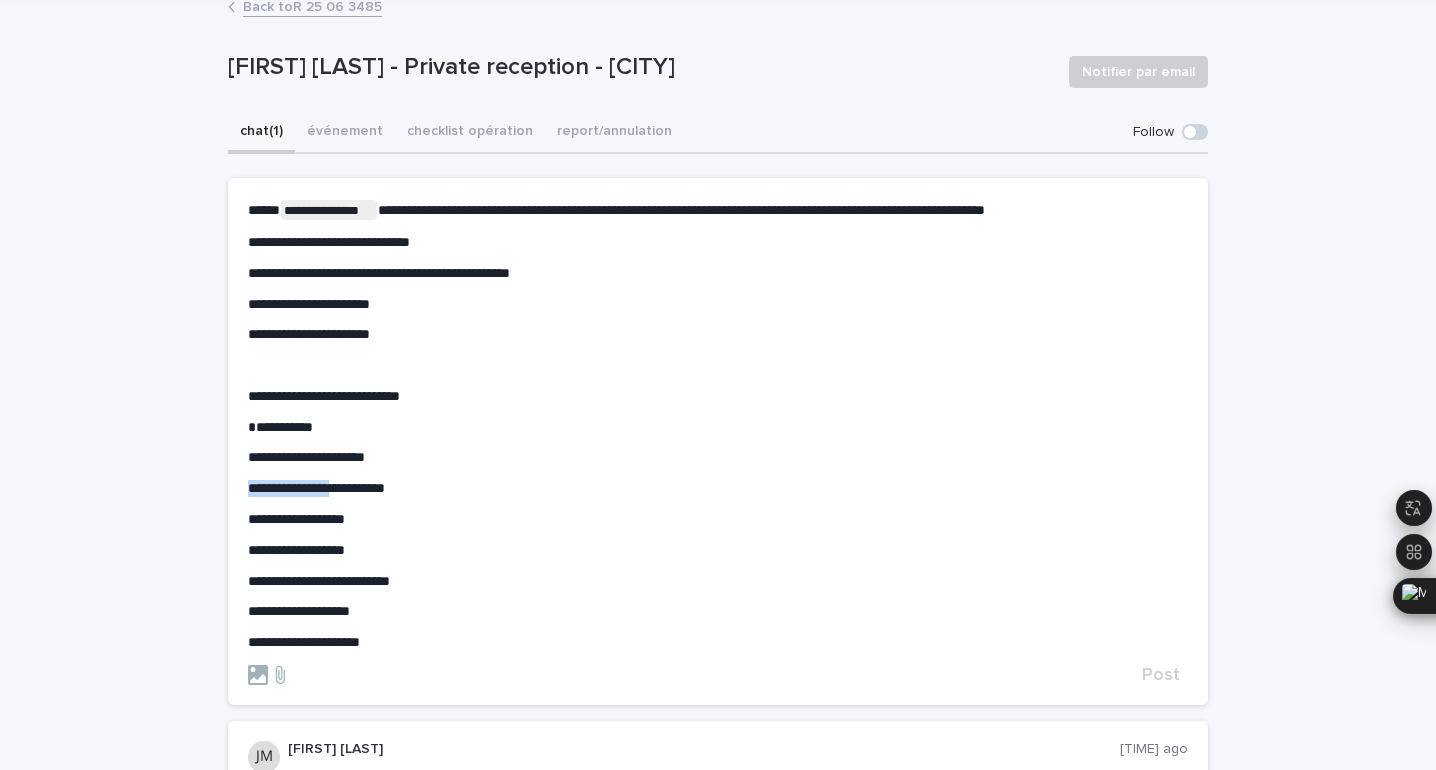 drag, startPoint x: 349, startPoint y: 491, endPoint x: 230, endPoint y: 490, distance: 119.0042 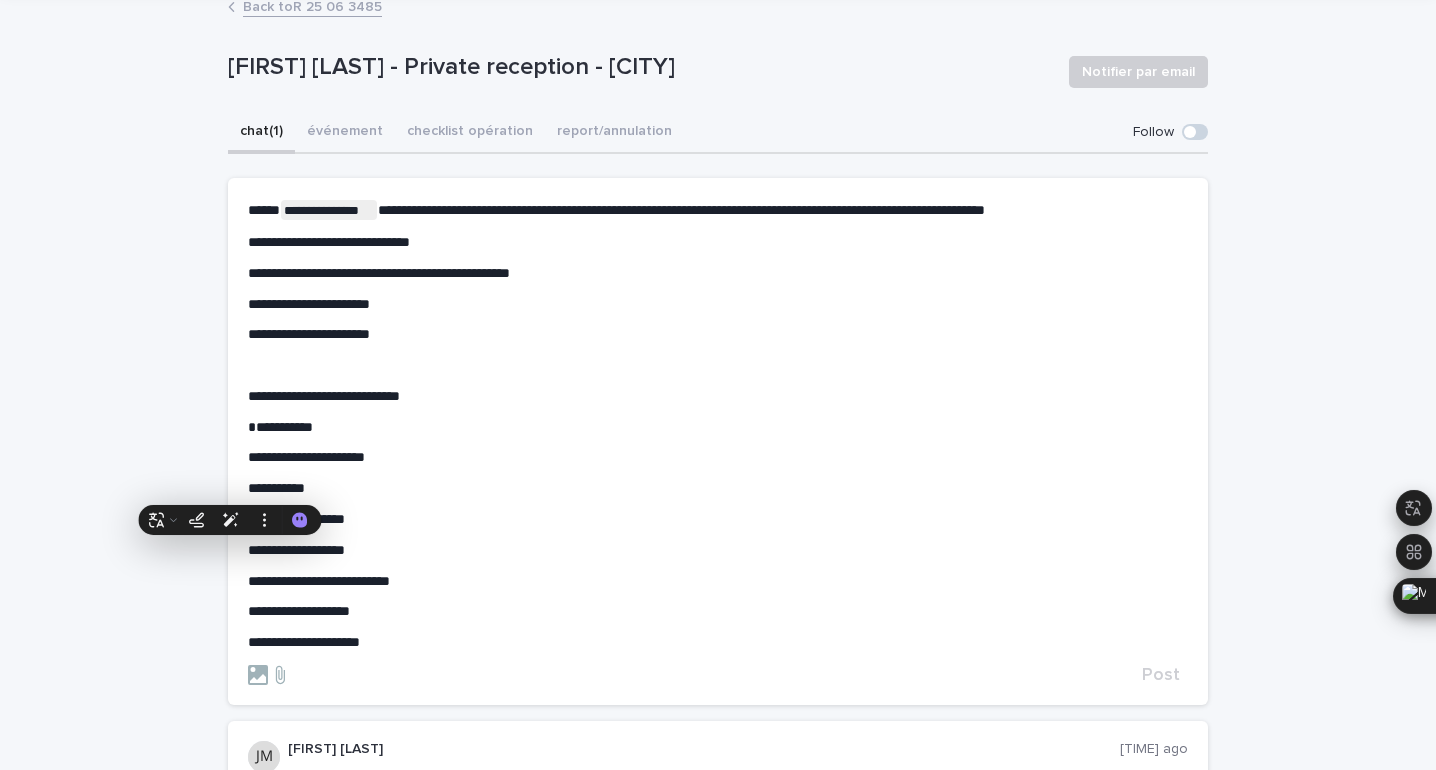 click on "**********" at bounding box center (718, 273) 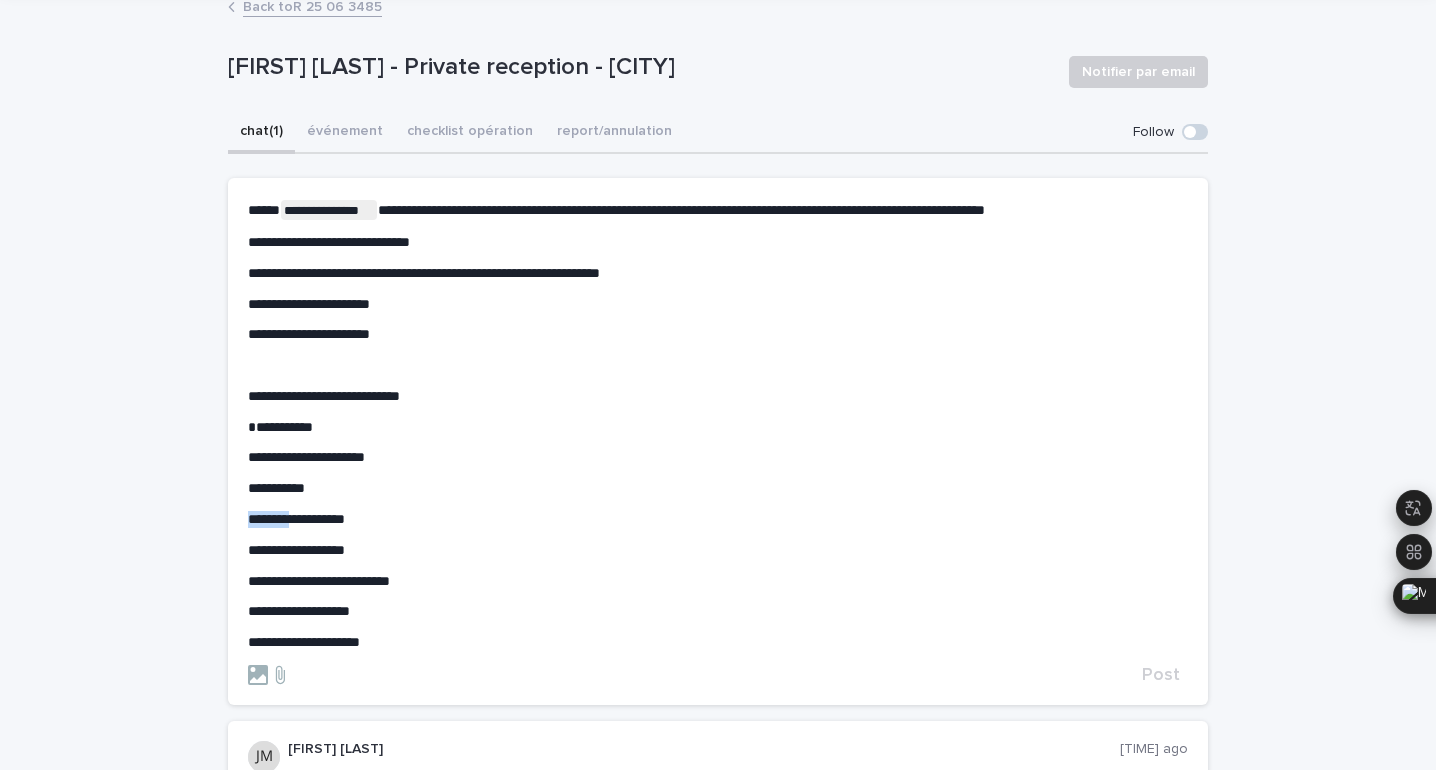 drag, startPoint x: 298, startPoint y: 522, endPoint x: 226, endPoint y: 522, distance: 72 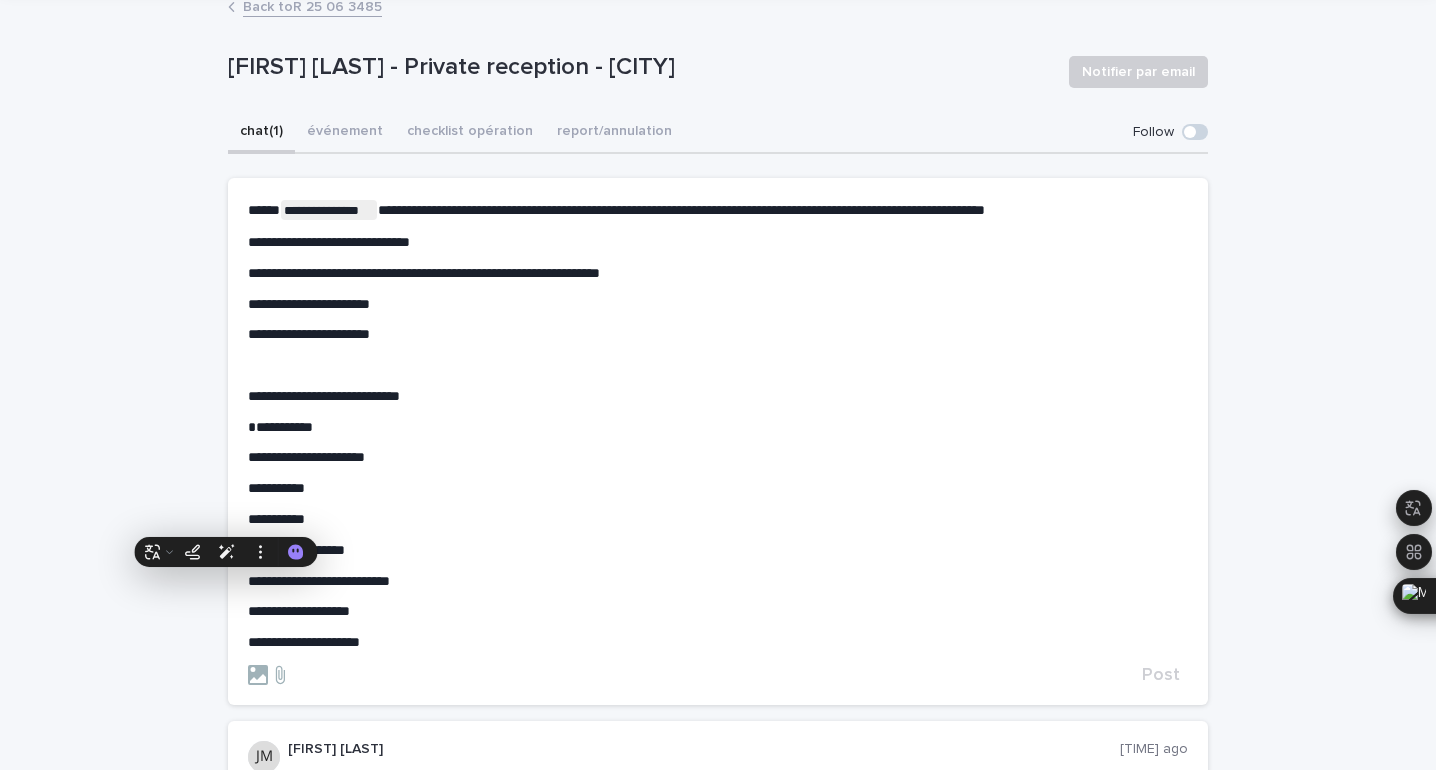 click on "**********" at bounding box center [718, 273] 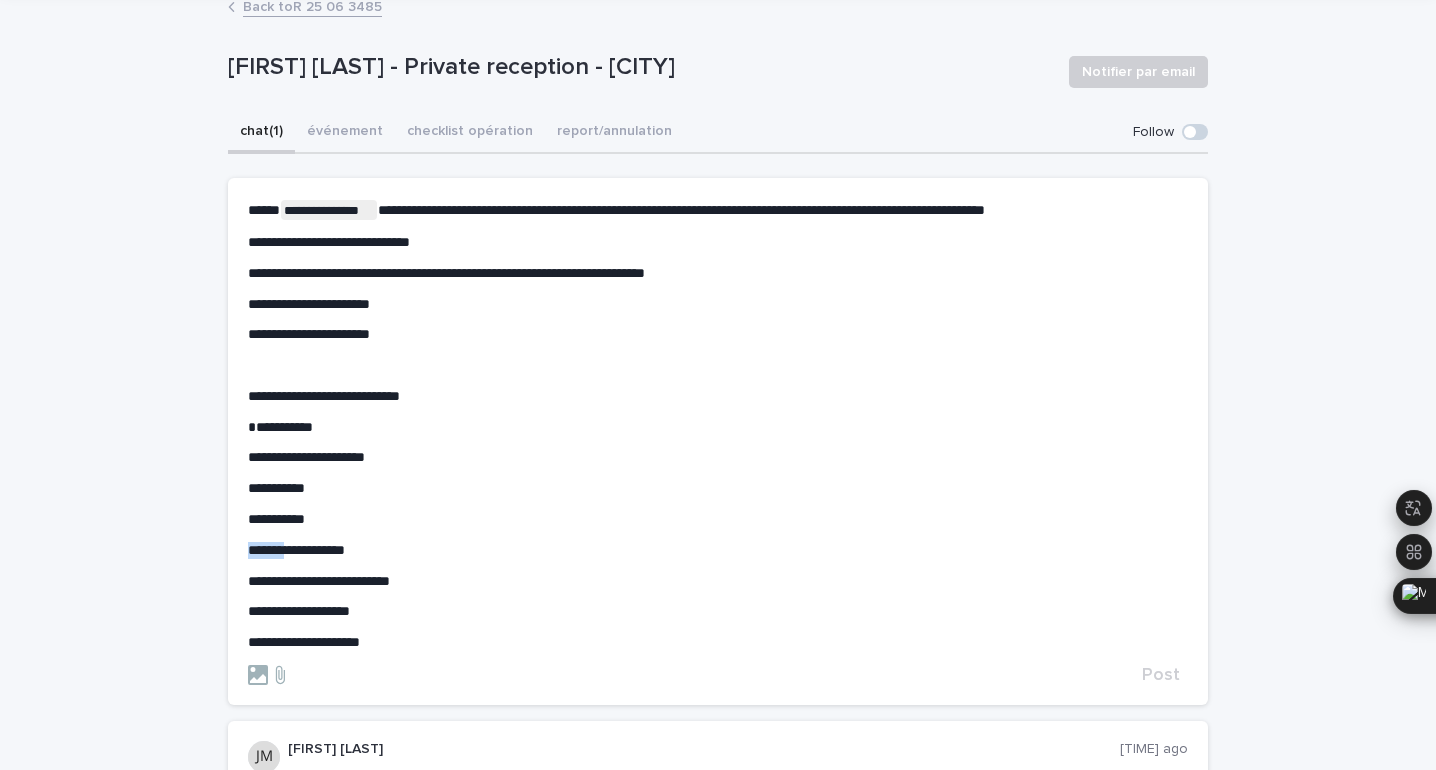 drag, startPoint x: 299, startPoint y: 551, endPoint x: 234, endPoint y: 551, distance: 65 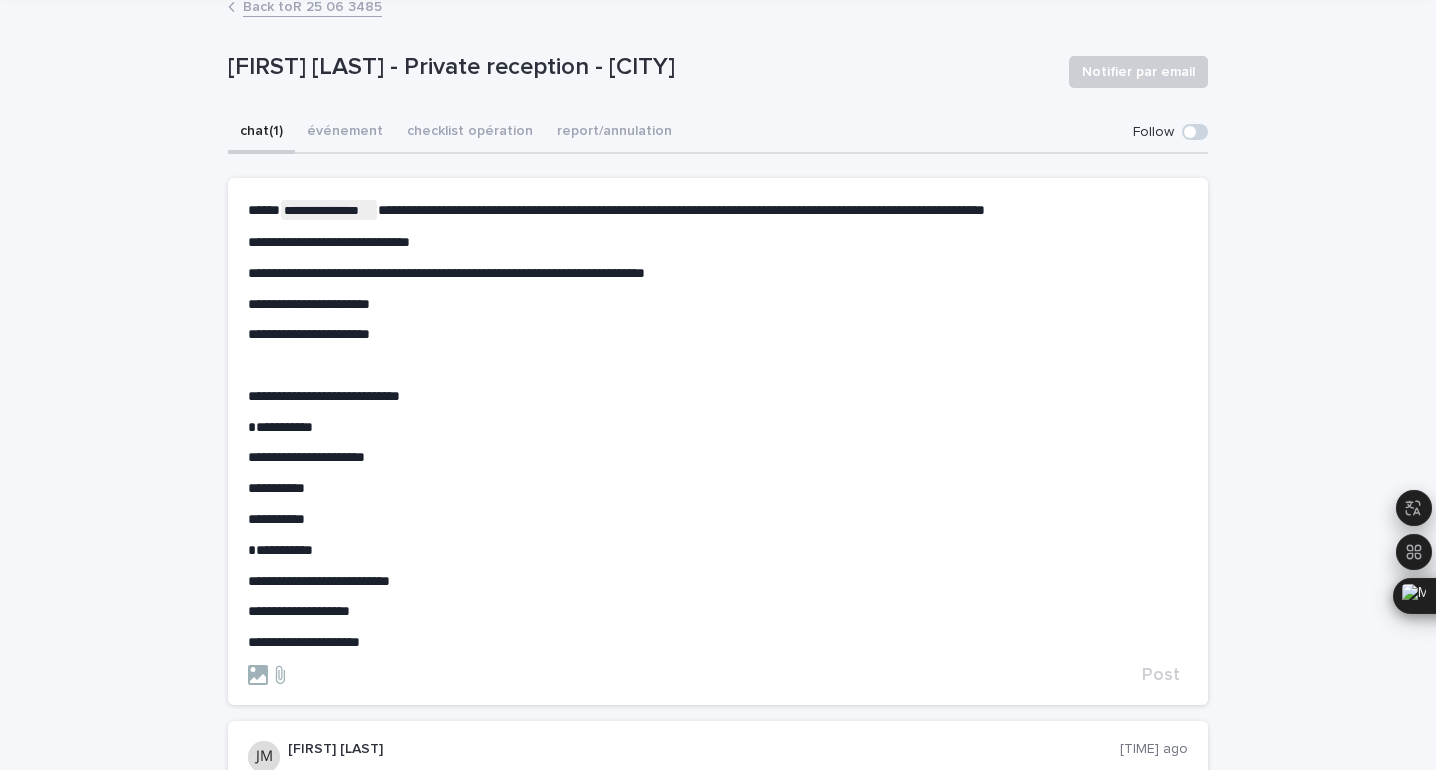 click on "**********" at bounding box center (718, 273) 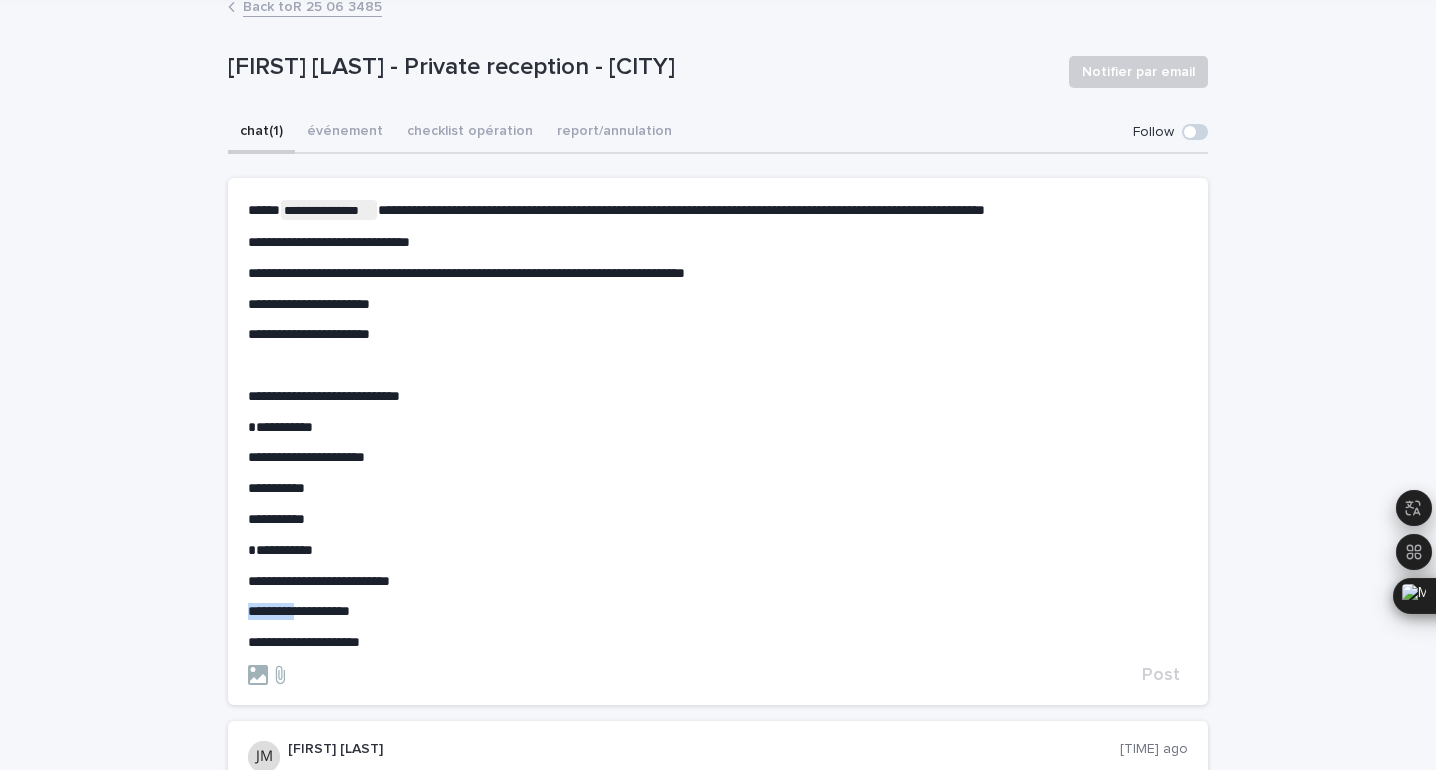 drag, startPoint x: 309, startPoint y: 612, endPoint x: 222, endPoint y: 607, distance: 87.14356 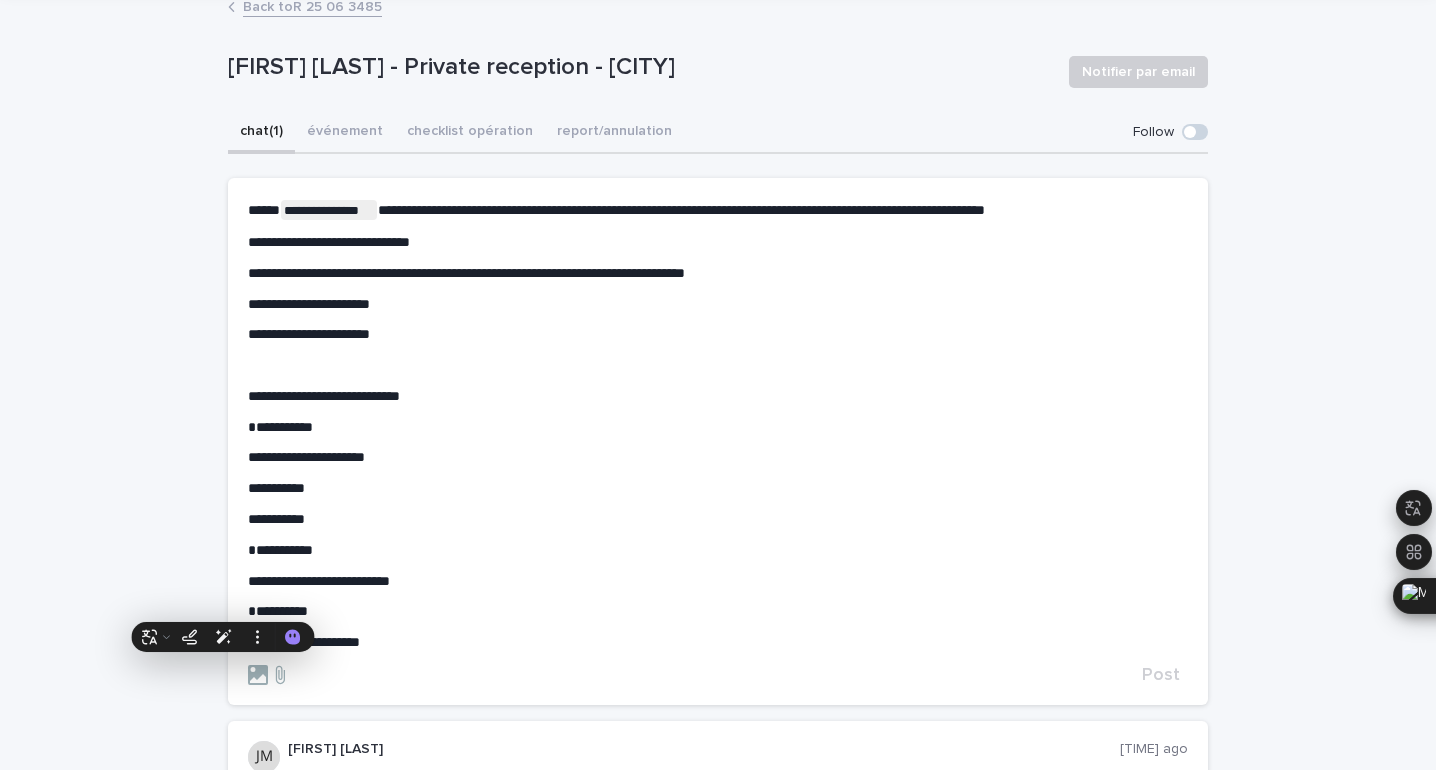 click on "**********" at bounding box center [718, 273] 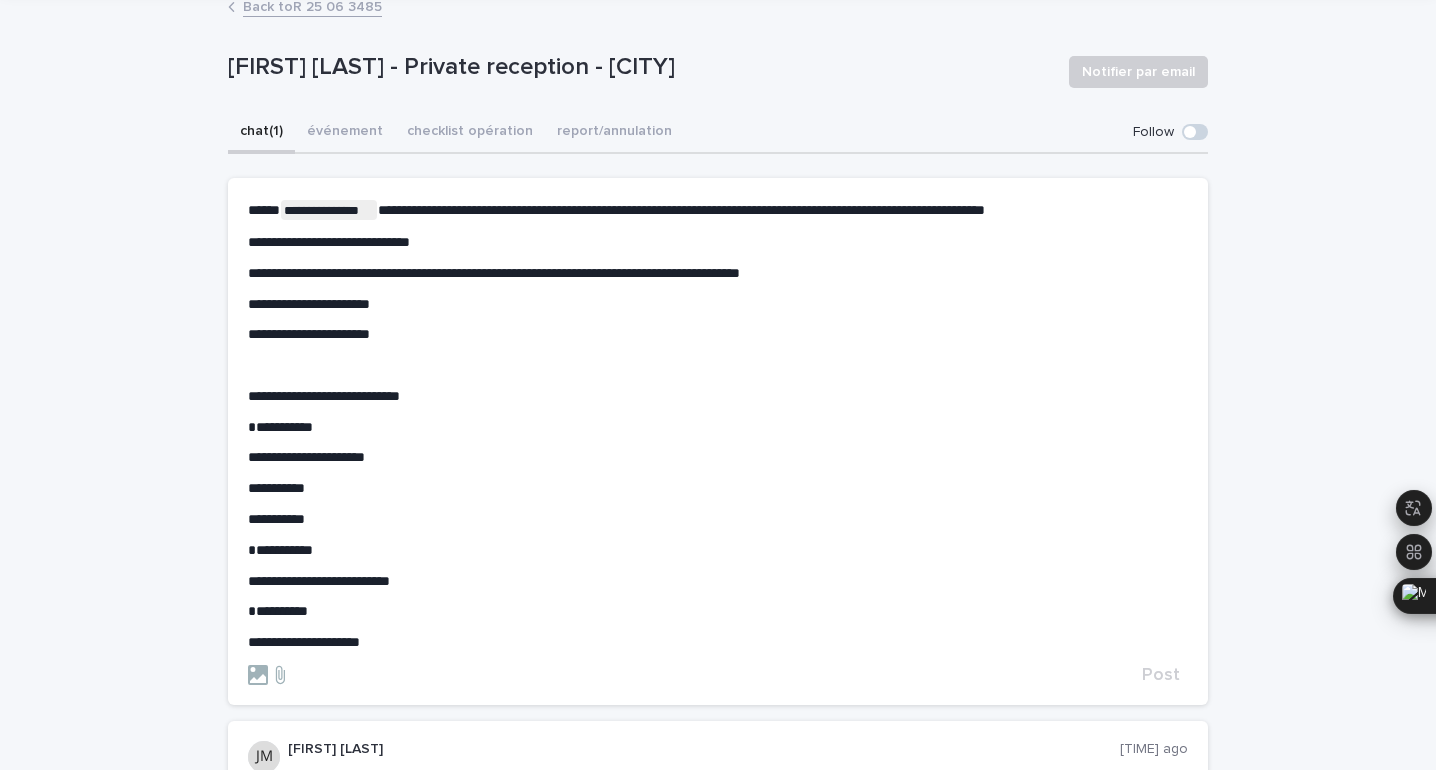 click on "**********" at bounding box center [309, 304] 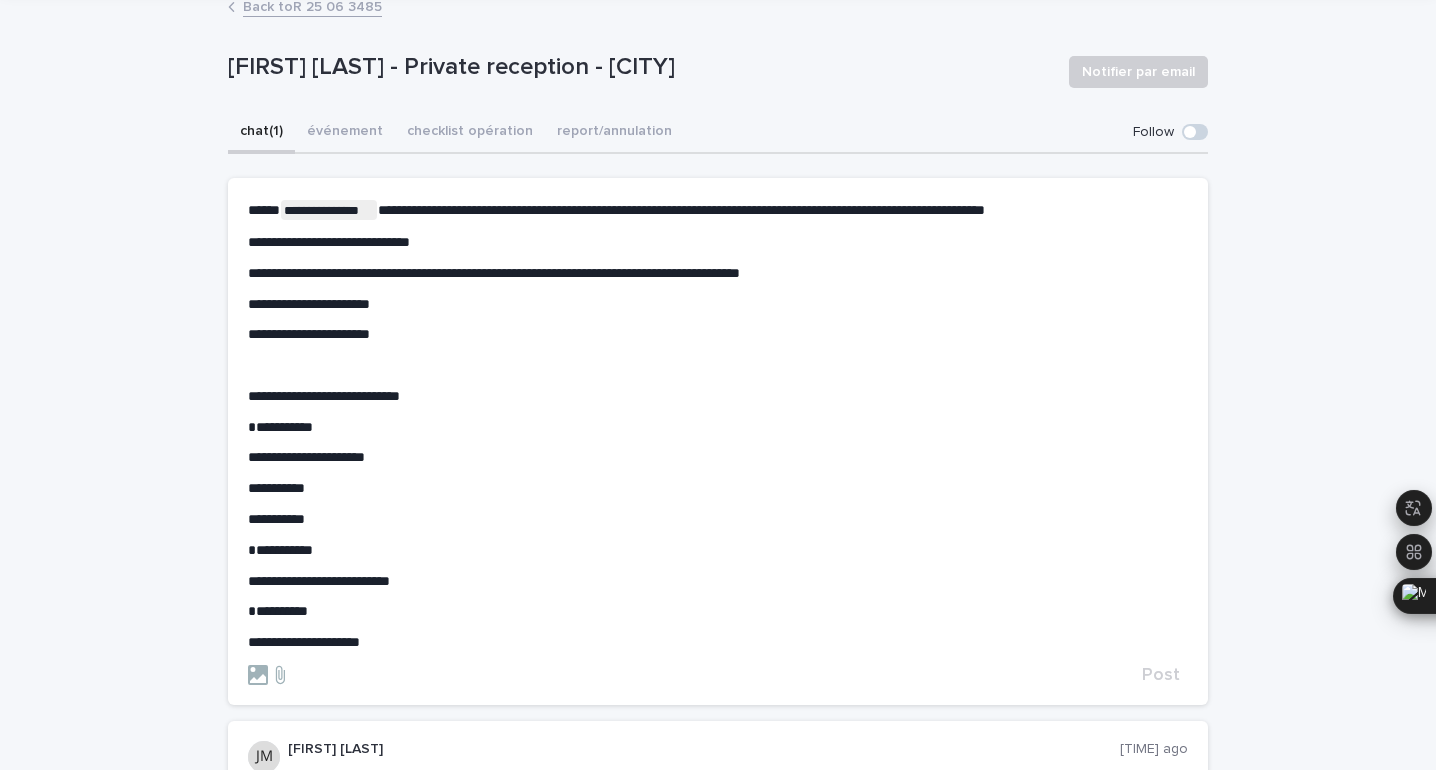 click on "**********" at bounding box center (309, 304) 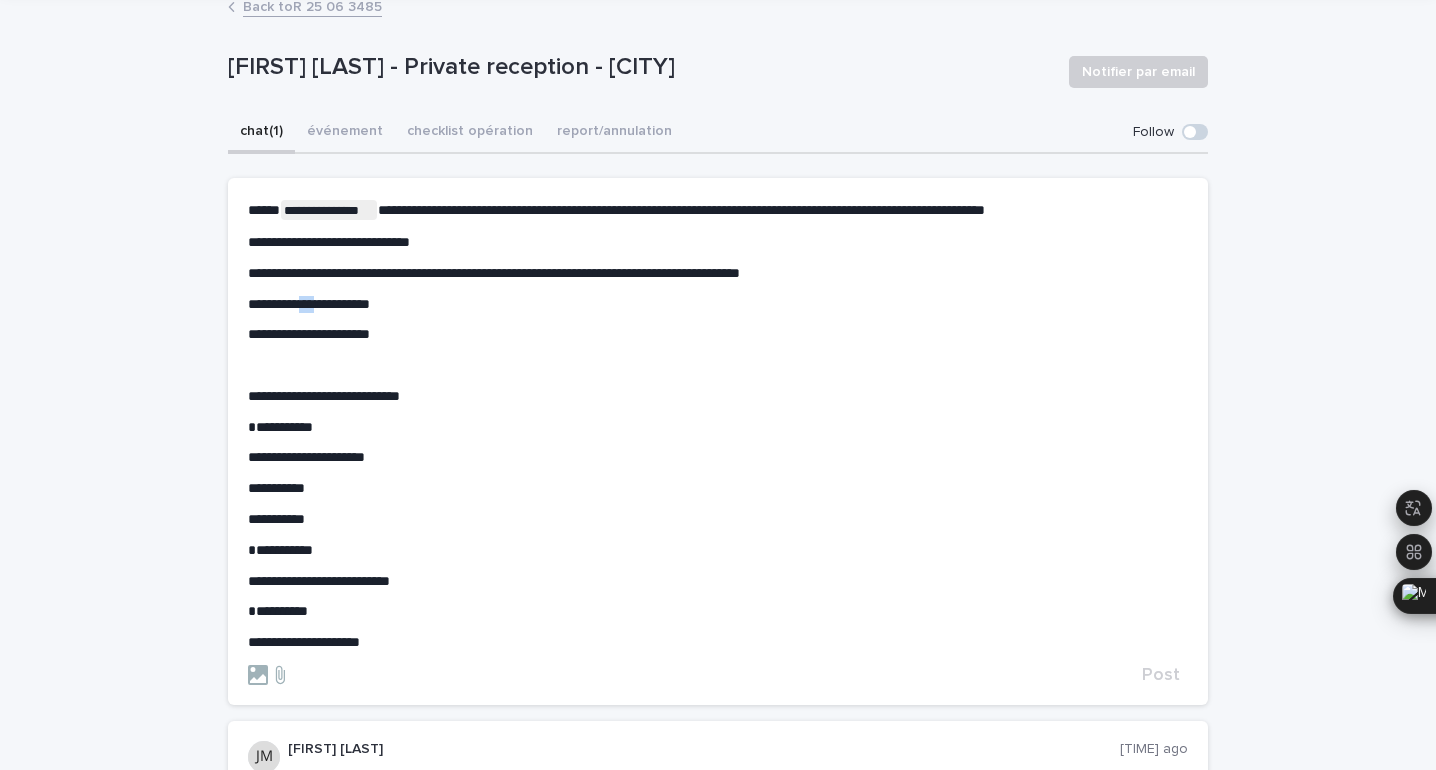 click on "**********" at bounding box center (309, 304) 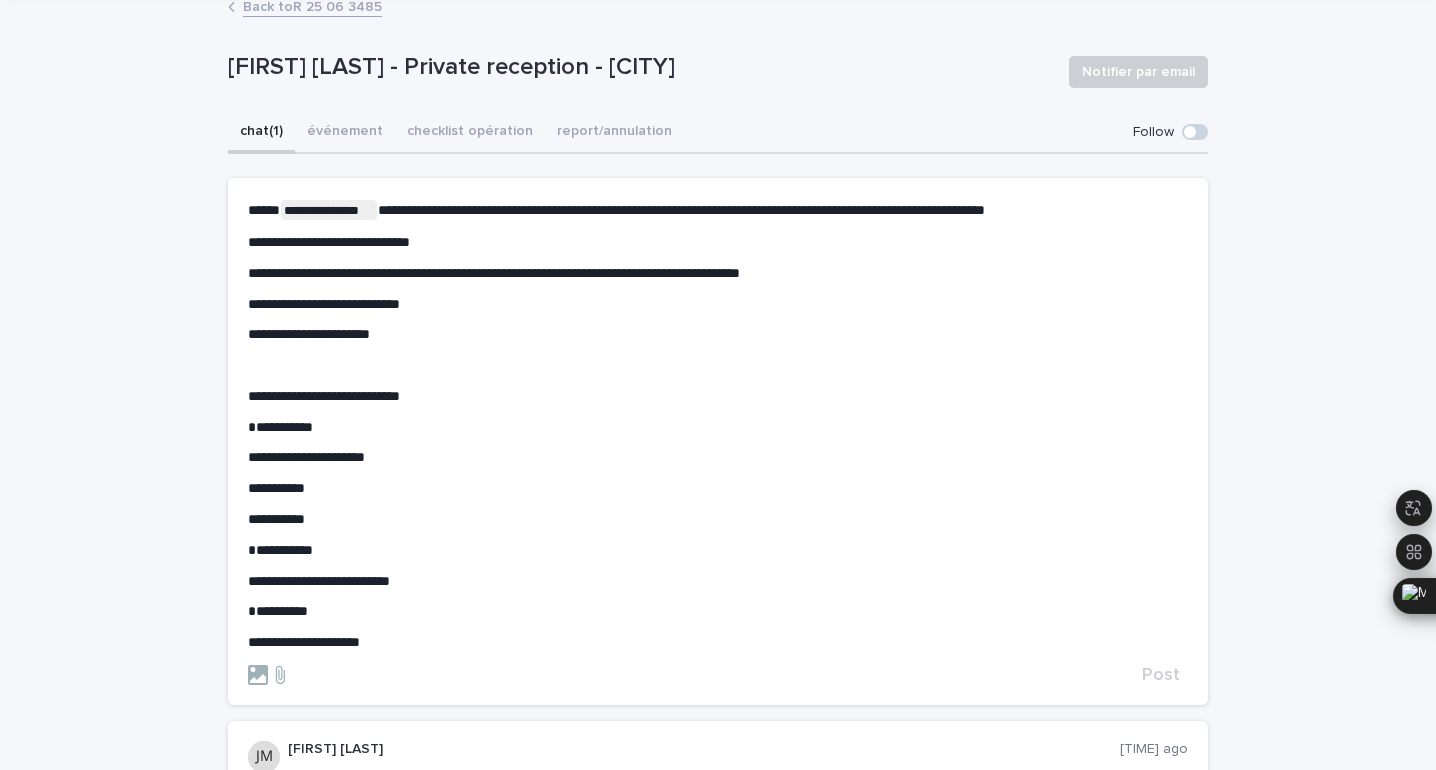 click on "**********" at bounding box center (718, 304) 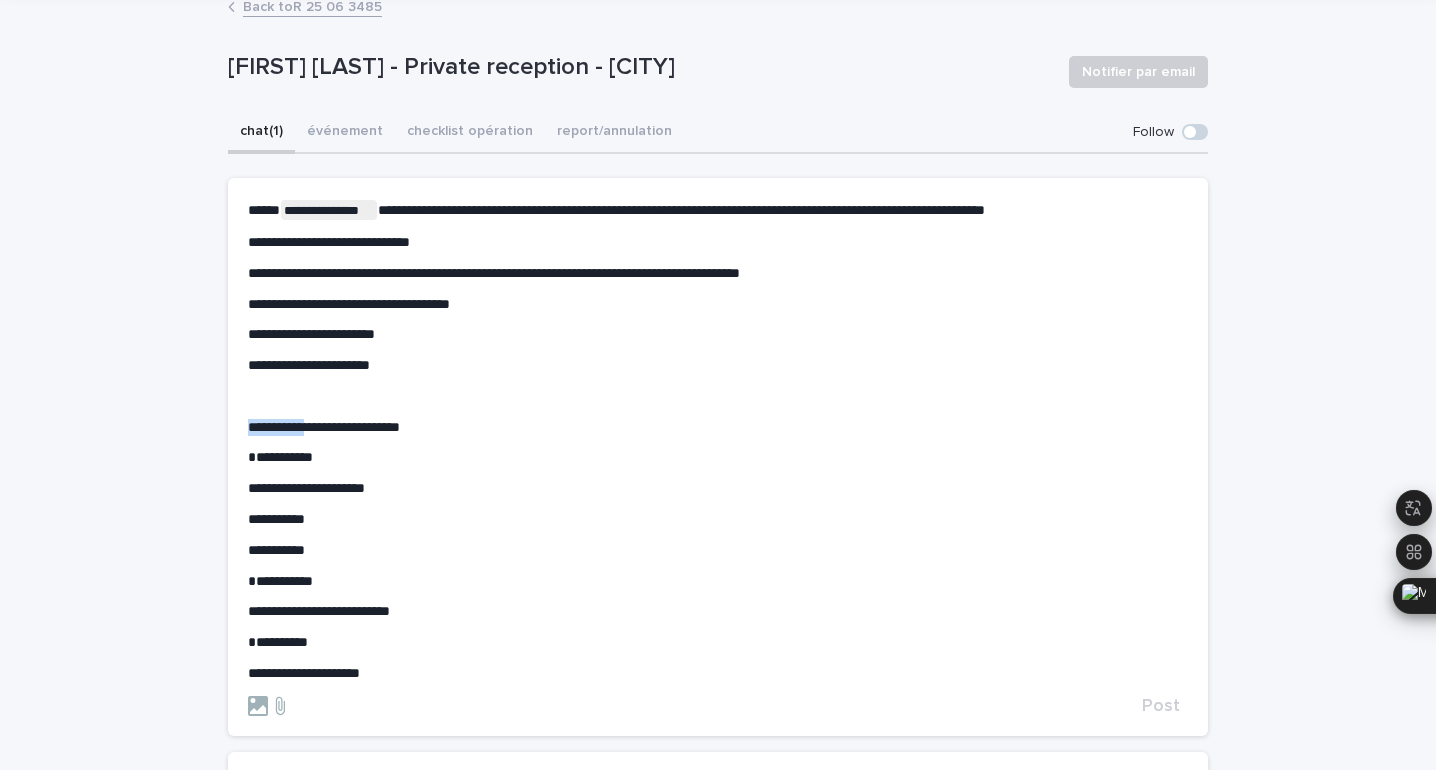 drag, startPoint x: 313, startPoint y: 426, endPoint x: 242, endPoint y: 425, distance: 71.00704 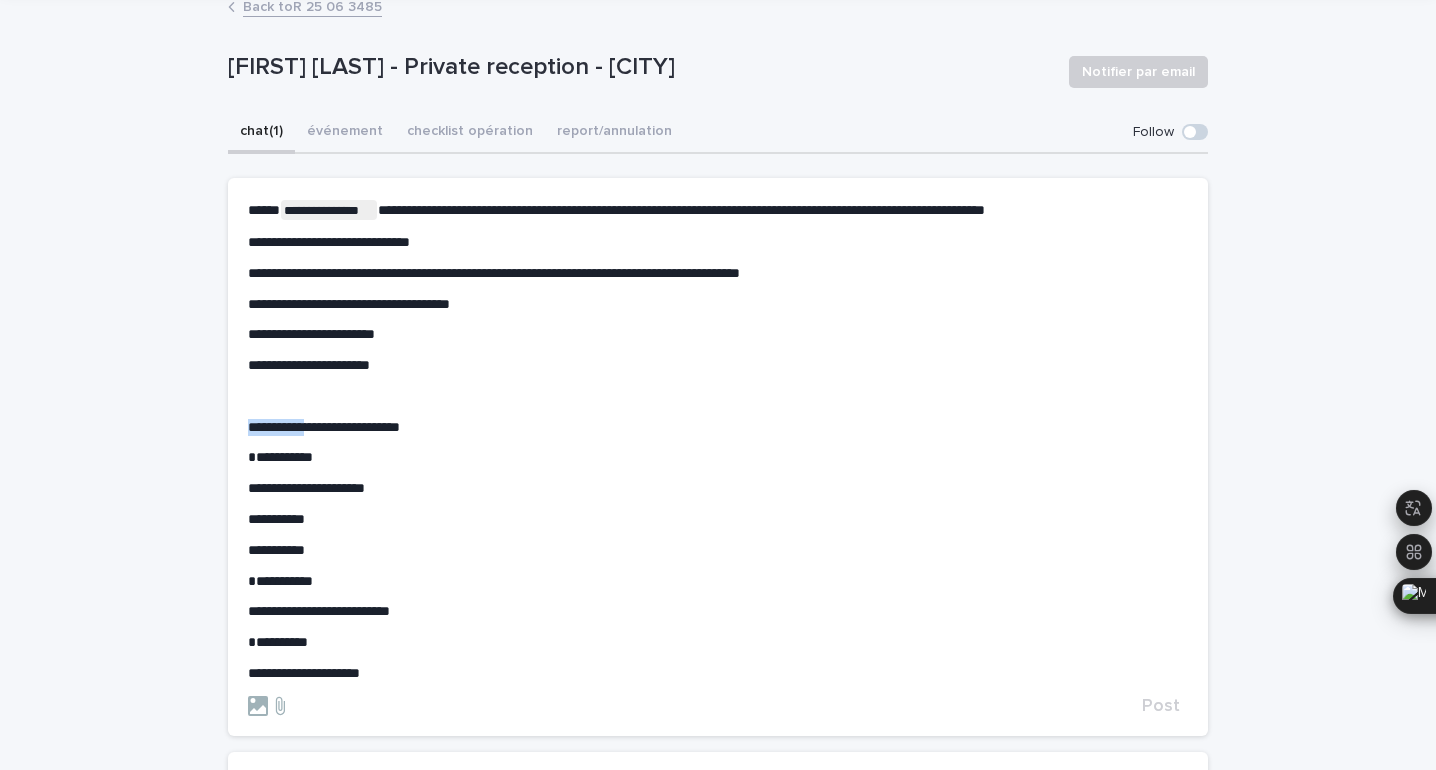 click on "**********" at bounding box center [718, 457] 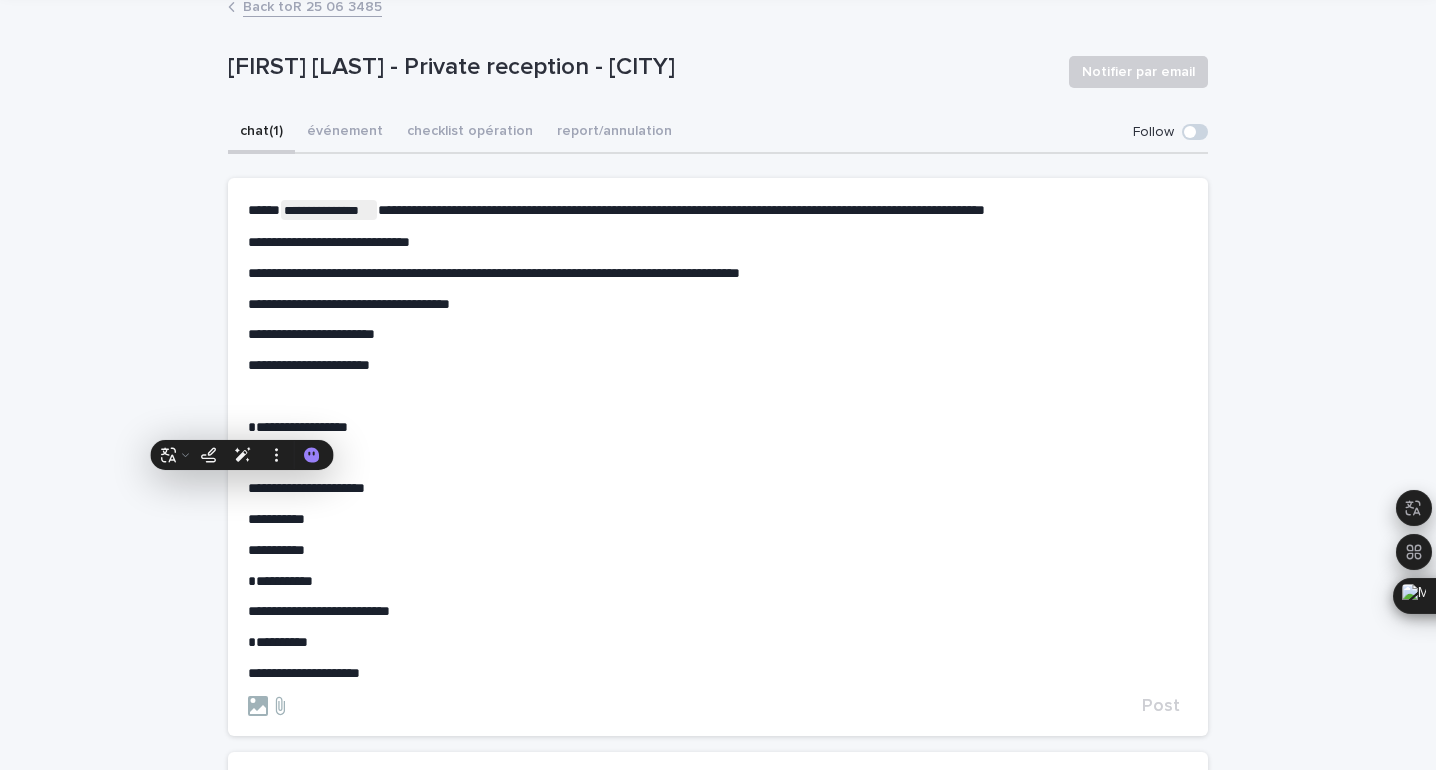 click on "**********" at bounding box center (718, 334) 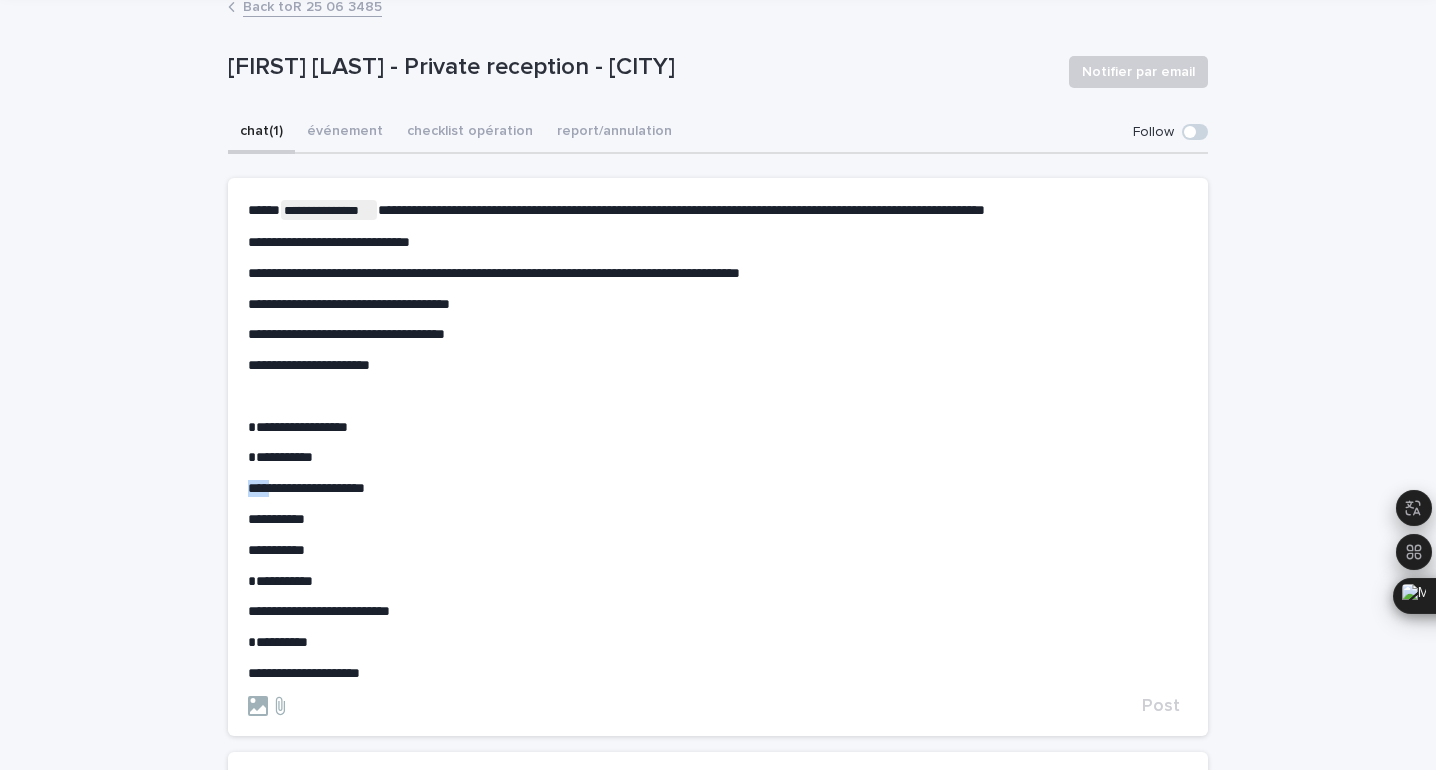 drag, startPoint x: 278, startPoint y: 489, endPoint x: 230, endPoint y: 489, distance: 48 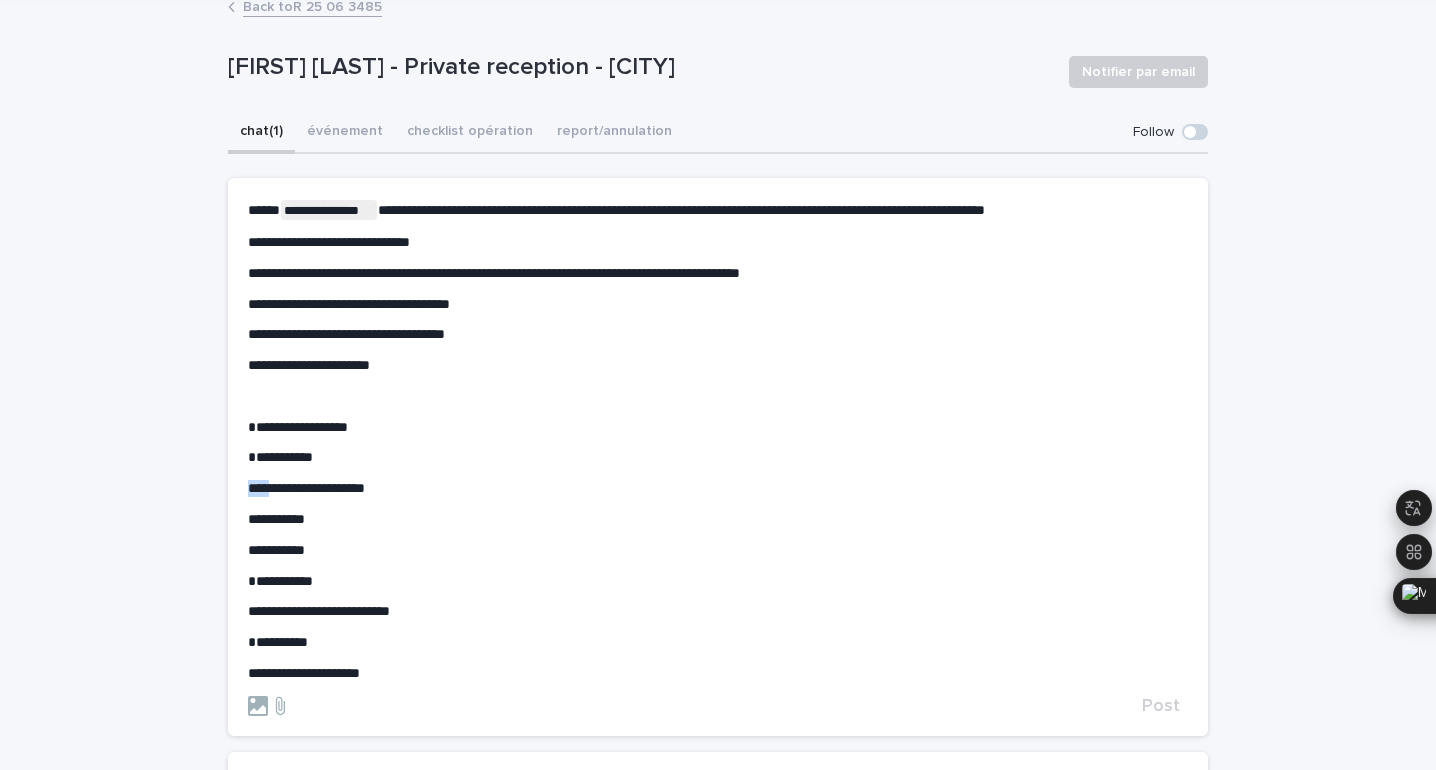 click on "**********" at bounding box center [718, 457] 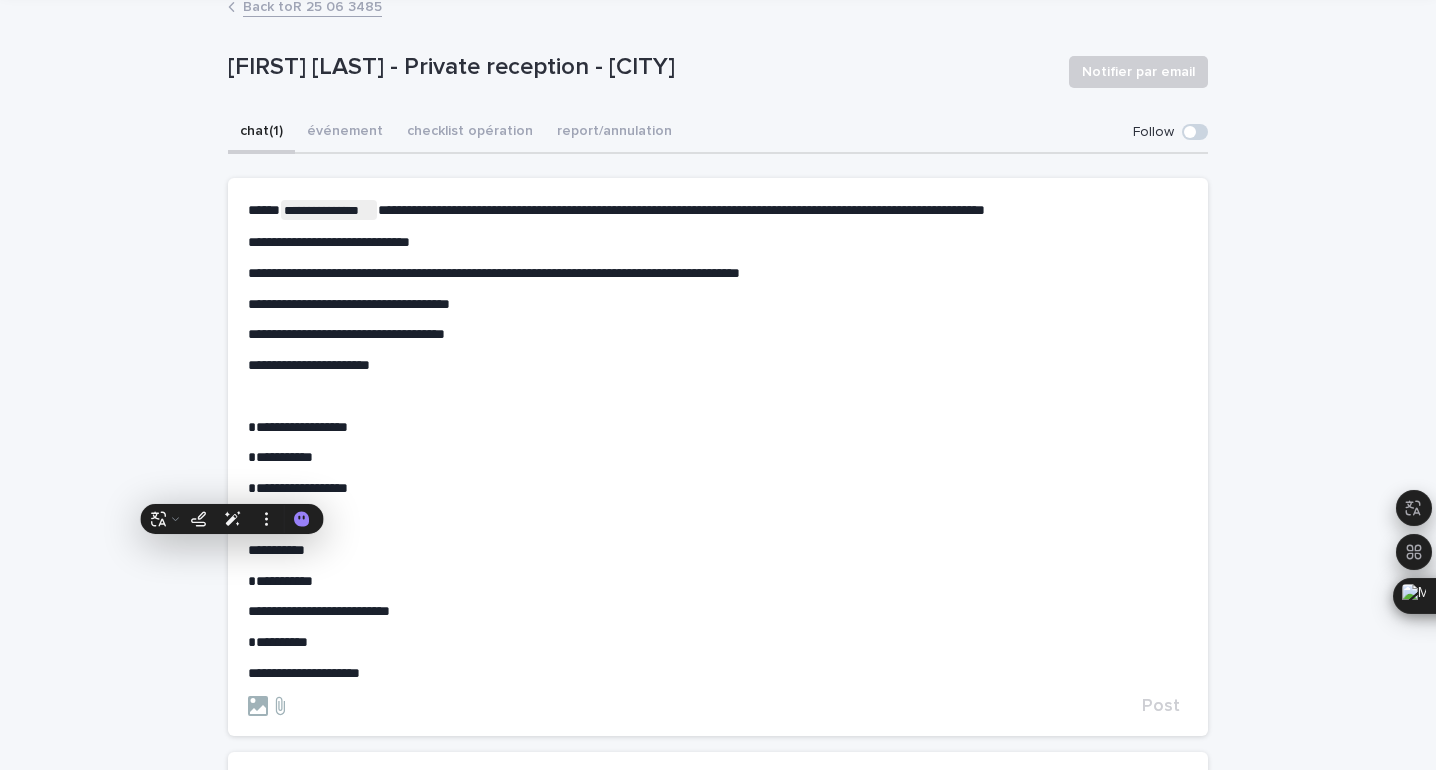 click on "**********" at bounding box center [718, 334] 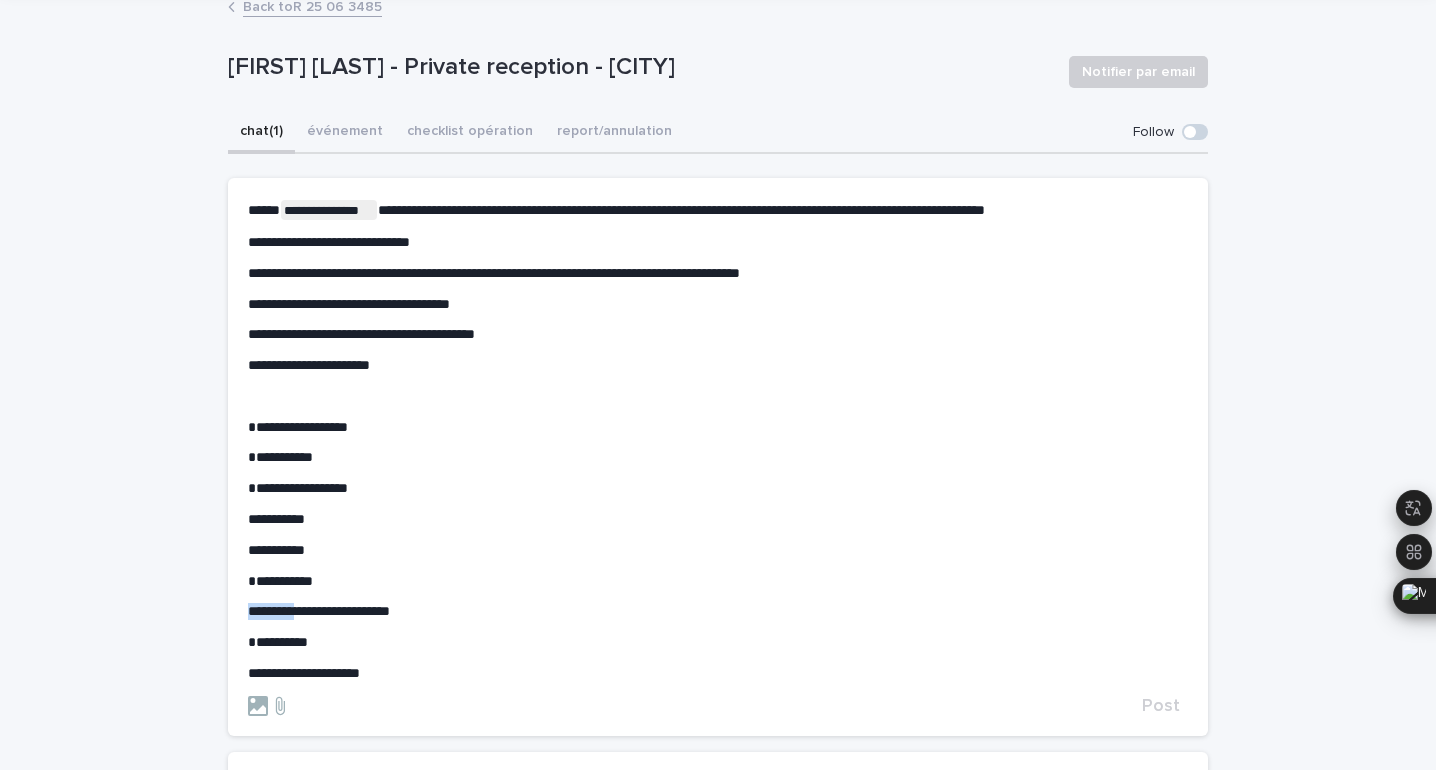 drag, startPoint x: 296, startPoint y: 608, endPoint x: 237, endPoint y: 608, distance: 59 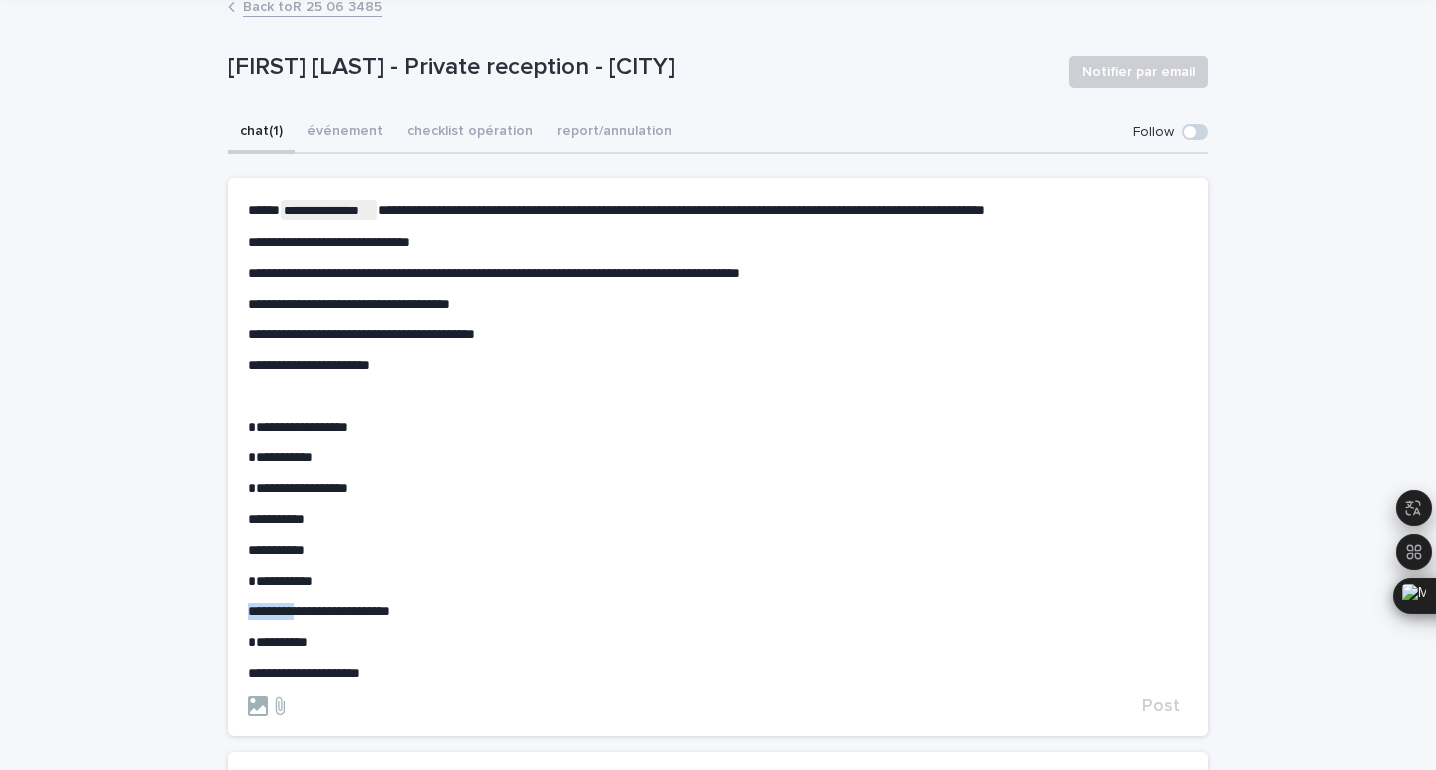 click on "**********" at bounding box center [718, 457] 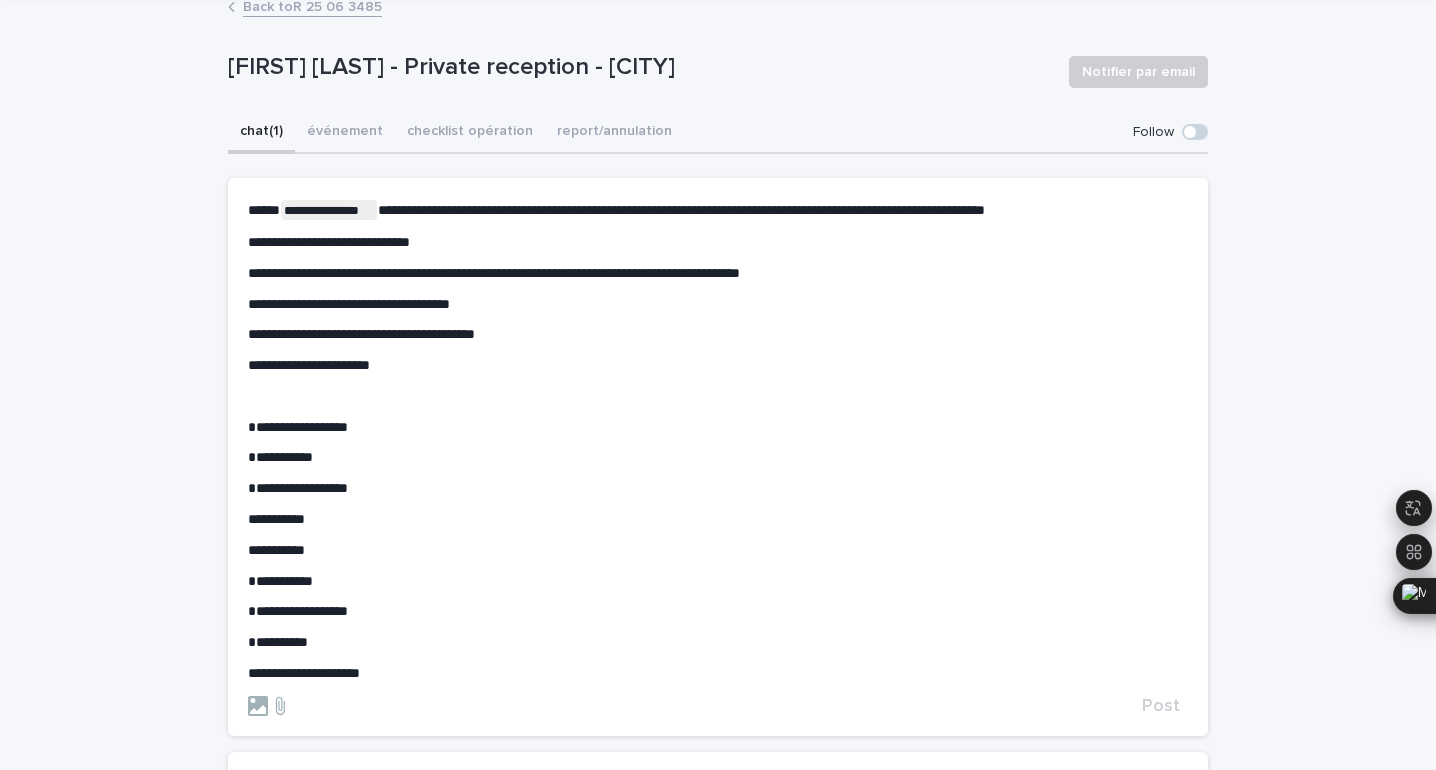 click on "**********" at bounding box center (718, 334) 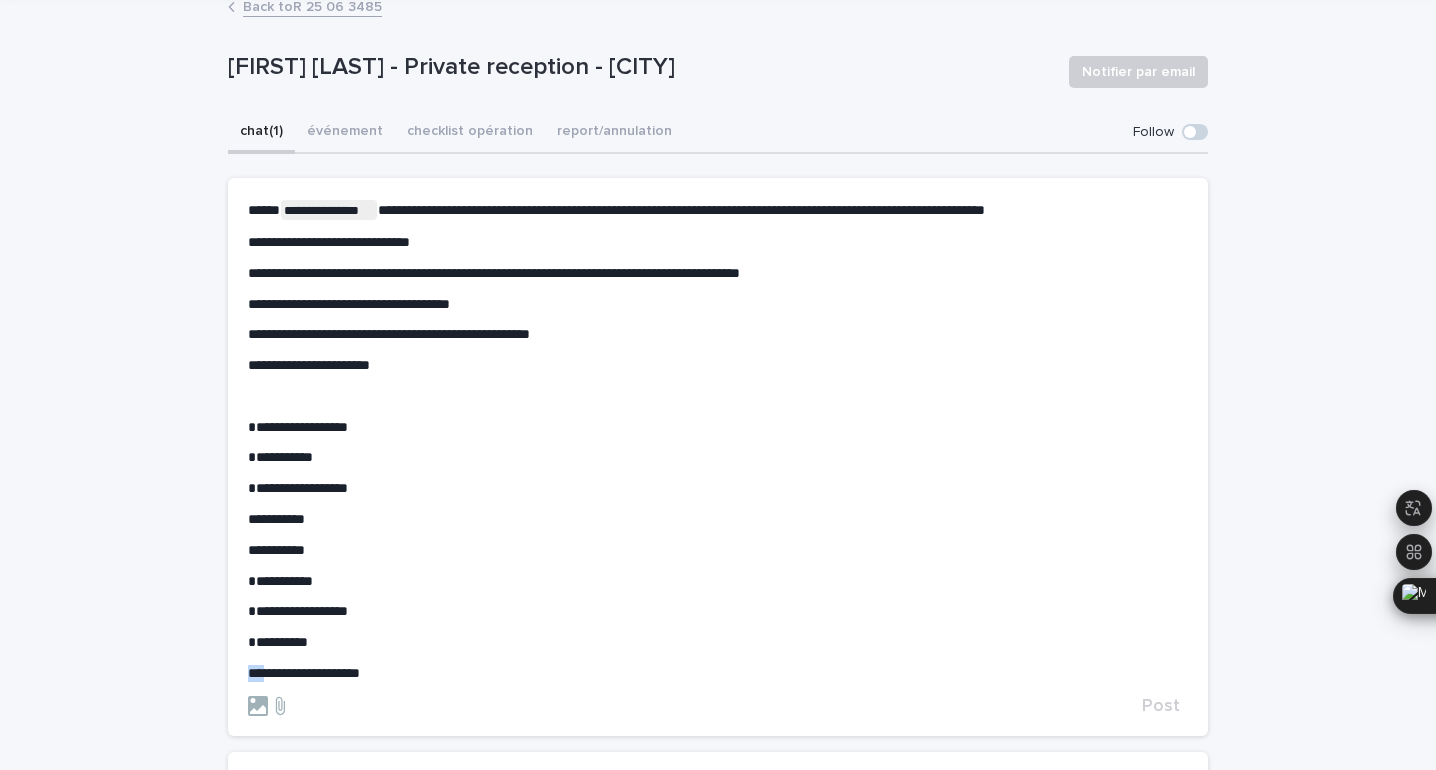 drag, startPoint x: 272, startPoint y: 670, endPoint x: 231, endPoint y: 671, distance: 41.01219 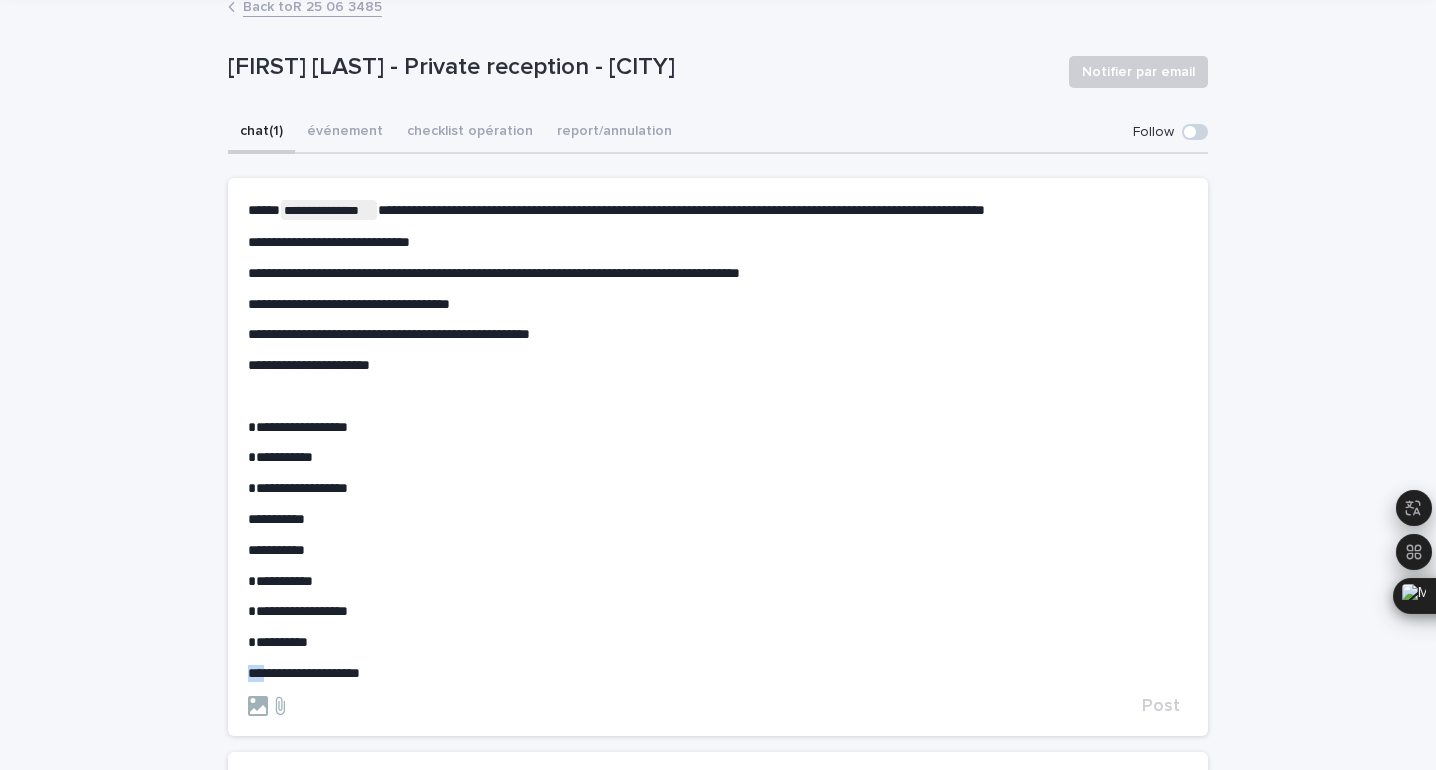 click on "**********" at bounding box center (718, 457) 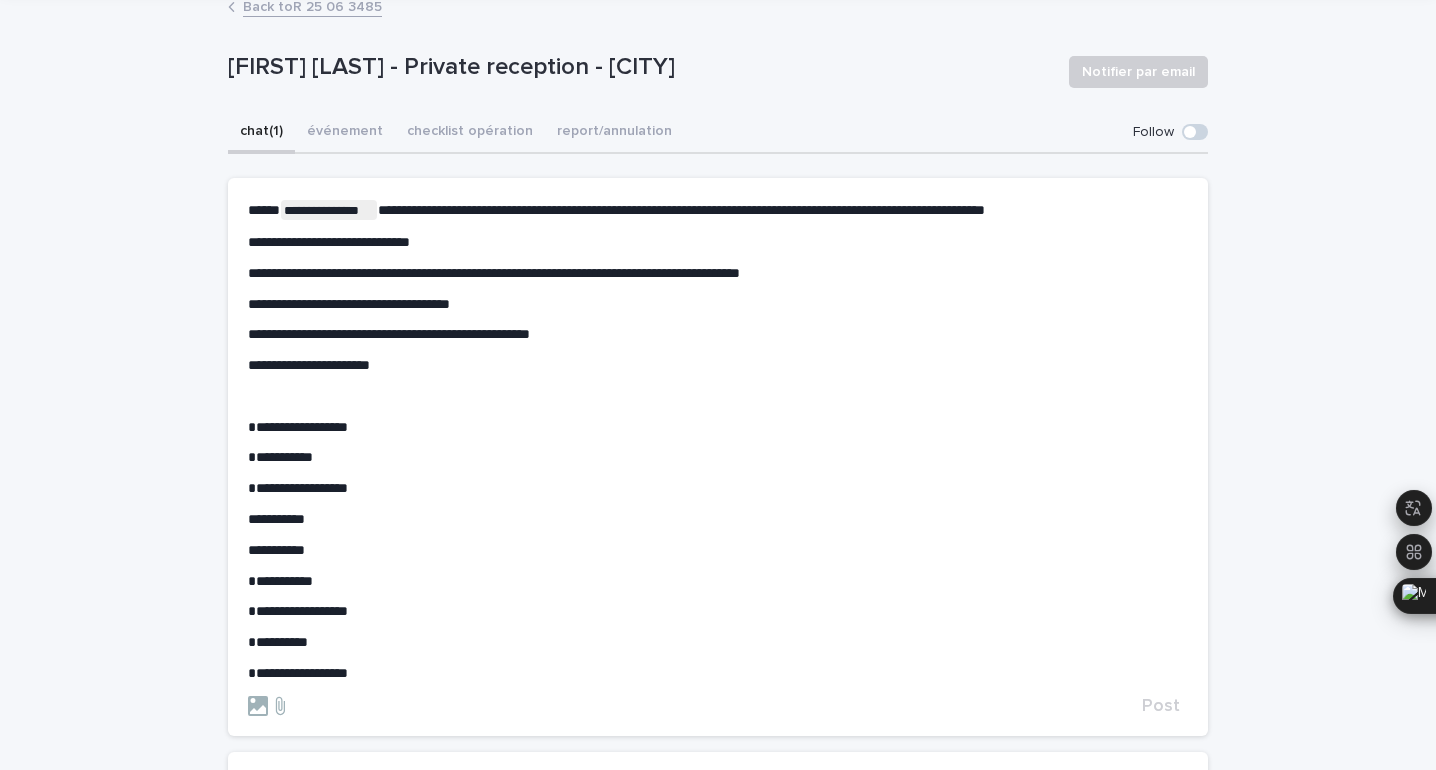 click on "**********" at bounding box center (718, 334) 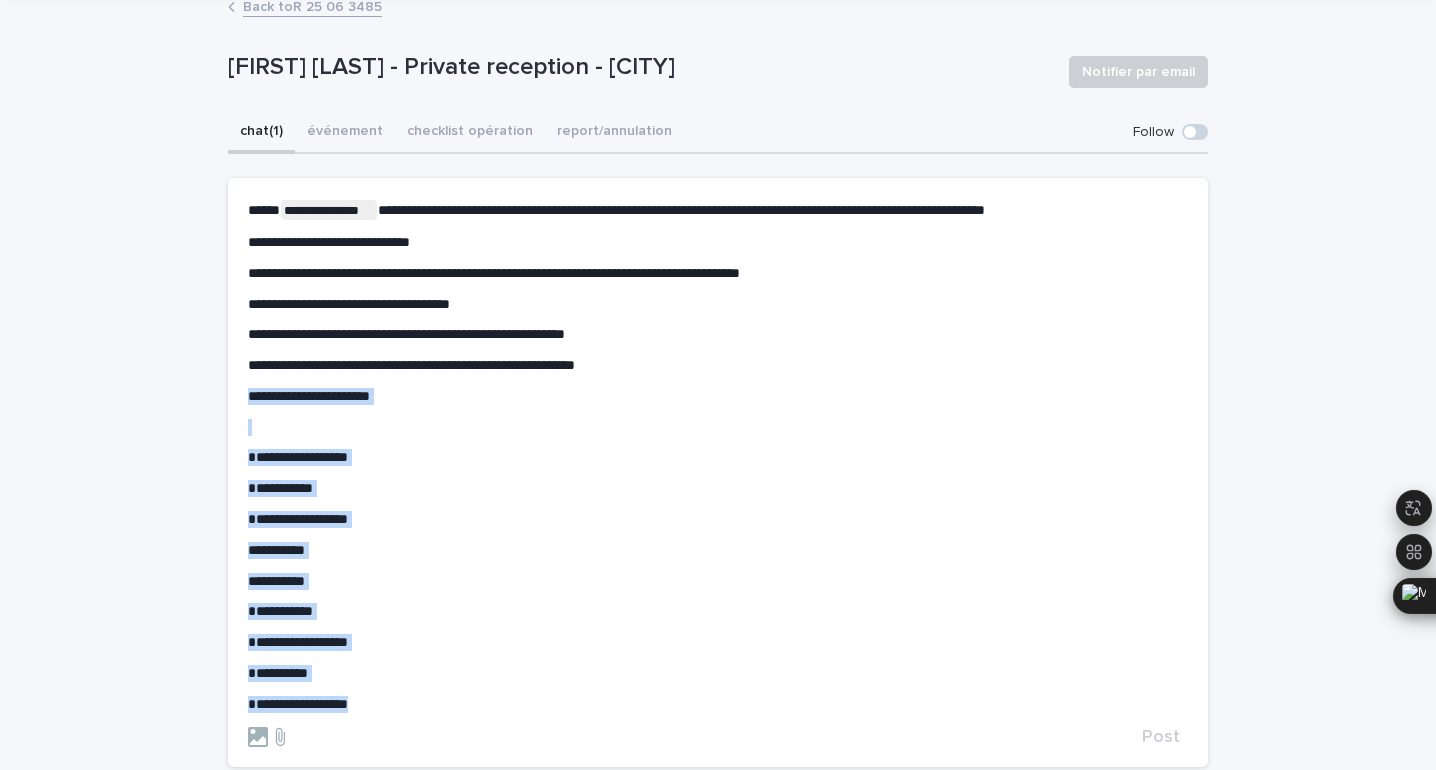 drag, startPoint x: 393, startPoint y: 706, endPoint x: 236, endPoint y: 392, distance: 351.06268 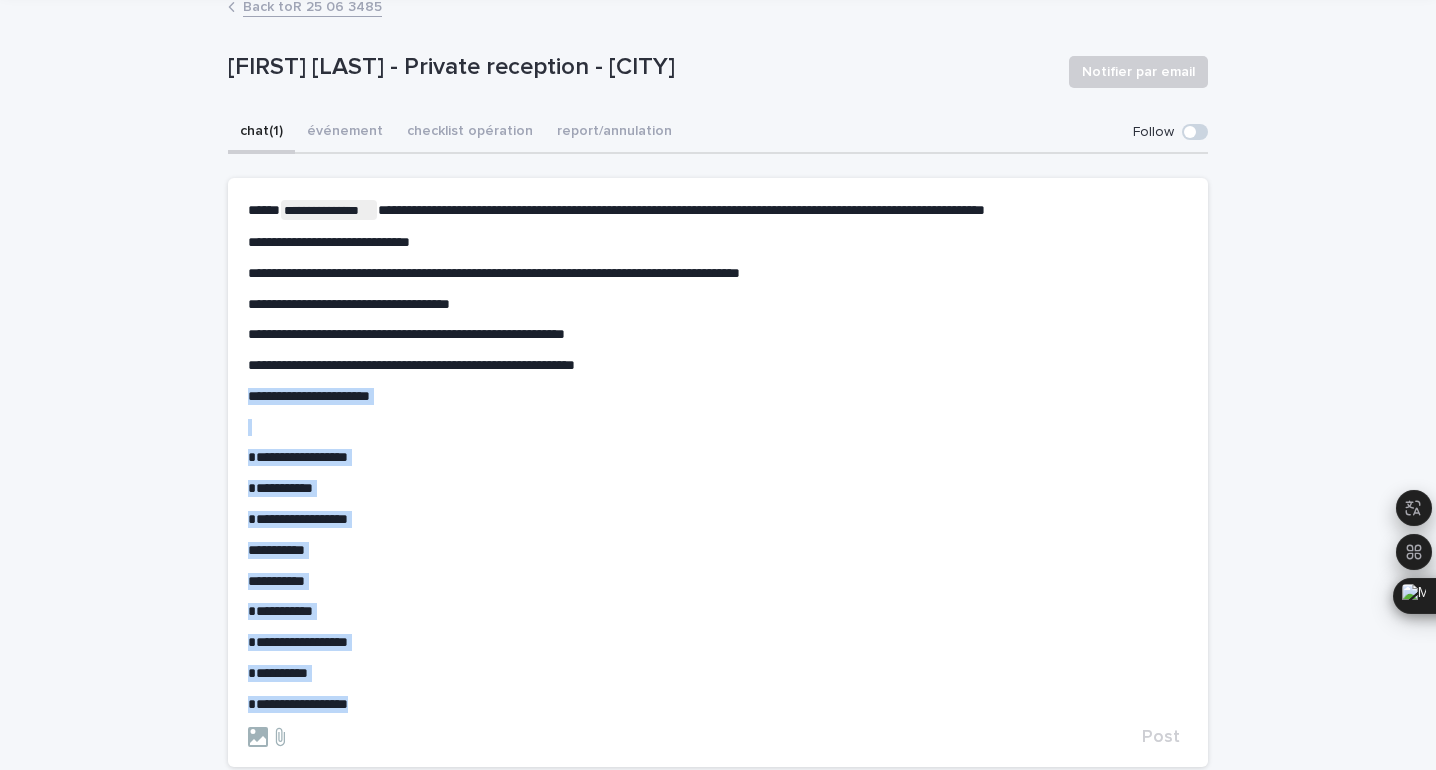 click on "**********" at bounding box center (718, 472) 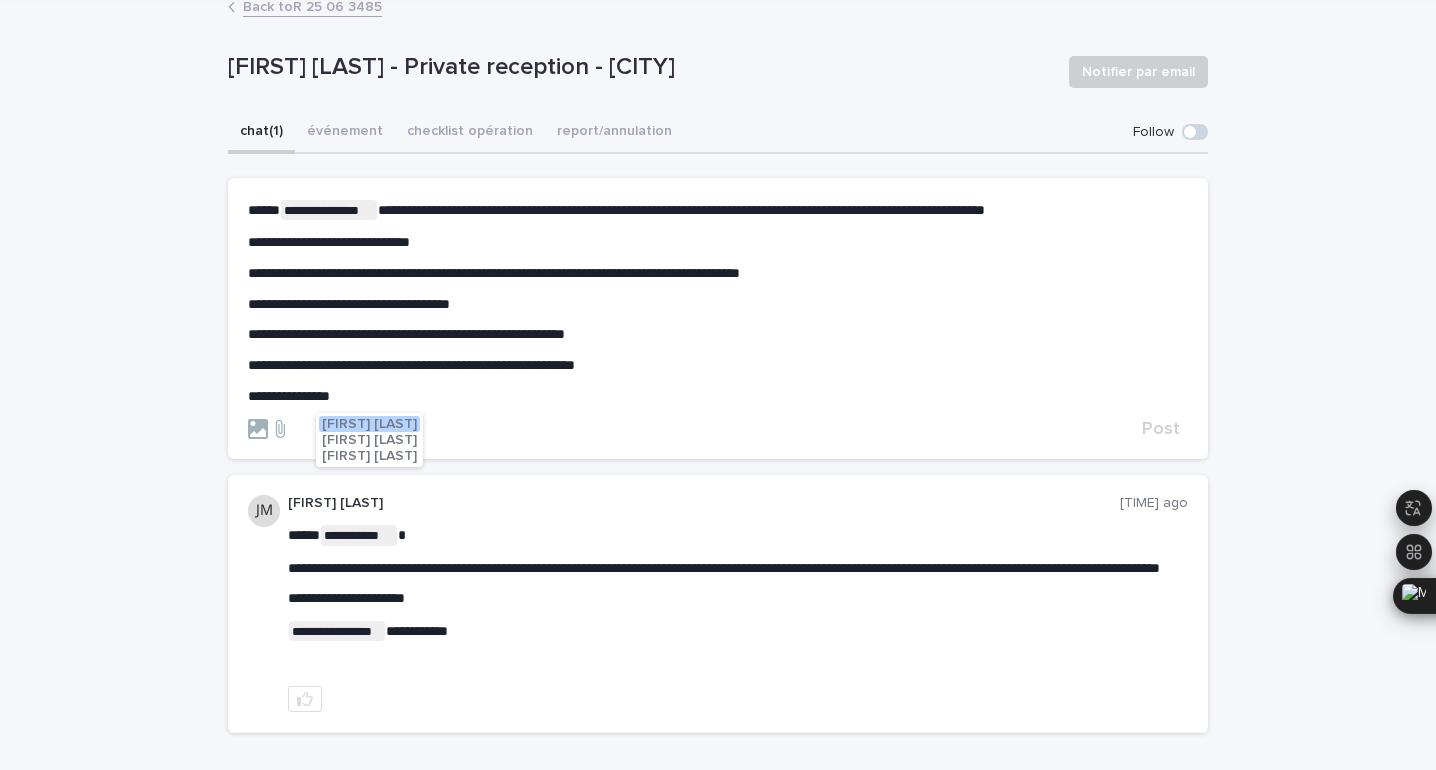 click on "[FIRST] [LAST]" at bounding box center [369, 456] 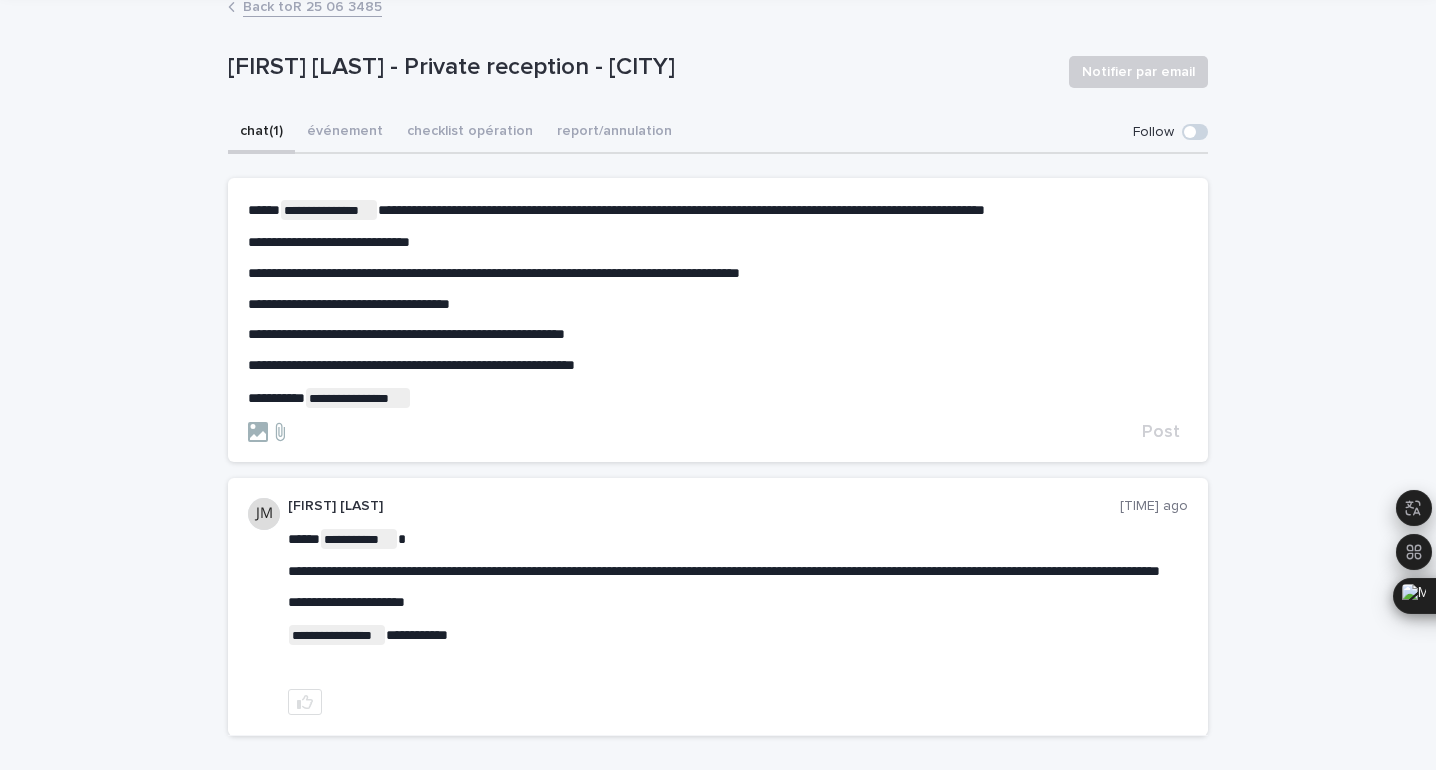 click on "**********" at bounding box center [718, 398] 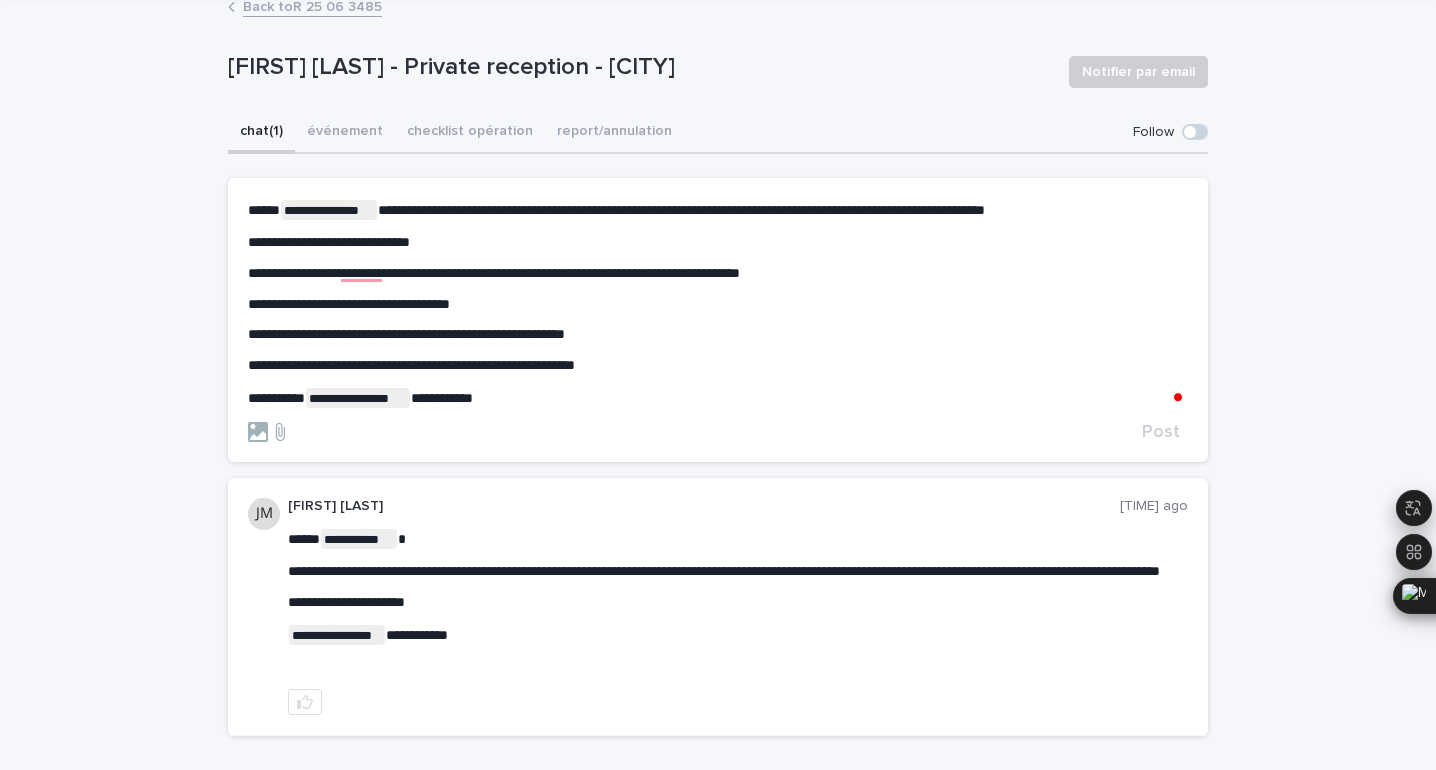 scroll, scrollTop: 121, scrollLeft: 0, axis: vertical 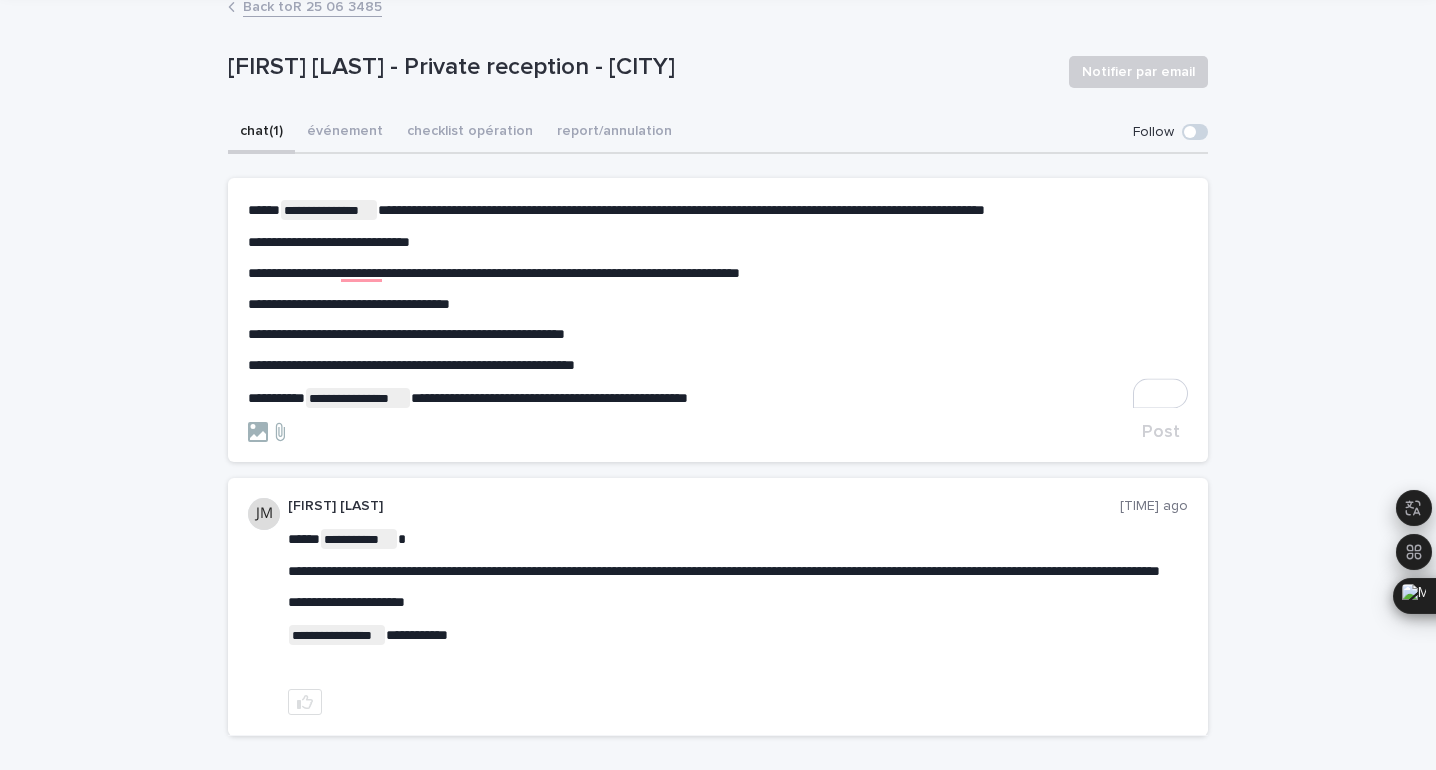 click on "**********" at bounding box center (681, 210) 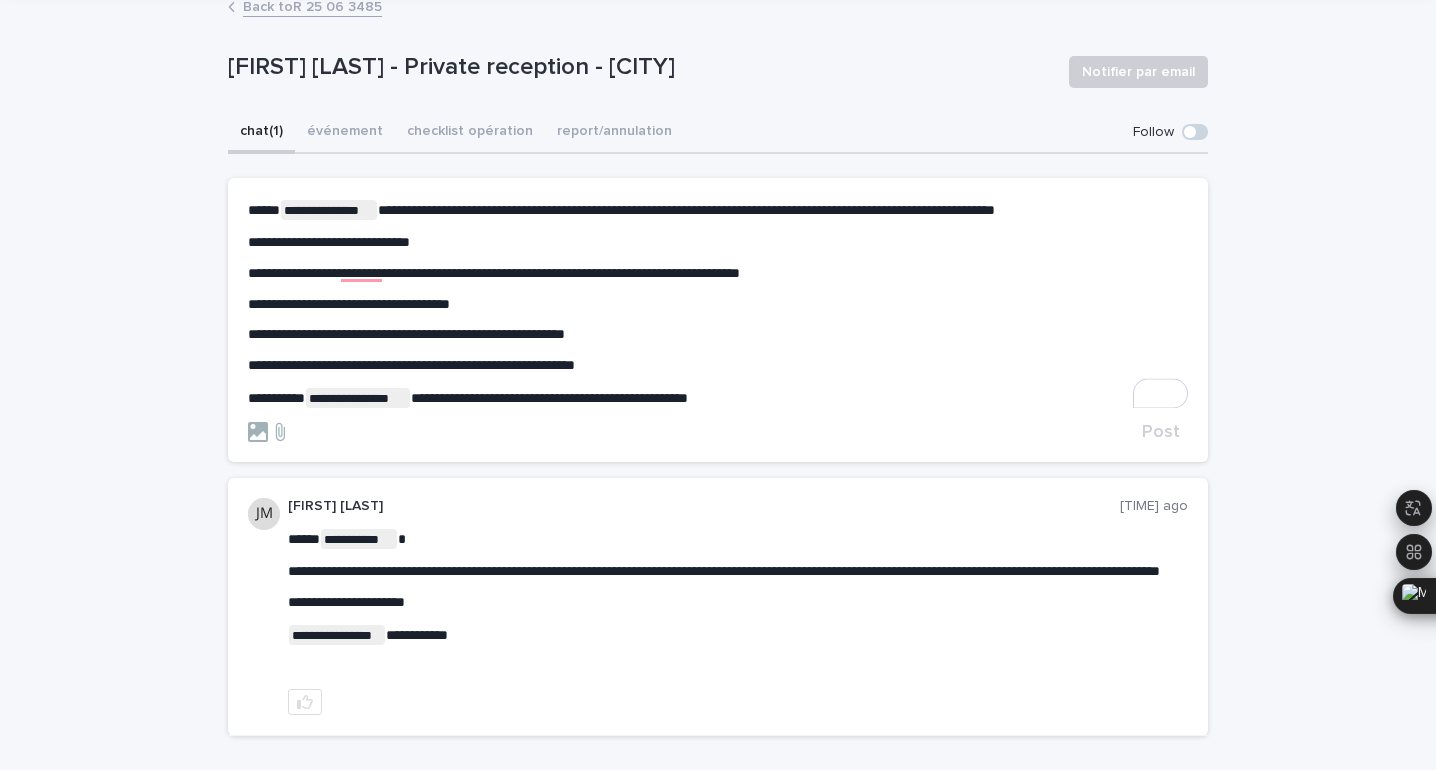 click on "**********" at bounding box center (718, 398) 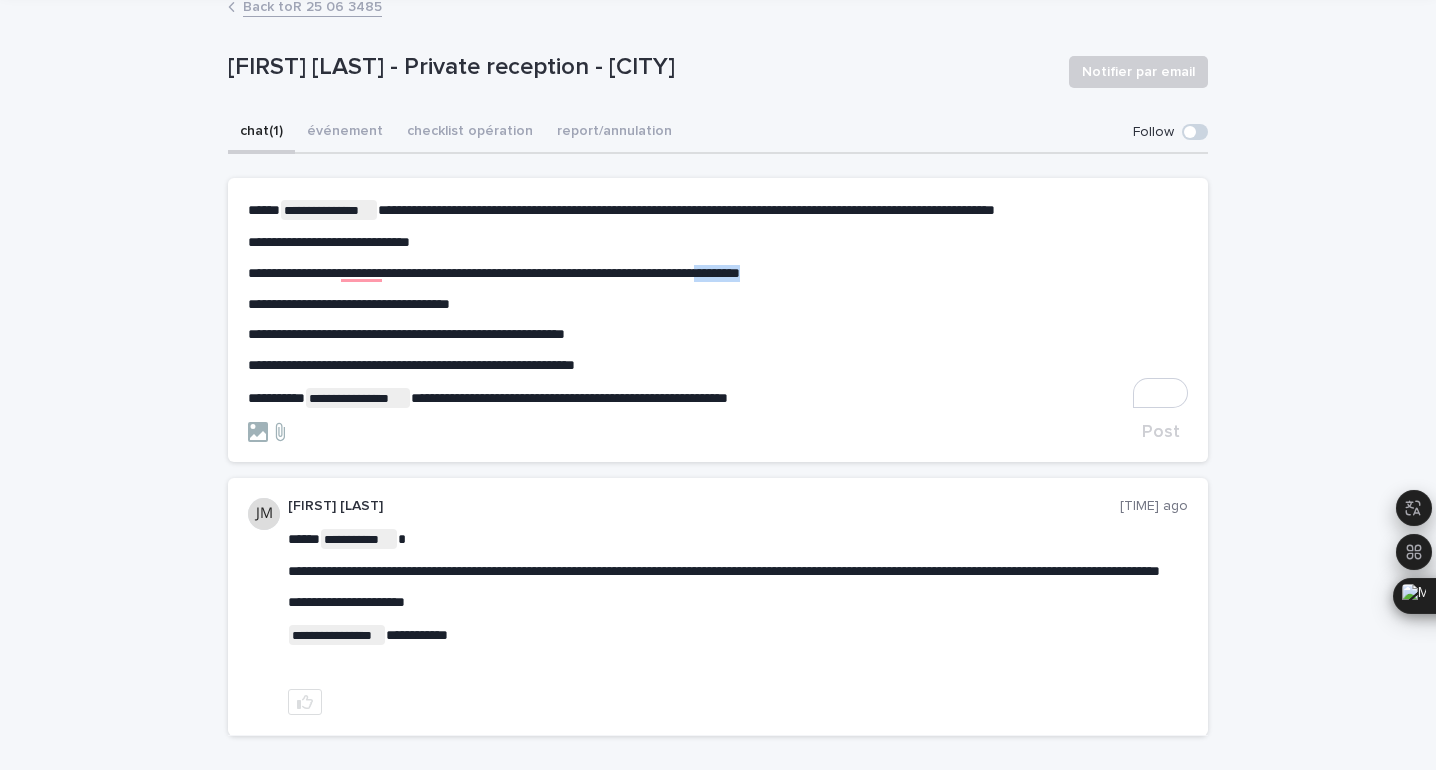 drag, startPoint x: 861, startPoint y: 277, endPoint x: 788, endPoint y: 268, distance: 73.552704 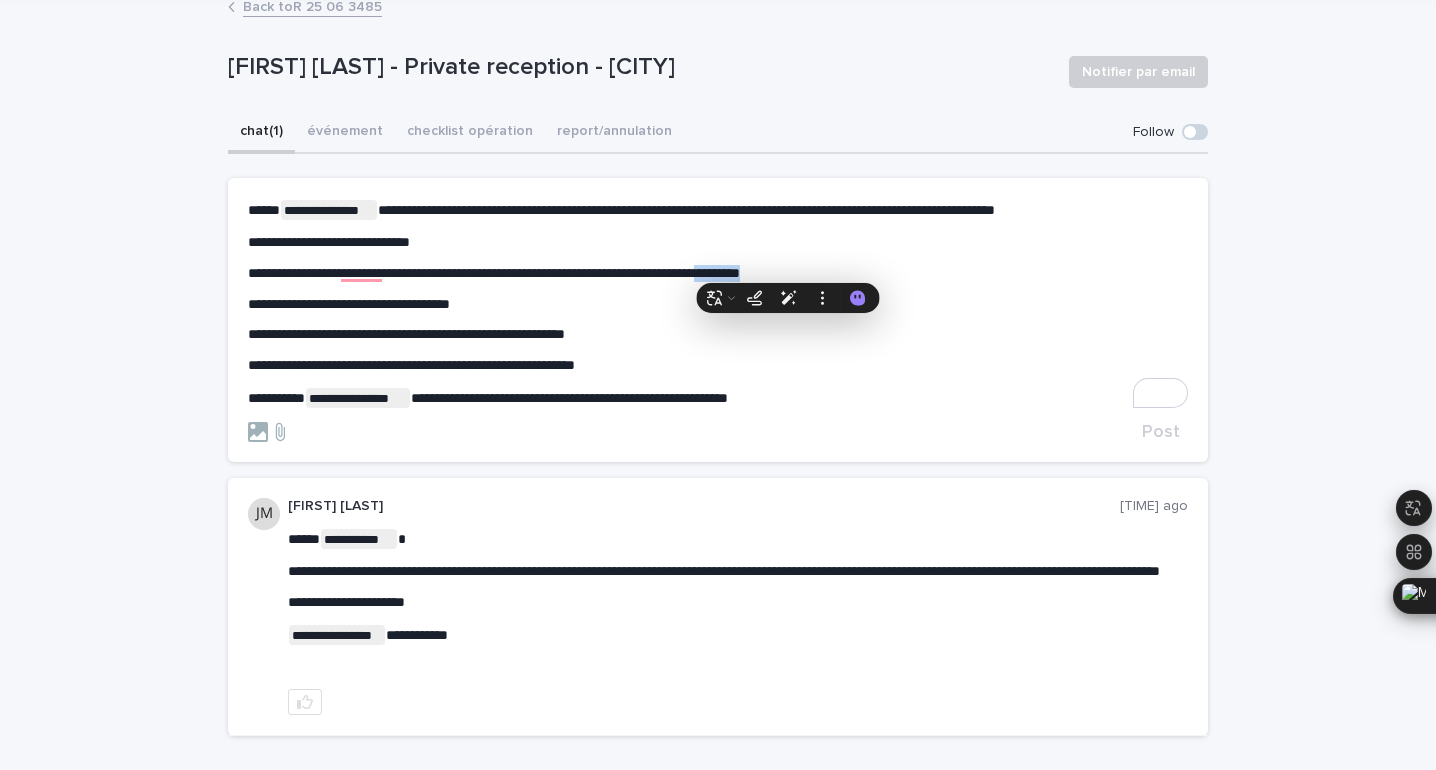 copy on "*********" 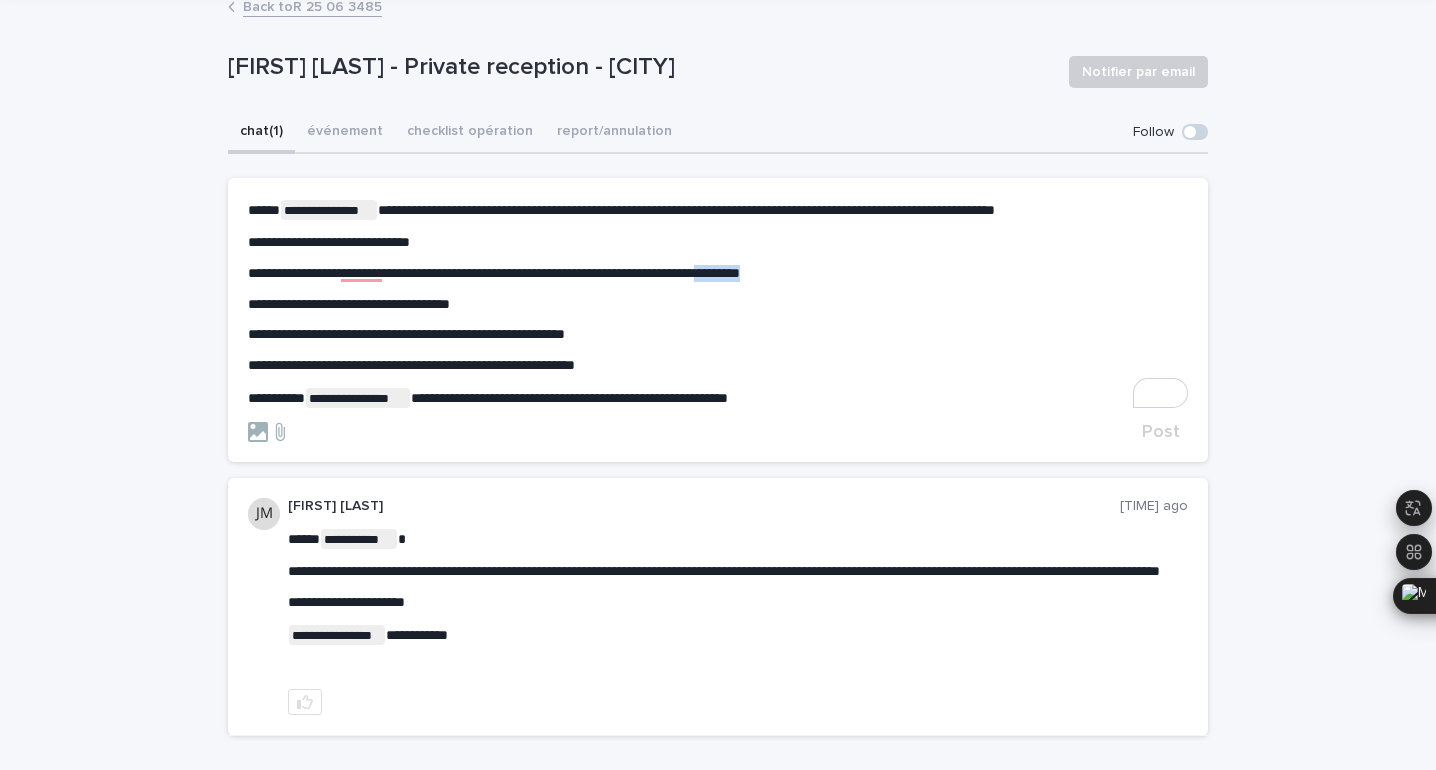 click on "**********" at bounding box center [718, 273] 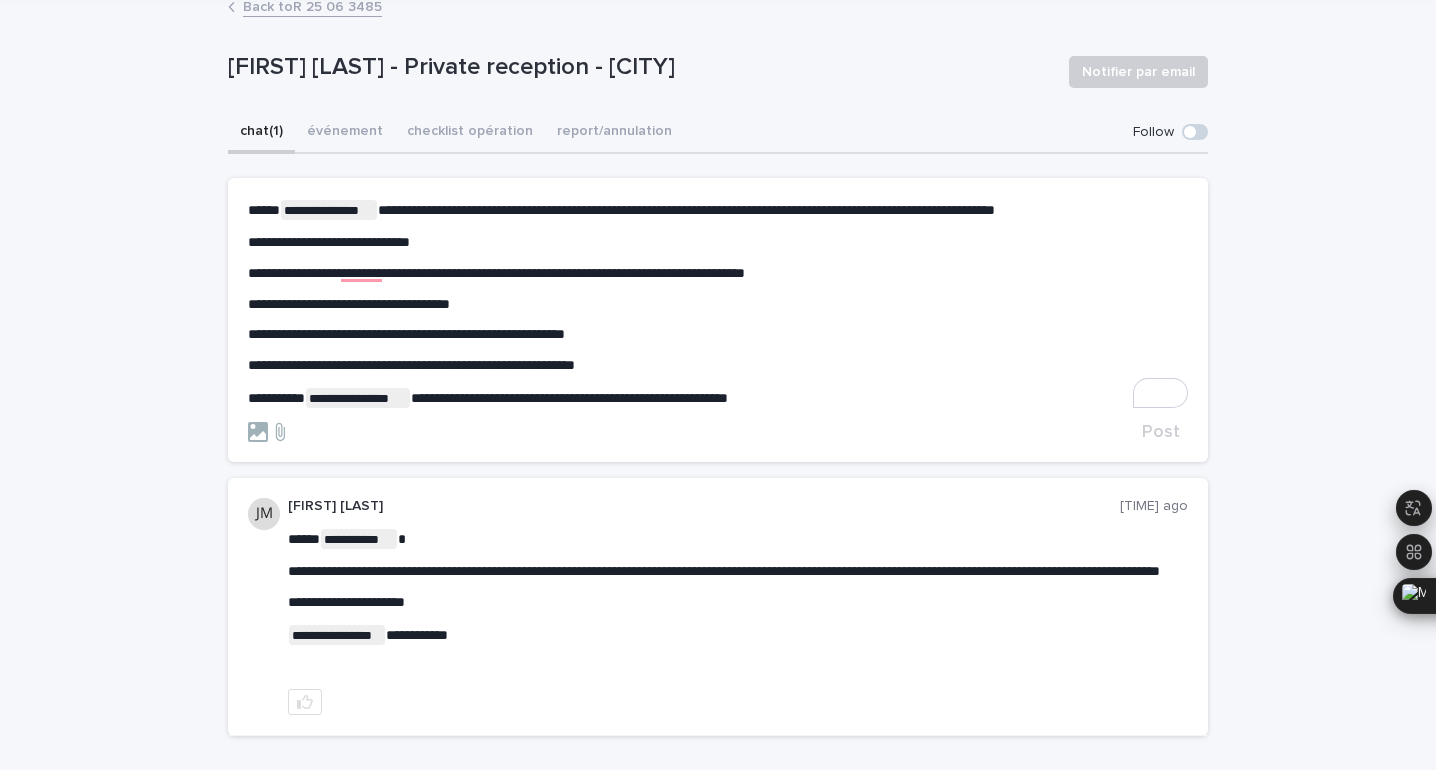 click on "**********" at bounding box center [718, 334] 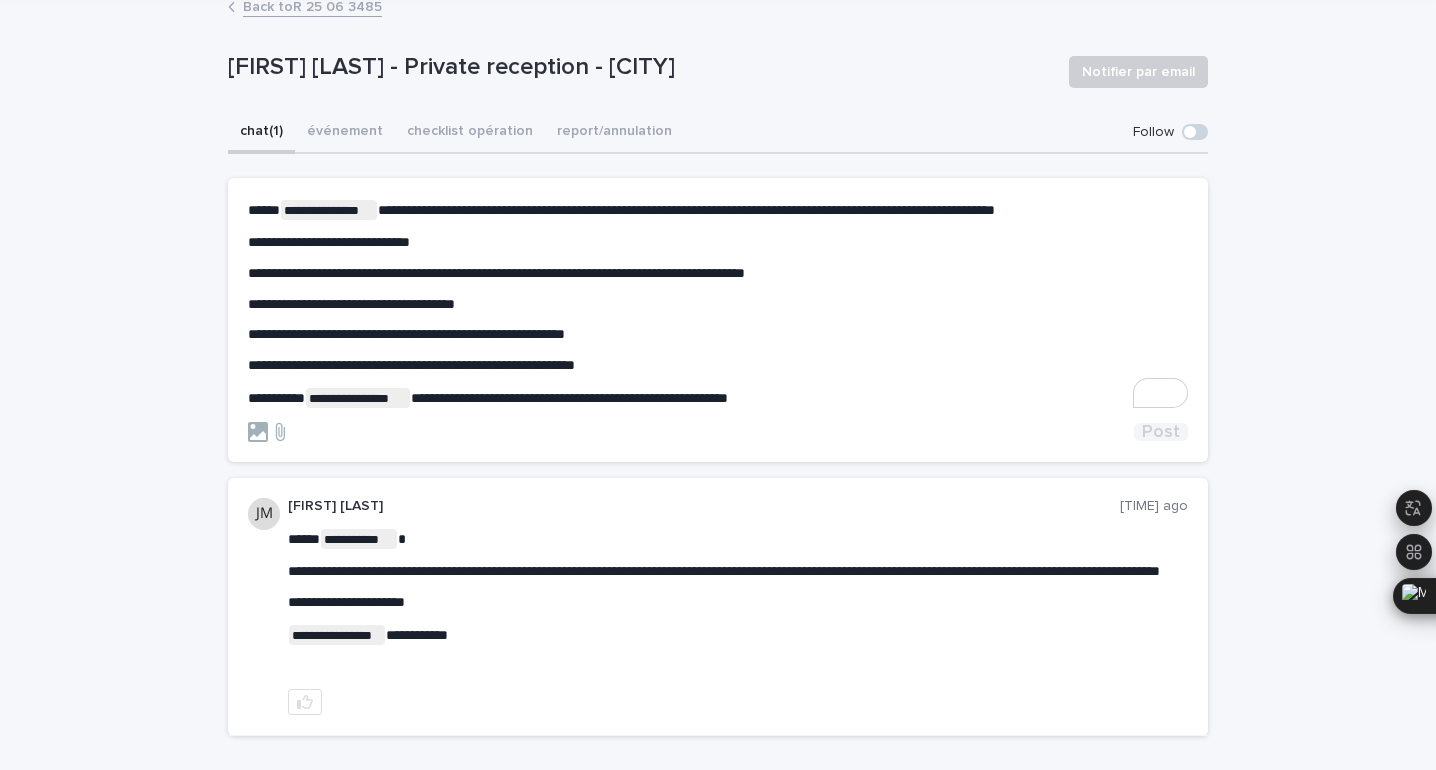 click on "Post" at bounding box center (1161, 432) 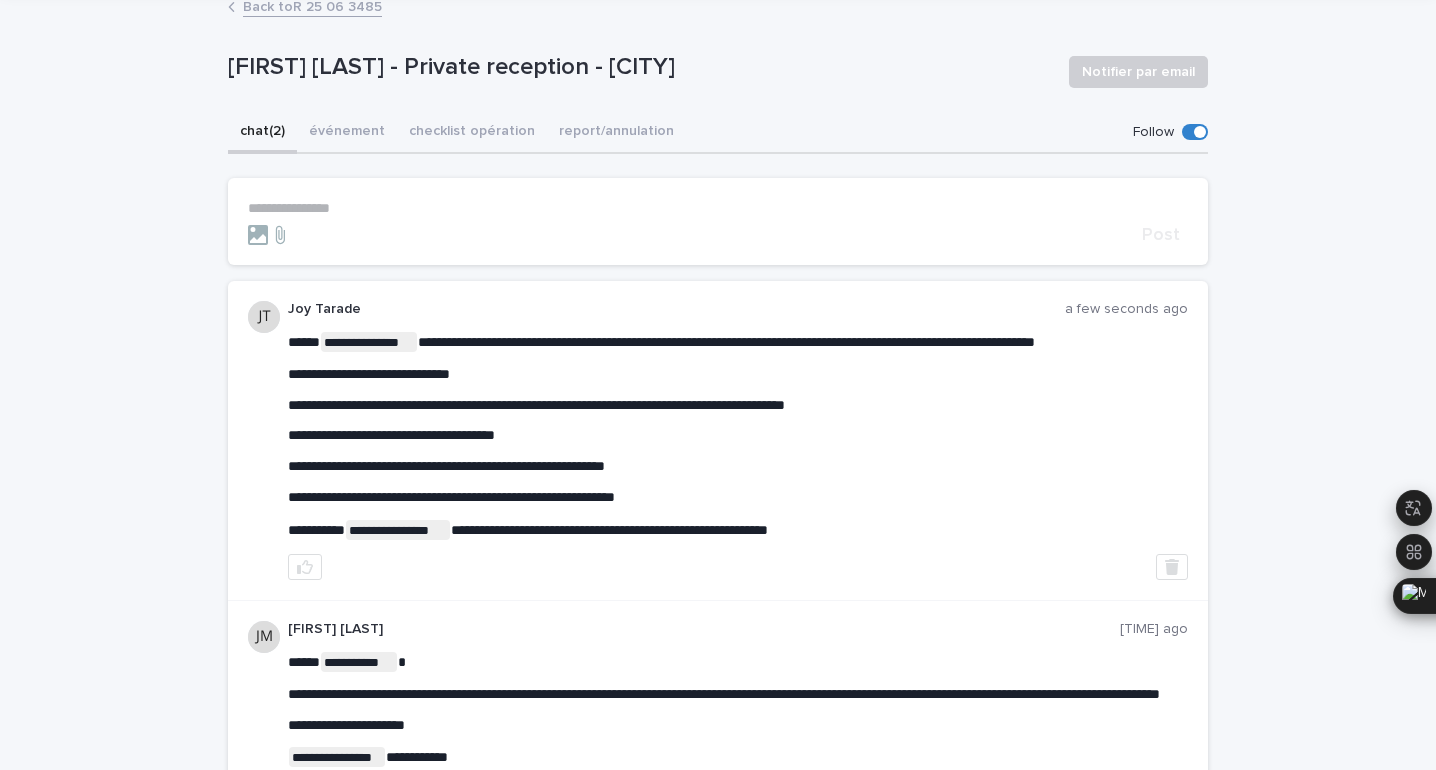 scroll, scrollTop: 0, scrollLeft: 0, axis: both 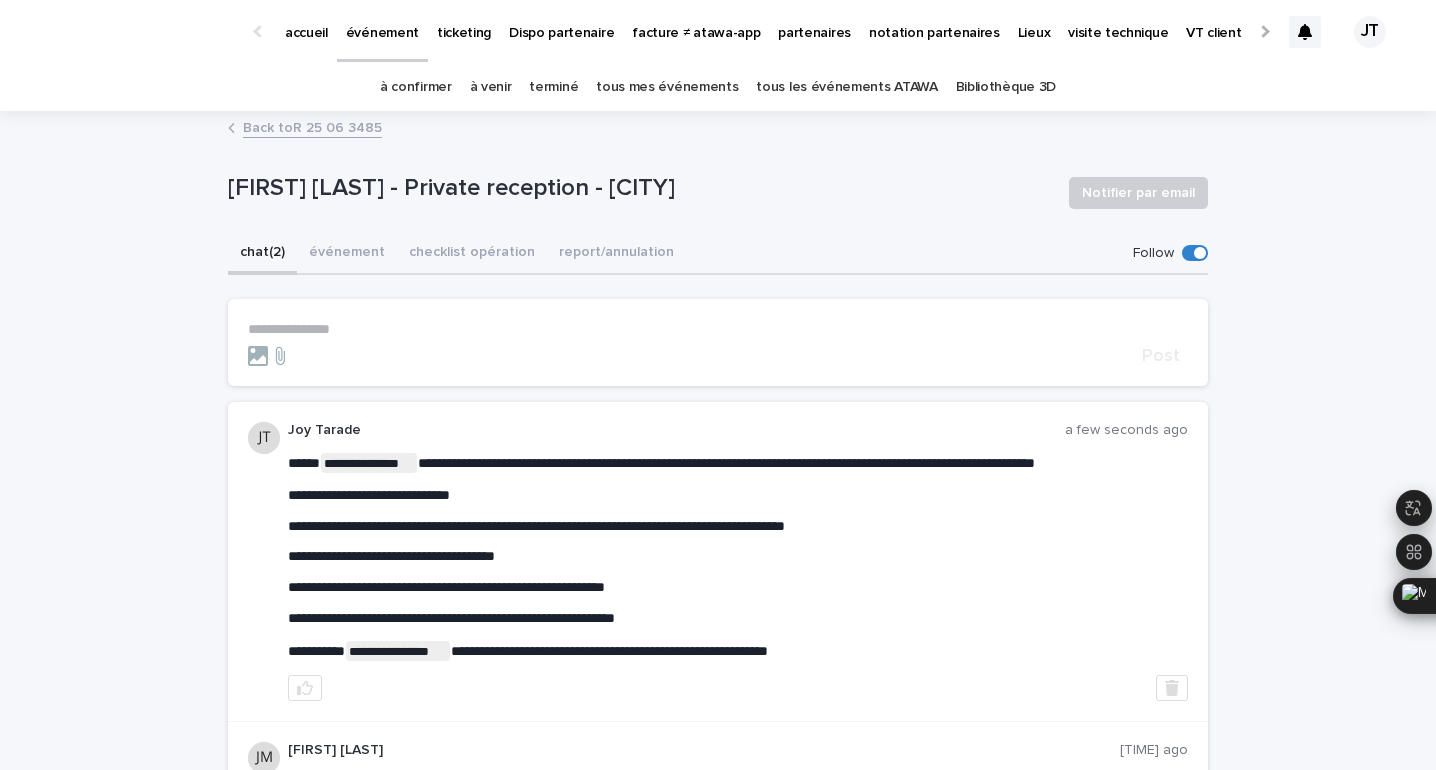click on "à confirmer" at bounding box center (416, 87) 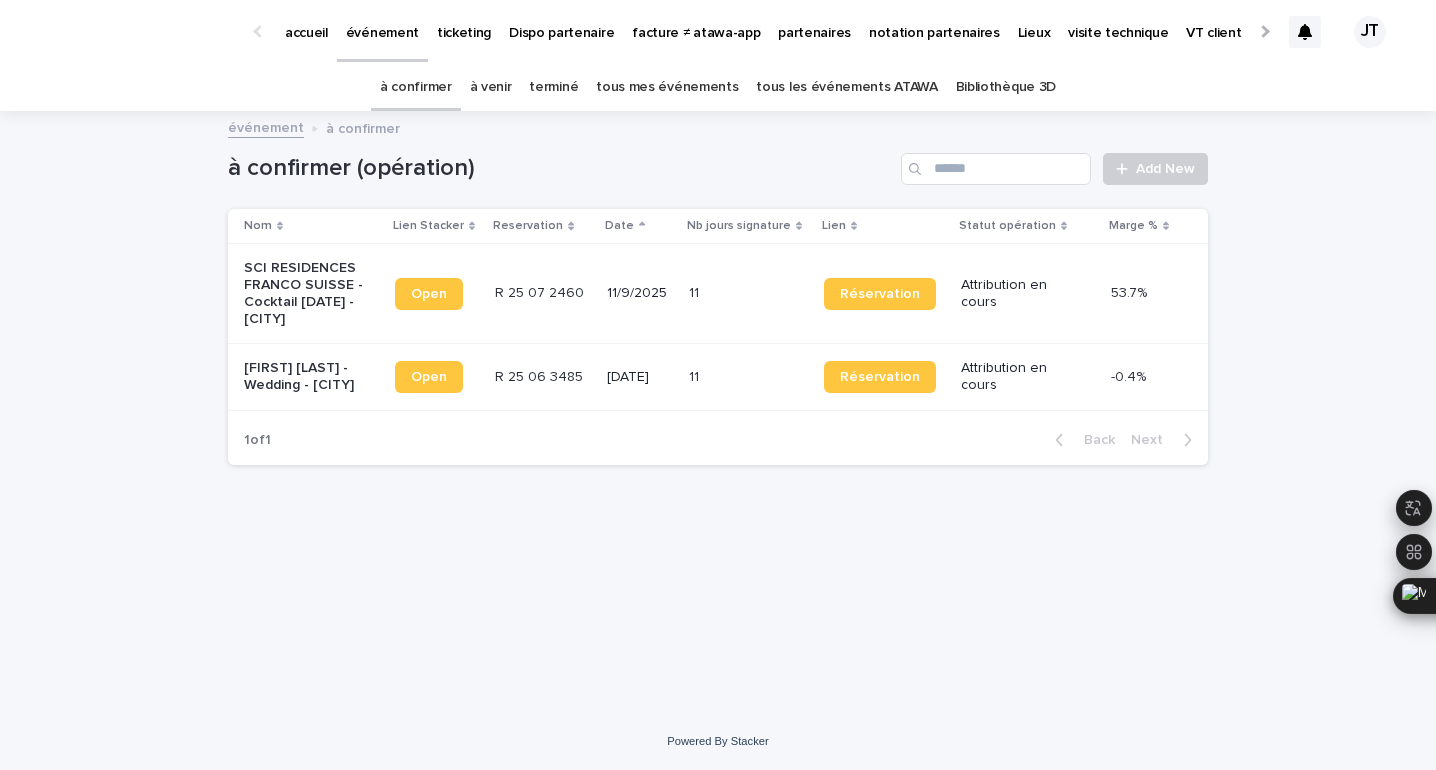 click on "SCI RESIDENCES FRANCO SUISSE - Cocktail [DATE] - [CITY]" at bounding box center (306, 293) 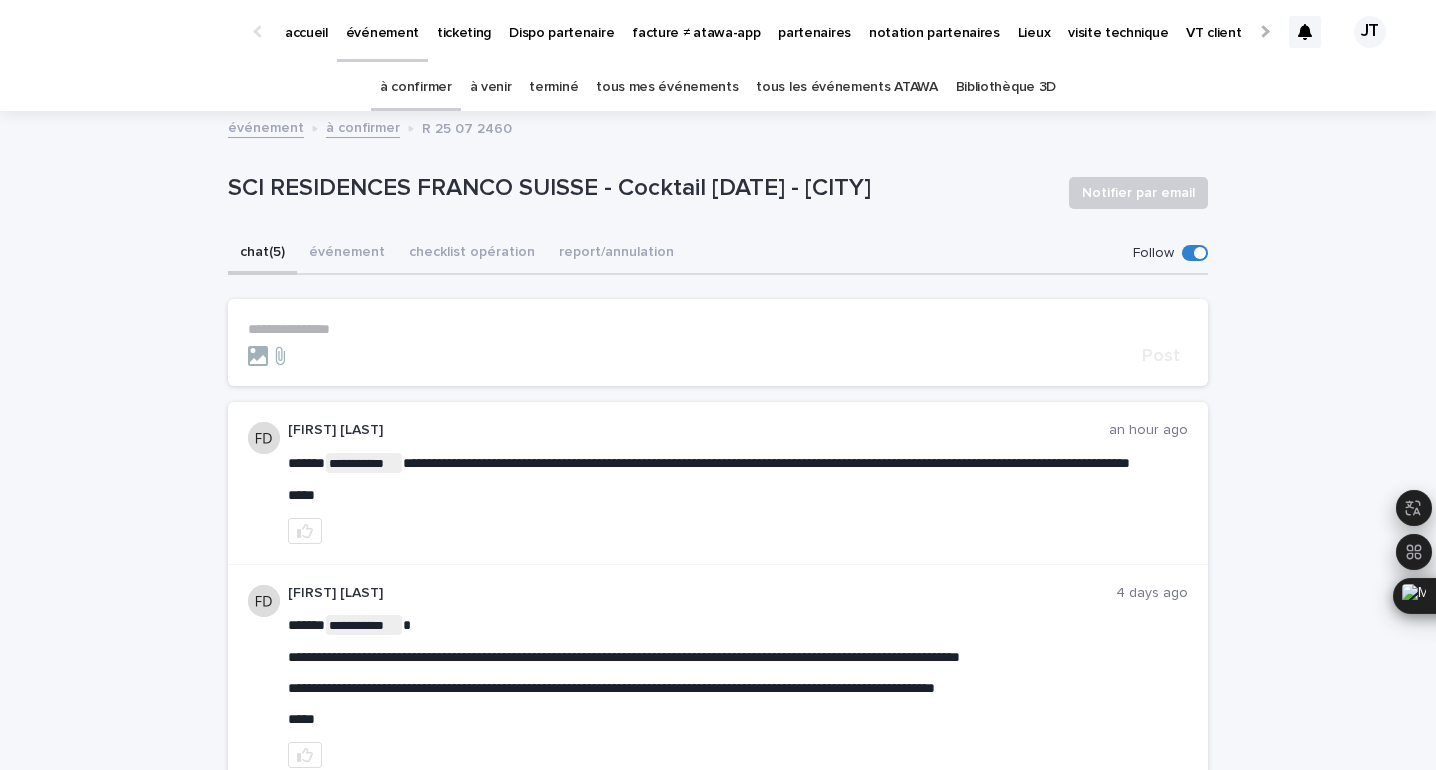 click on "**********" at bounding box center (718, 329) 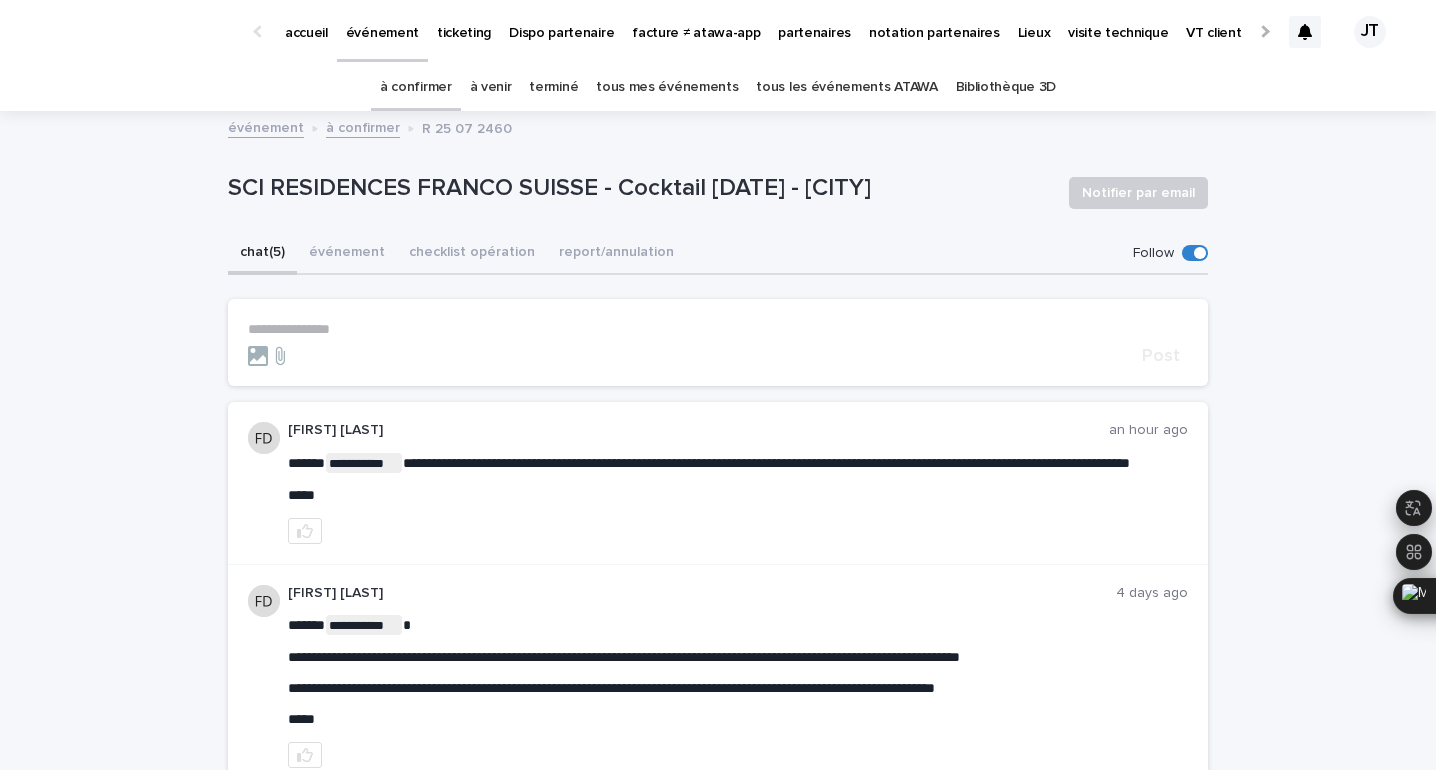 type 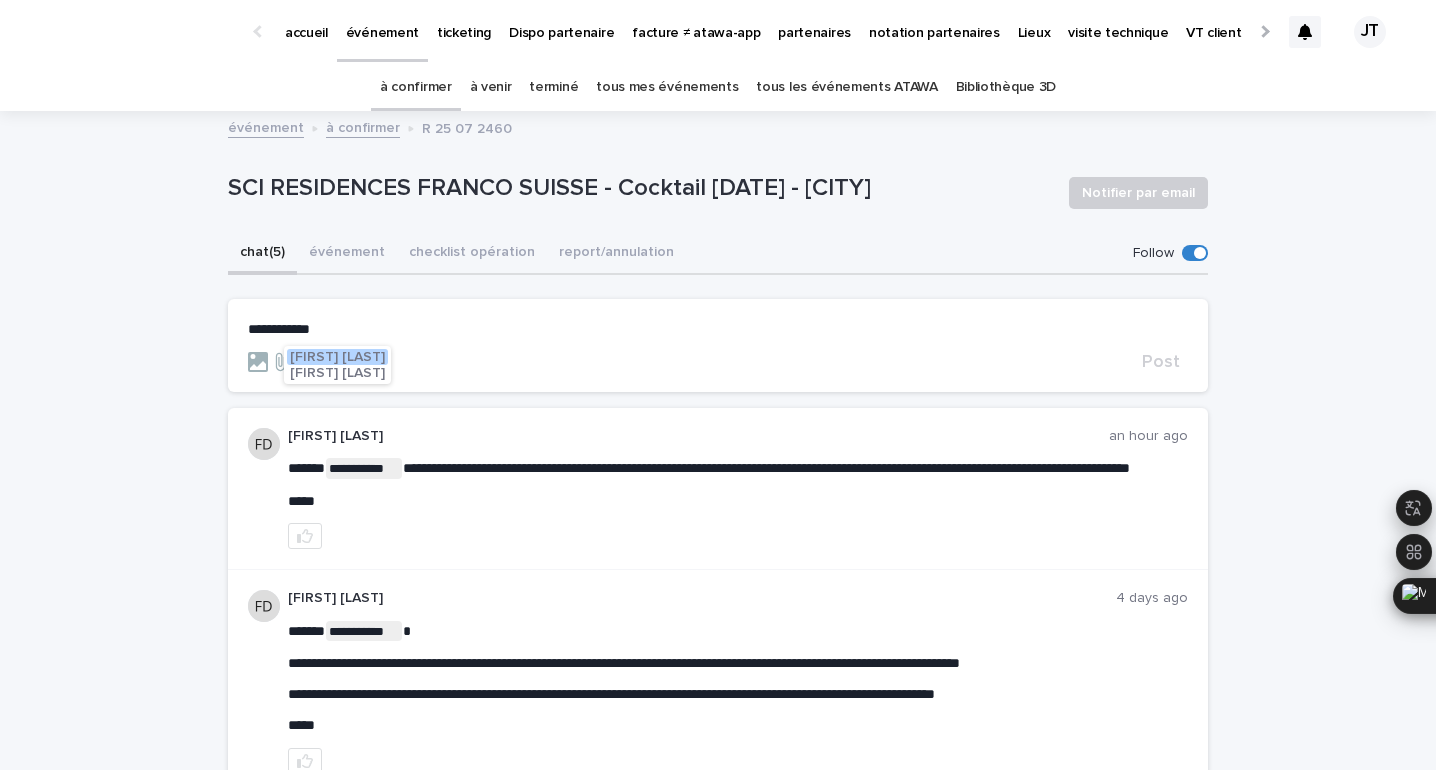 click on "[FIRST] [LAST]" at bounding box center (337, 357) 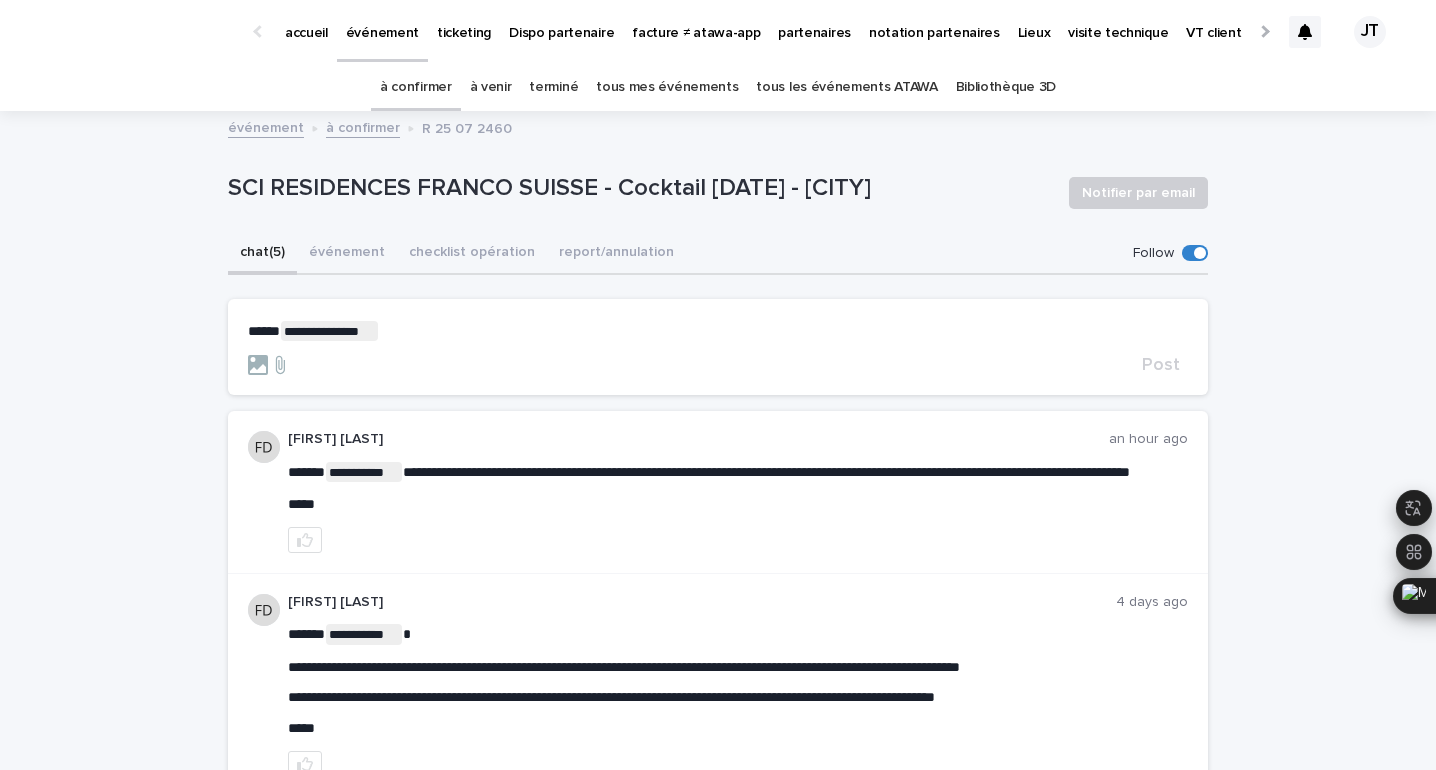 click on "**********" at bounding box center (718, 331) 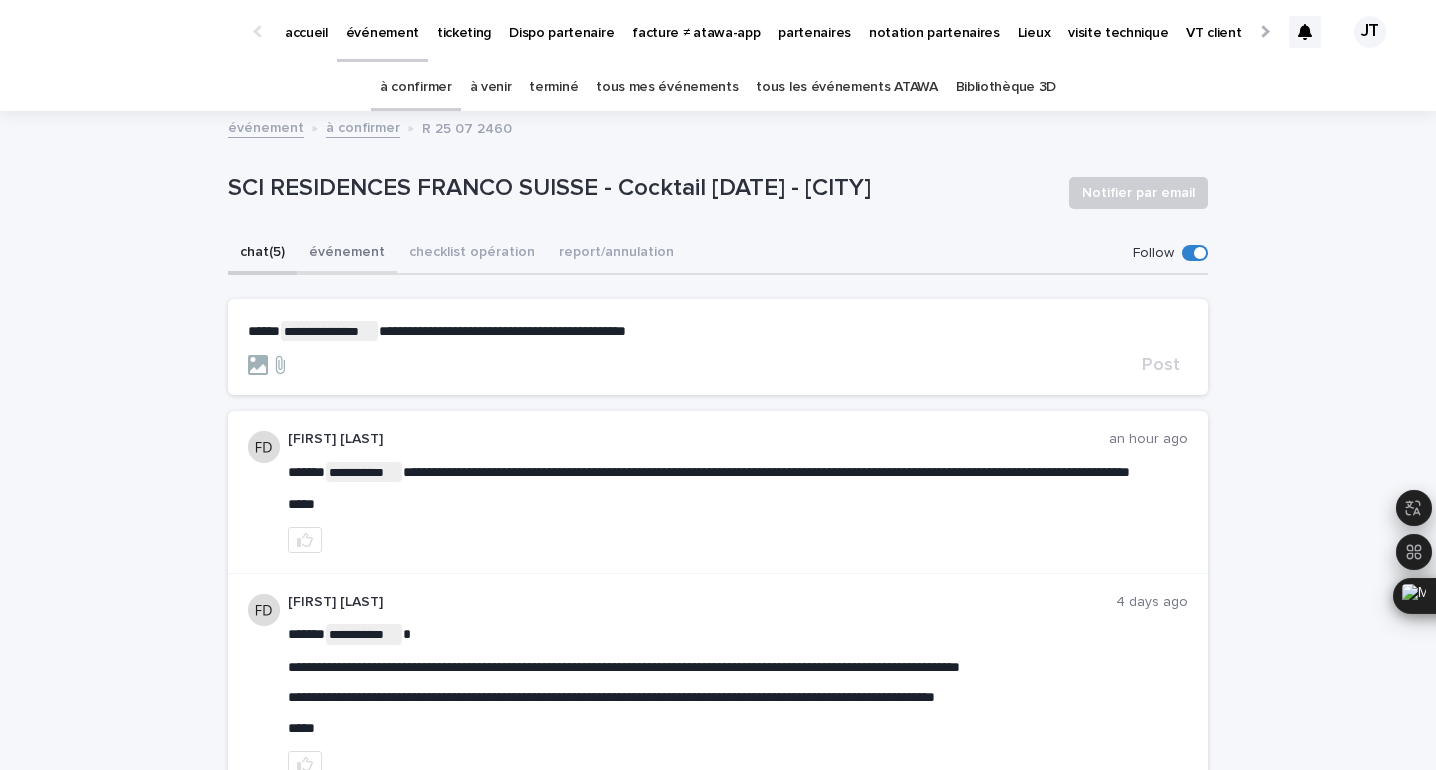 click on "événement" at bounding box center [347, 254] 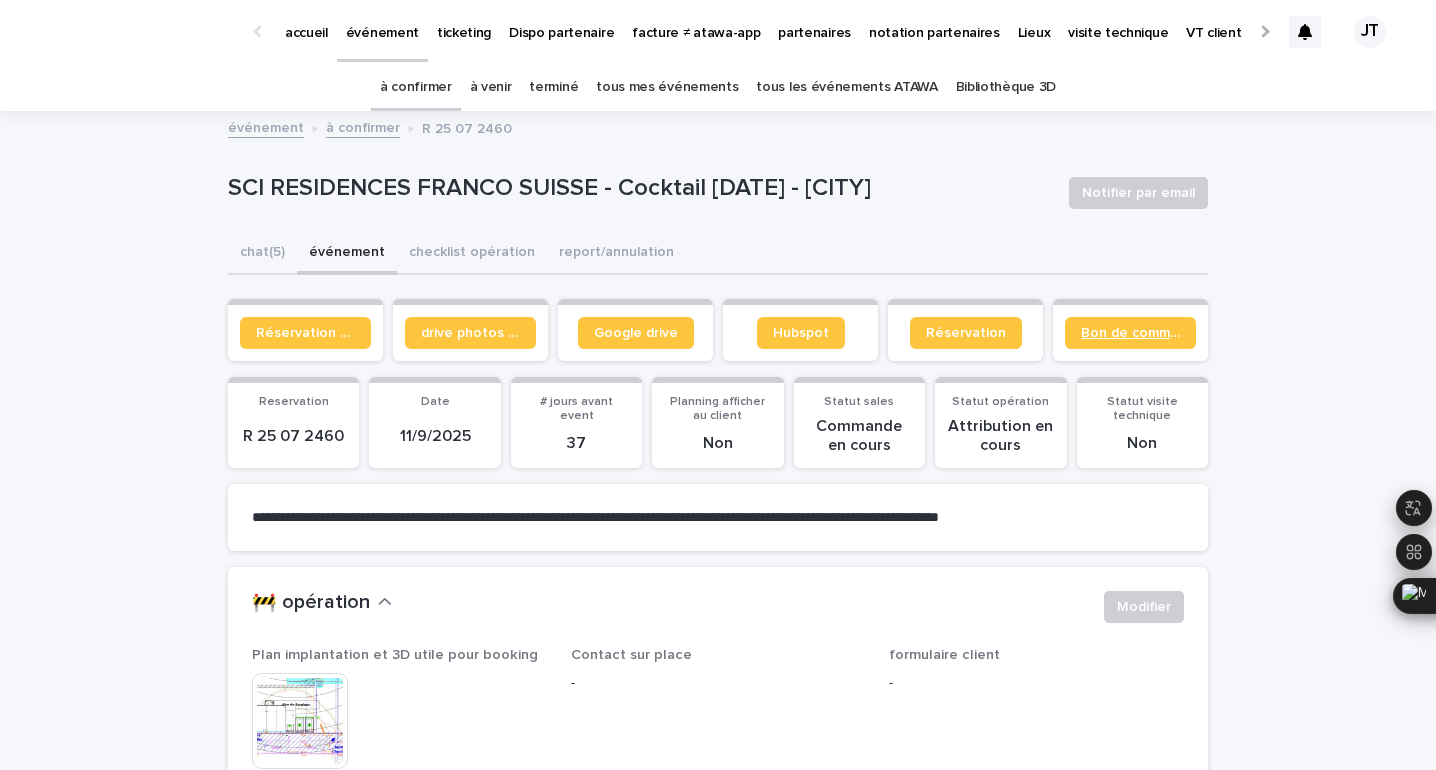 click on "Bon de commande" at bounding box center (1130, 333) 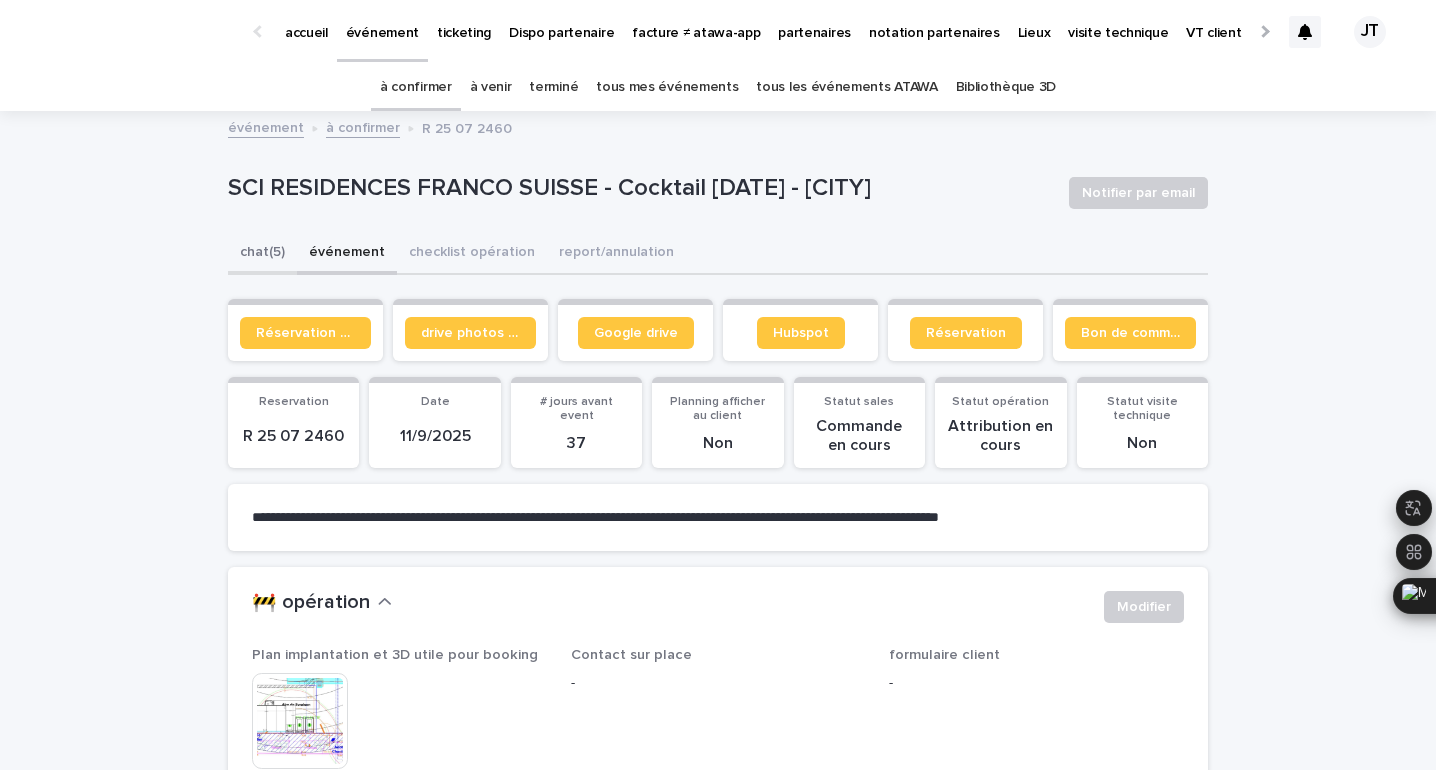 click on "chat  (5)" at bounding box center [262, 254] 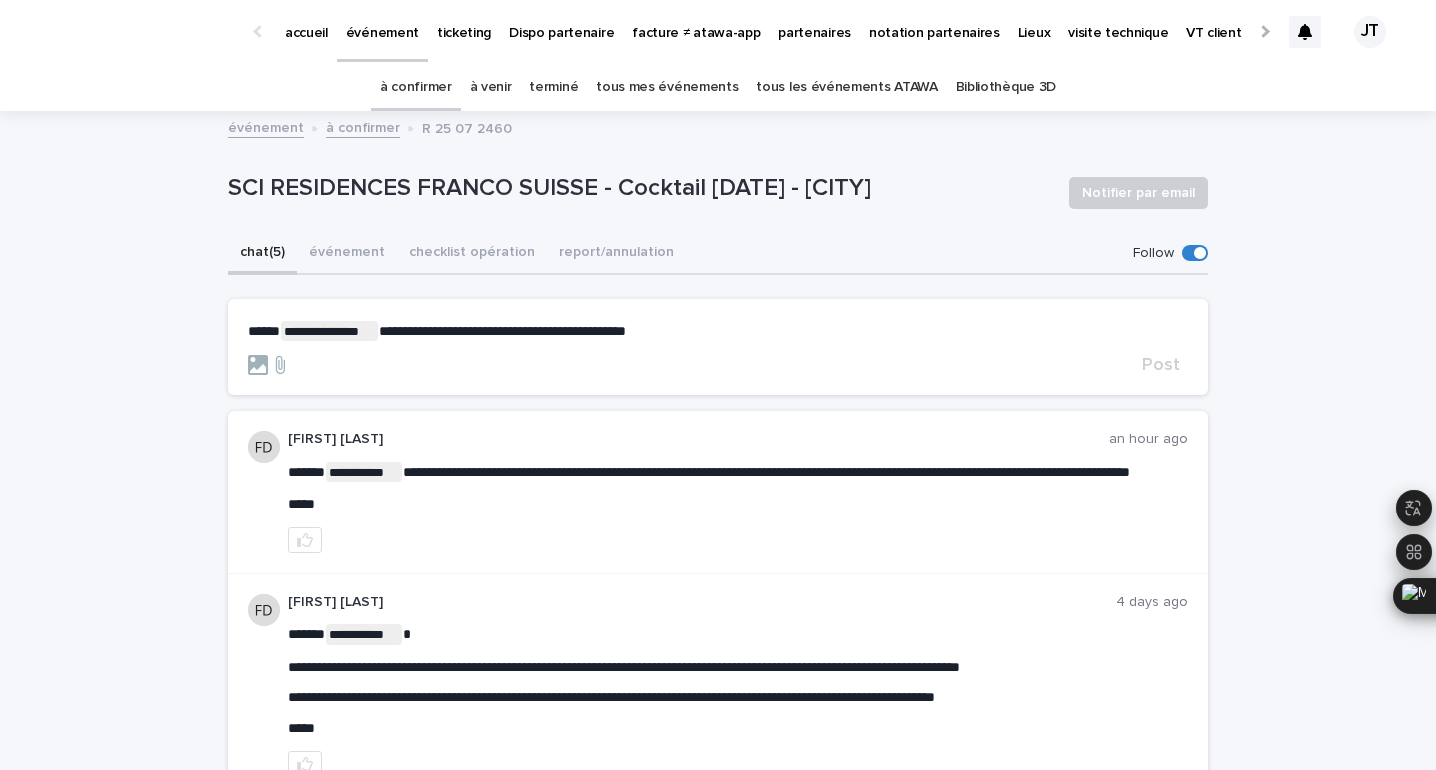 click on "**********" at bounding box center (718, 331) 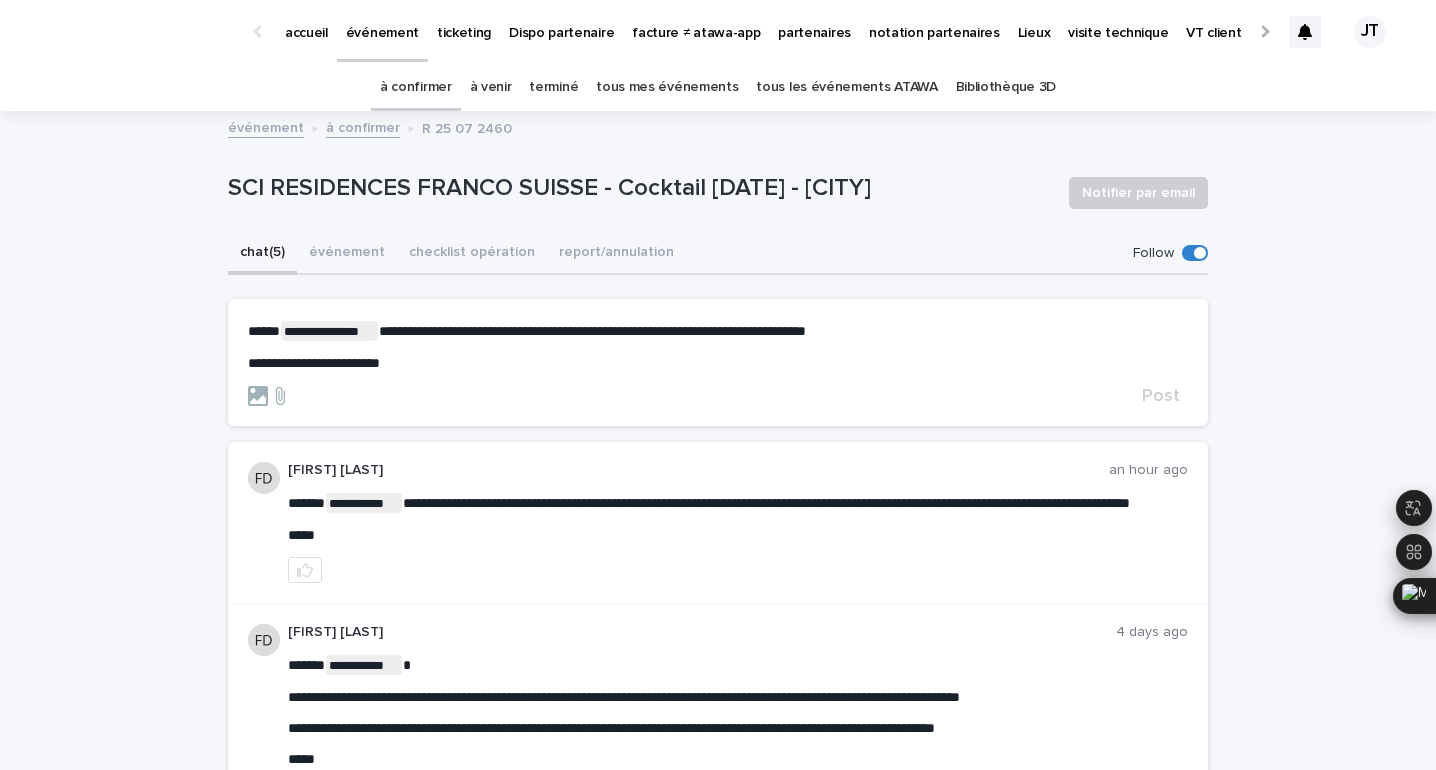 click on "**********" at bounding box center (718, 363) 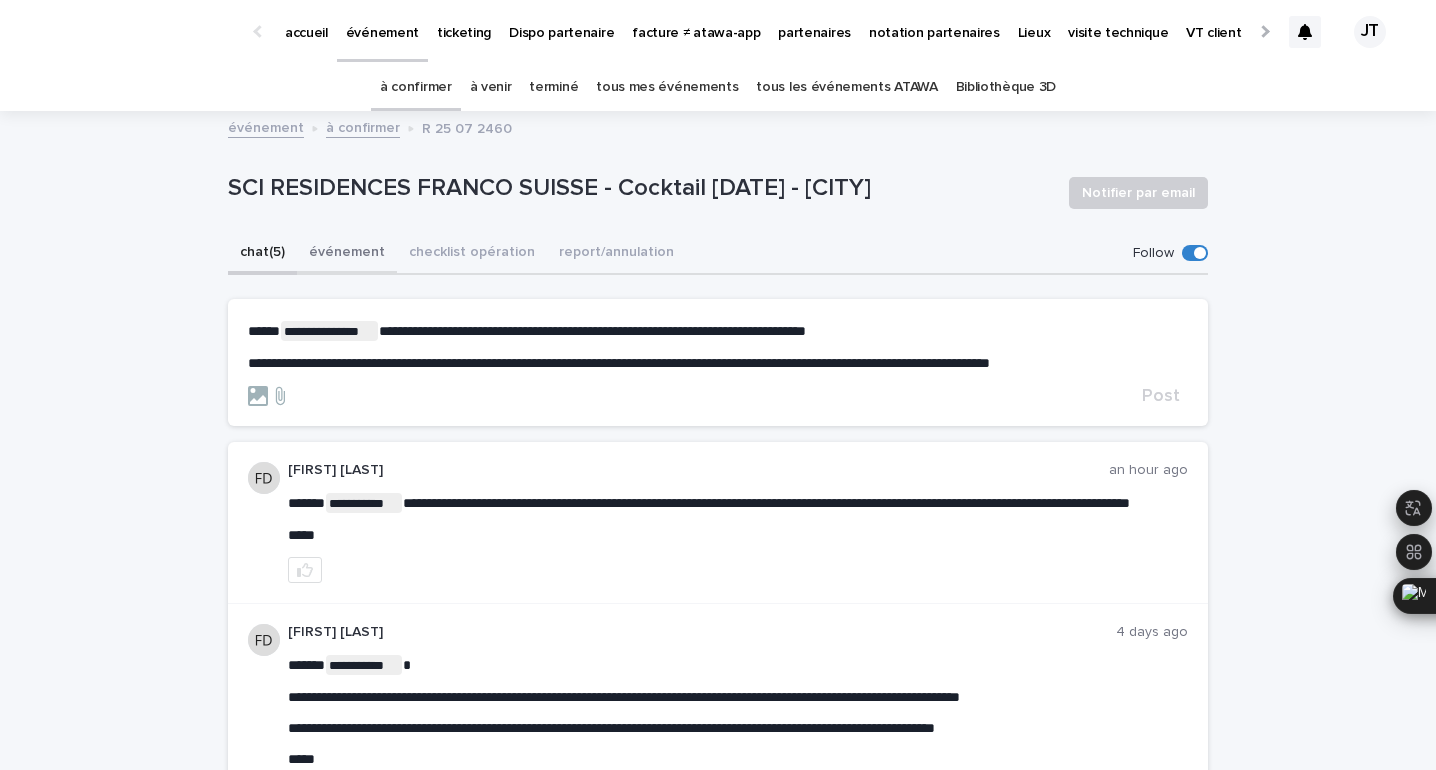 click on "événement" at bounding box center [347, 254] 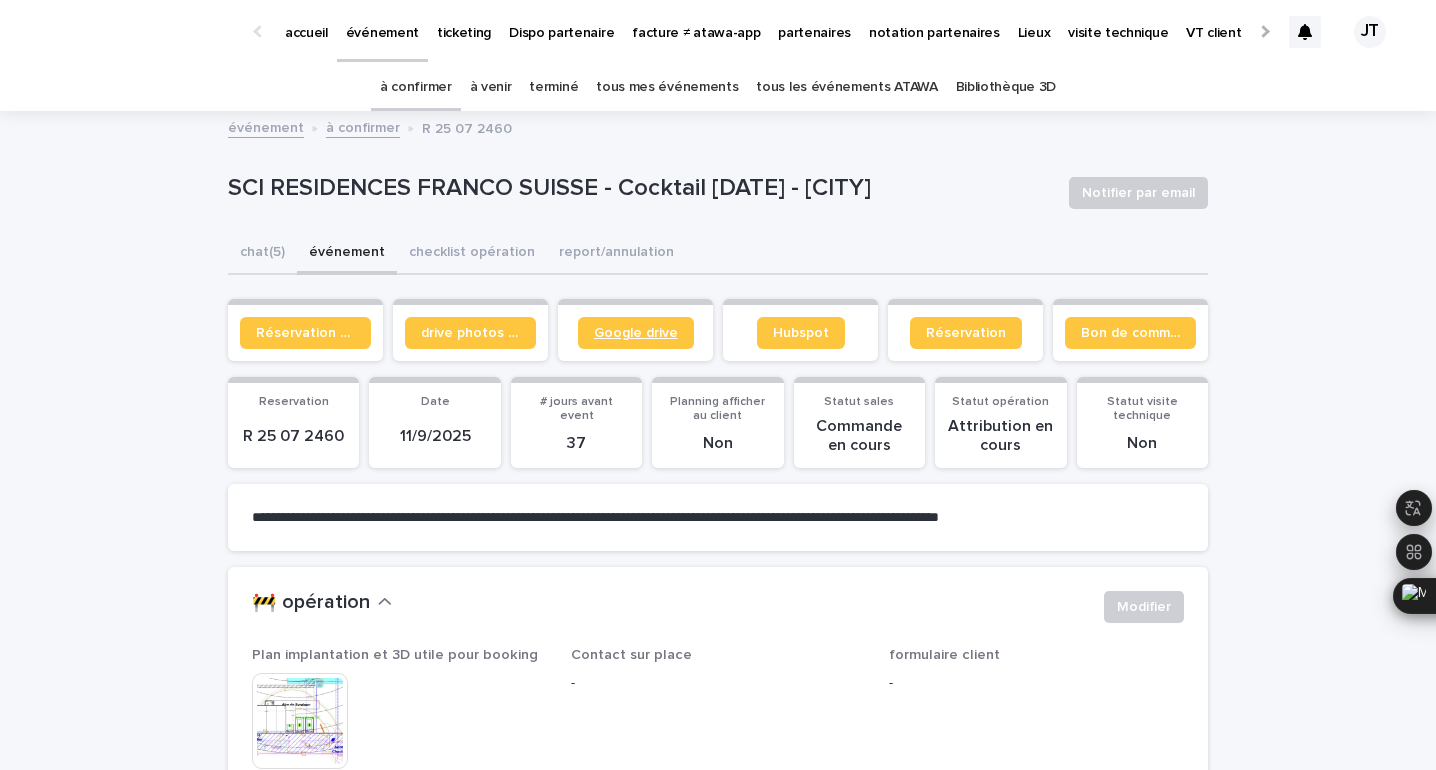 click on "Google drive" at bounding box center [636, 333] 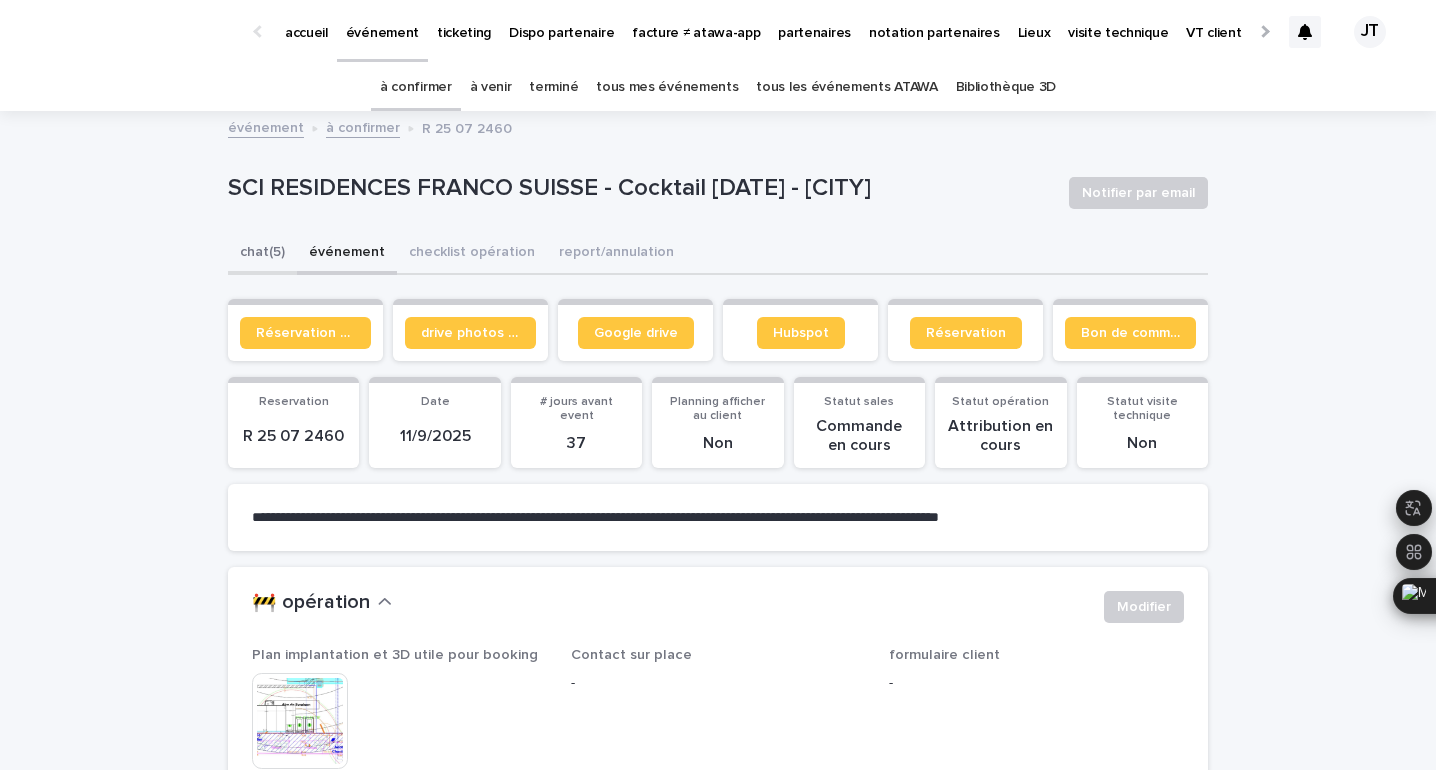 click on "chat  (5)" at bounding box center (262, 254) 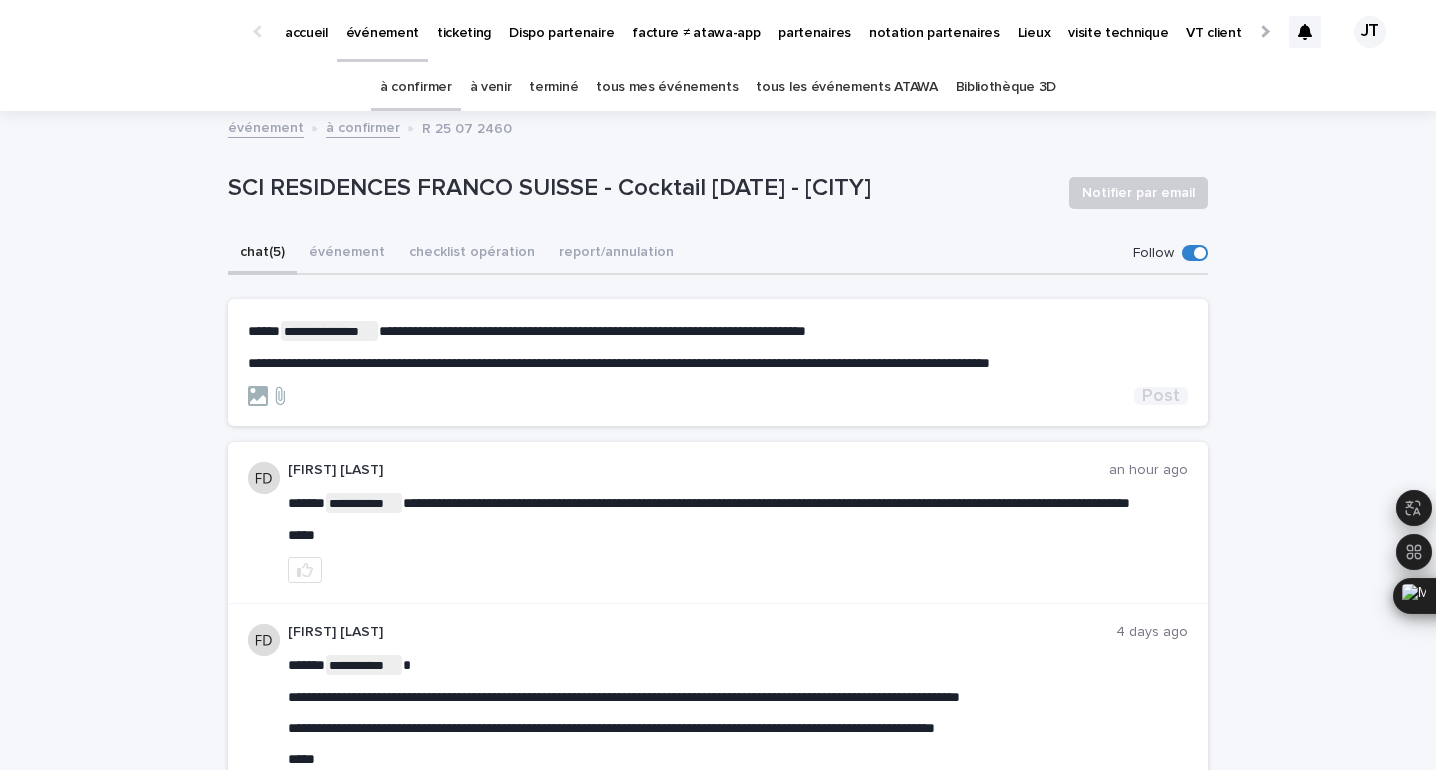 type 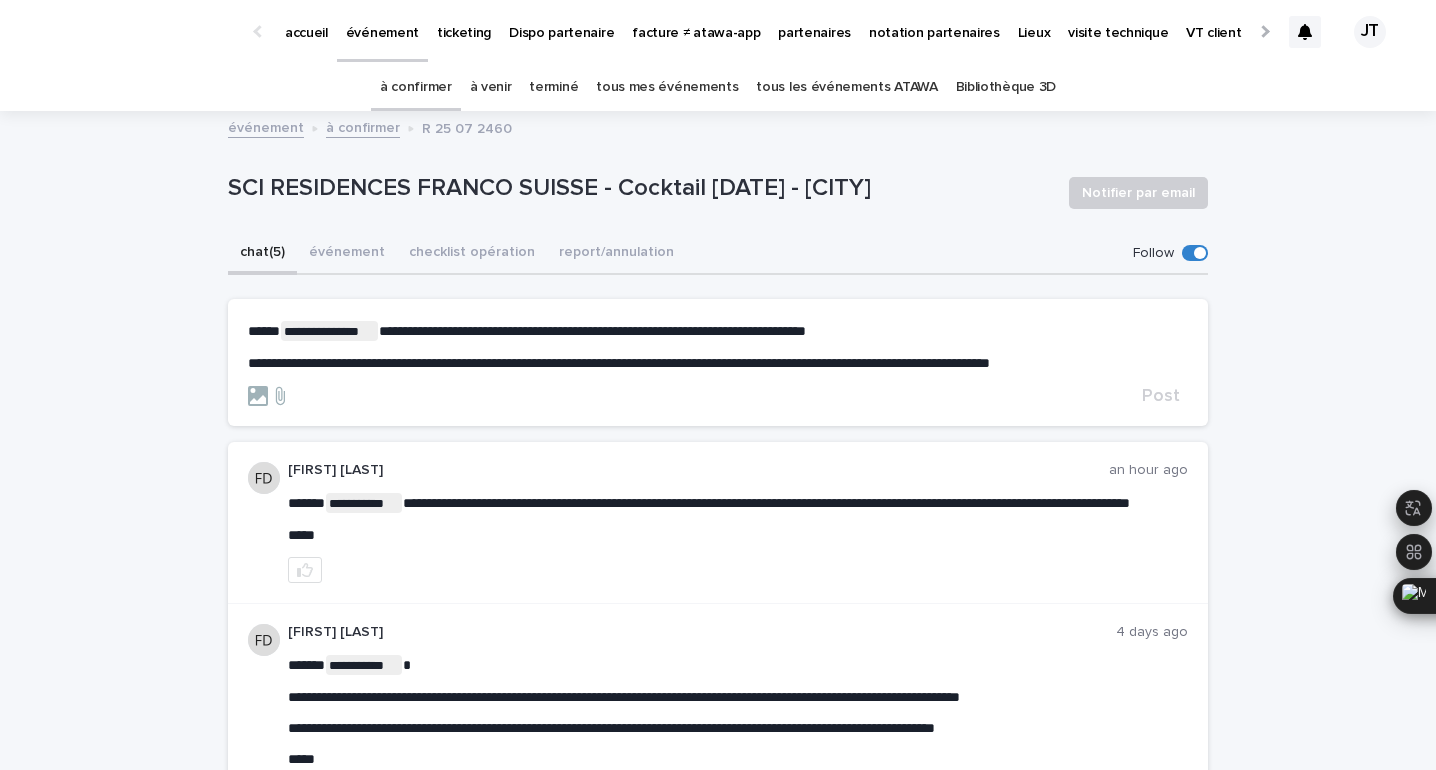 click on "**********" at bounding box center [718, 363] 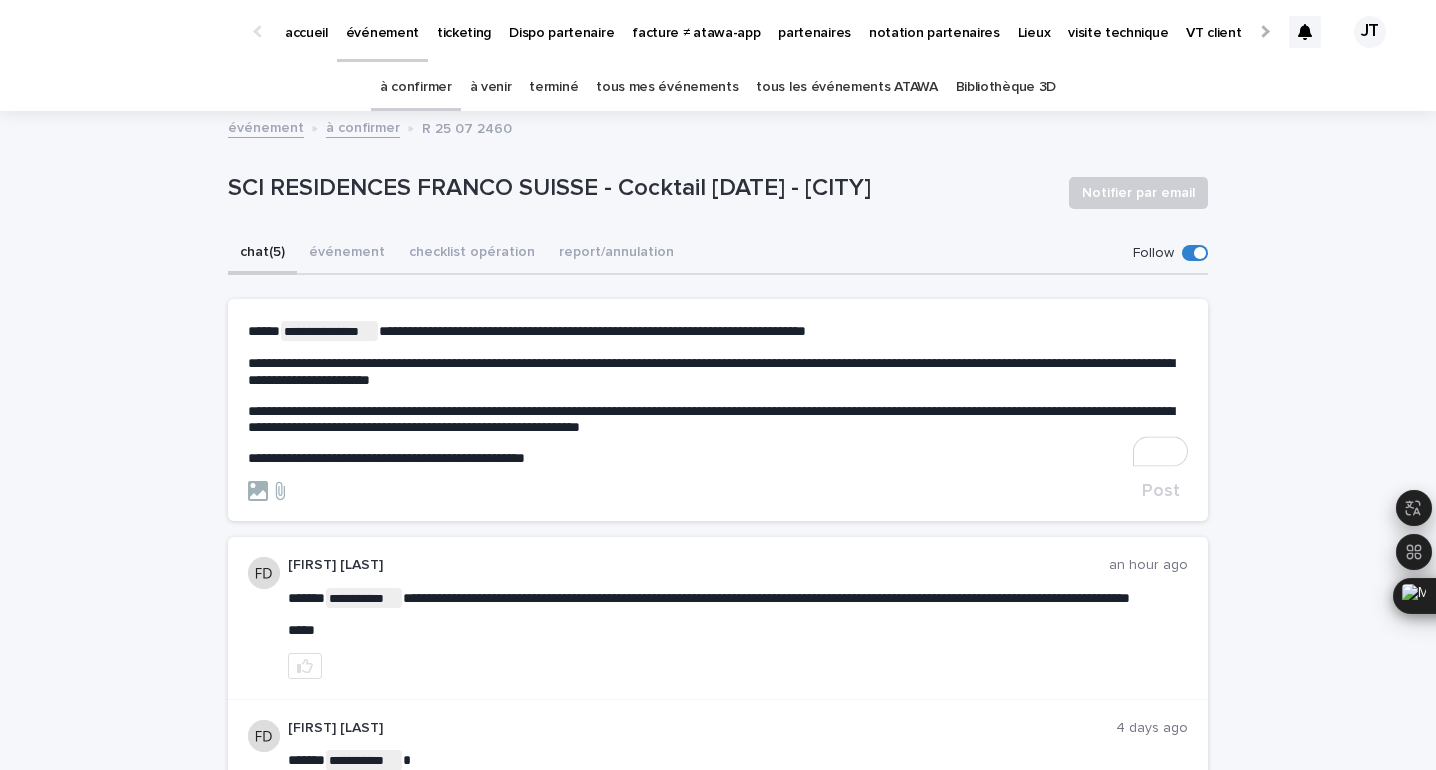 click on "**********" at bounding box center (386, 458) 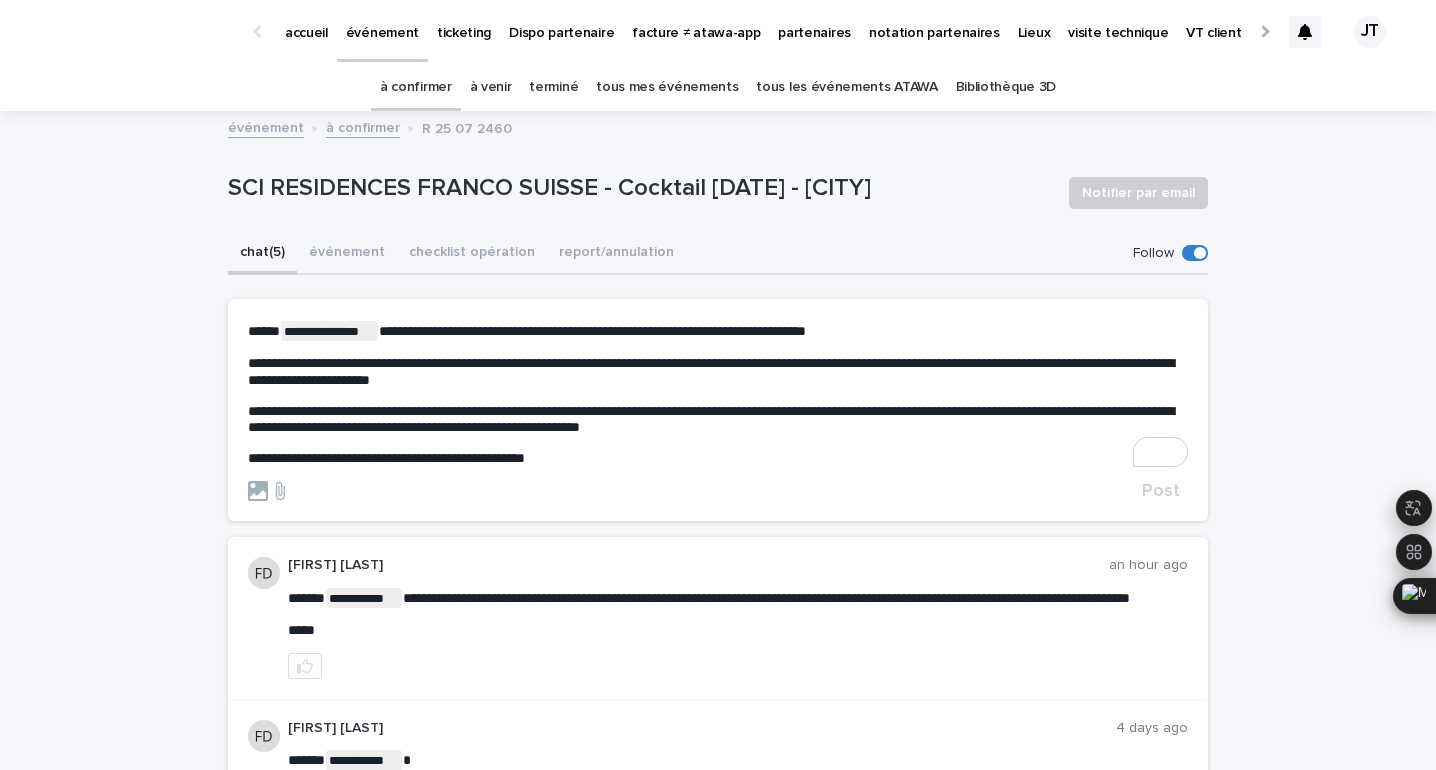 click on "**********" at bounding box center (711, 371) 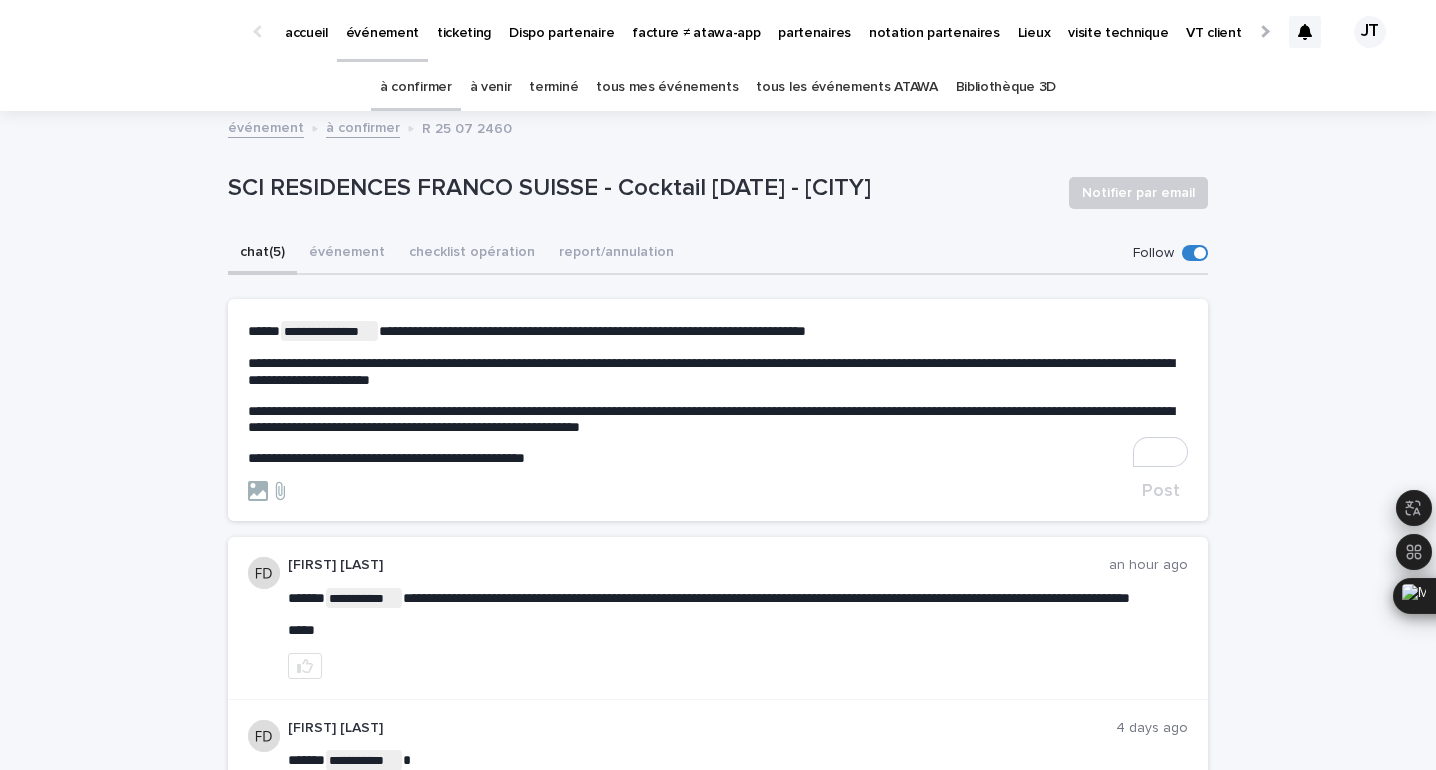 click on "******* *" 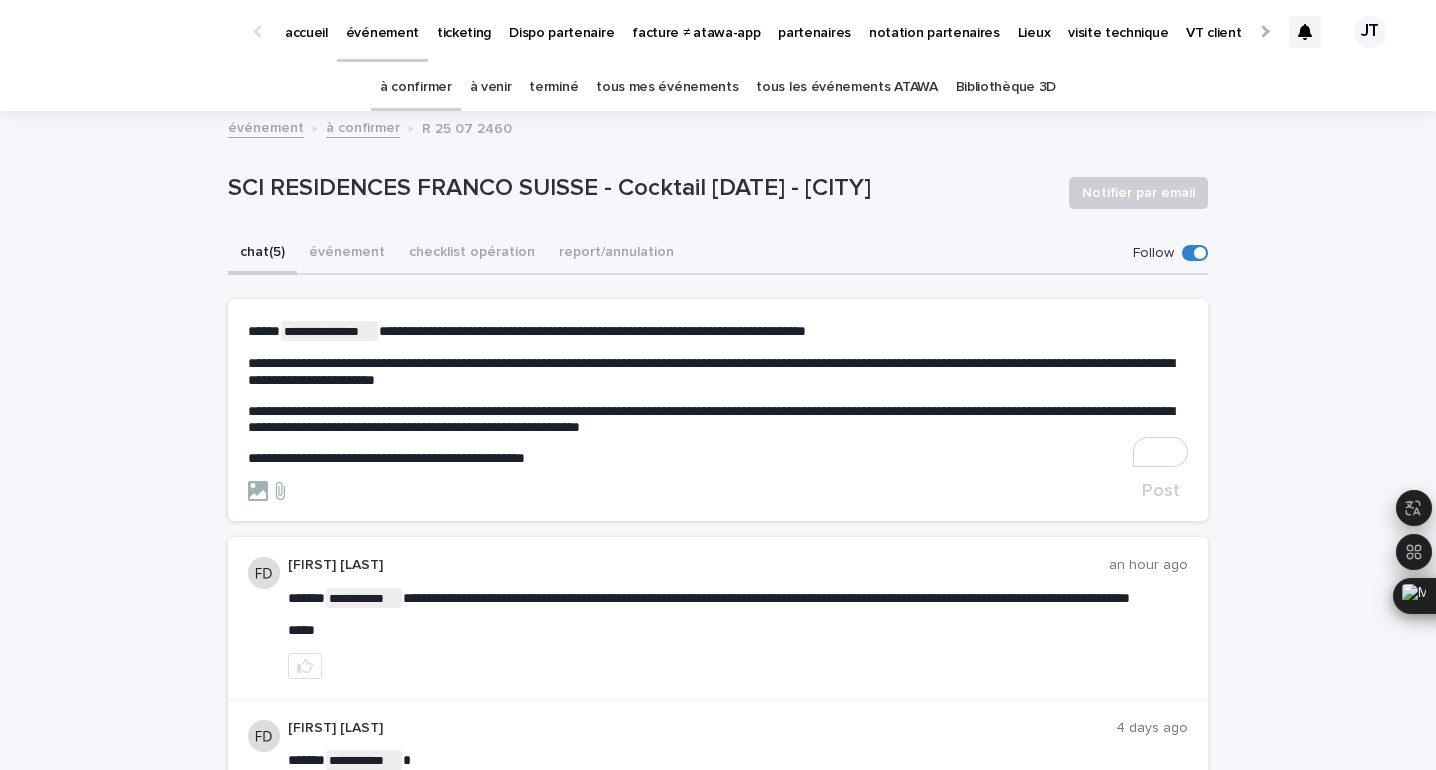 click on "**********" at bounding box center [711, 371] 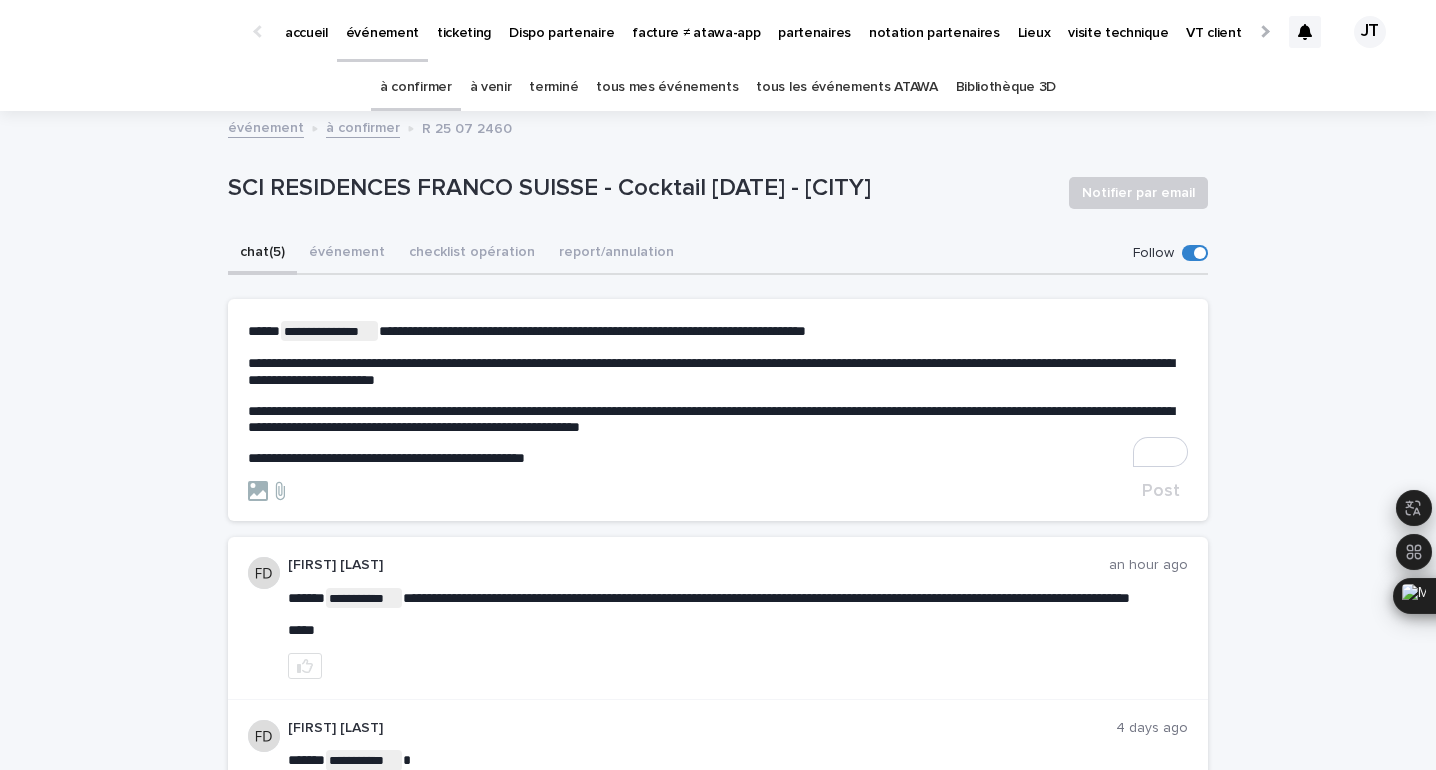 click on "**********" at bounding box center (718, 458) 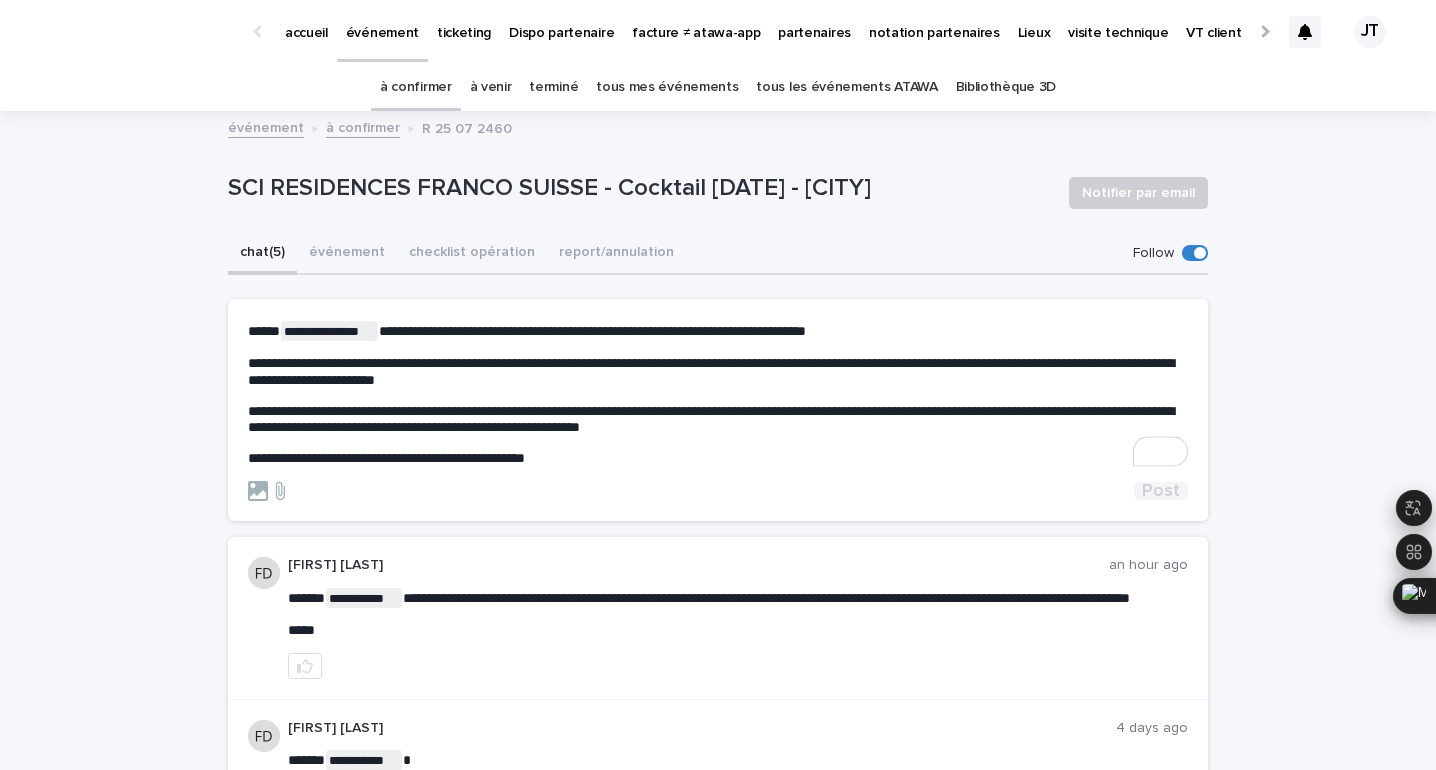 click on "Post" at bounding box center [1161, 491] 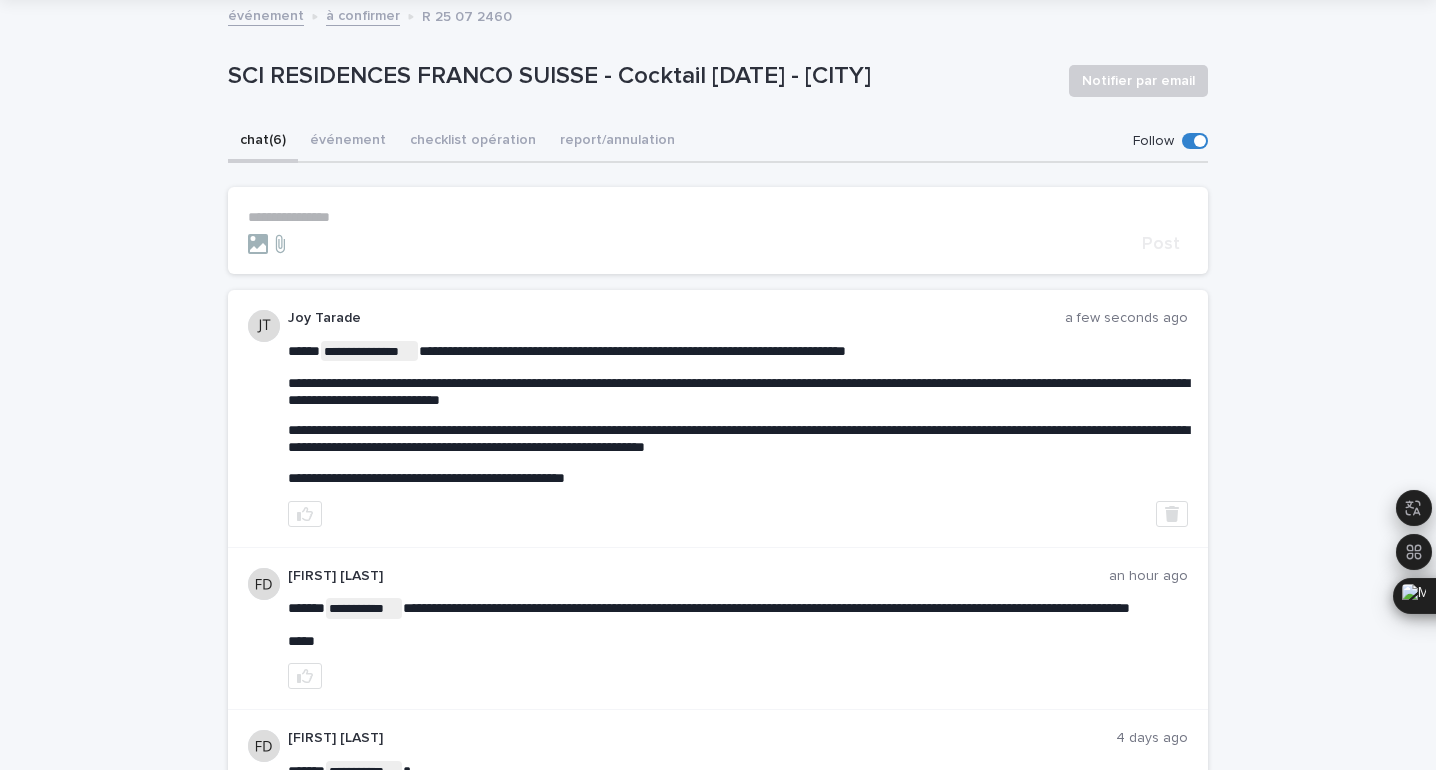 scroll, scrollTop: 0, scrollLeft: 0, axis: both 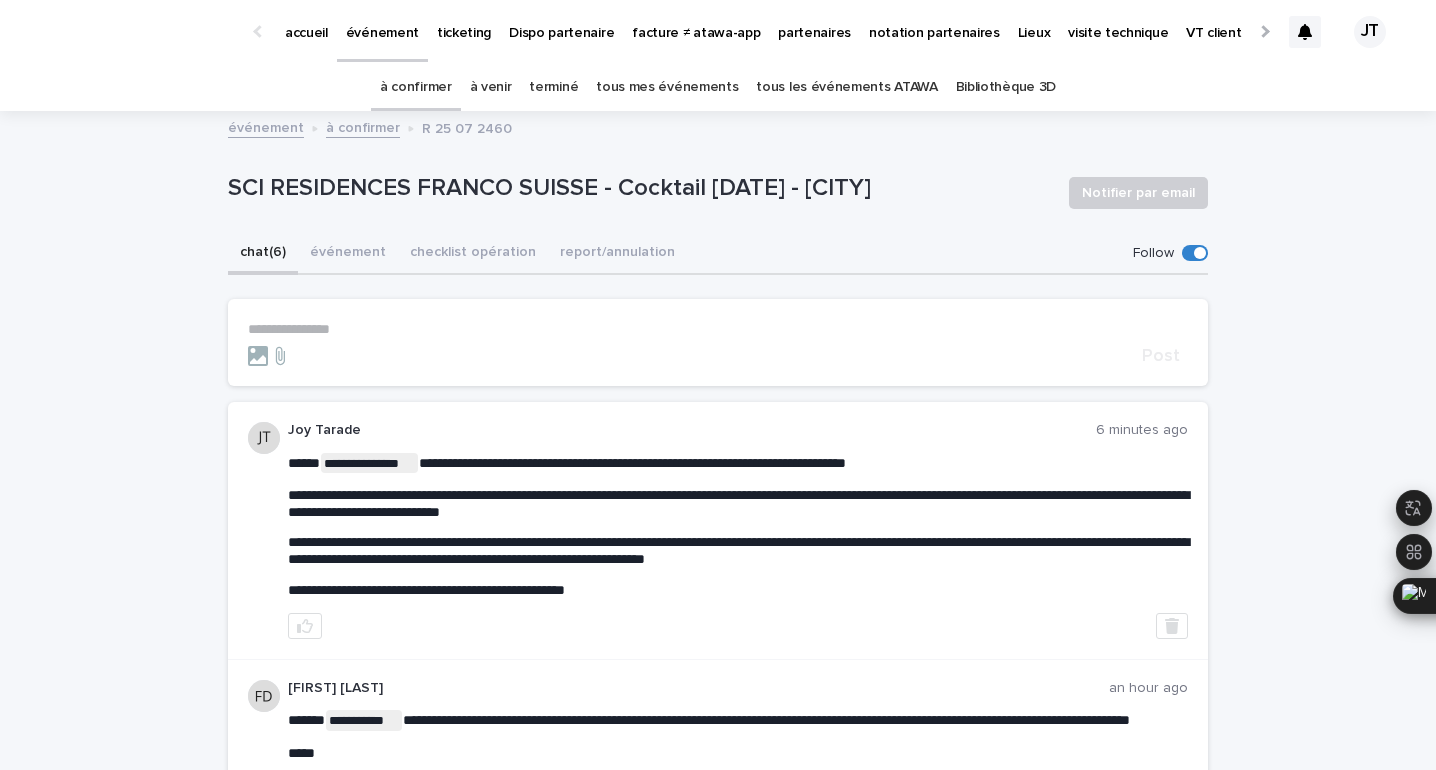 click on "à venir" at bounding box center [491, 87] 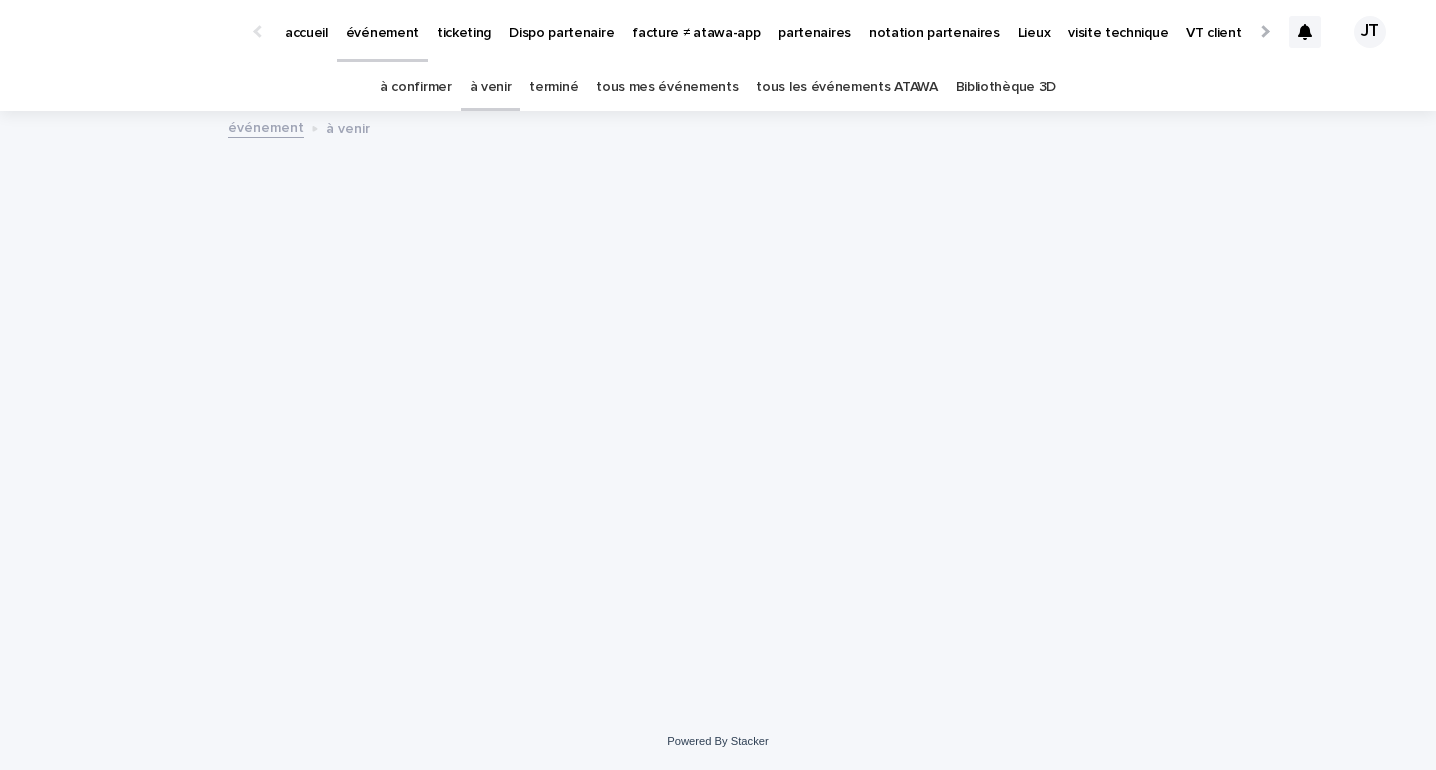scroll, scrollTop: 0, scrollLeft: 0, axis: both 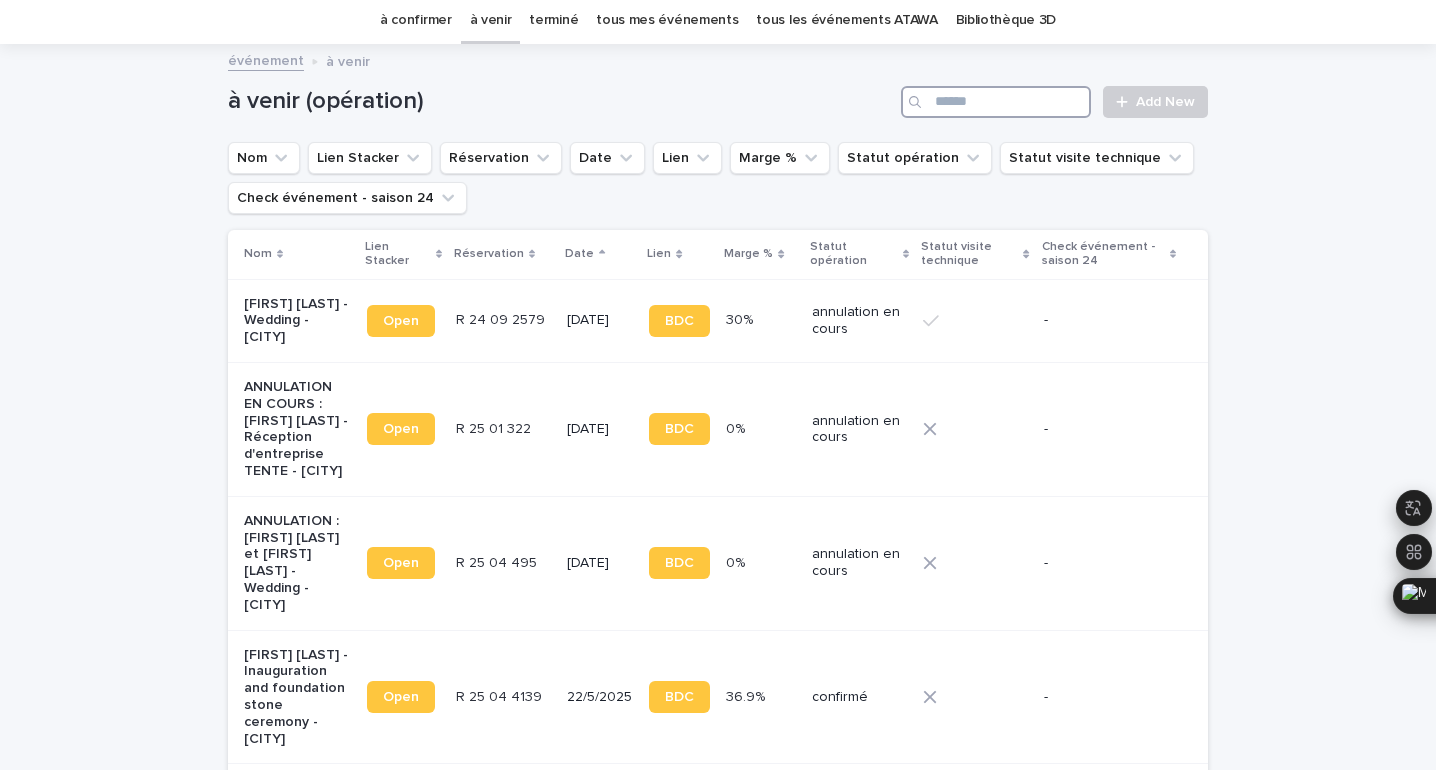 click at bounding box center (996, 102) 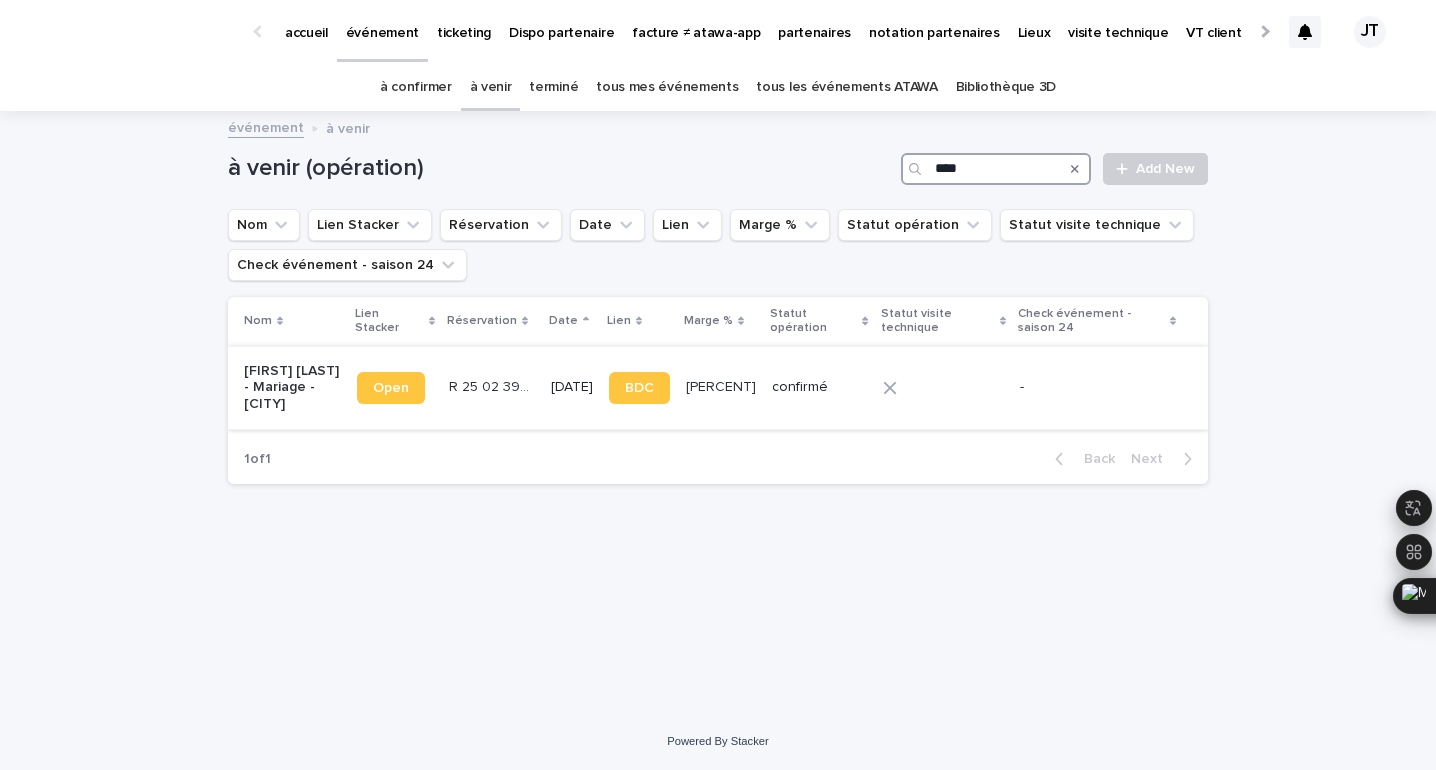 scroll, scrollTop: 0, scrollLeft: 0, axis: both 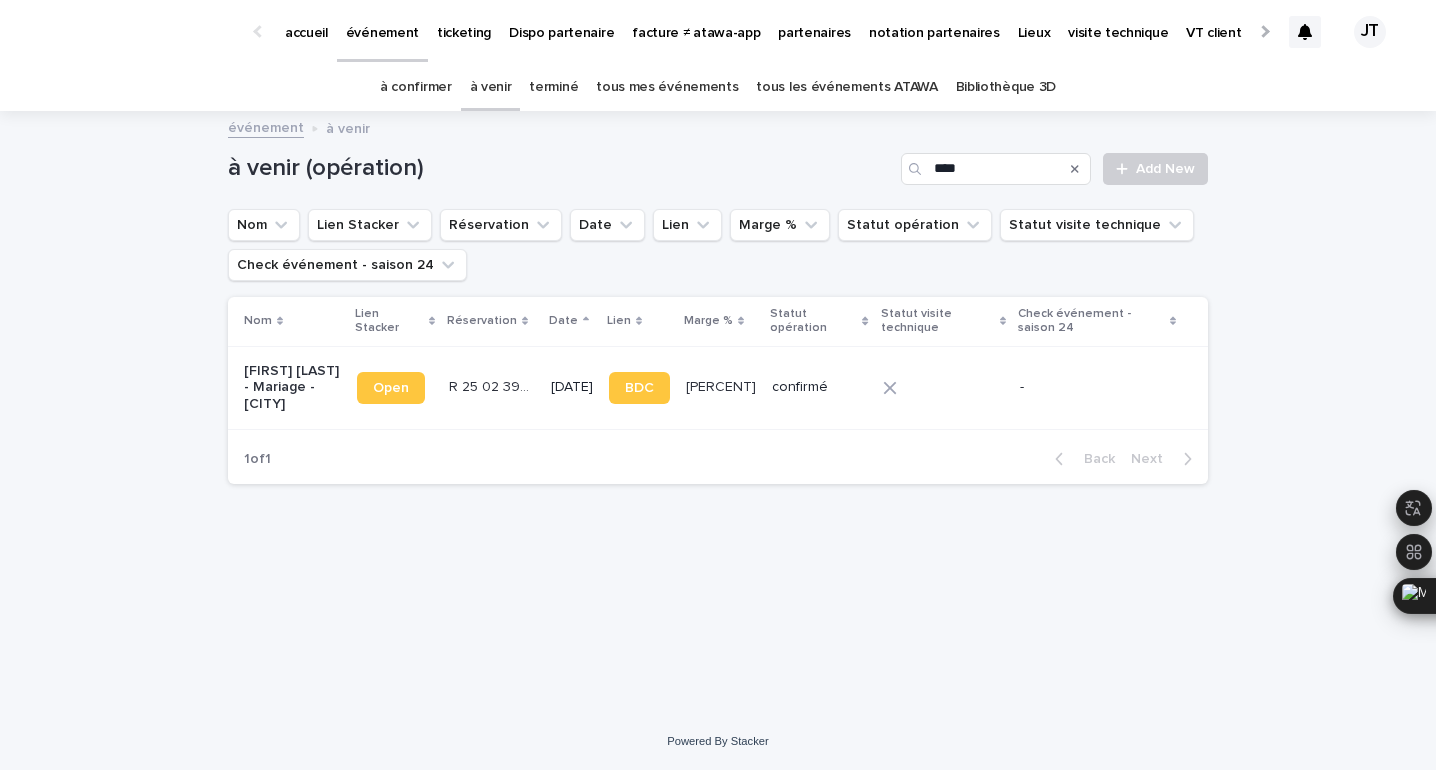 click on "[DATE]" at bounding box center (572, 387) 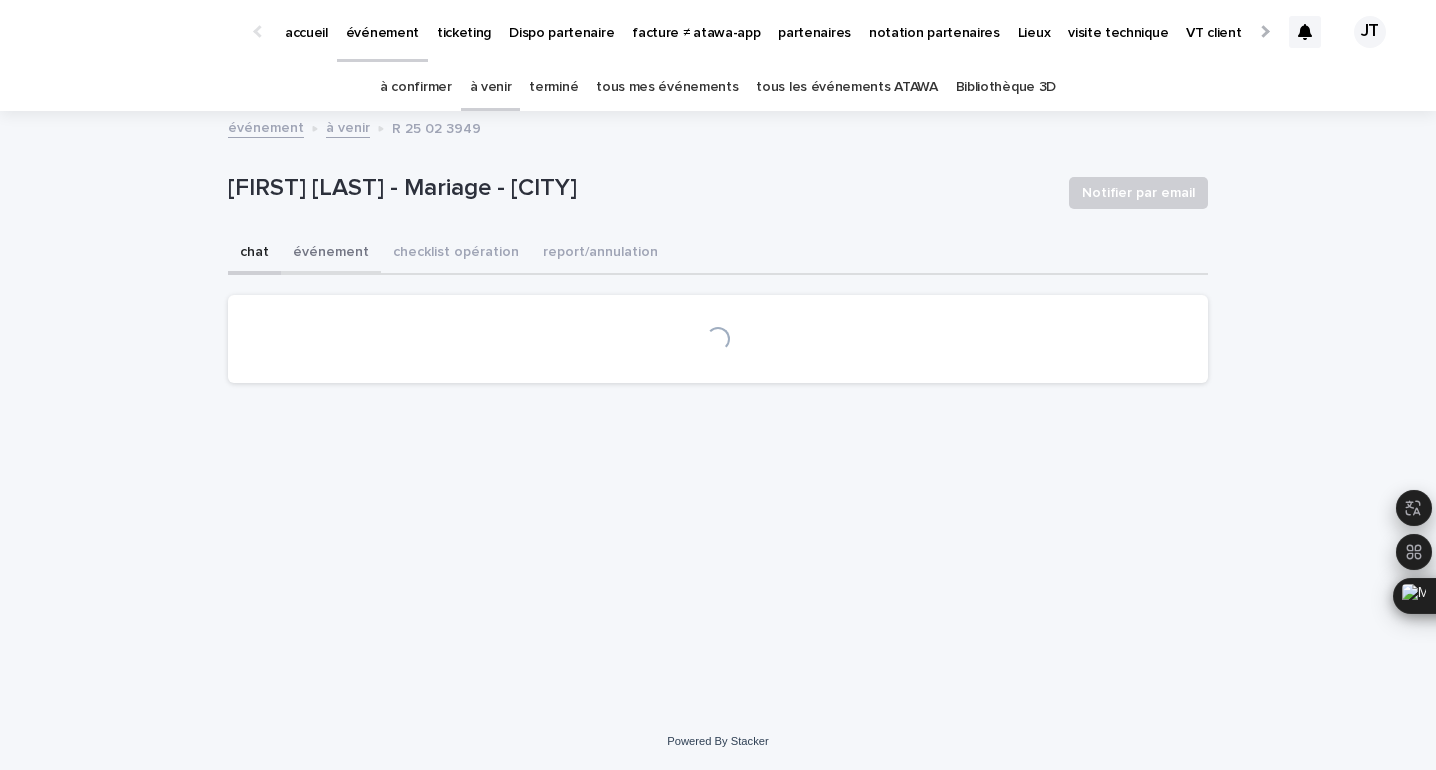 click on "événement" at bounding box center (331, 254) 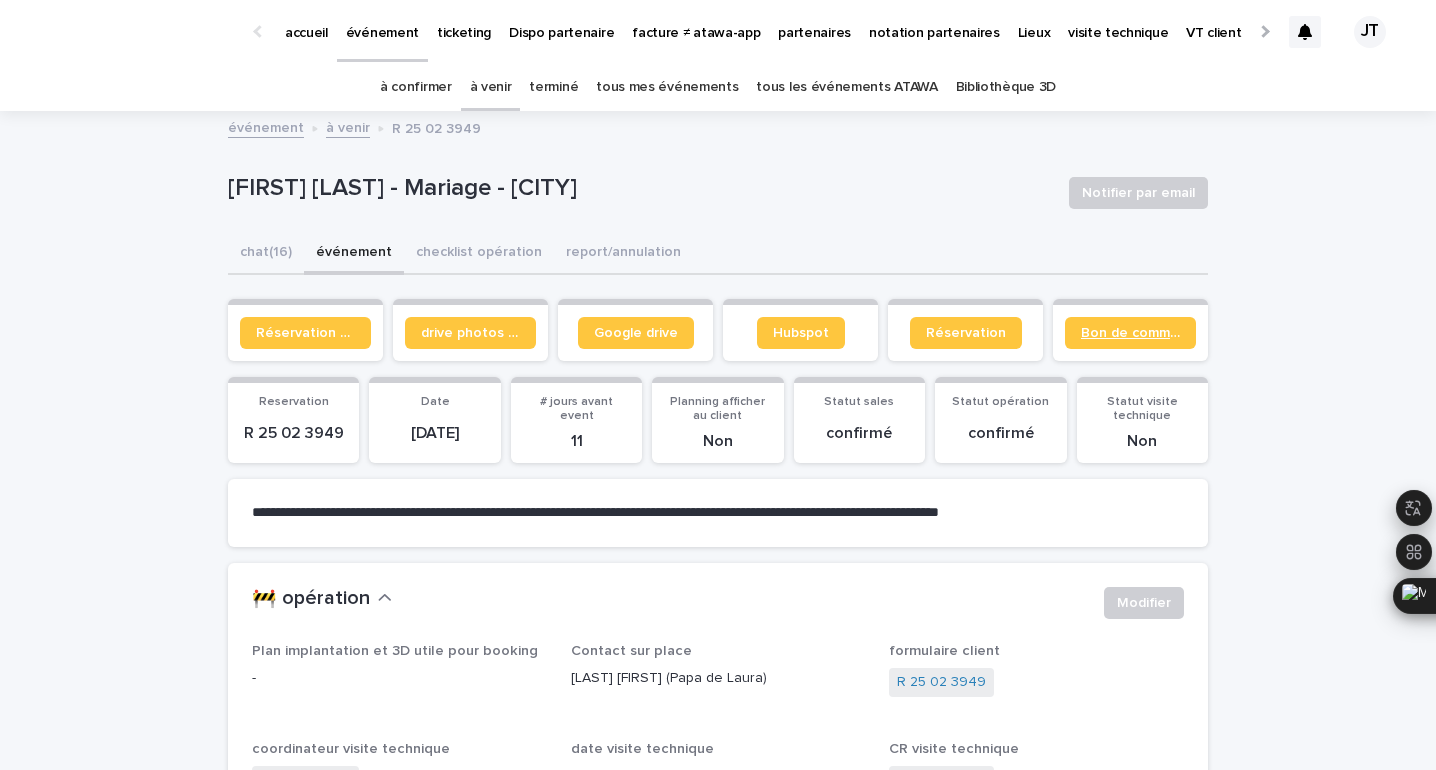 click on "Bon de commande" at bounding box center [1130, 333] 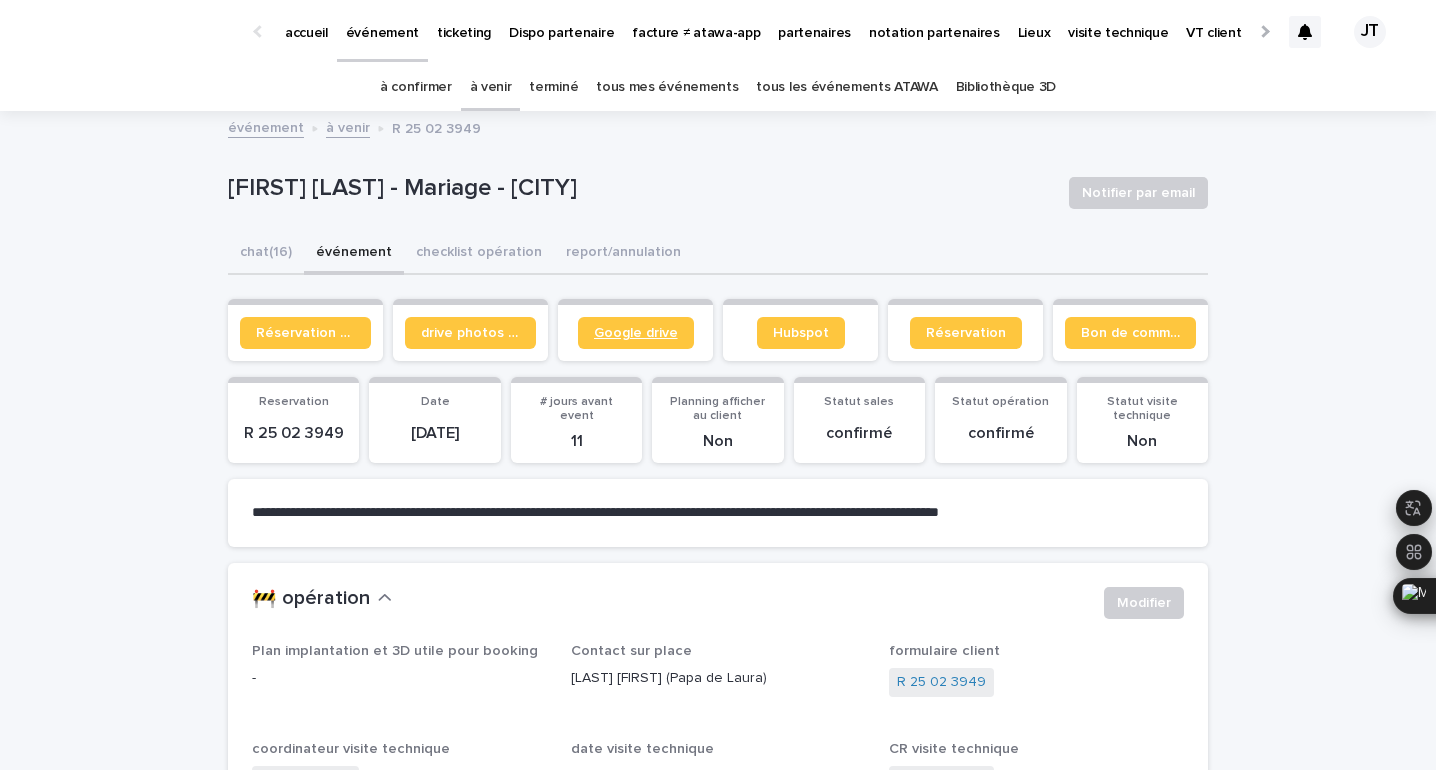 click on "Google drive" at bounding box center [636, 333] 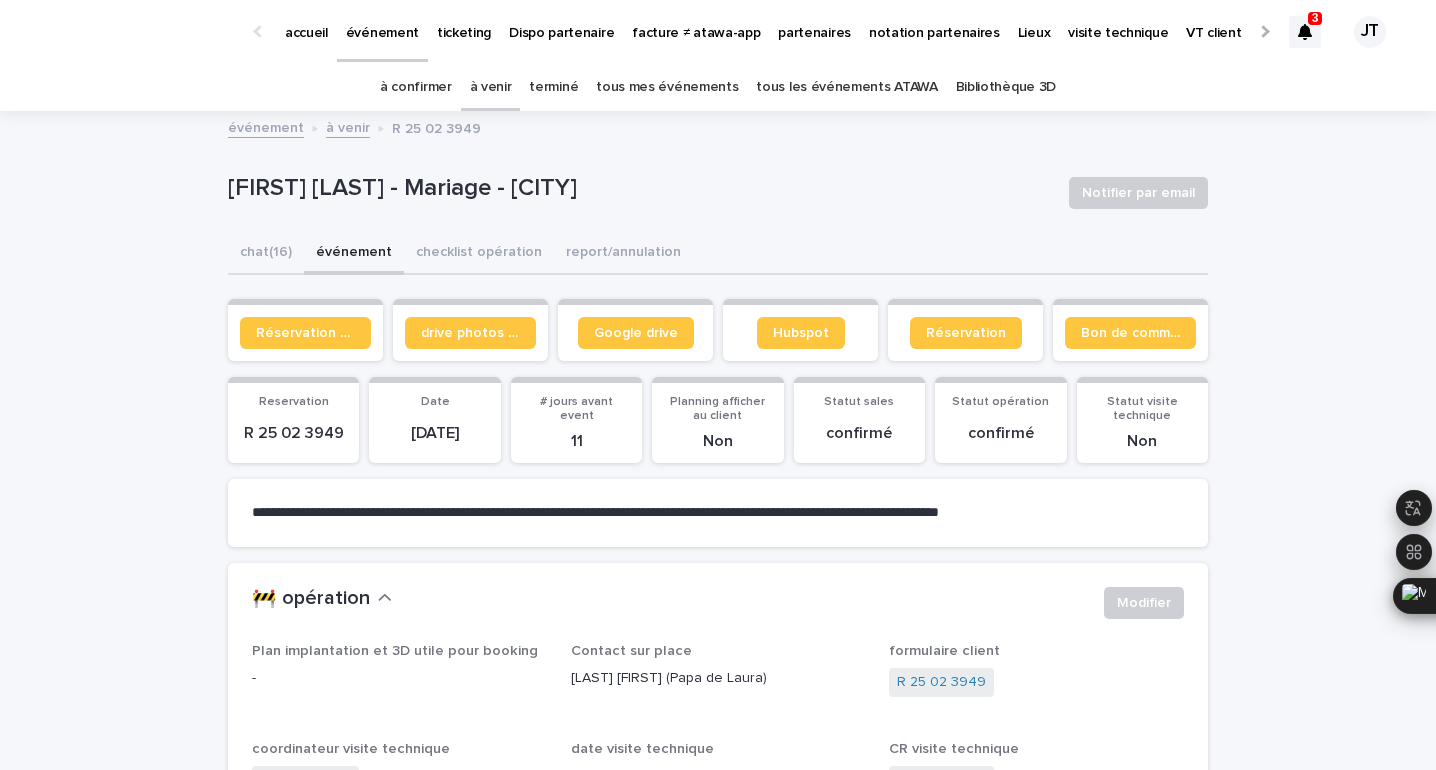 click on "partenaires" at bounding box center (814, 21) 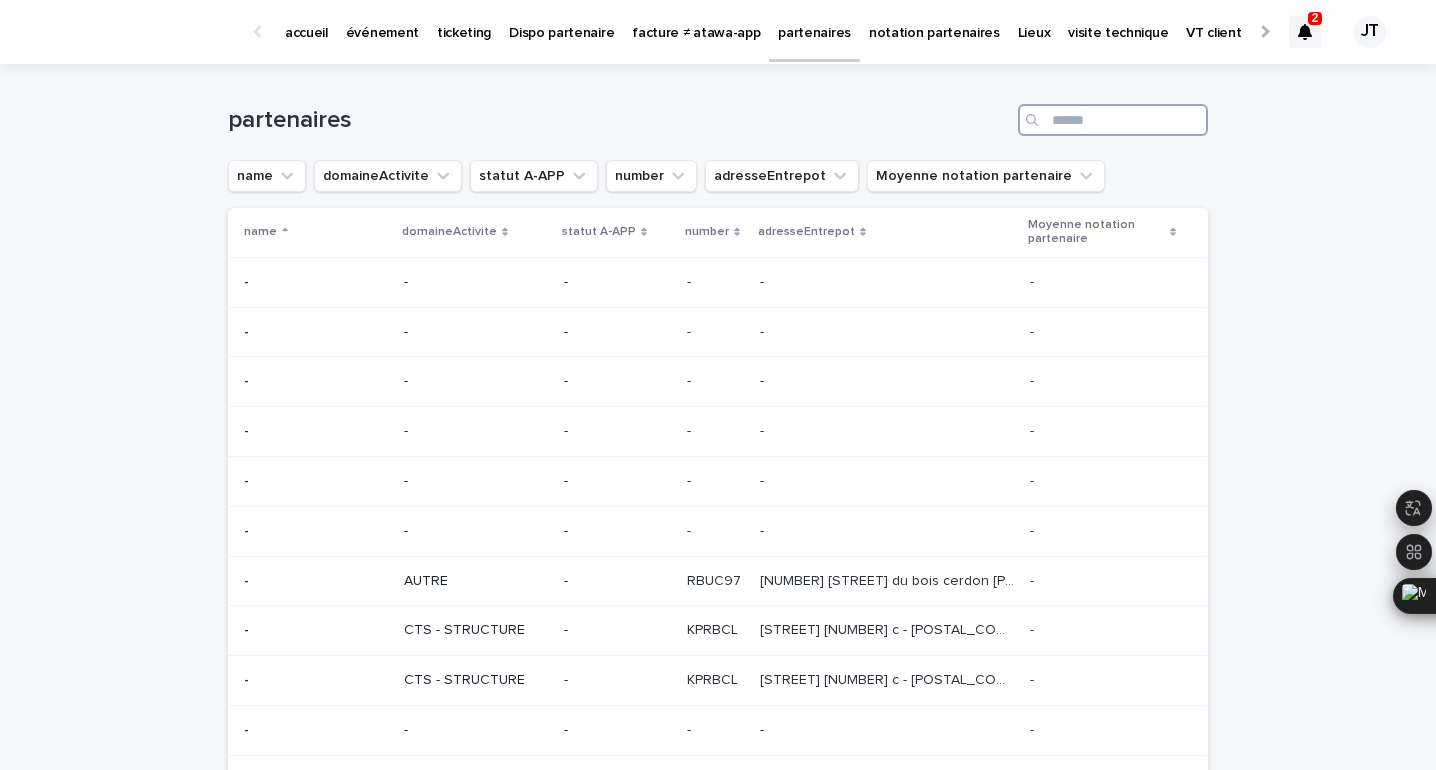 click at bounding box center [1113, 120] 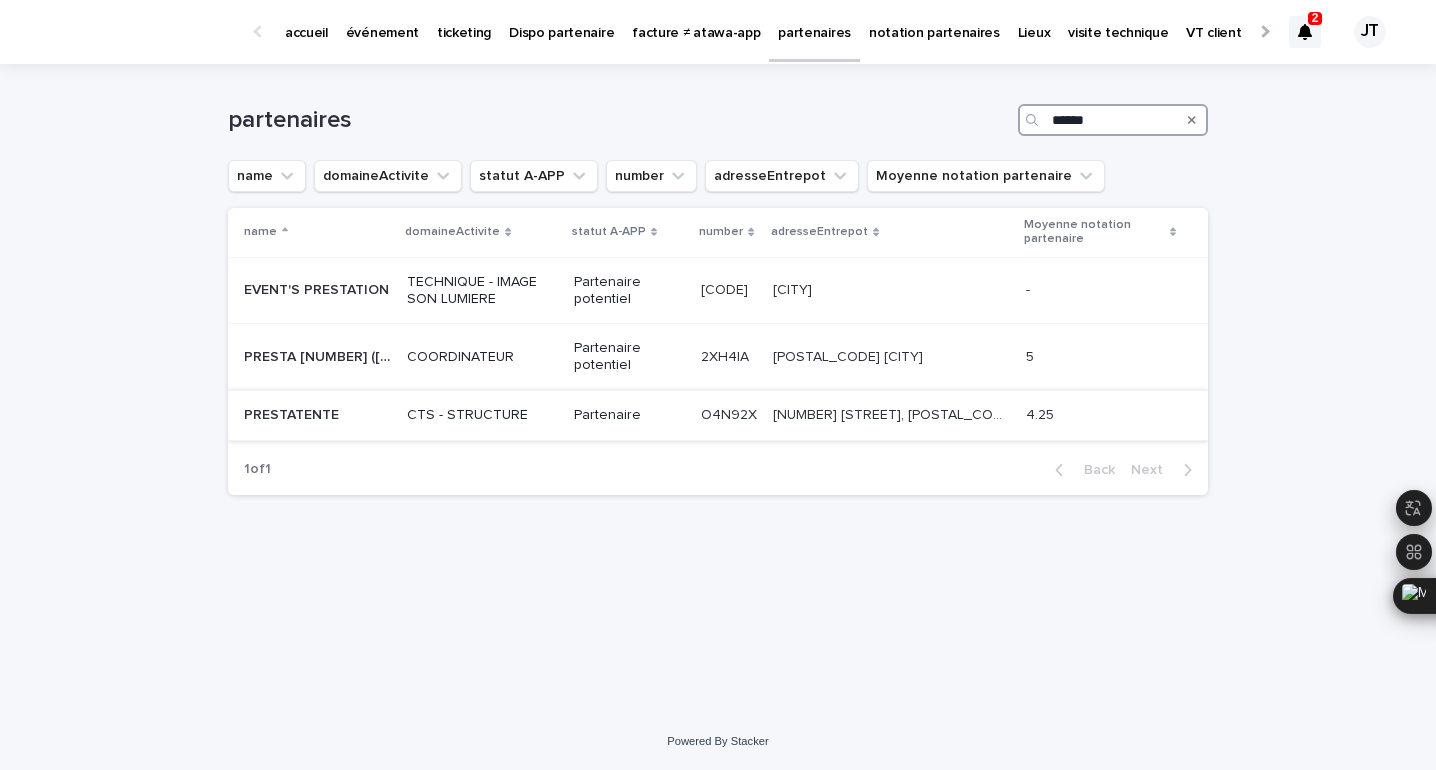 type on "******" 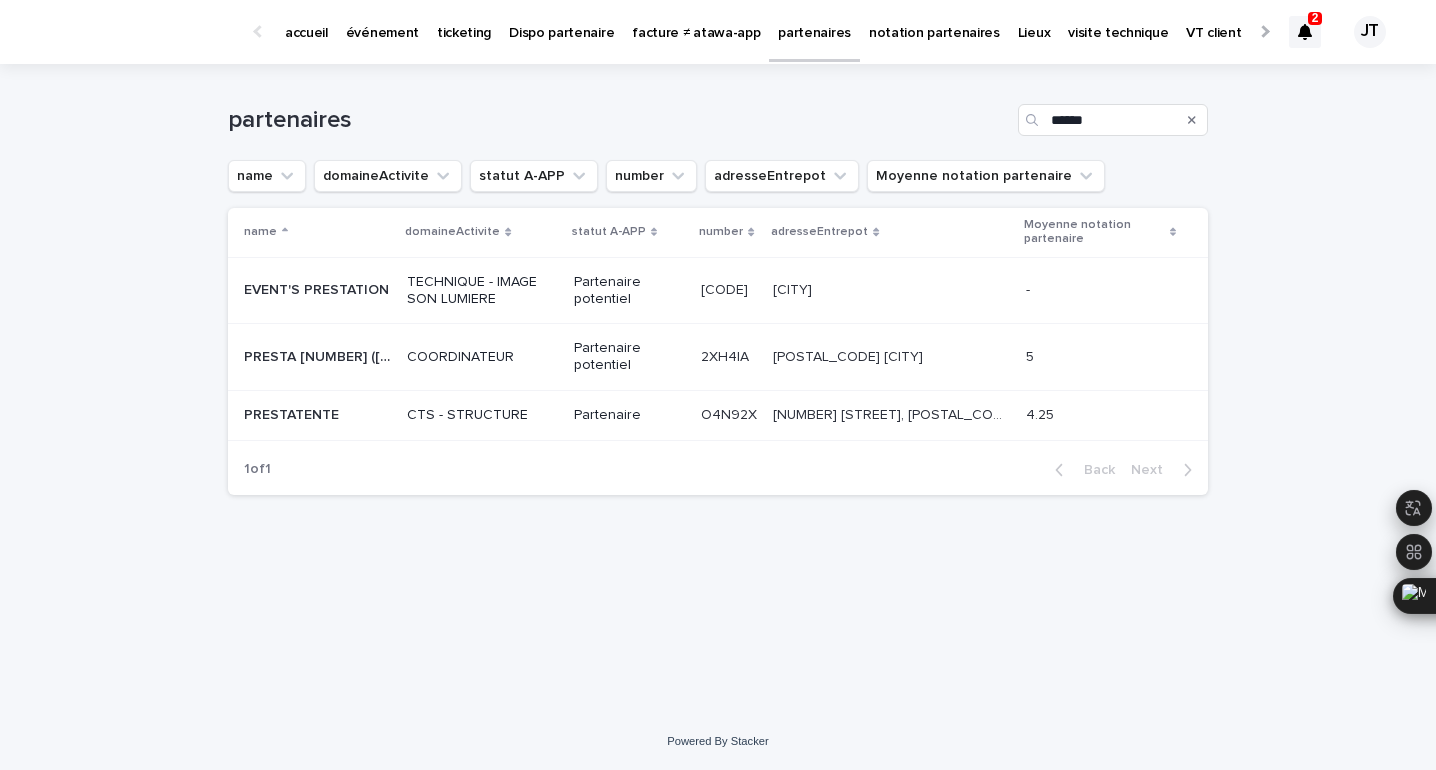 click on "CTS - STRUCTURE" at bounding box center [482, 415] 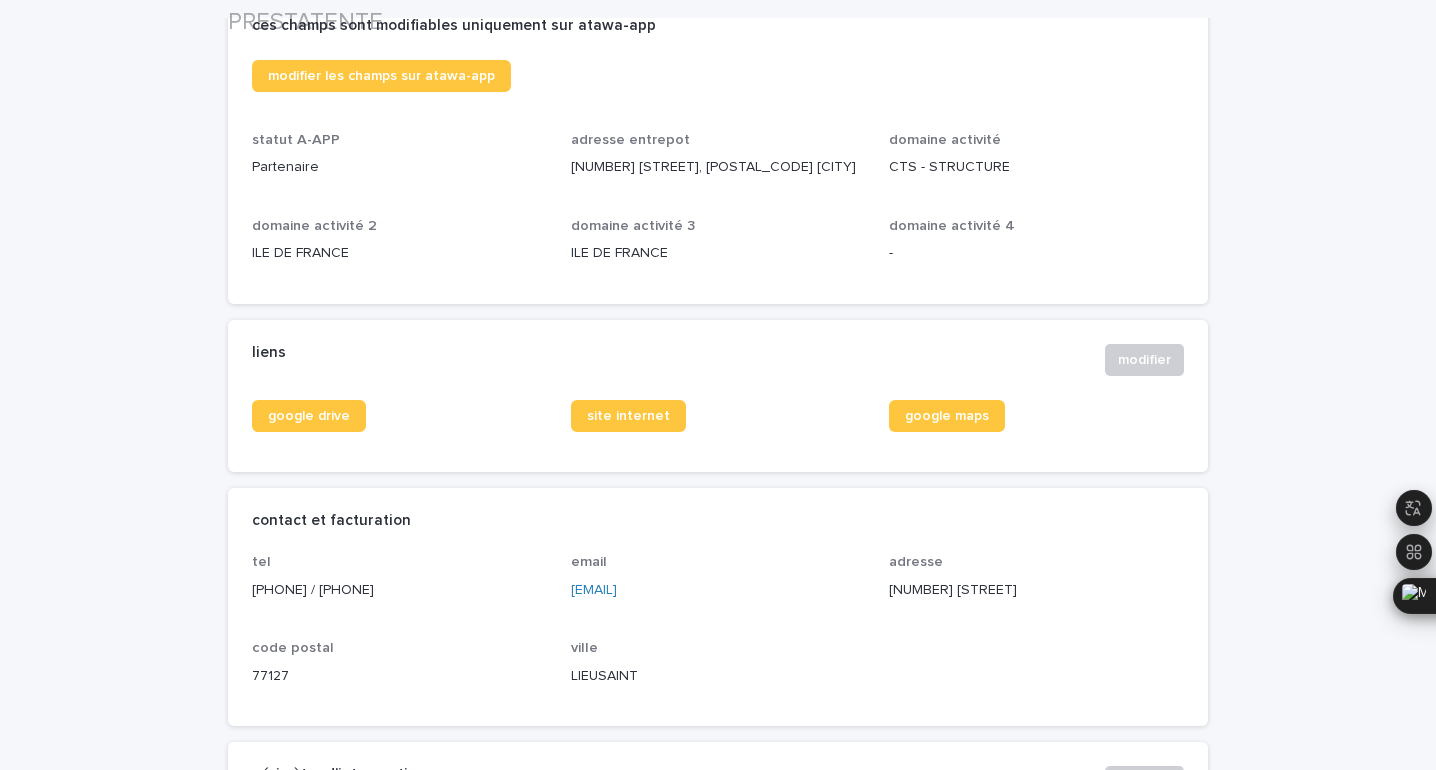 scroll, scrollTop: 564, scrollLeft: 0, axis: vertical 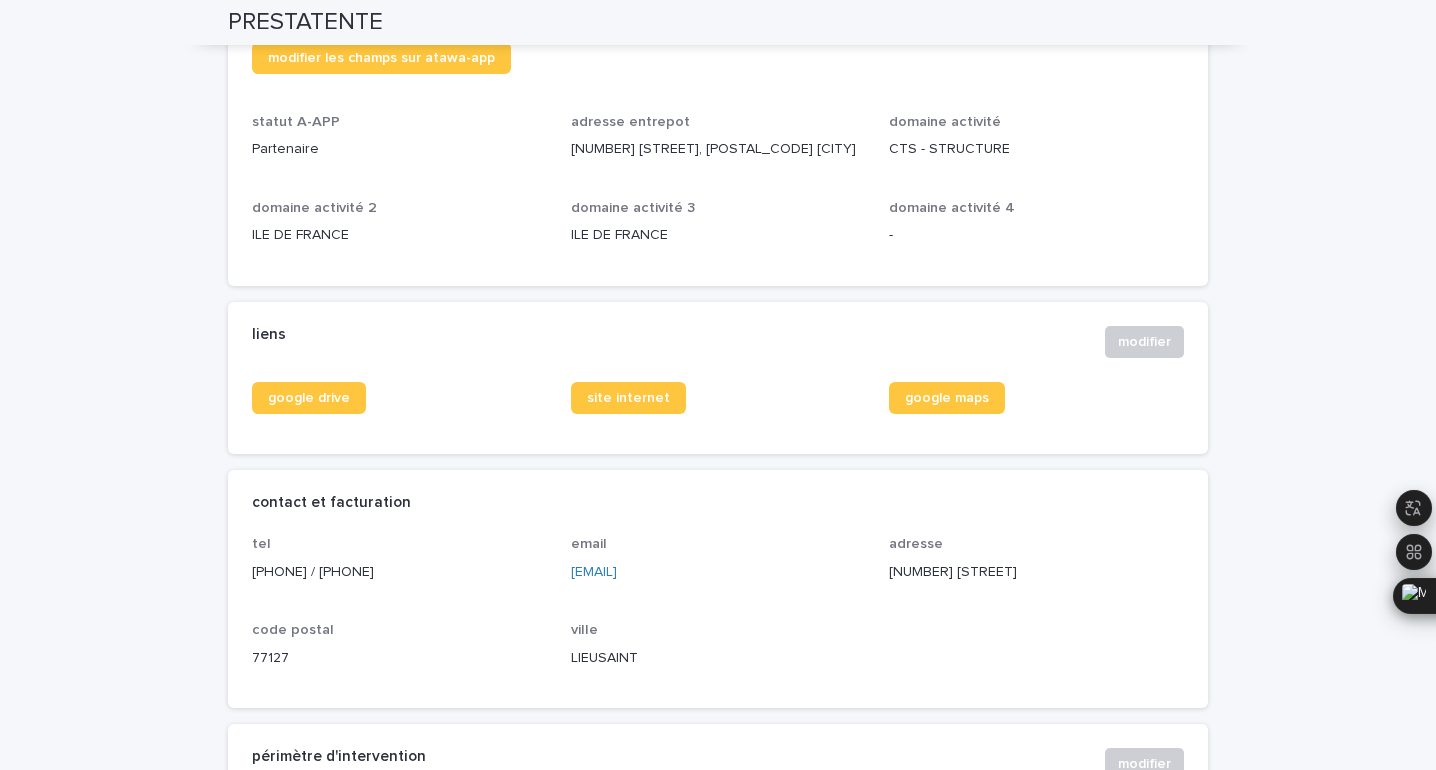 drag, startPoint x: 479, startPoint y: 574, endPoint x: 358, endPoint y: 569, distance: 121.103264 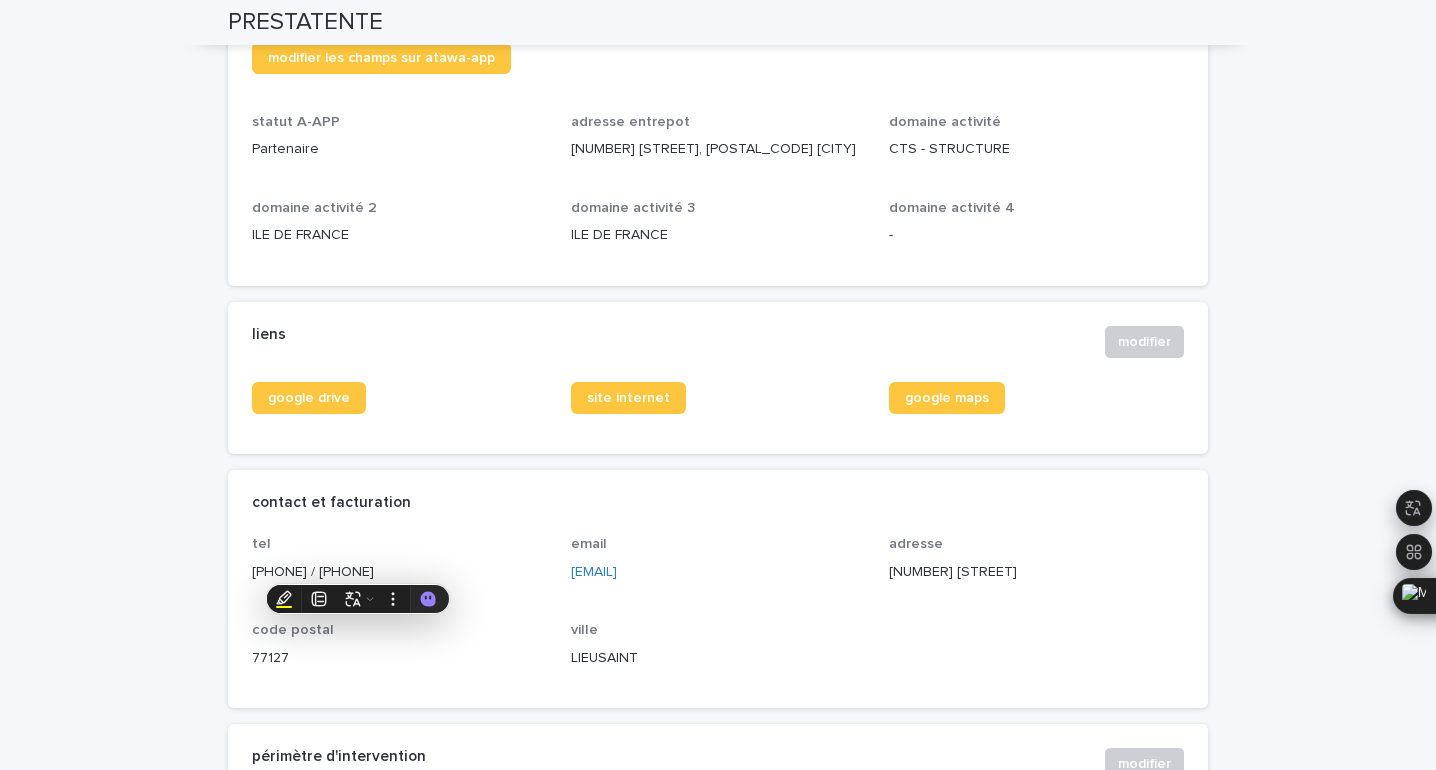 copy on "09 74 56 69 00" 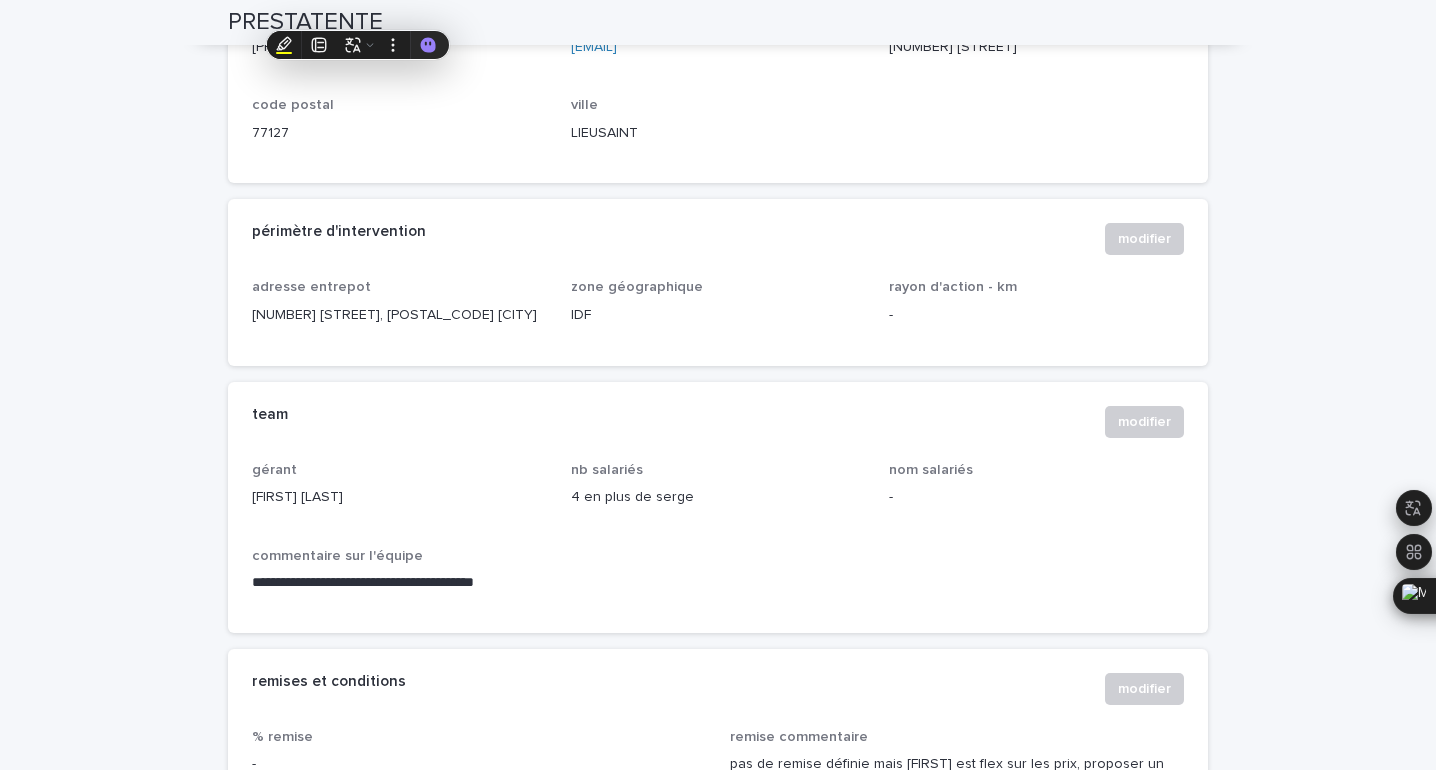 scroll, scrollTop: 655, scrollLeft: 0, axis: vertical 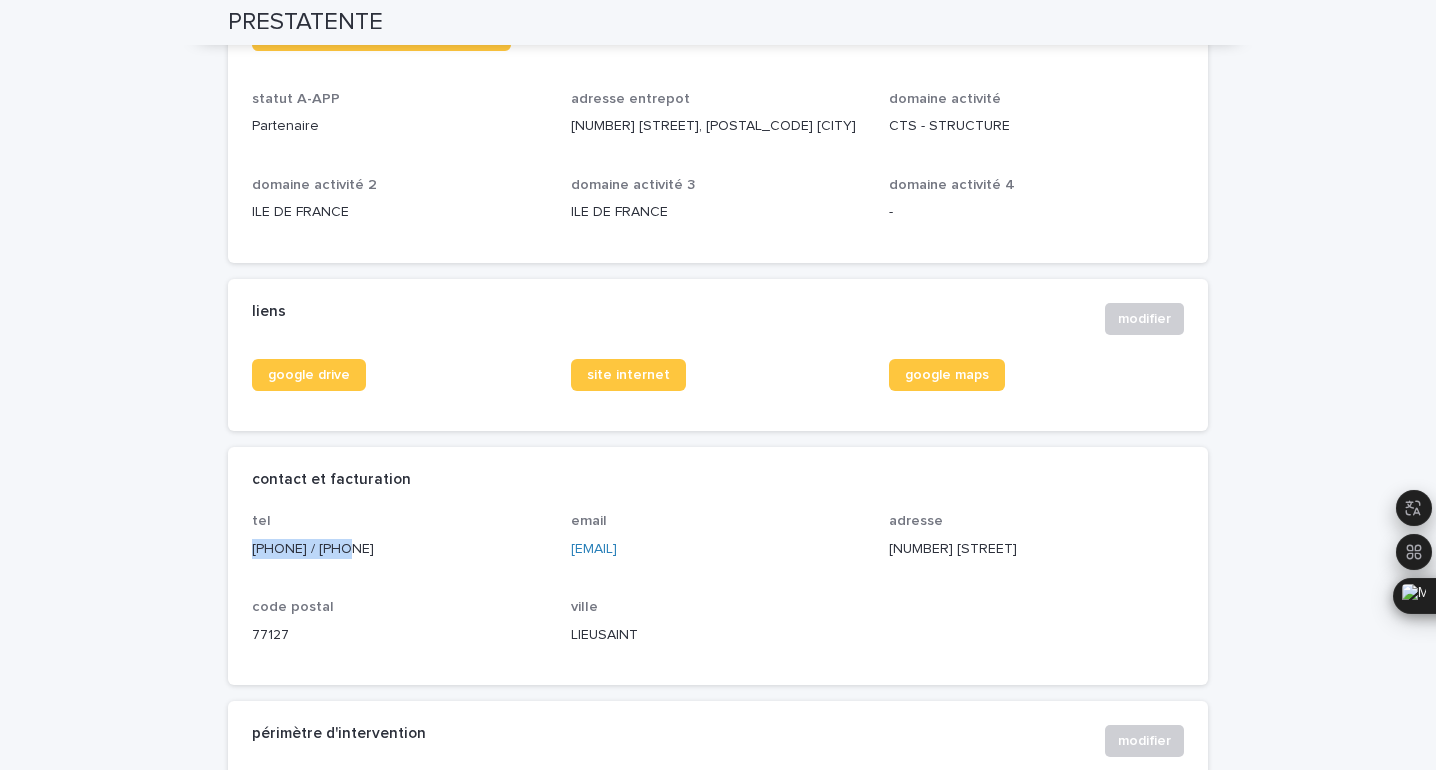 drag, startPoint x: 348, startPoint y: 546, endPoint x: 253, endPoint y: 545, distance: 95.005264 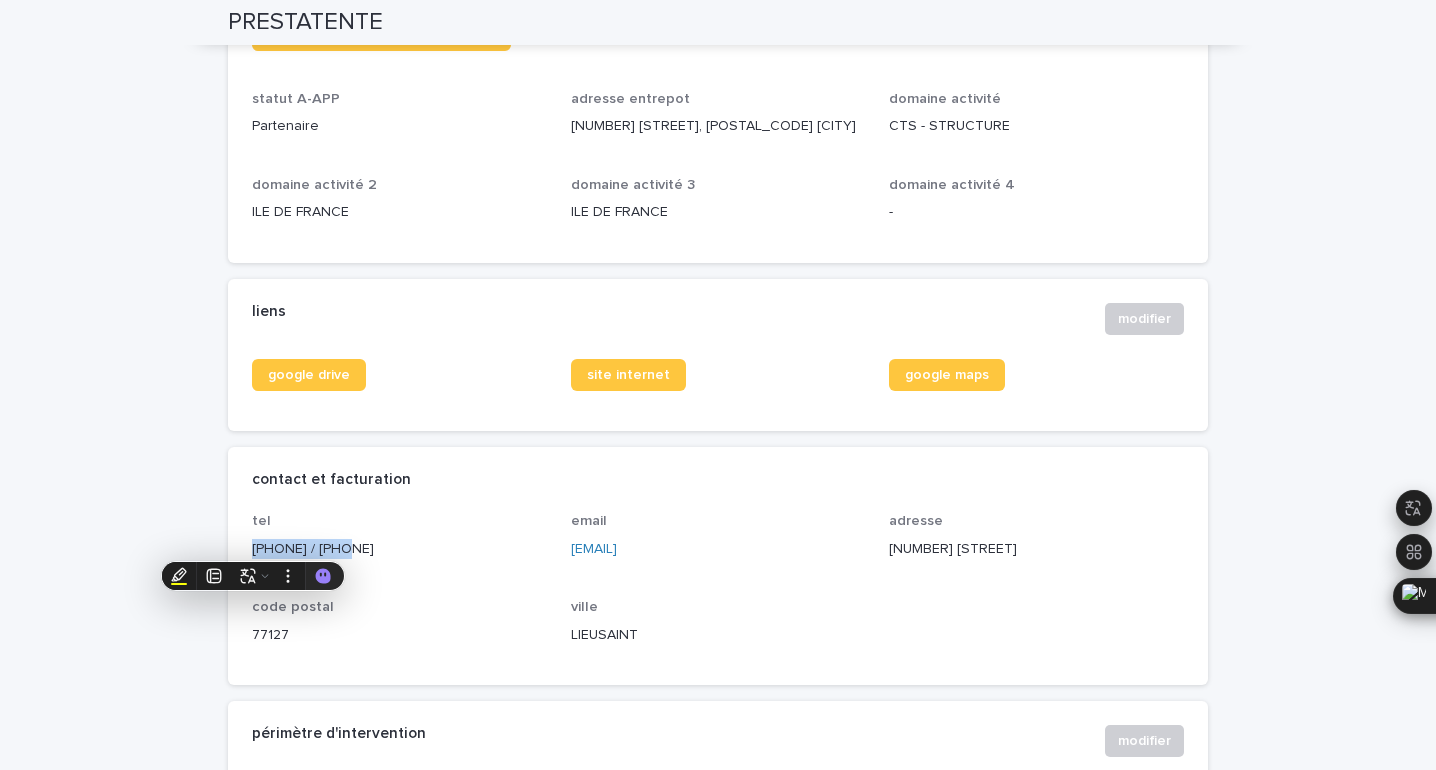 copy on "06 24 87 63 62" 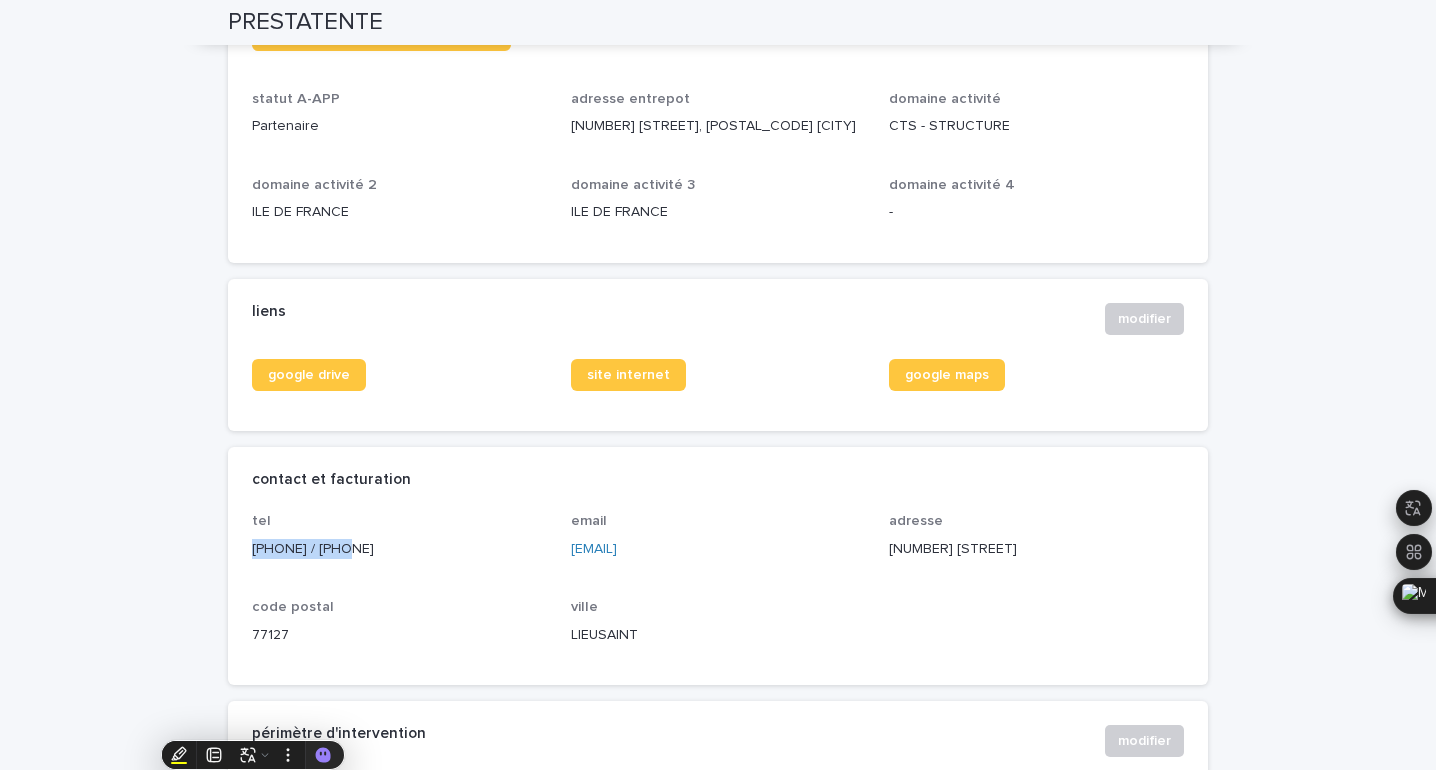 scroll, scrollTop: 0, scrollLeft: 0, axis: both 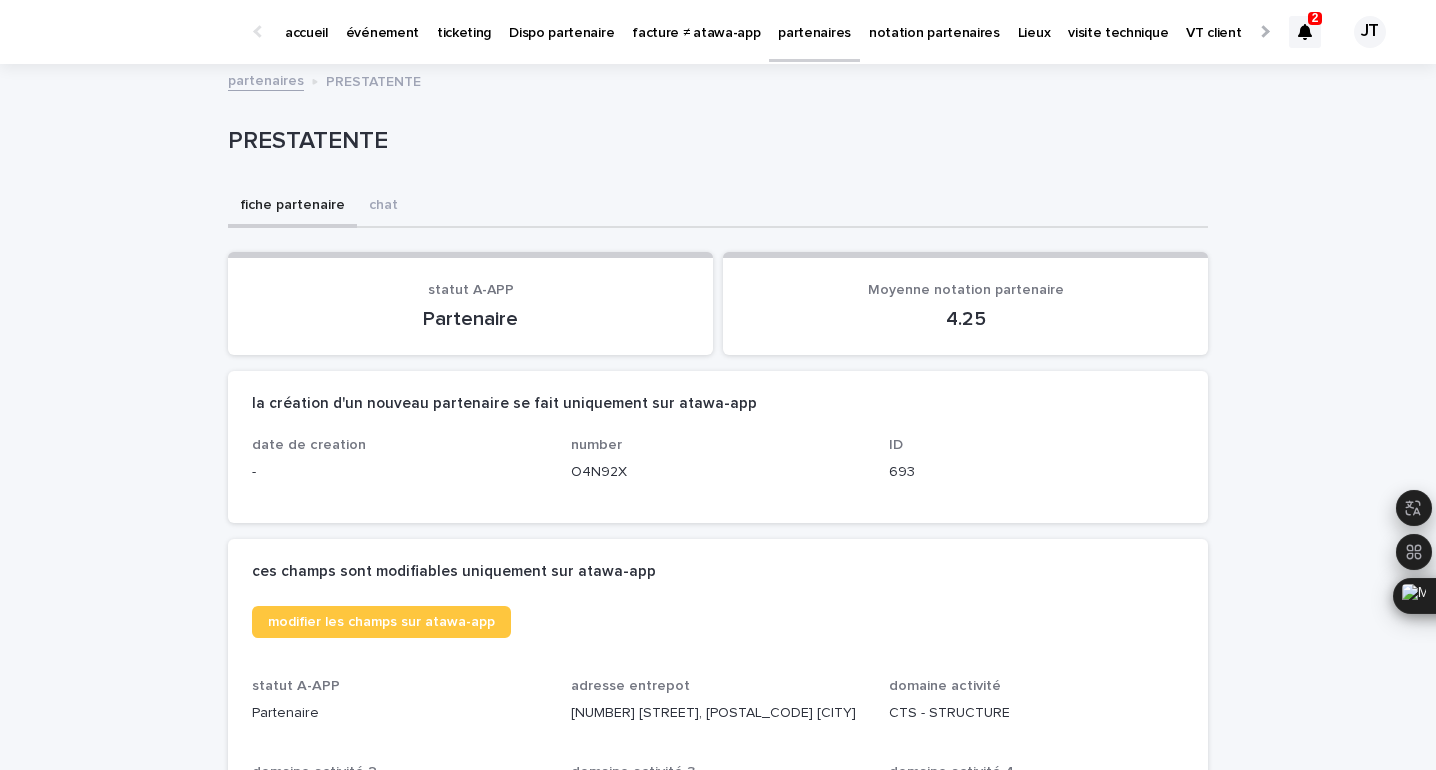 click on "événement" at bounding box center (382, 21) 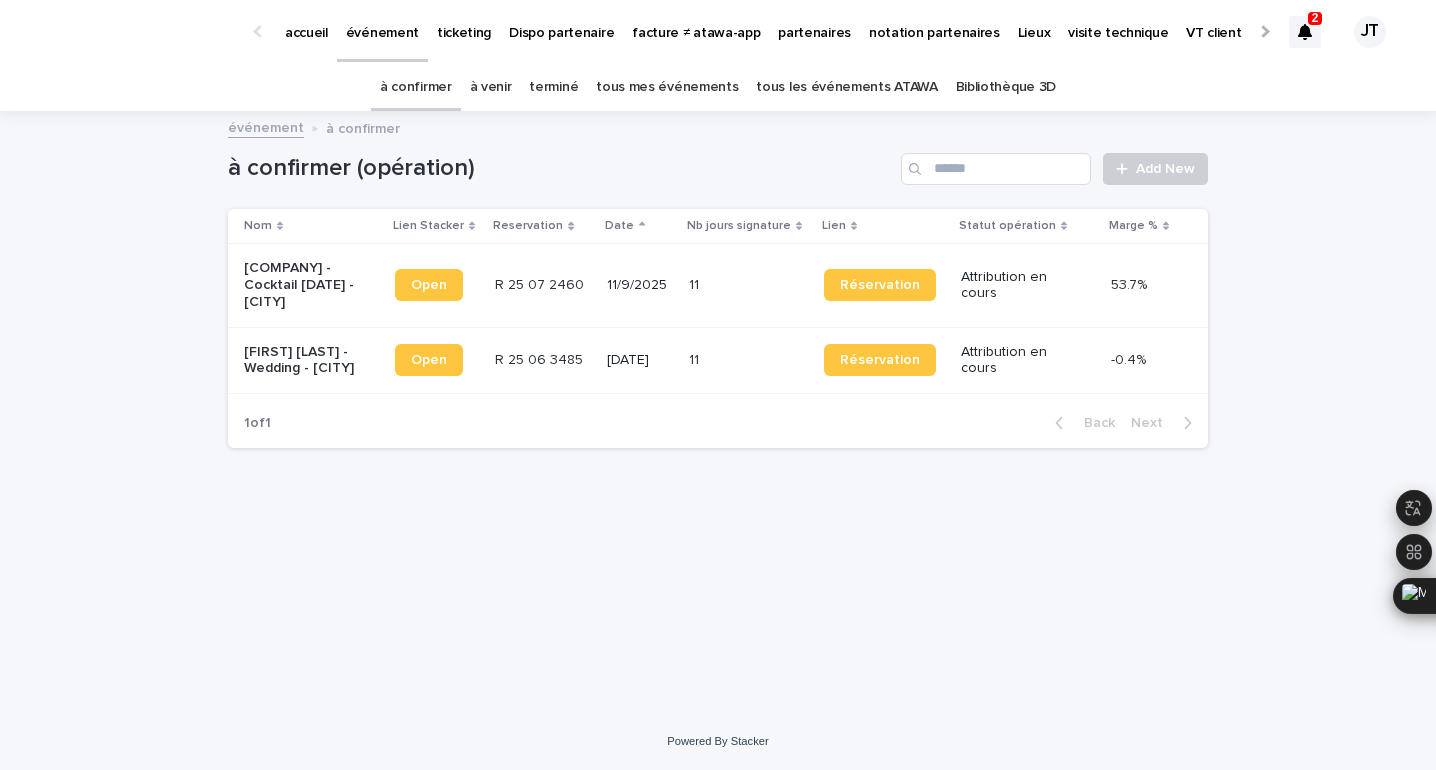 click on "à venir" at bounding box center [491, 87] 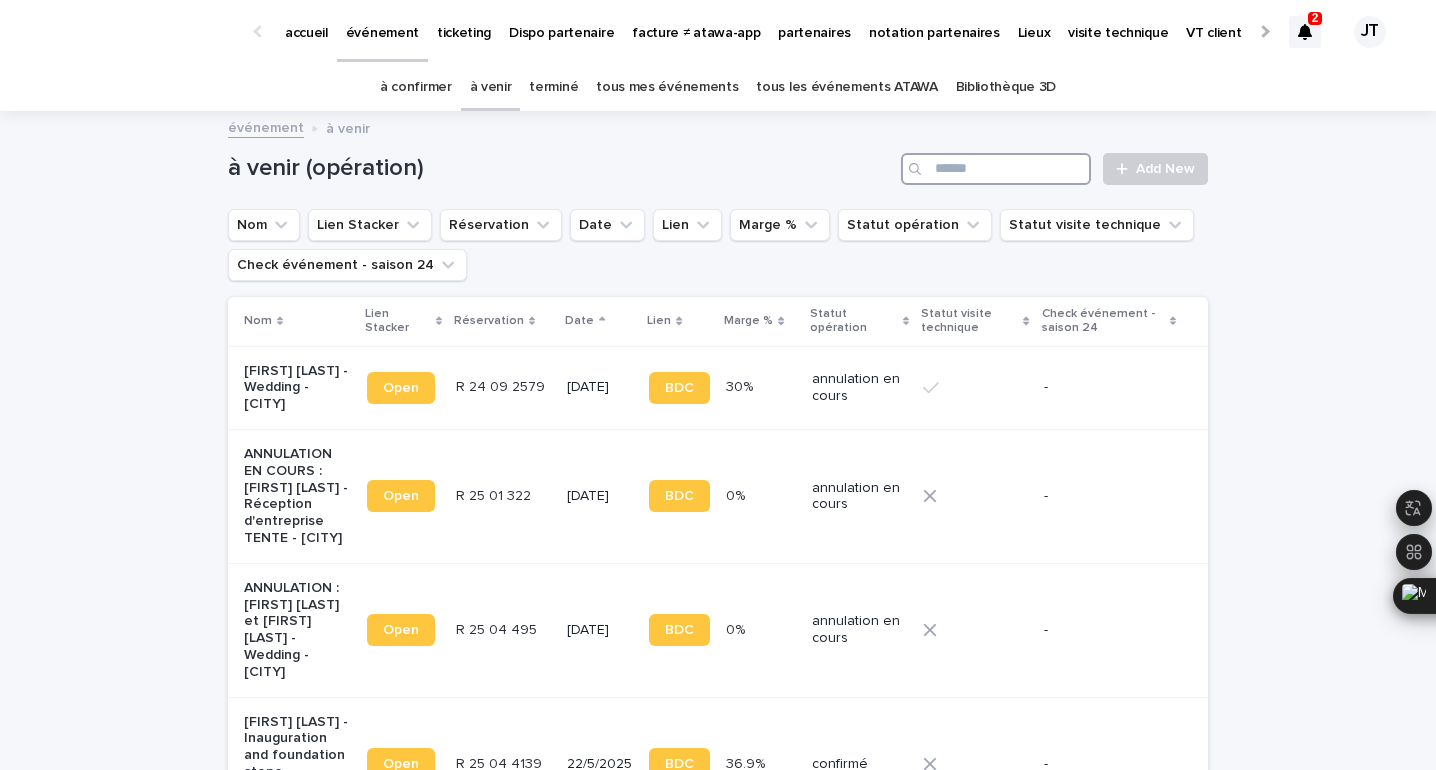 click at bounding box center [996, 169] 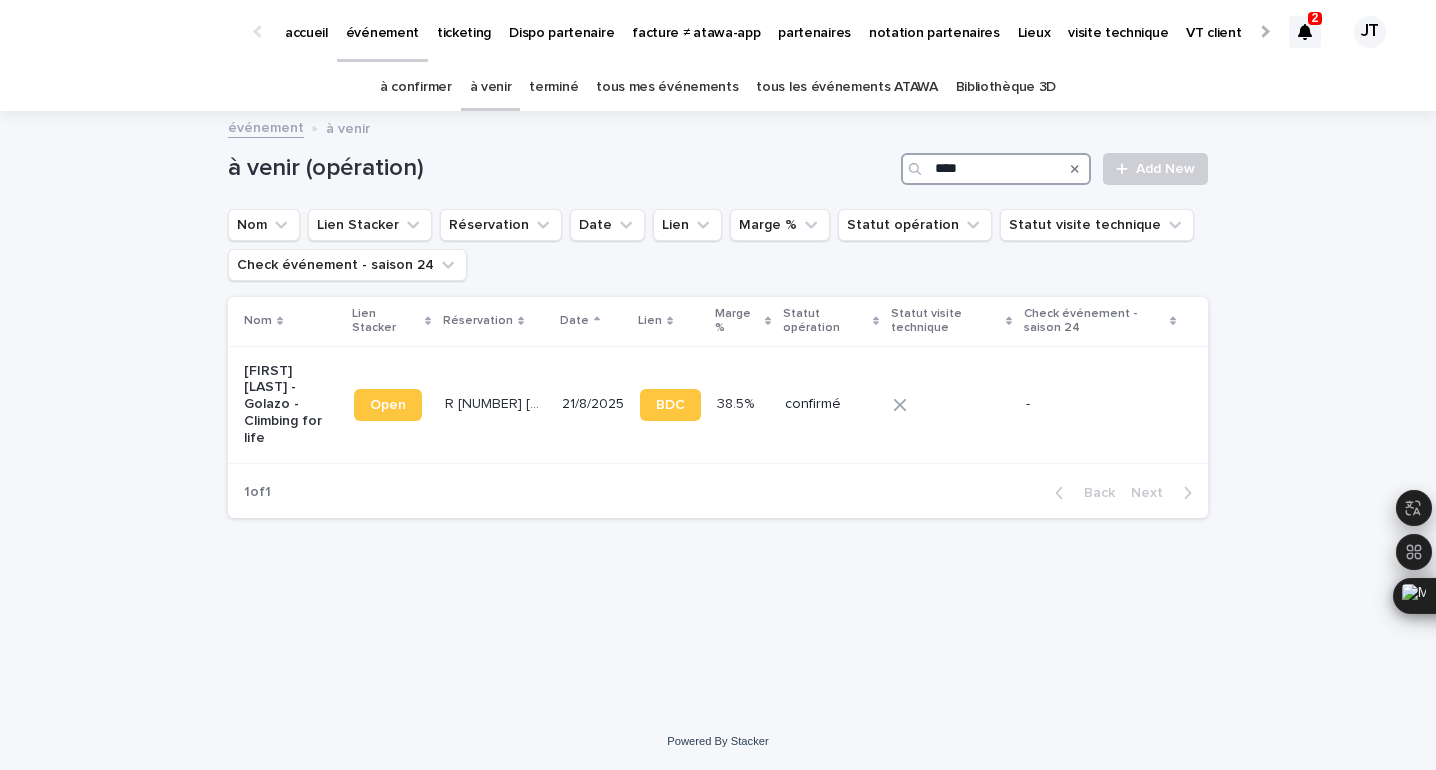 type on "****" 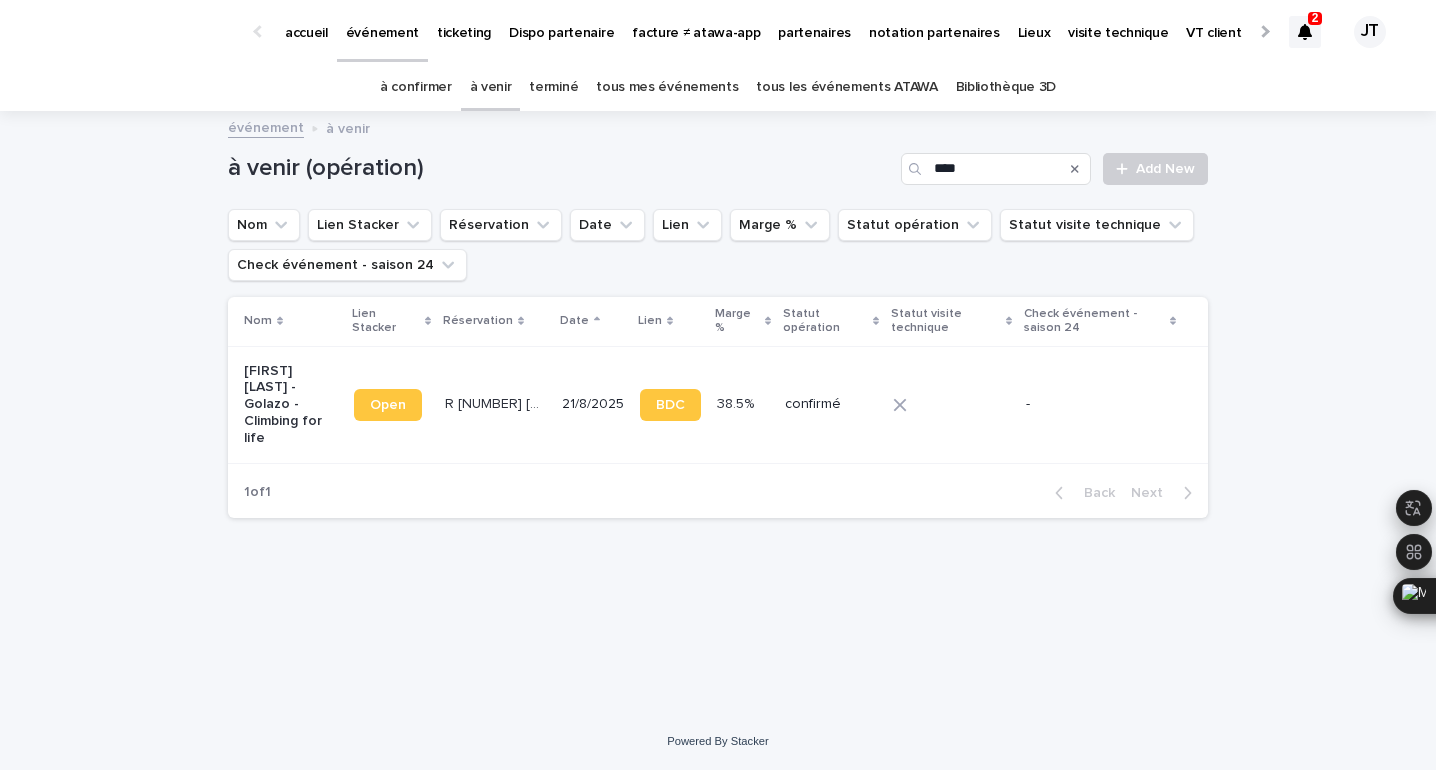 click on "R 25 06 4104" at bounding box center (497, 402) 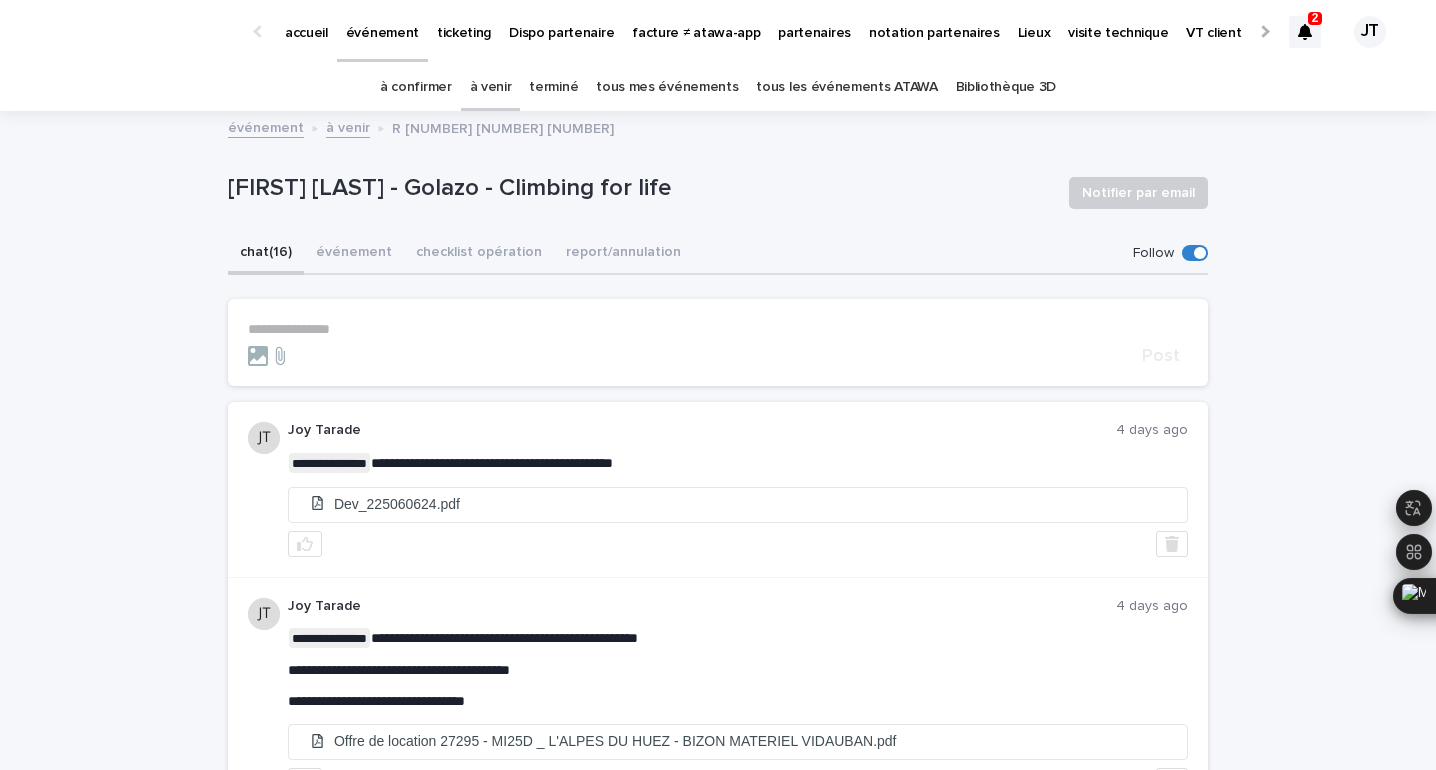 click on "**********" at bounding box center [718, 329] 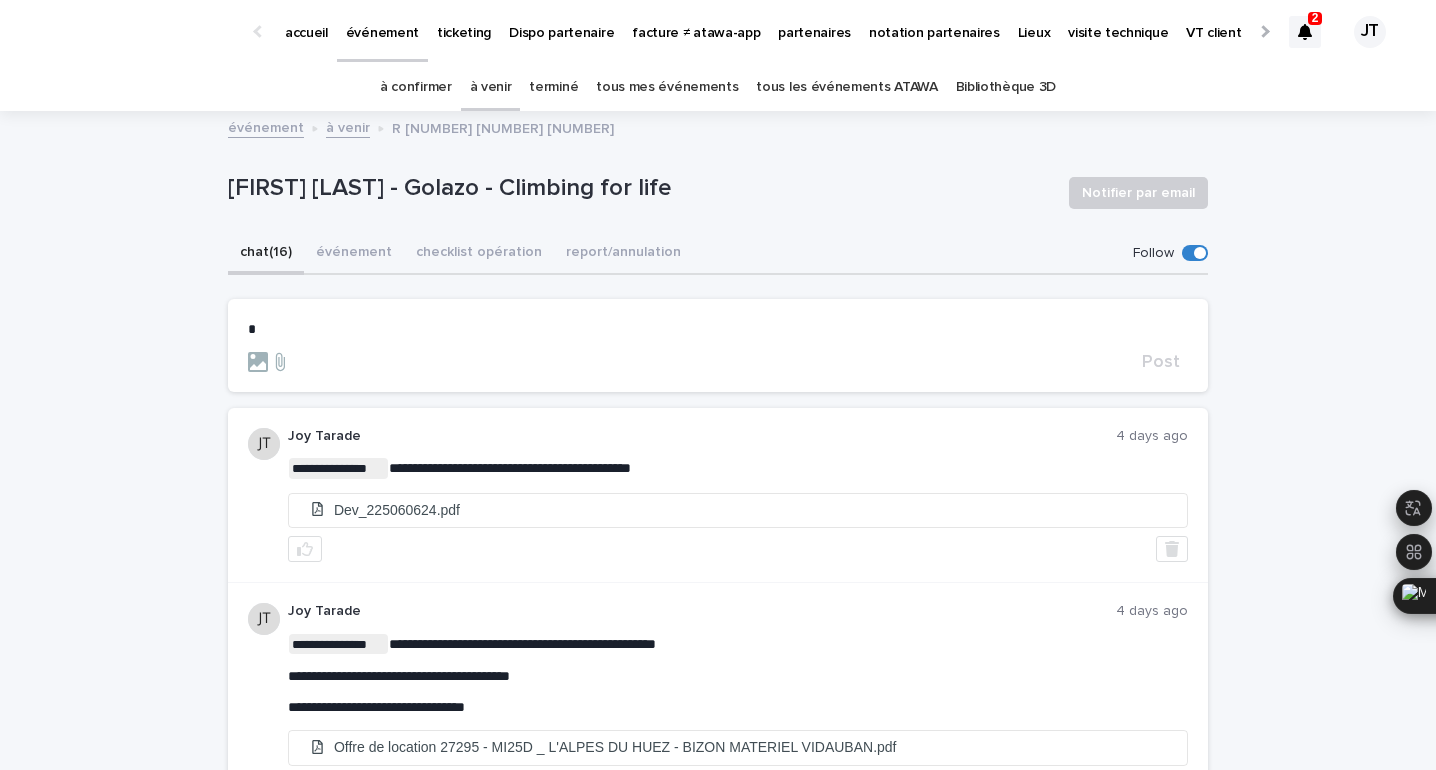 type 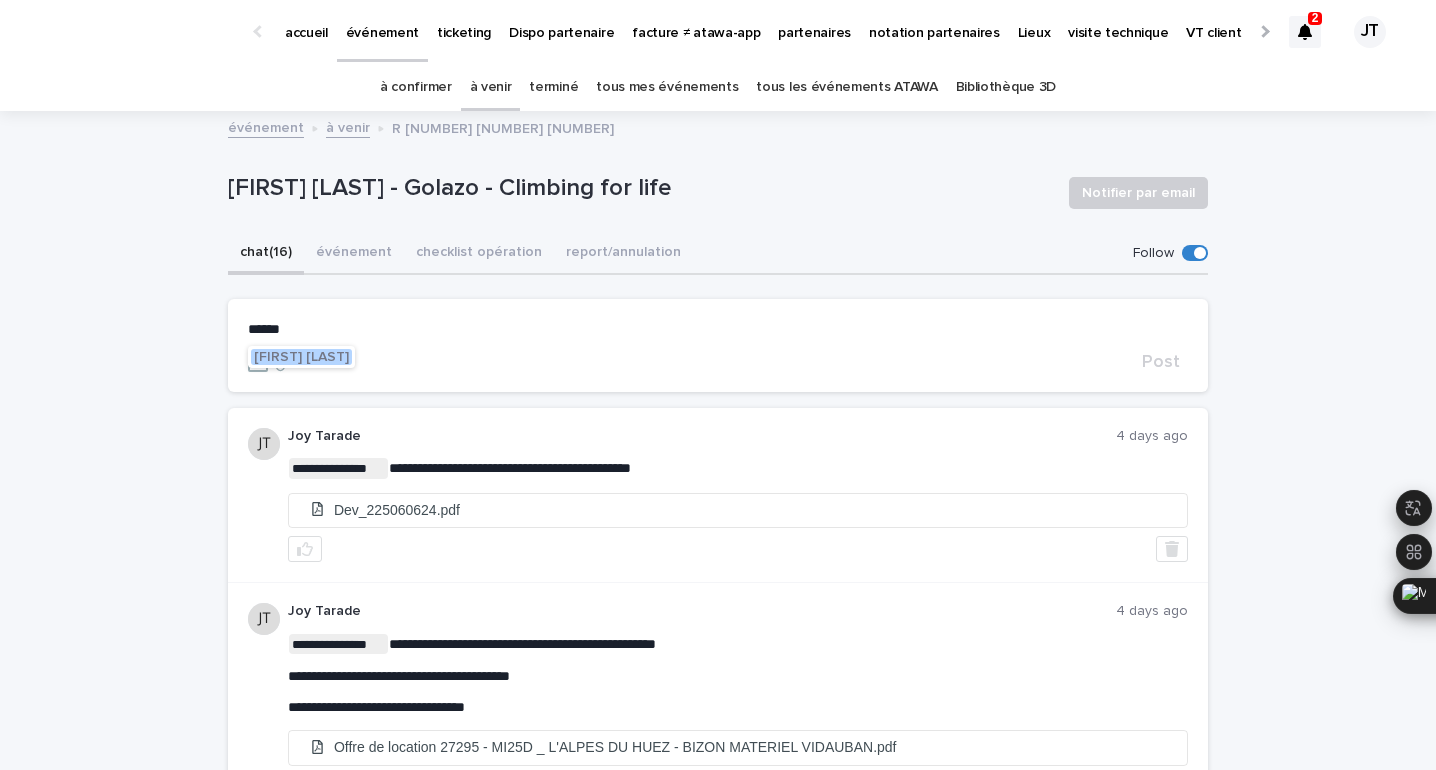 click on "[FIRST] [LAST]" at bounding box center (301, 357) 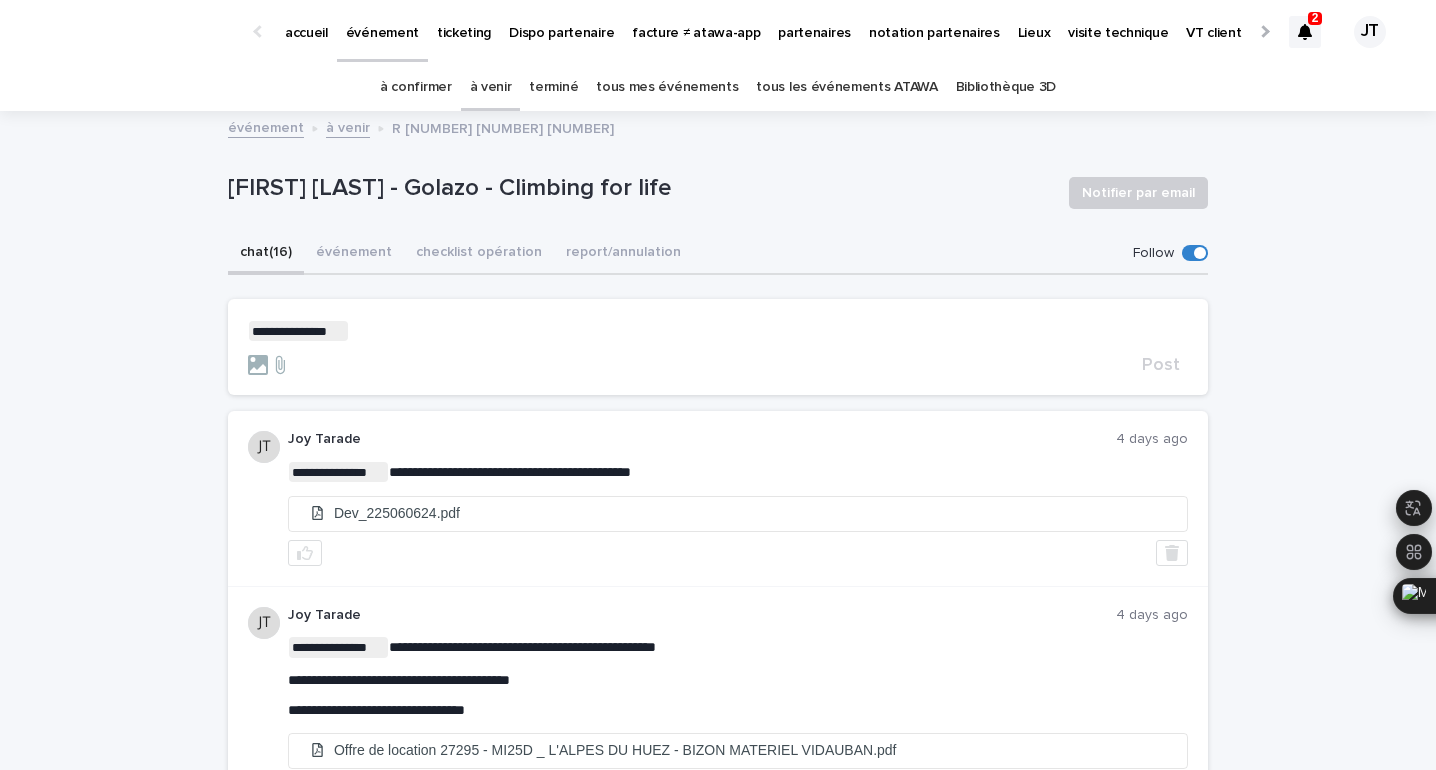click on "**********" at bounding box center [718, 331] 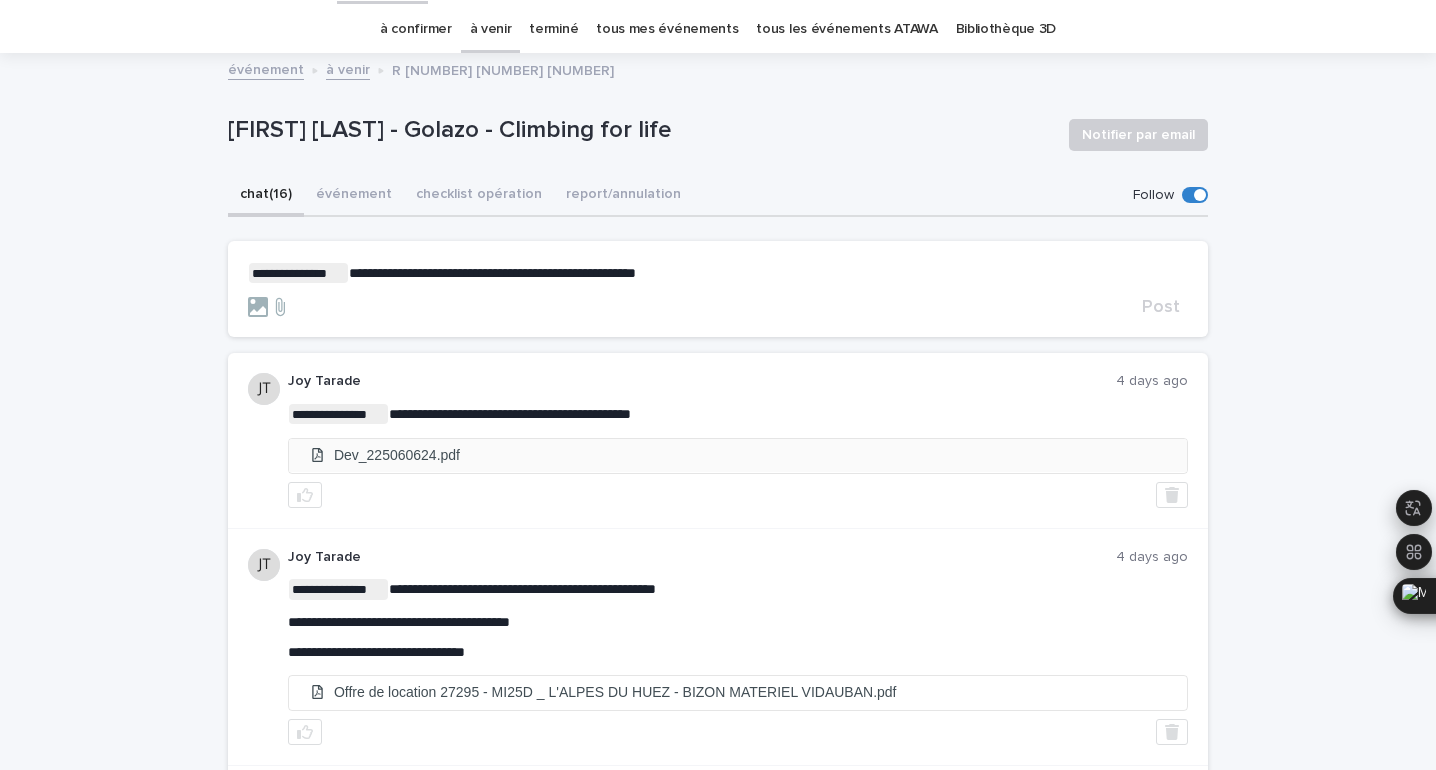 scroll, scrollTop: 52, scrollLeft: 0, axis: vertical 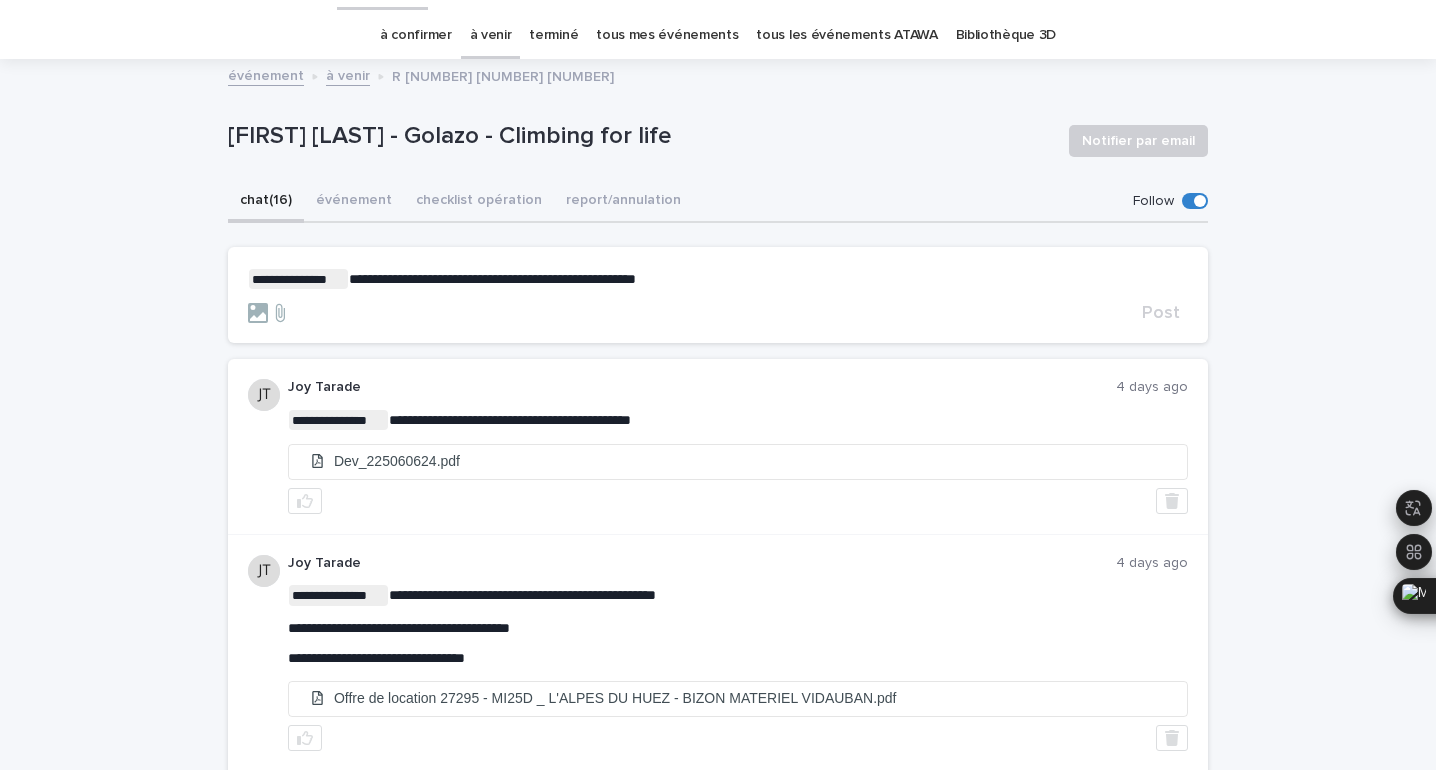 click on "**********" at bounding box center (492, 279) 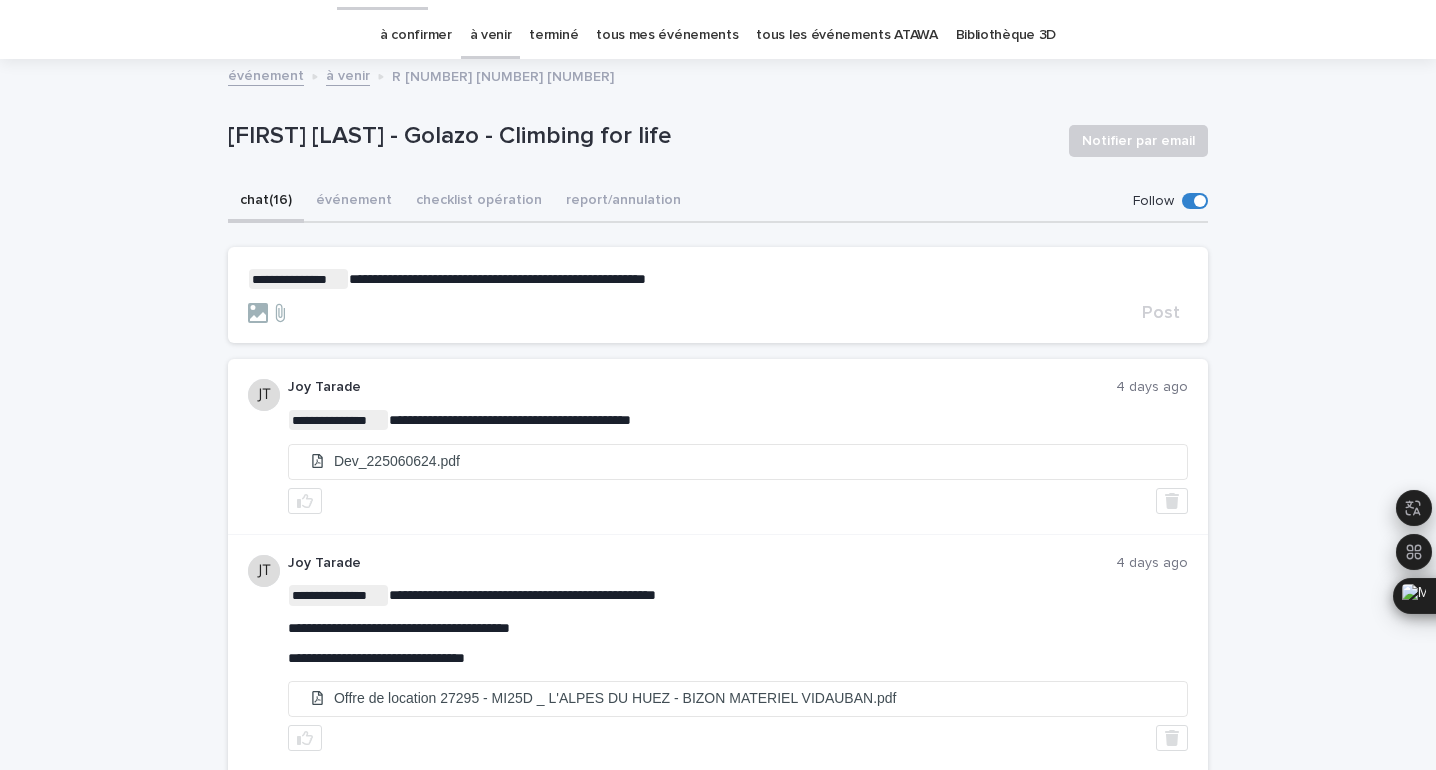 click on "**********" at bounding box center (718, 279) 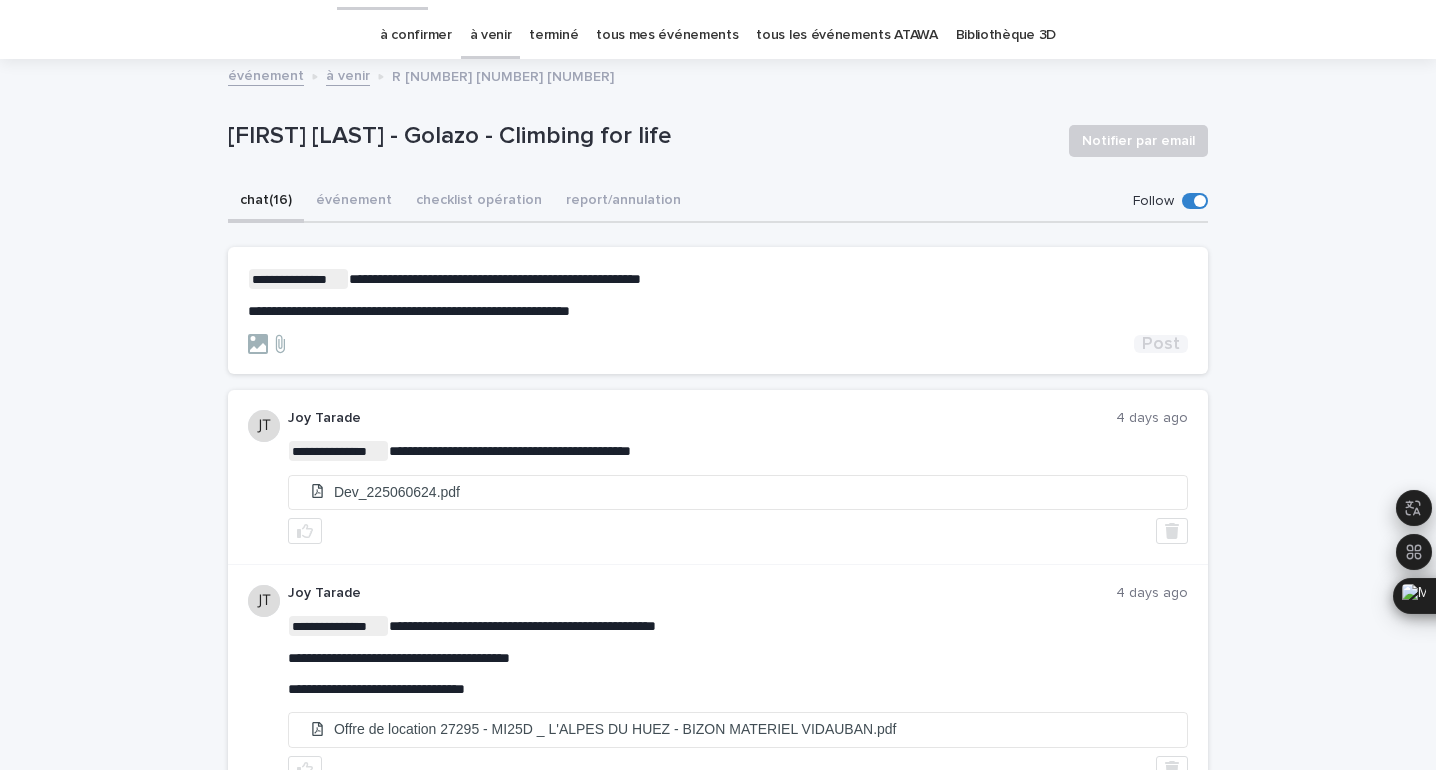 click on "Post" at bounding box center (1161, 344) 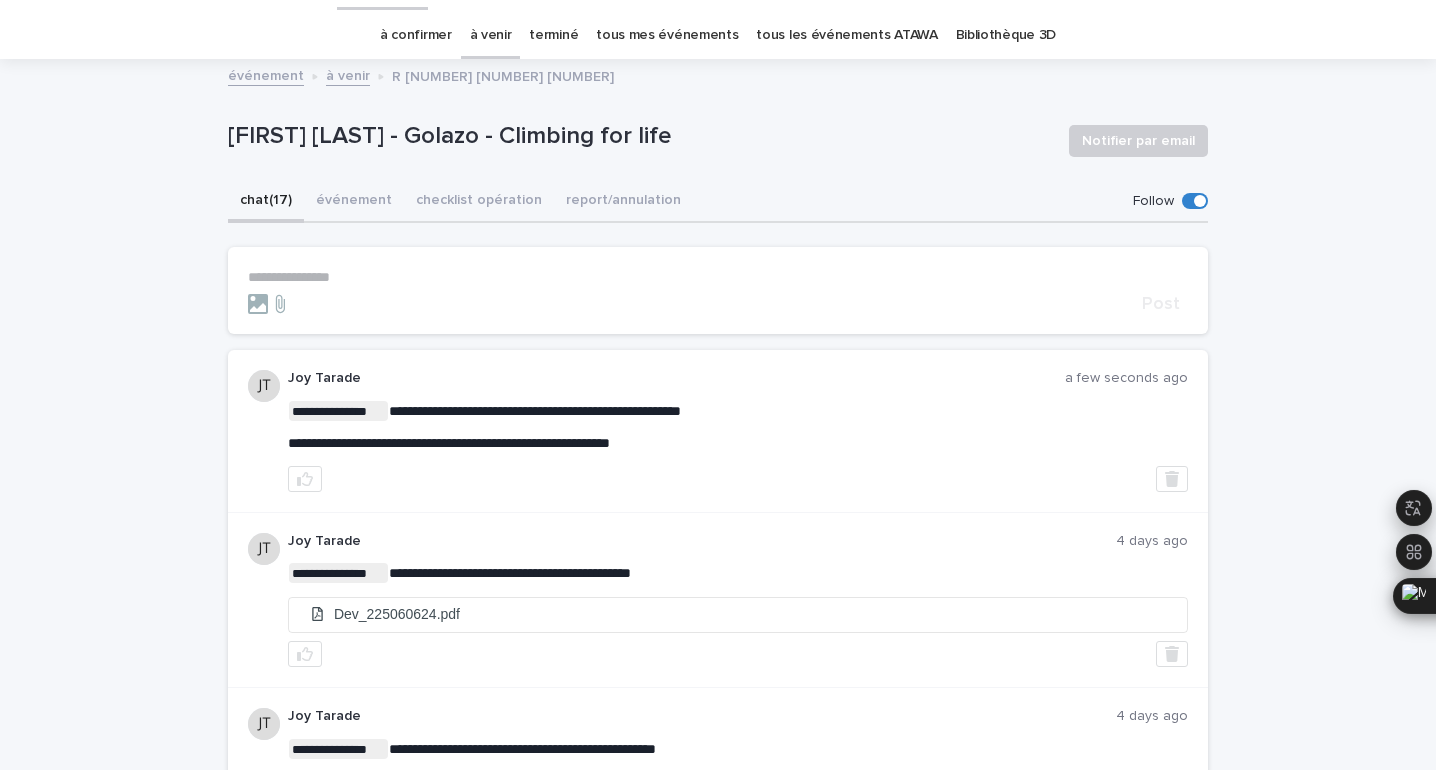 scroll, scrollTop: 0, scrollLeft: 0, axis: both 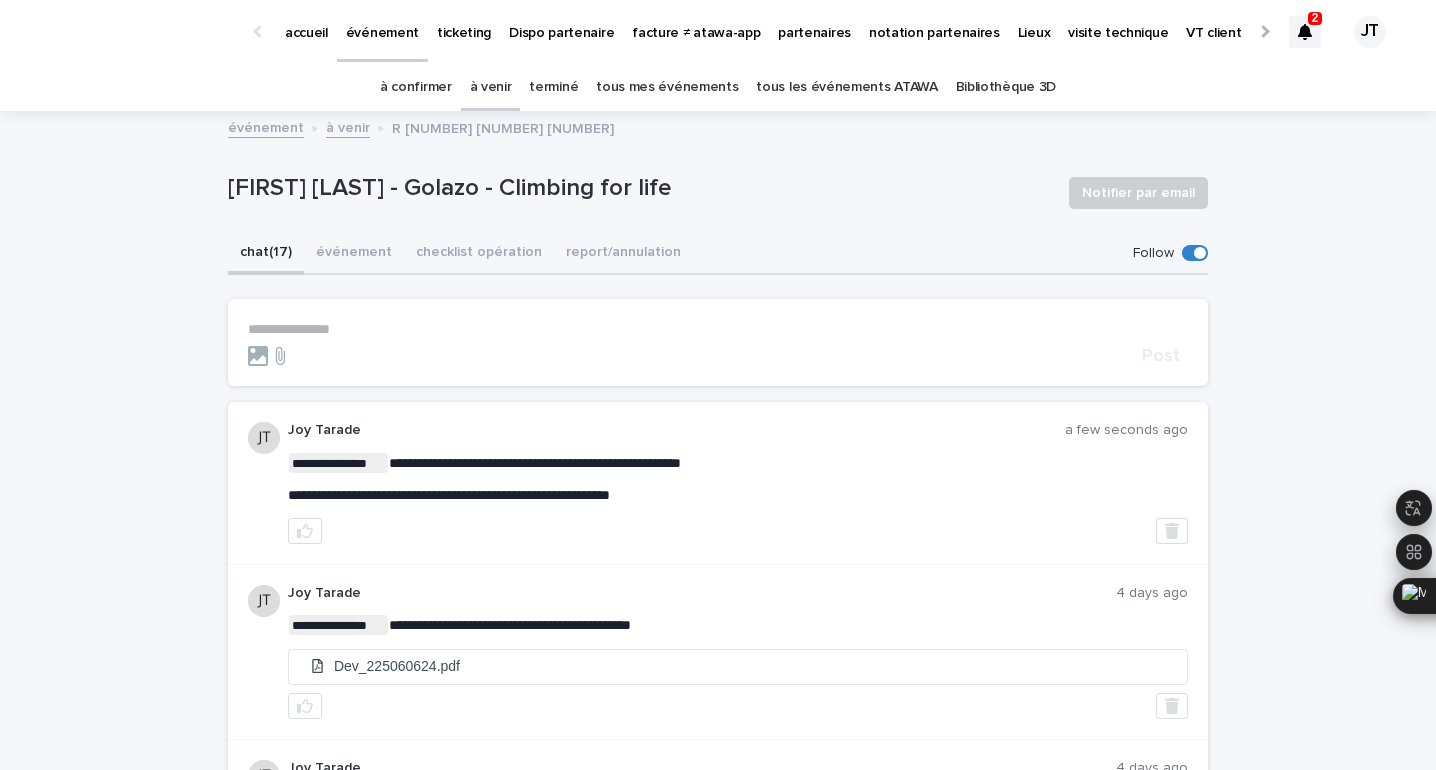 click on "2" at bounding box center [1315, 18] 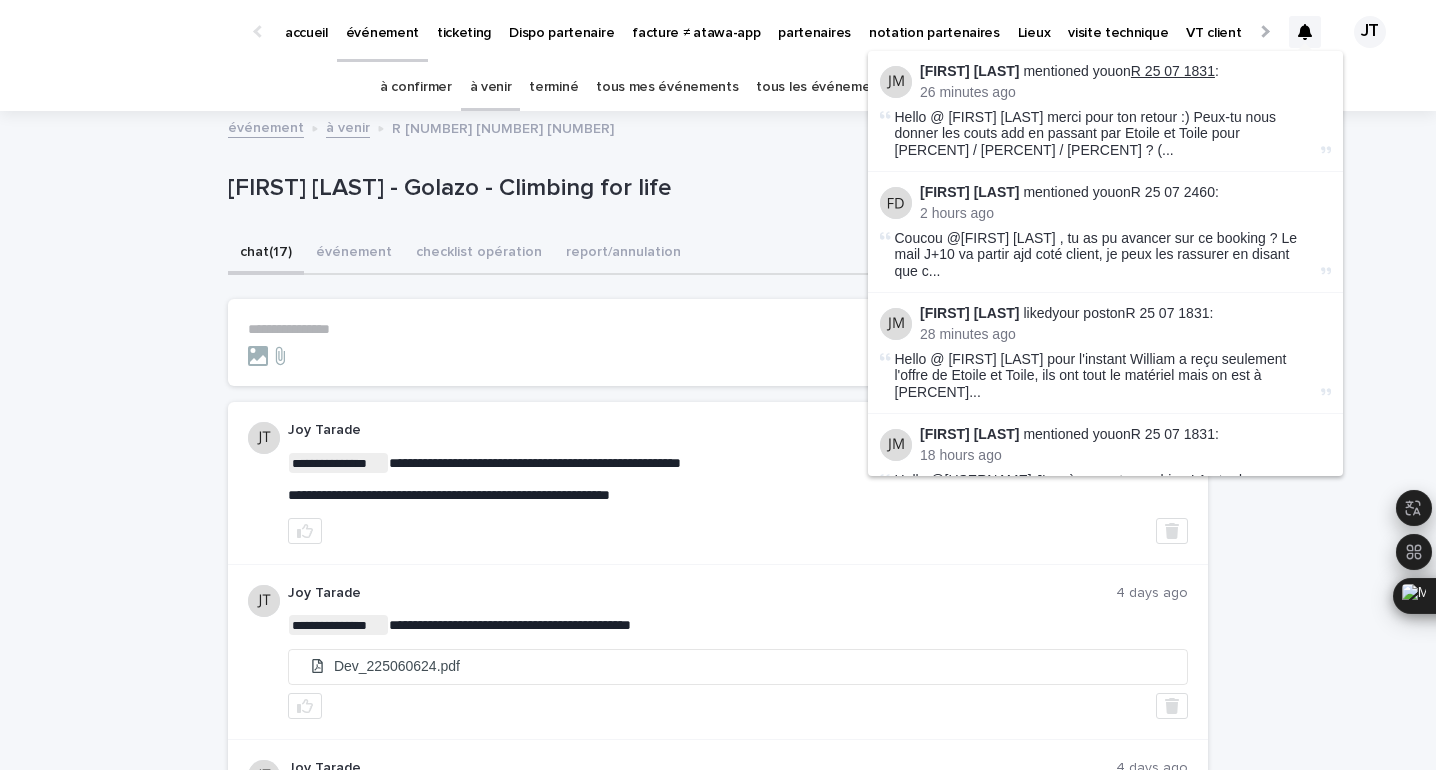 click on "R 25 07 1831" at bounding box center [1173, 71] 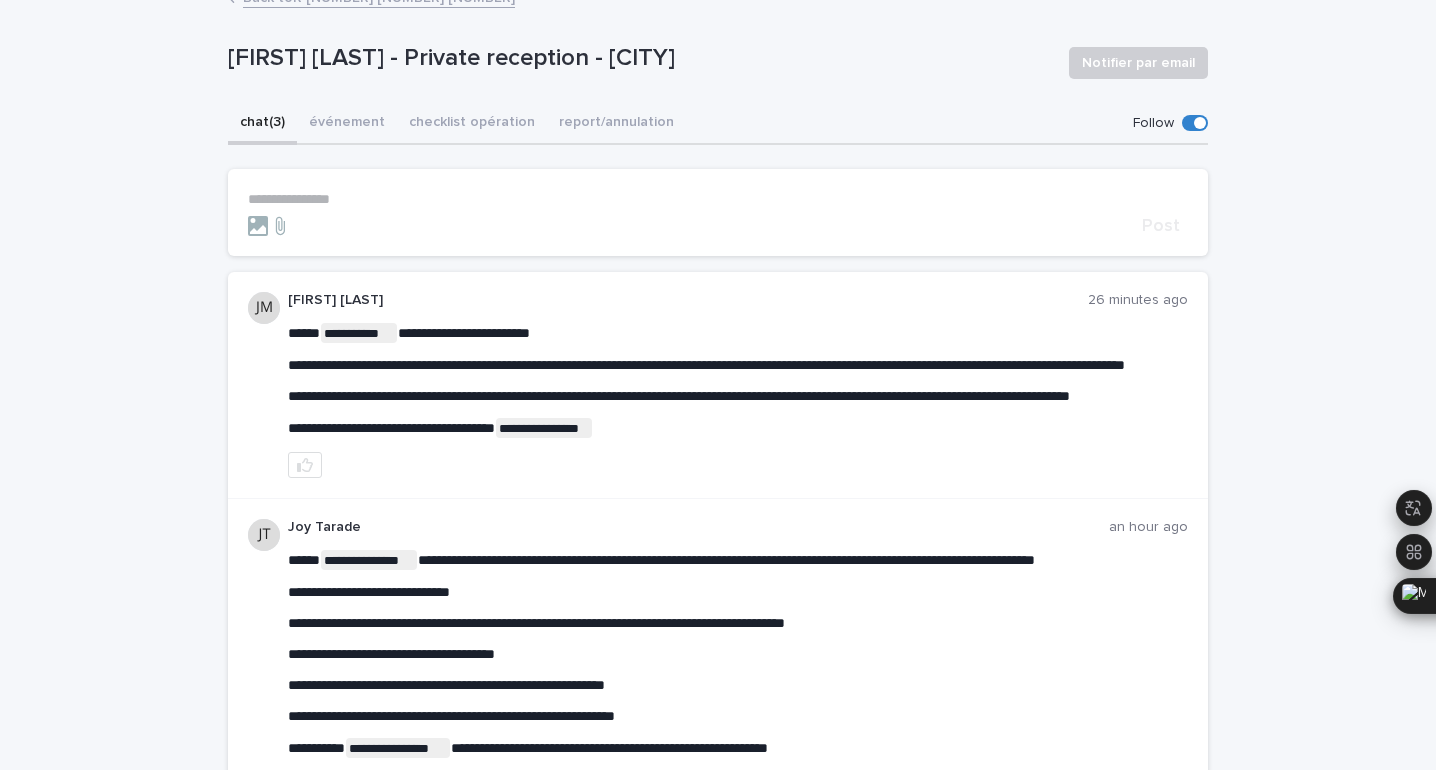 scroll, scrollTop: 120, scrollLeft: 0, axis: vertical 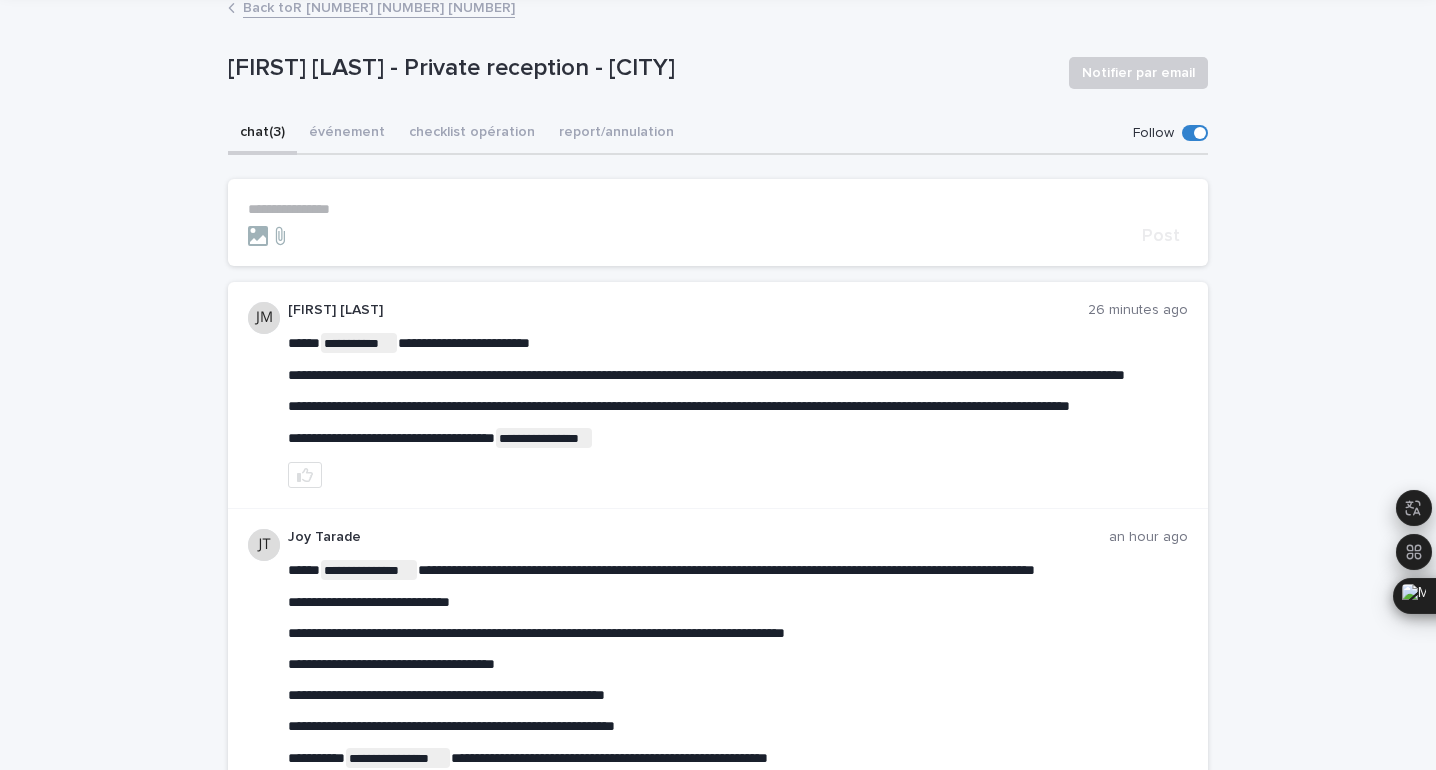 click on "**********" at bounding box center (718, 209) 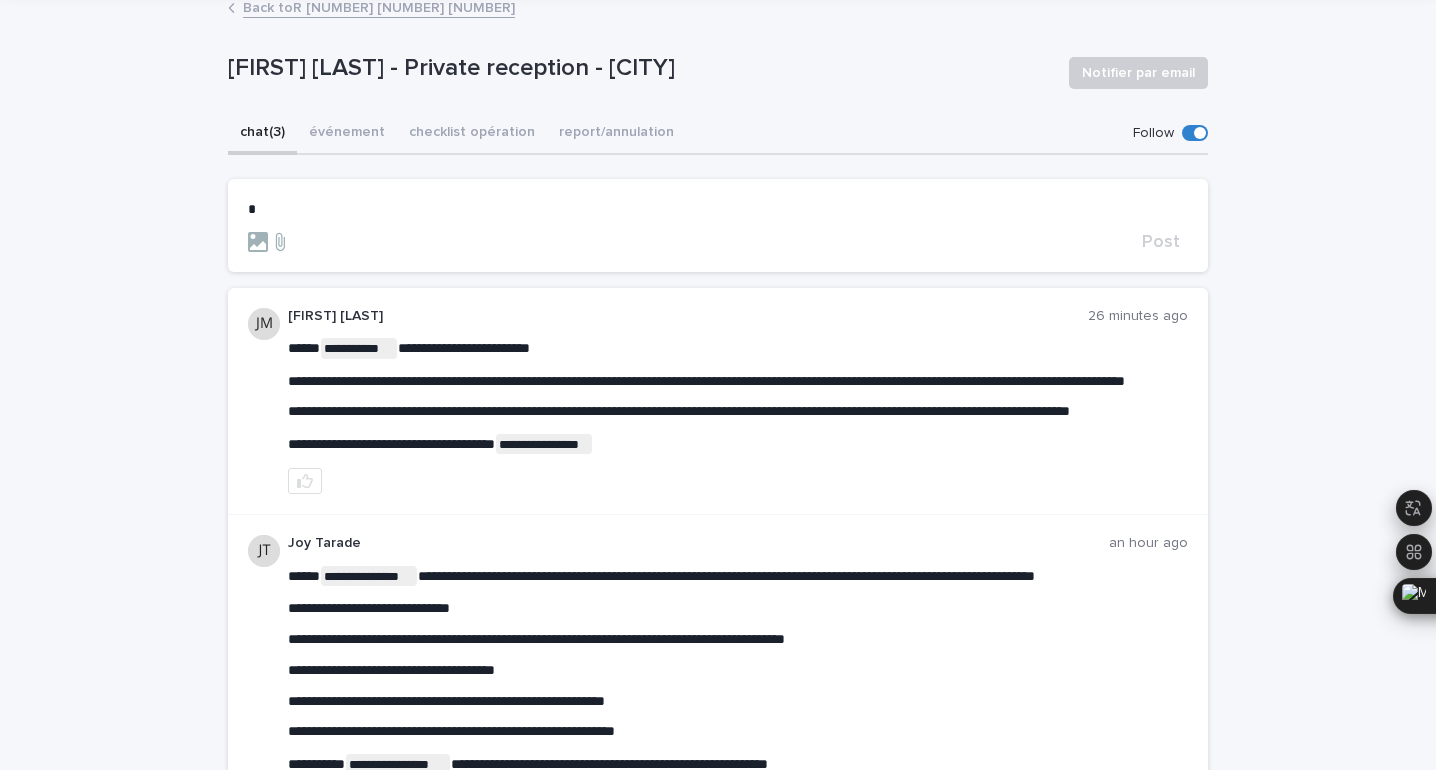 type 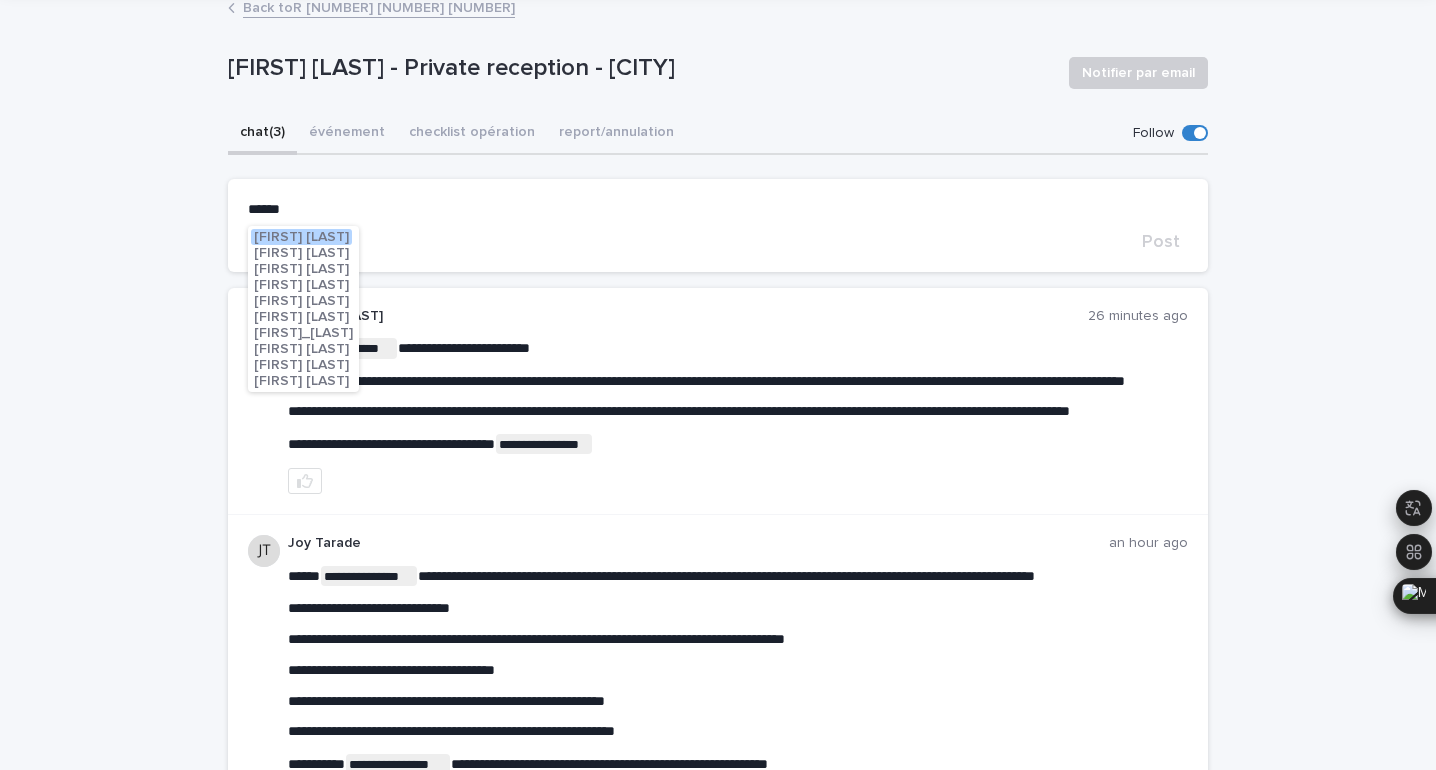 click on "[FIRST] [LAST]" at bounding box center (301, 349) 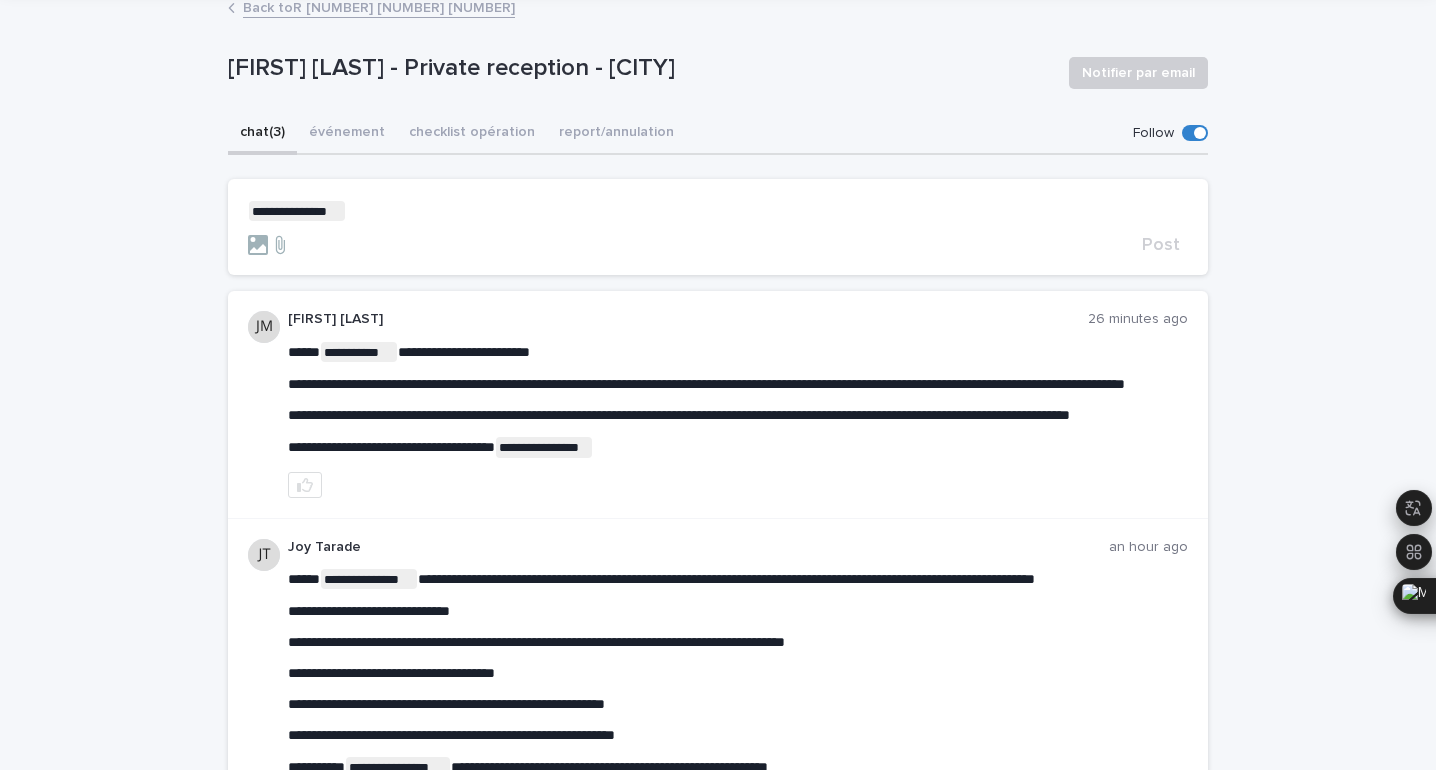 click on "**********" at bounding box center [718, 211] 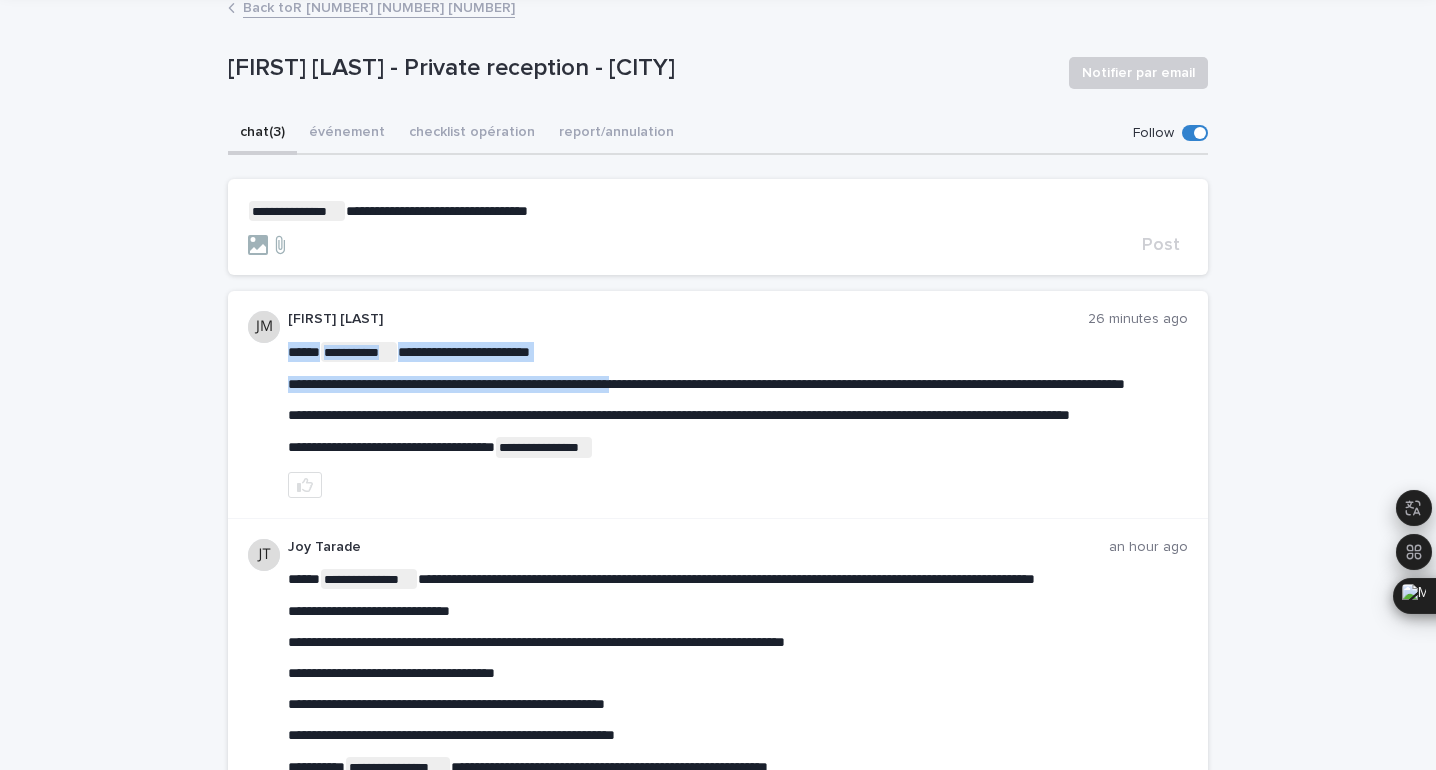 drag, startPoint x: 600, startPoint y: 384, endPoint x: 678, endPoint y: 384, distance: 78 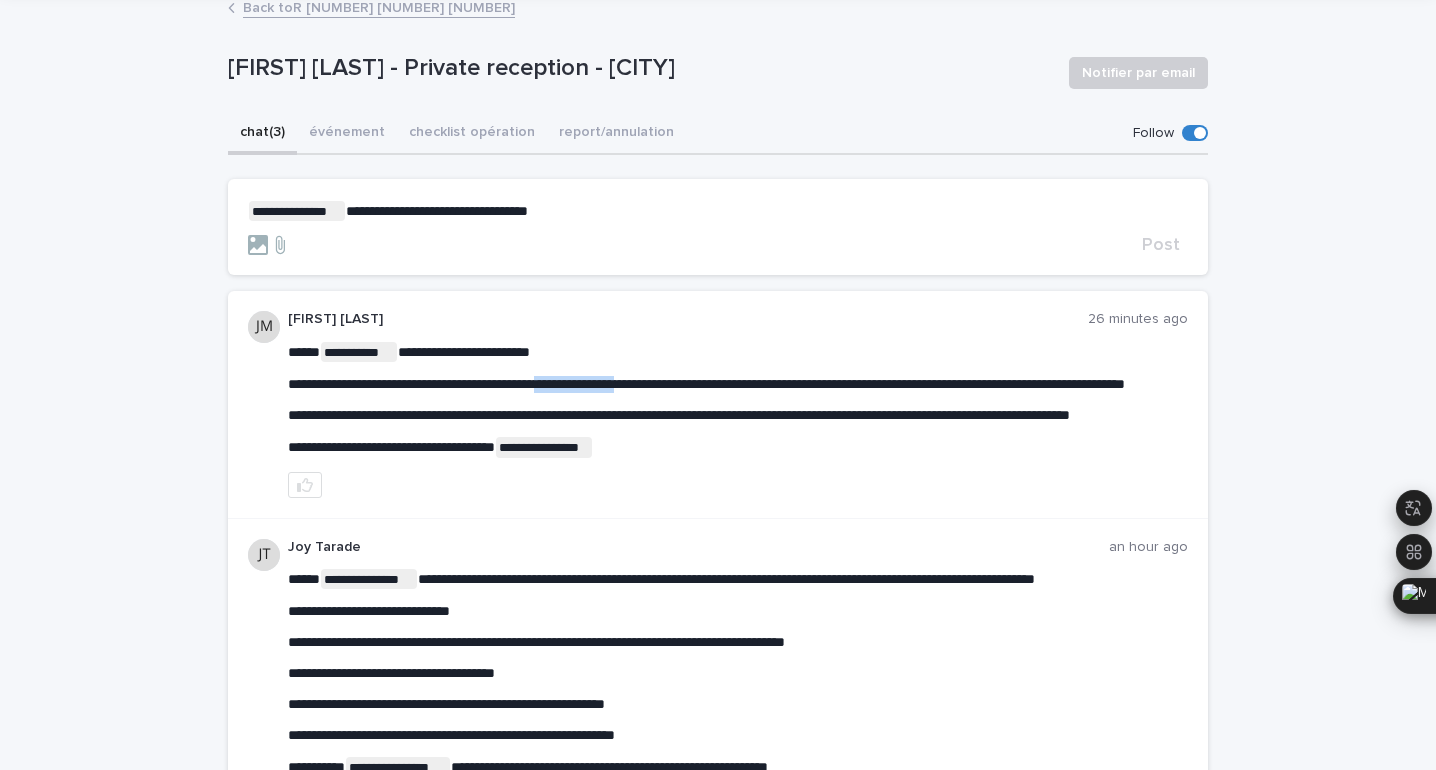 drag, startPoint x: 685, startPoint y: 386, endPoint x: 601, endPoint y: 385, distance: 84.00595 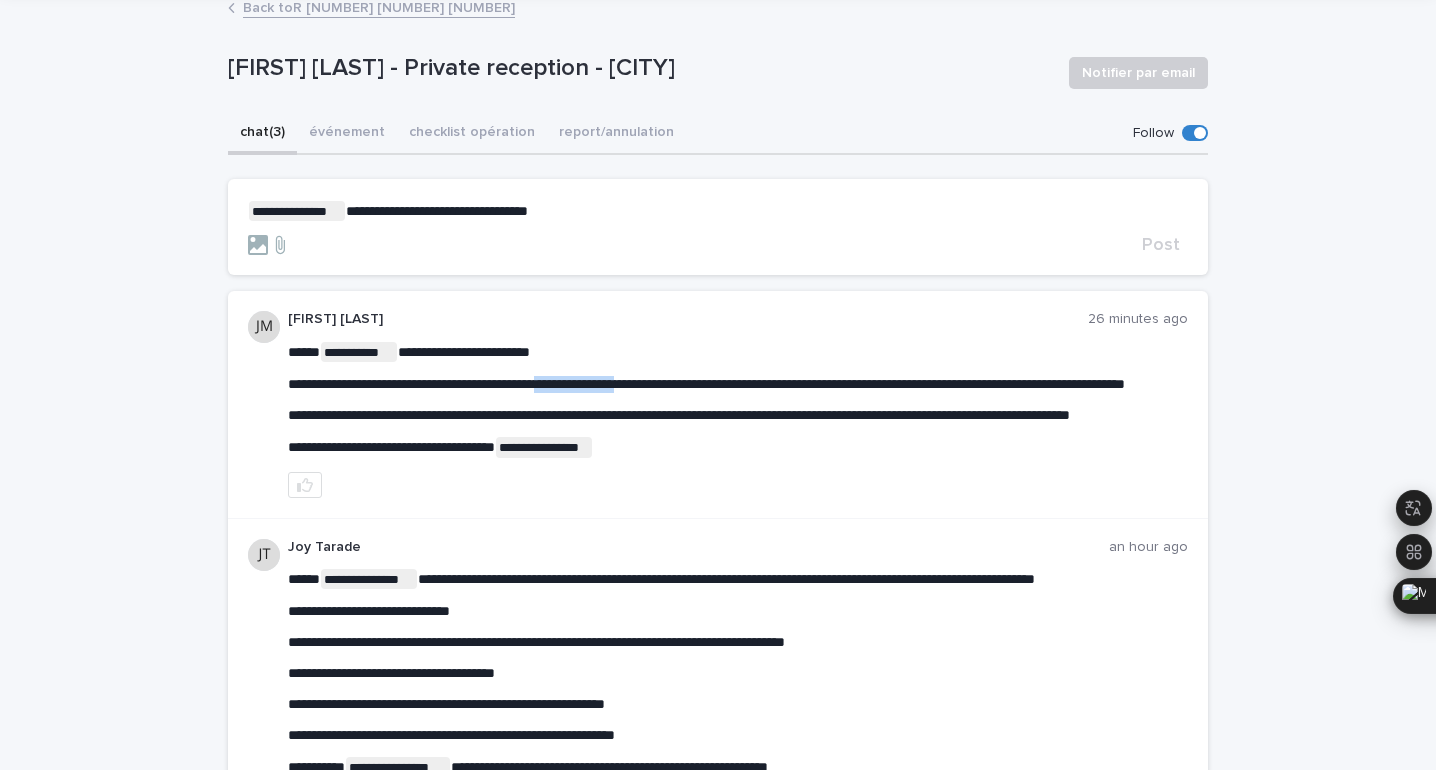 click on "**********" at bounding box center (706, 384) 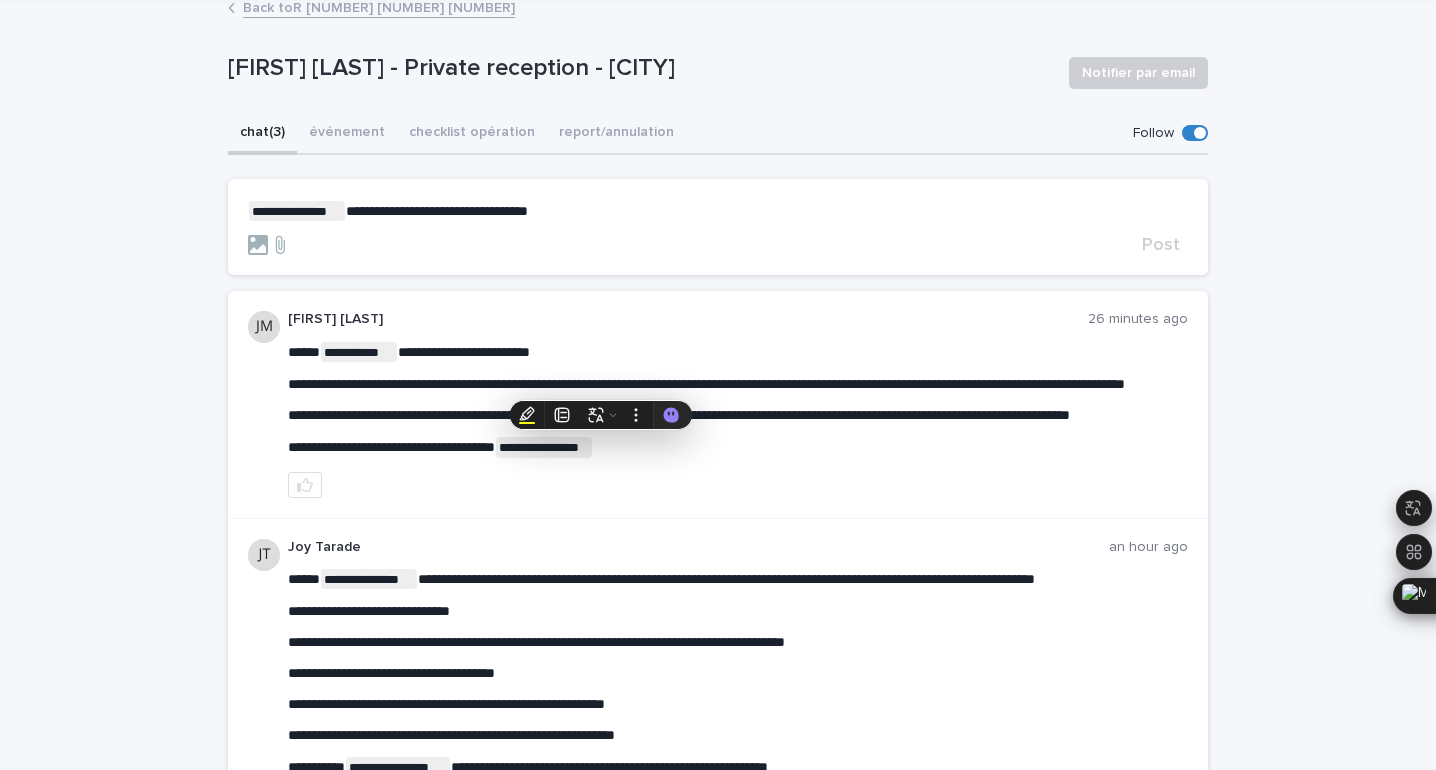 click on "**********" at bounding box center [718, 211] 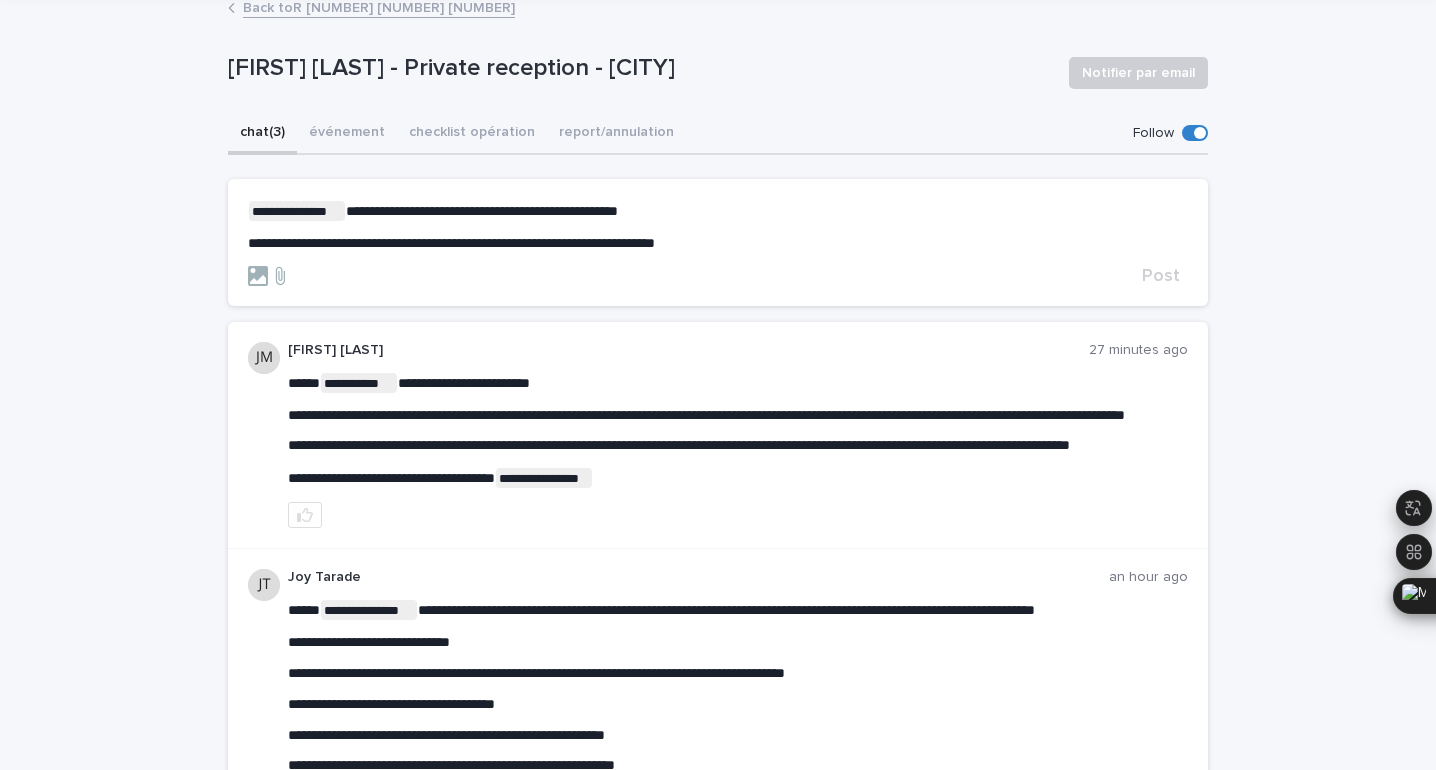 click on "**********" at bounding box center (451, 243) 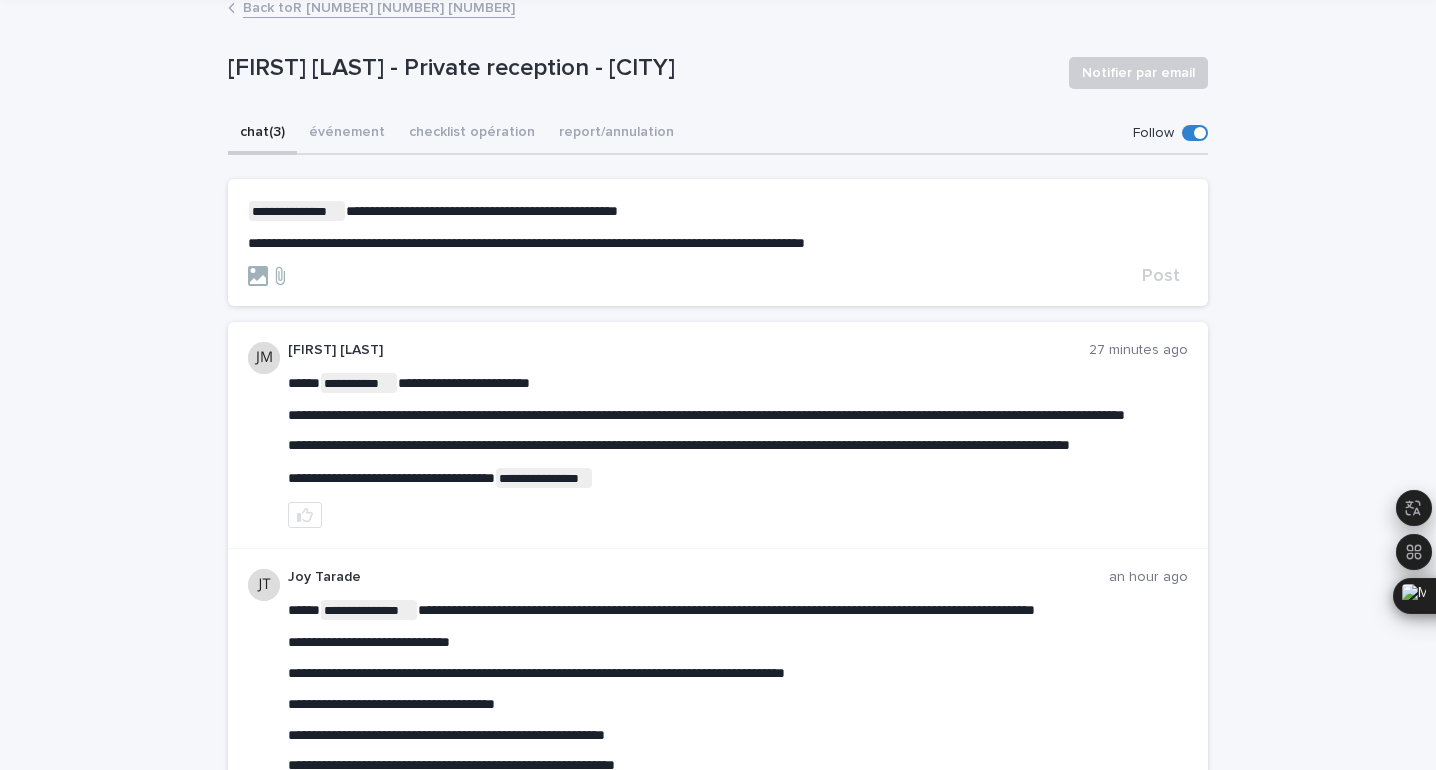 click on "**********" at bounding box center (718, 211) 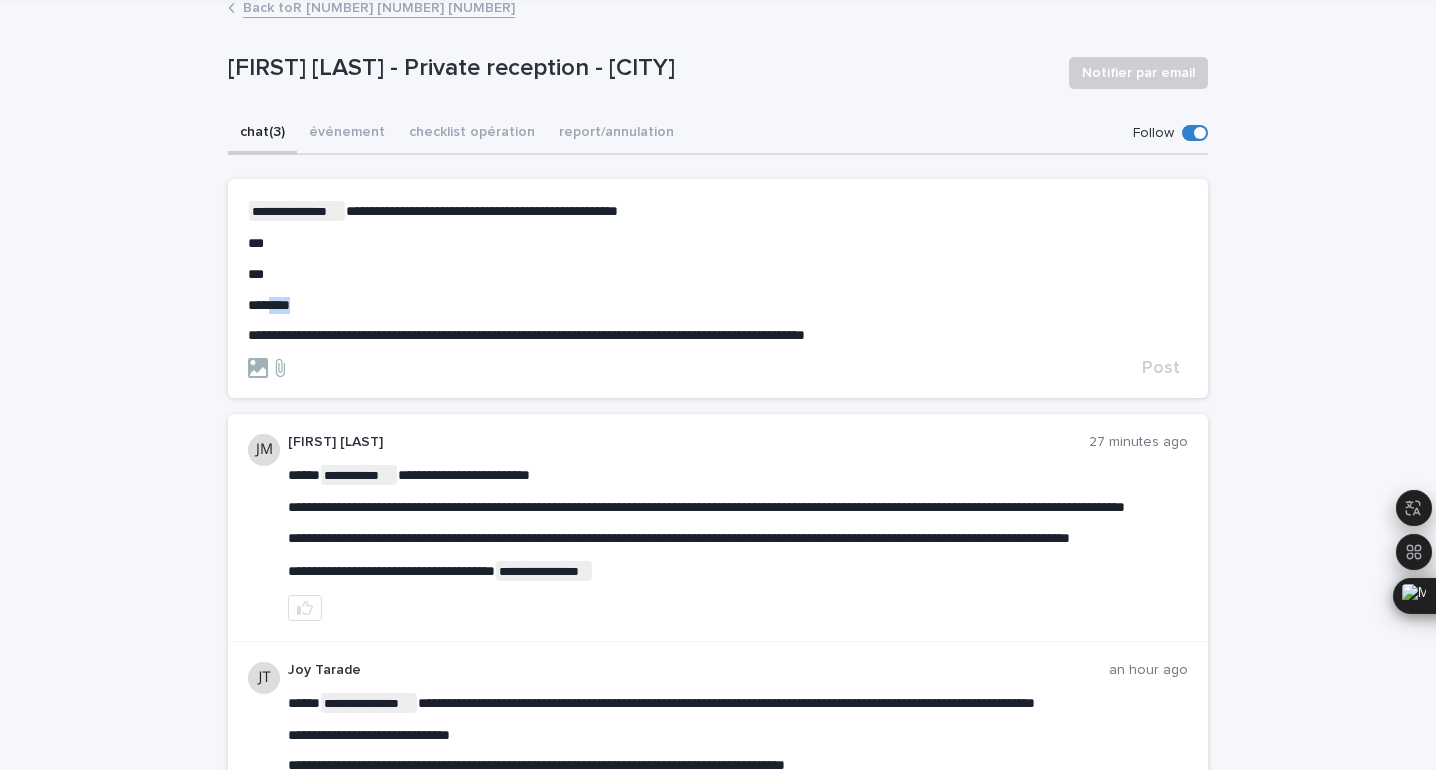 drag, startPoint x: 312, startPoint y: 304, endPoint x: 278, endPoint y: 304, distance: 34 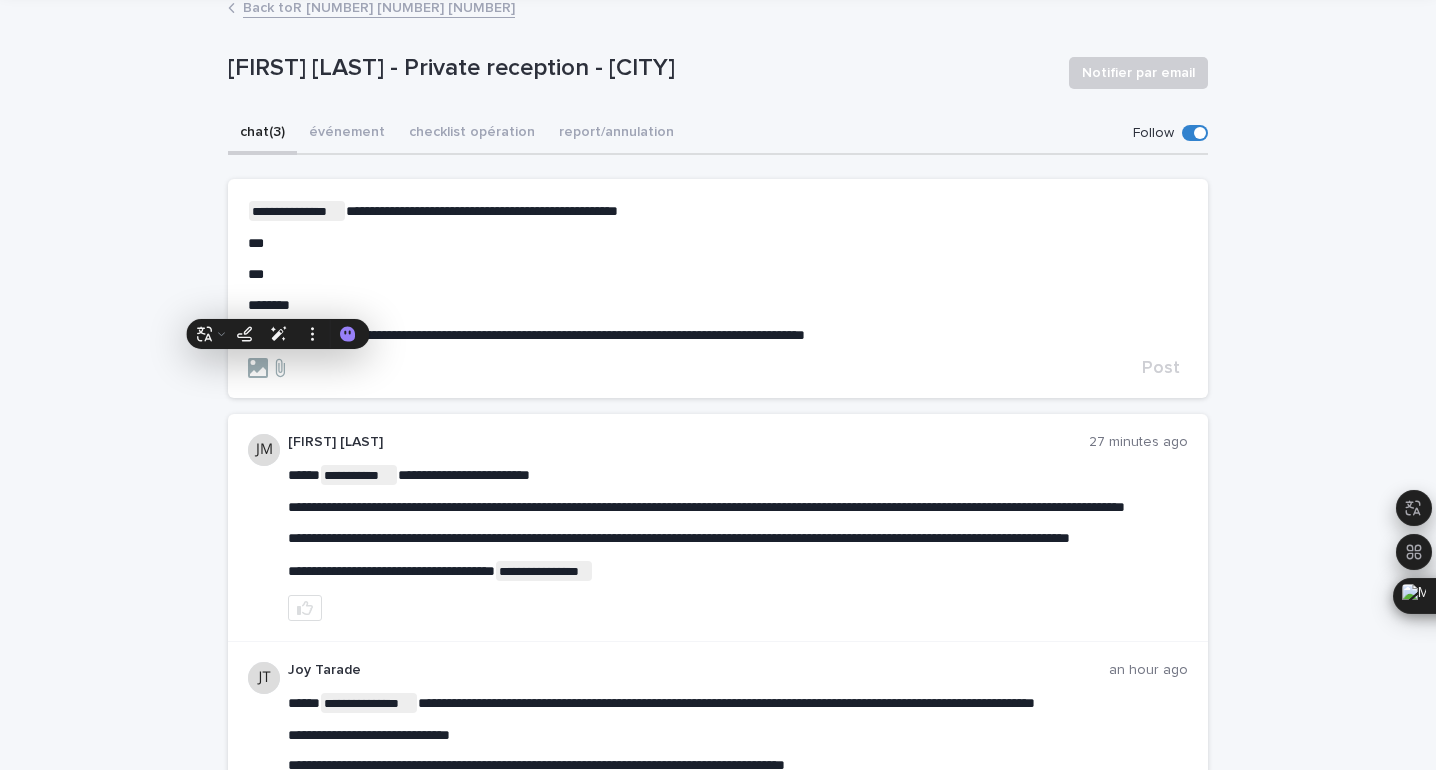 click on "***" at bounding box center [718, 274] 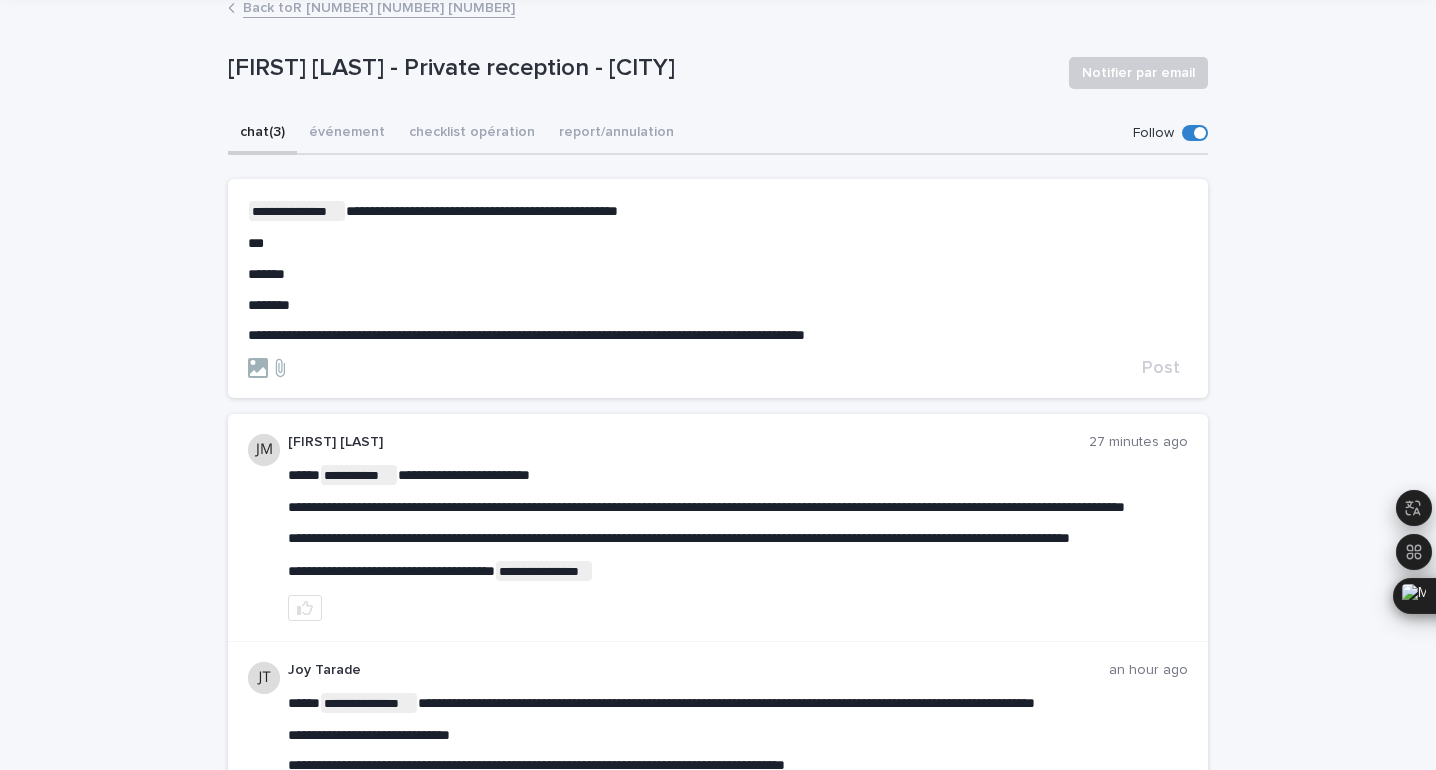 click on "***" at bounding box center [718, 243] 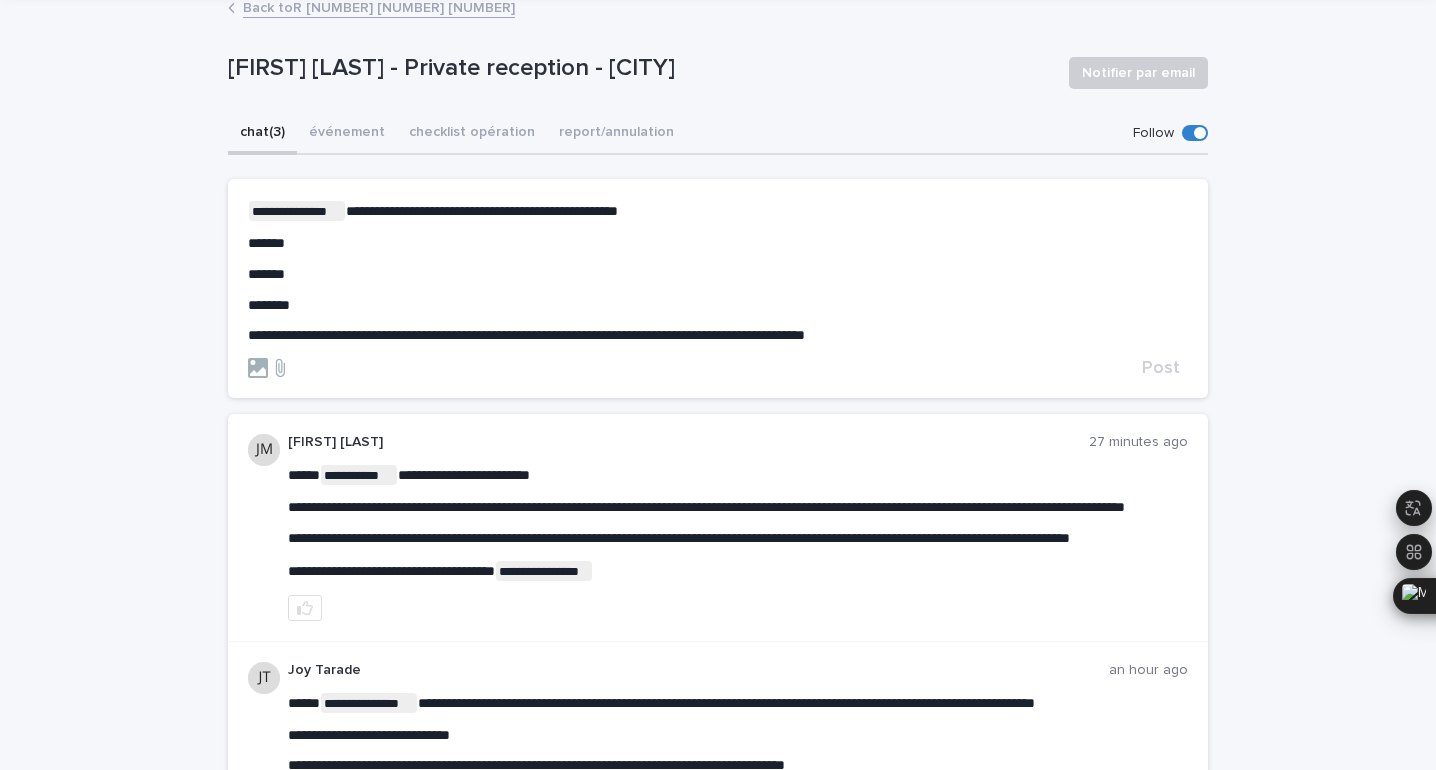 click on "******" at bounding box center [266, 243] 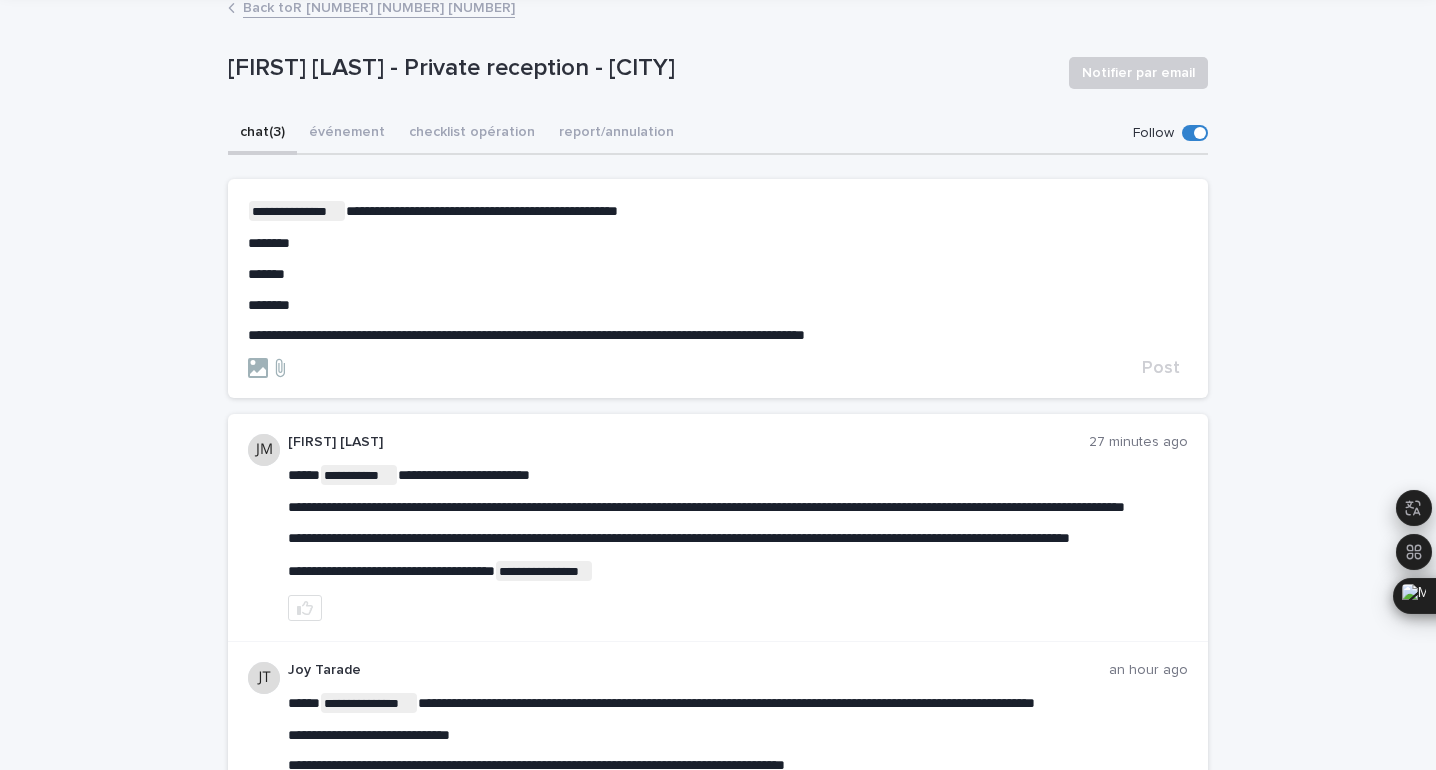 click on "******" at bounding box center [718, 274] 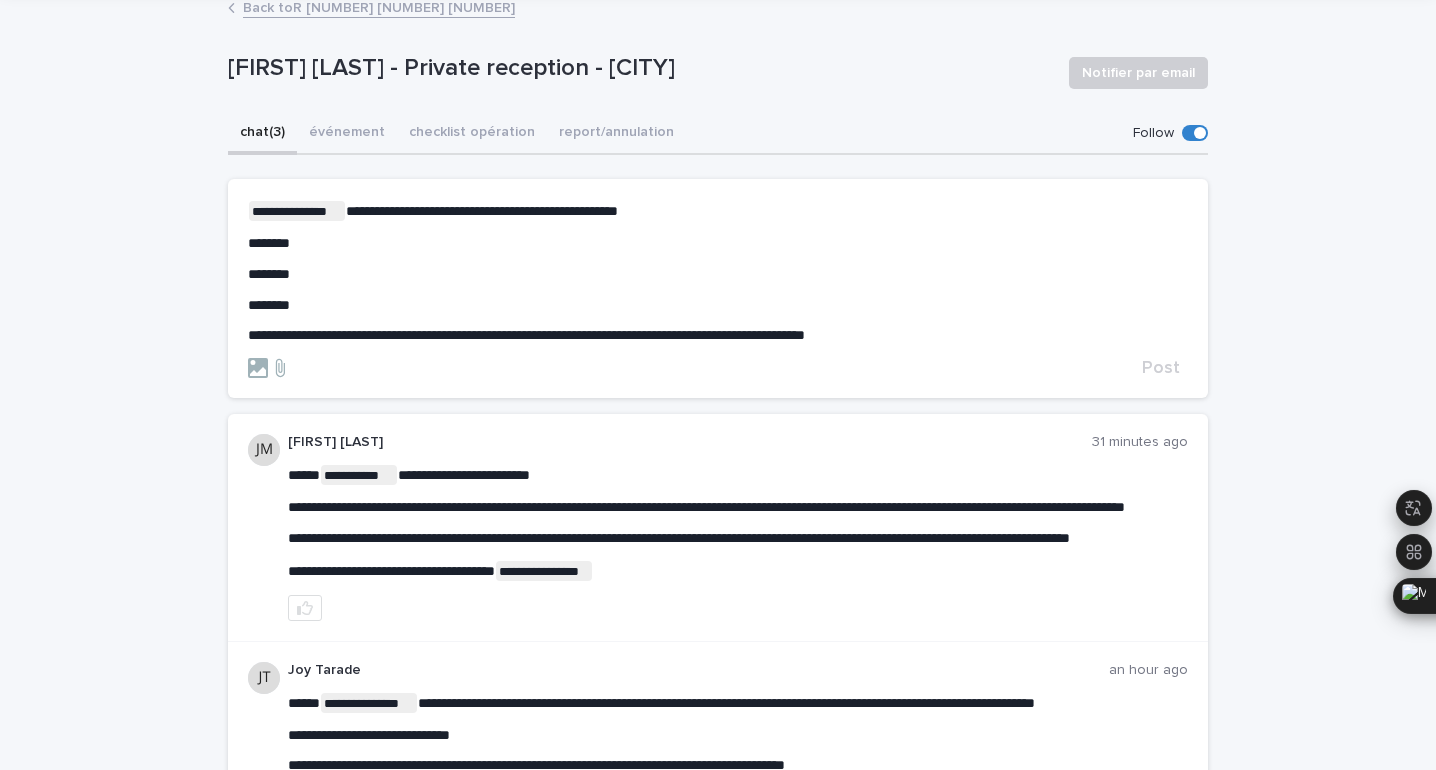 click on "*******" at bounding box center [718, 243] 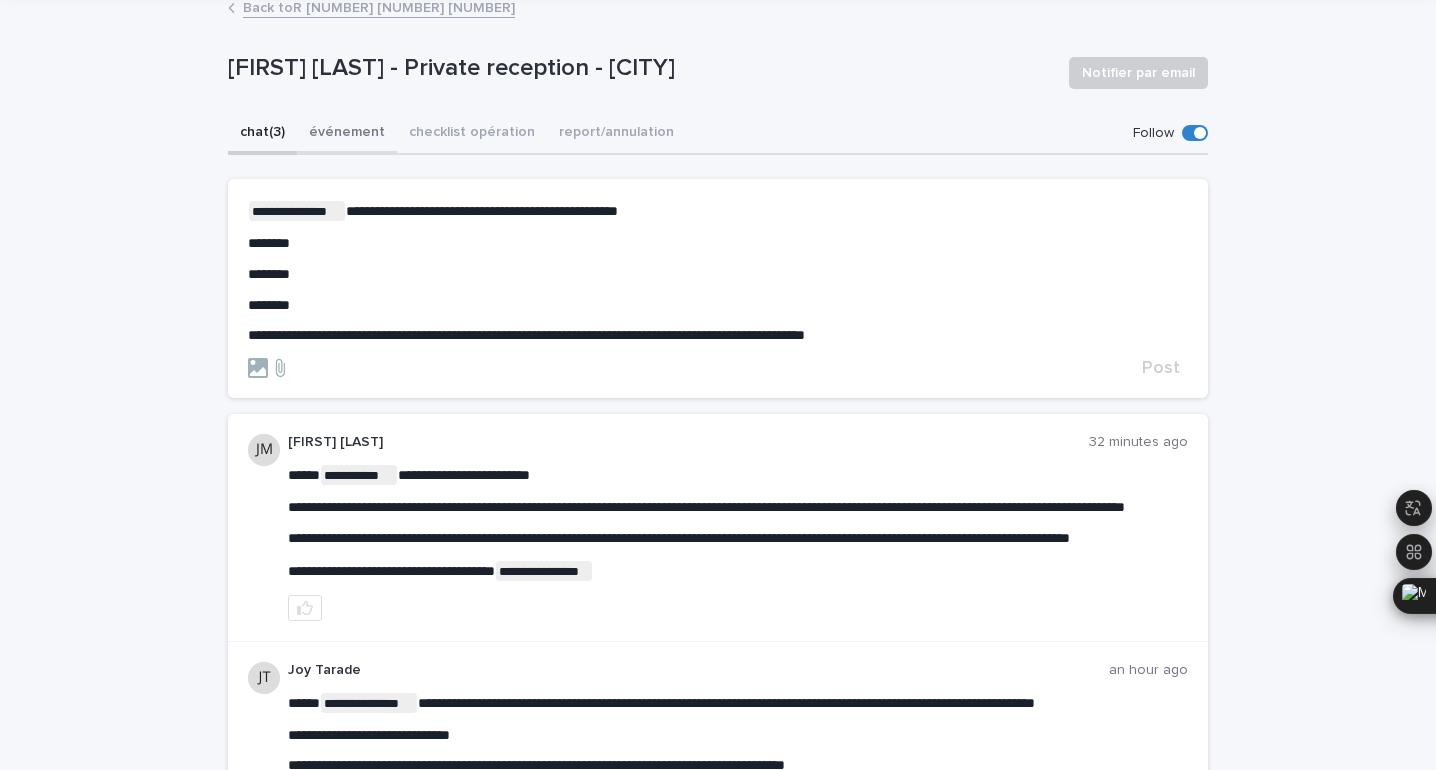 click on "événement" at bounding box center (347, 134) 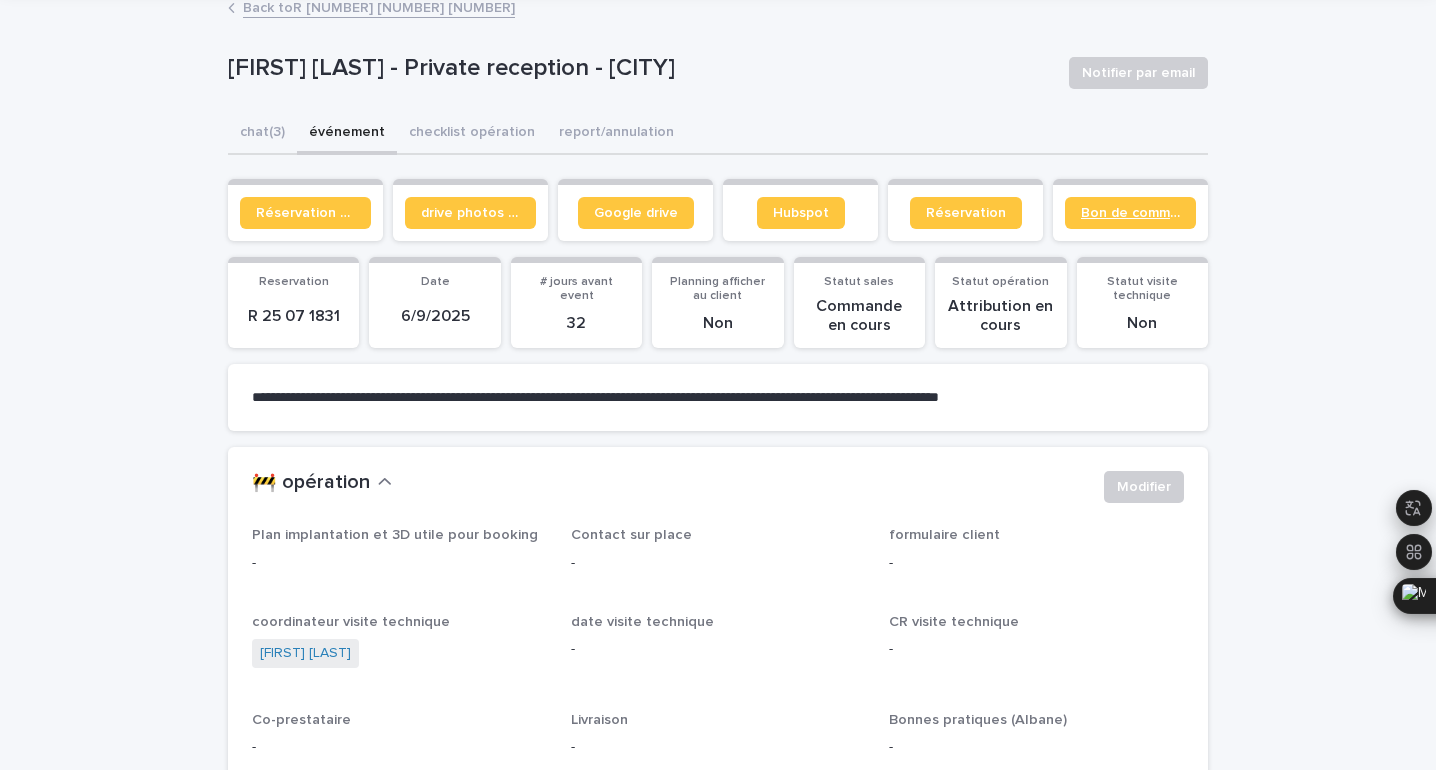 click on "Bon de commande" at bounding box center (1130, 213) 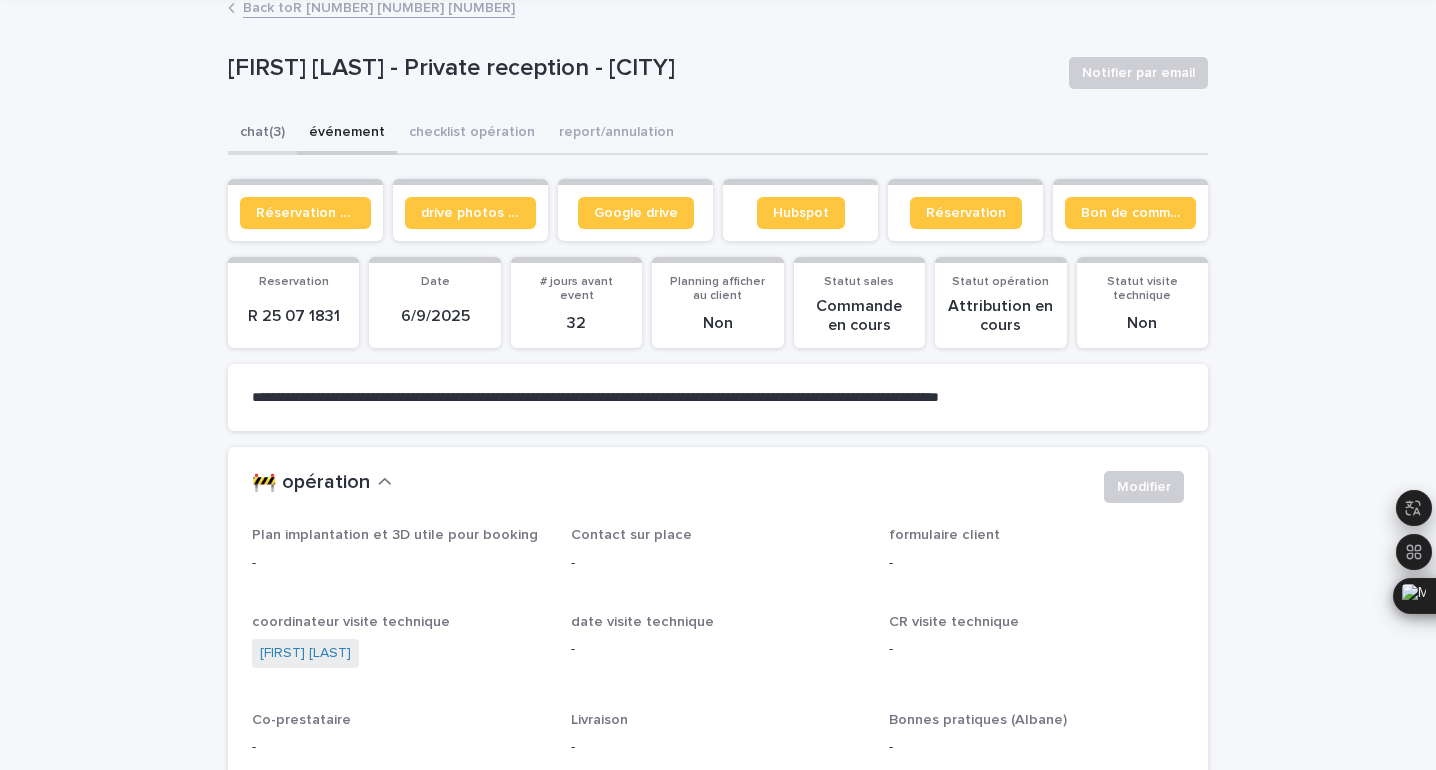click on "chat  (3)" at bounding box center (262, 134) 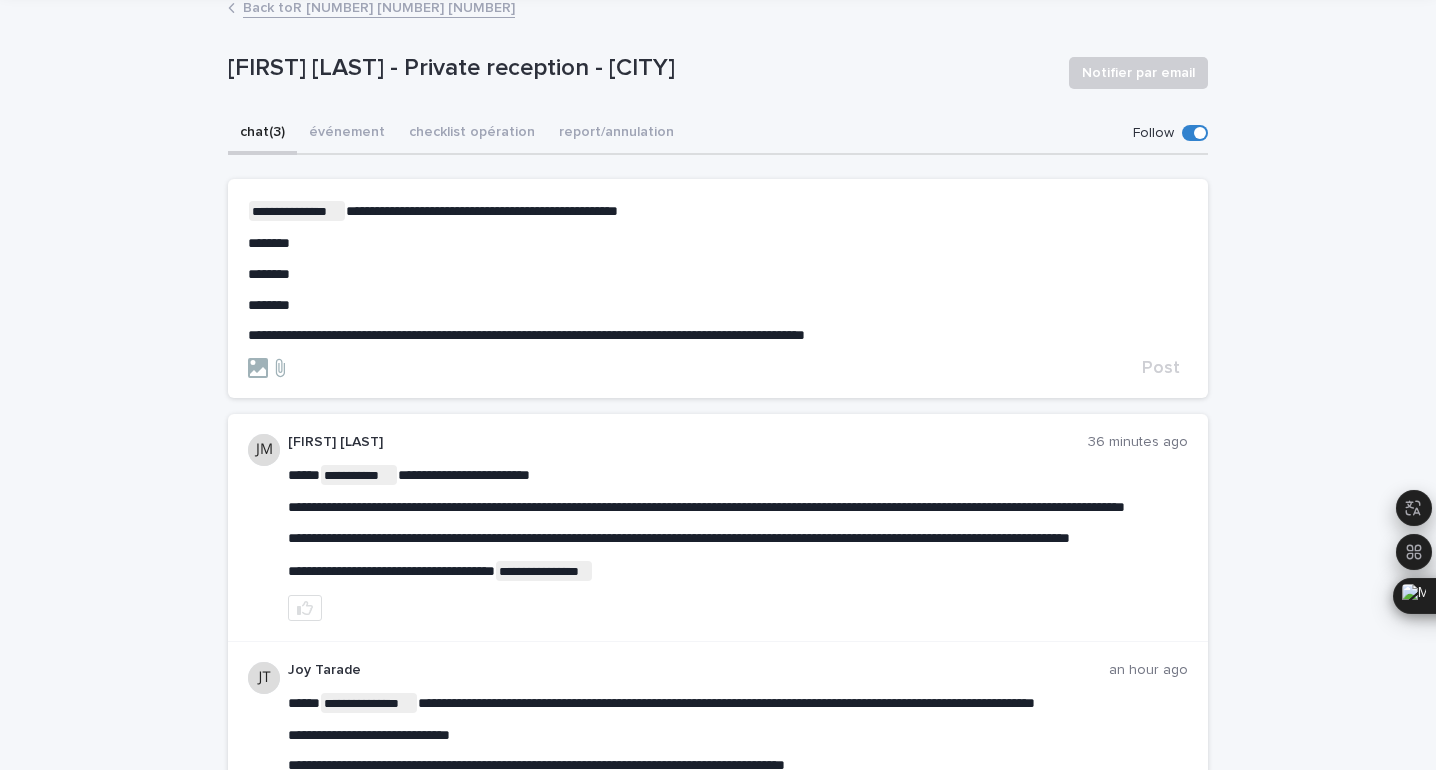 click on "*******" at bounding box center [718, 274] 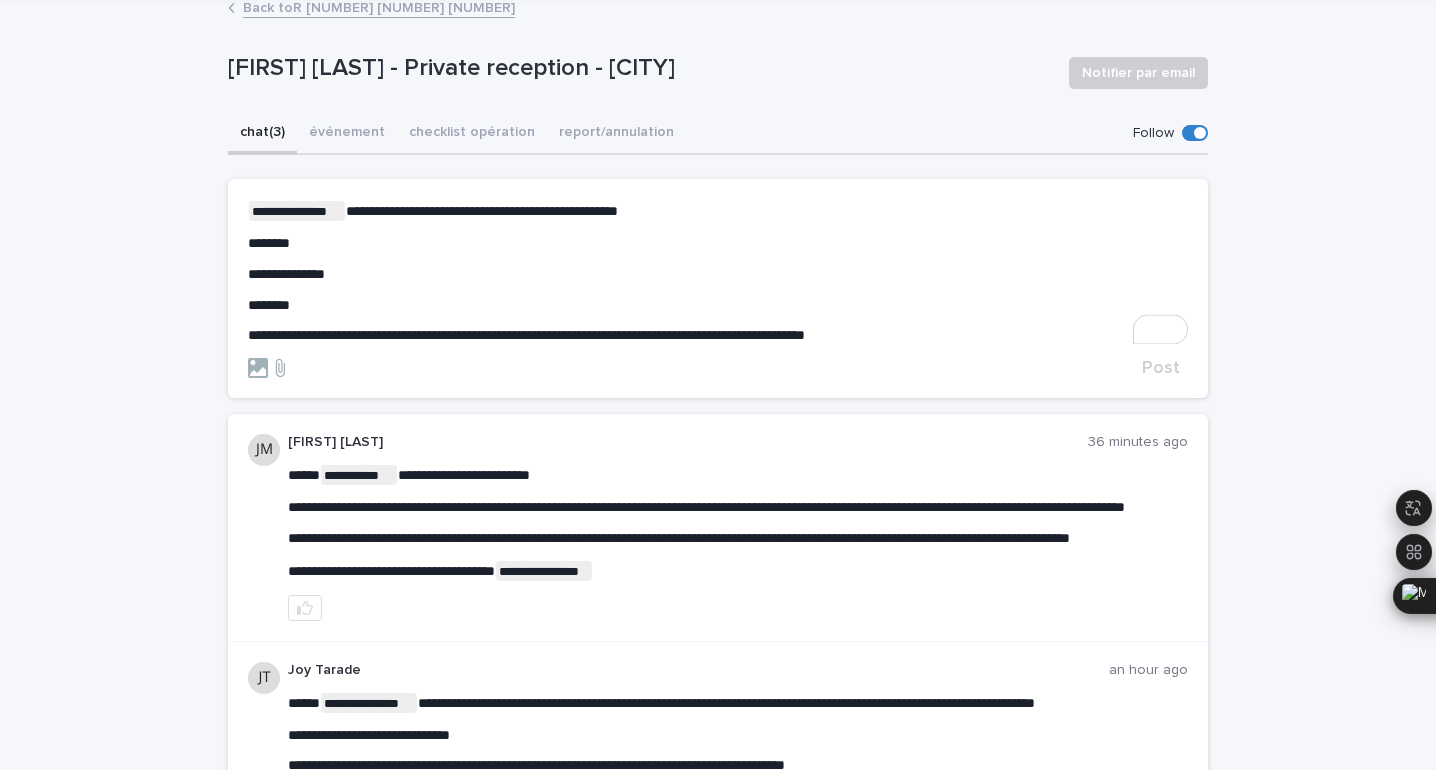 scroll, scrollTop: 120, scrollLeft: 0, axis: vertical 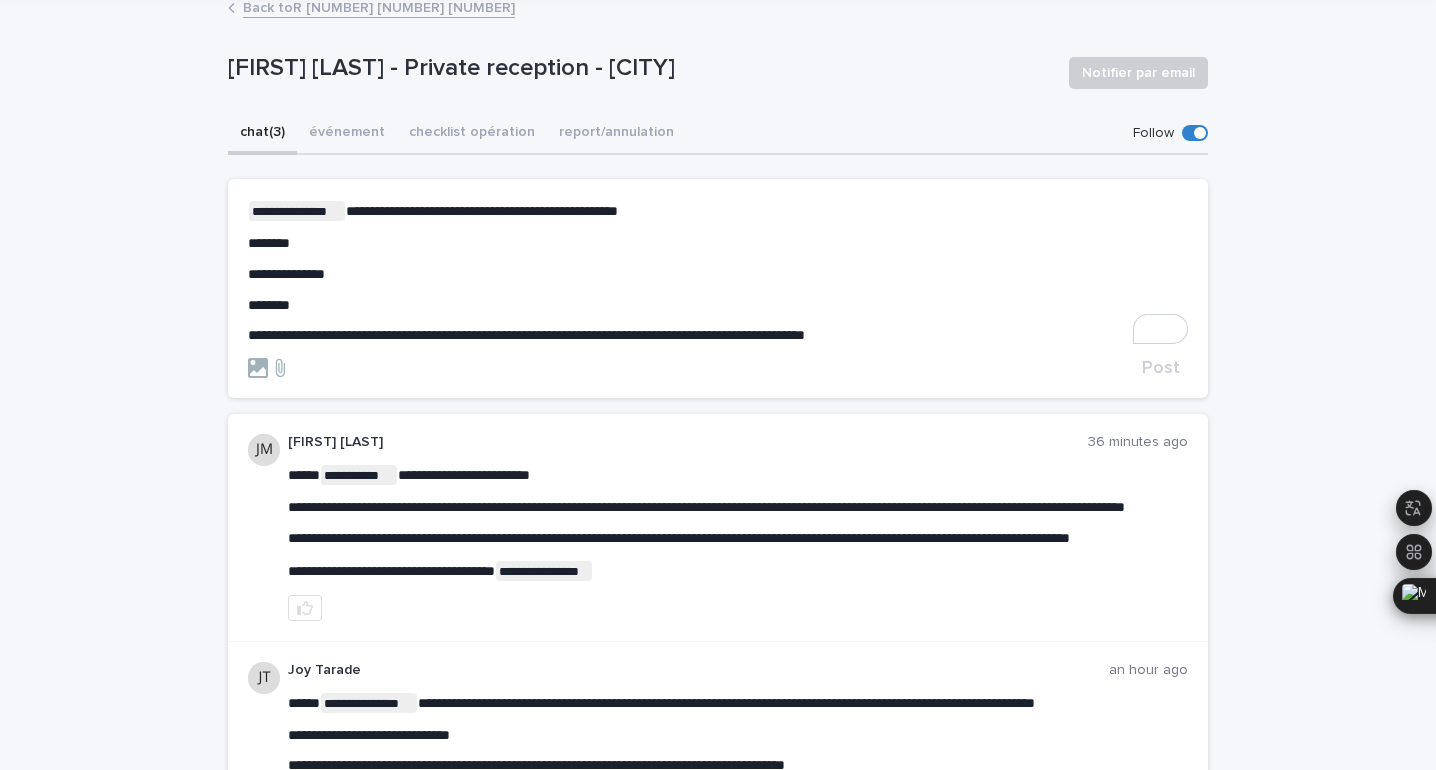 click on "*******" at bounding box center (718, 305) 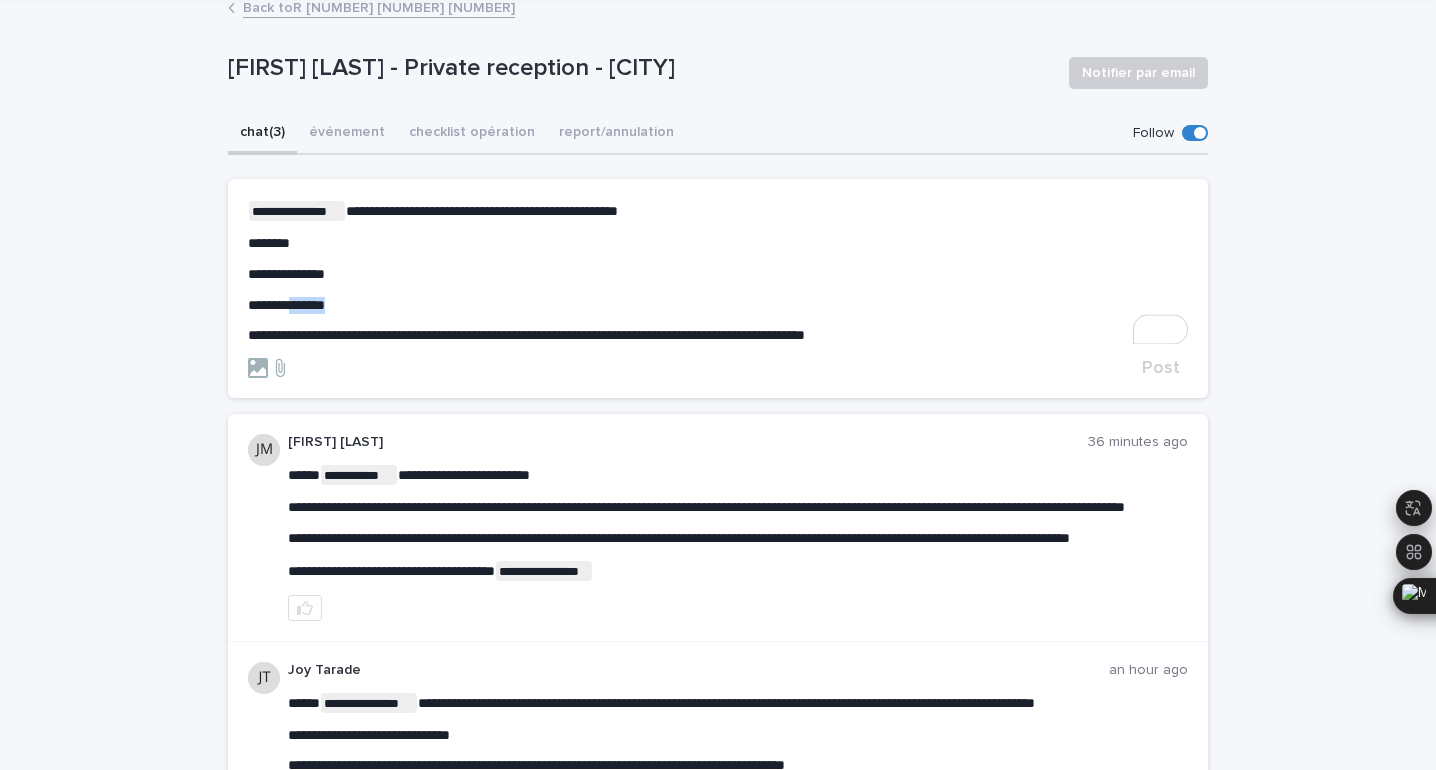 drag, startPoint x: 363, startPoint y: 299, endPoint x: 300, endPoint y: 301, distance: 63.03174 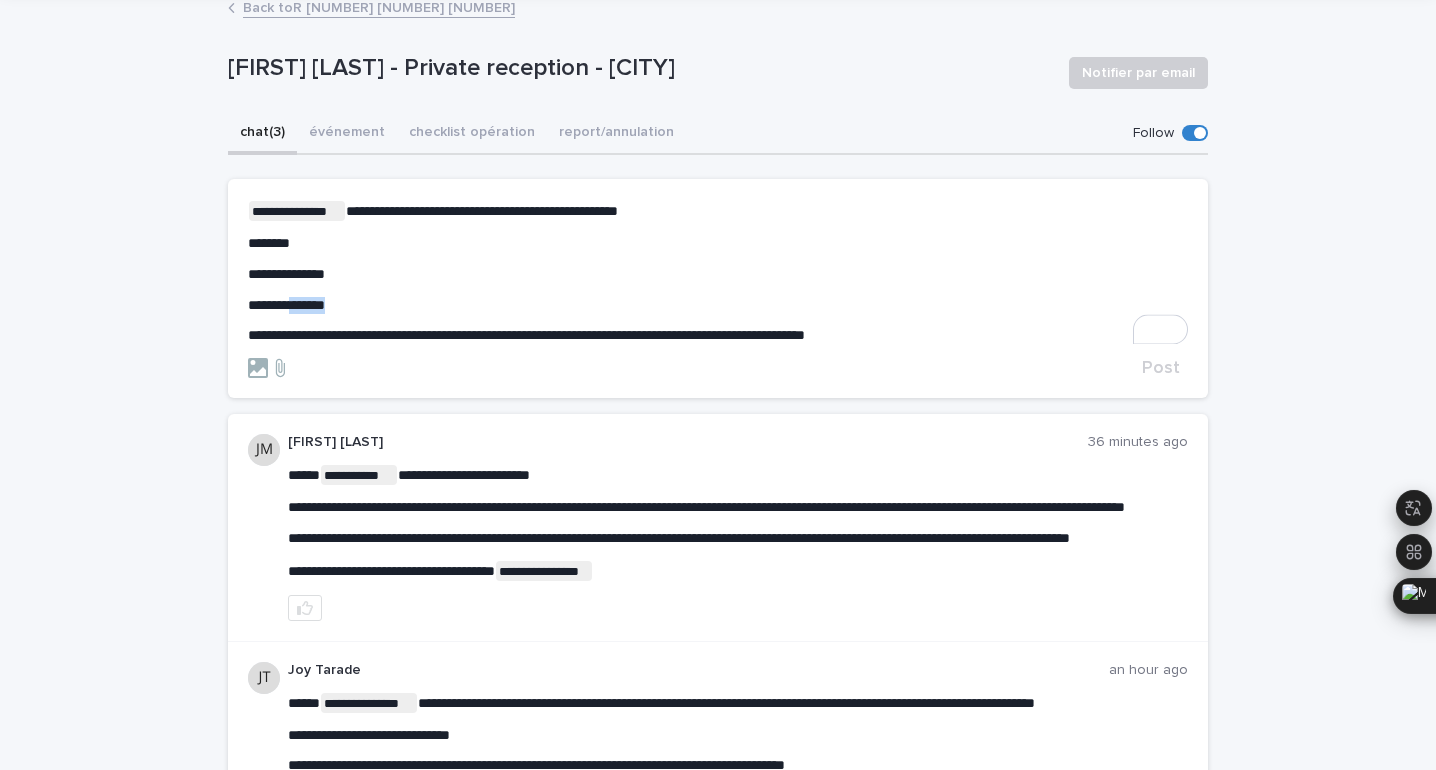 click on "**********" at bounding box center (718, 305) 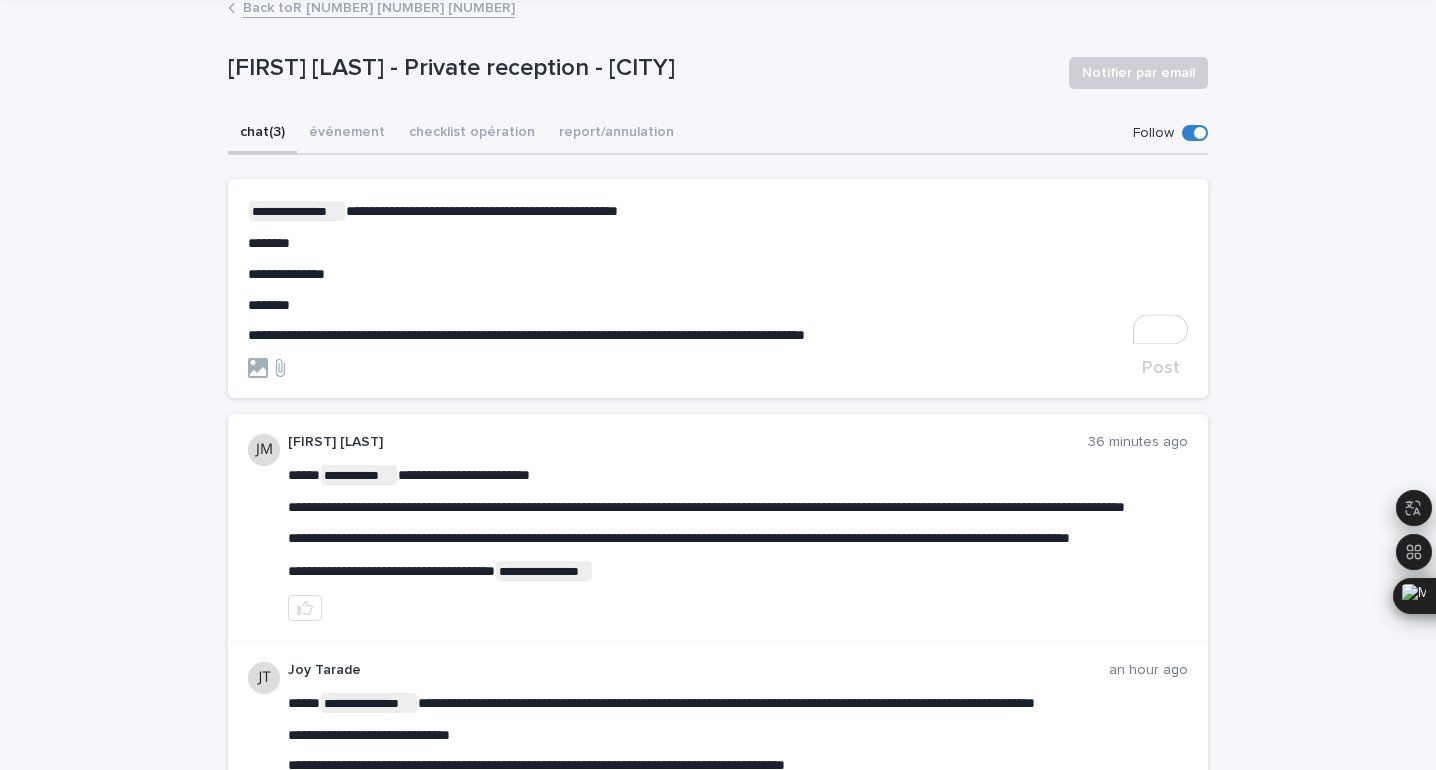 click on "*******" at bounding box center (718, 243) 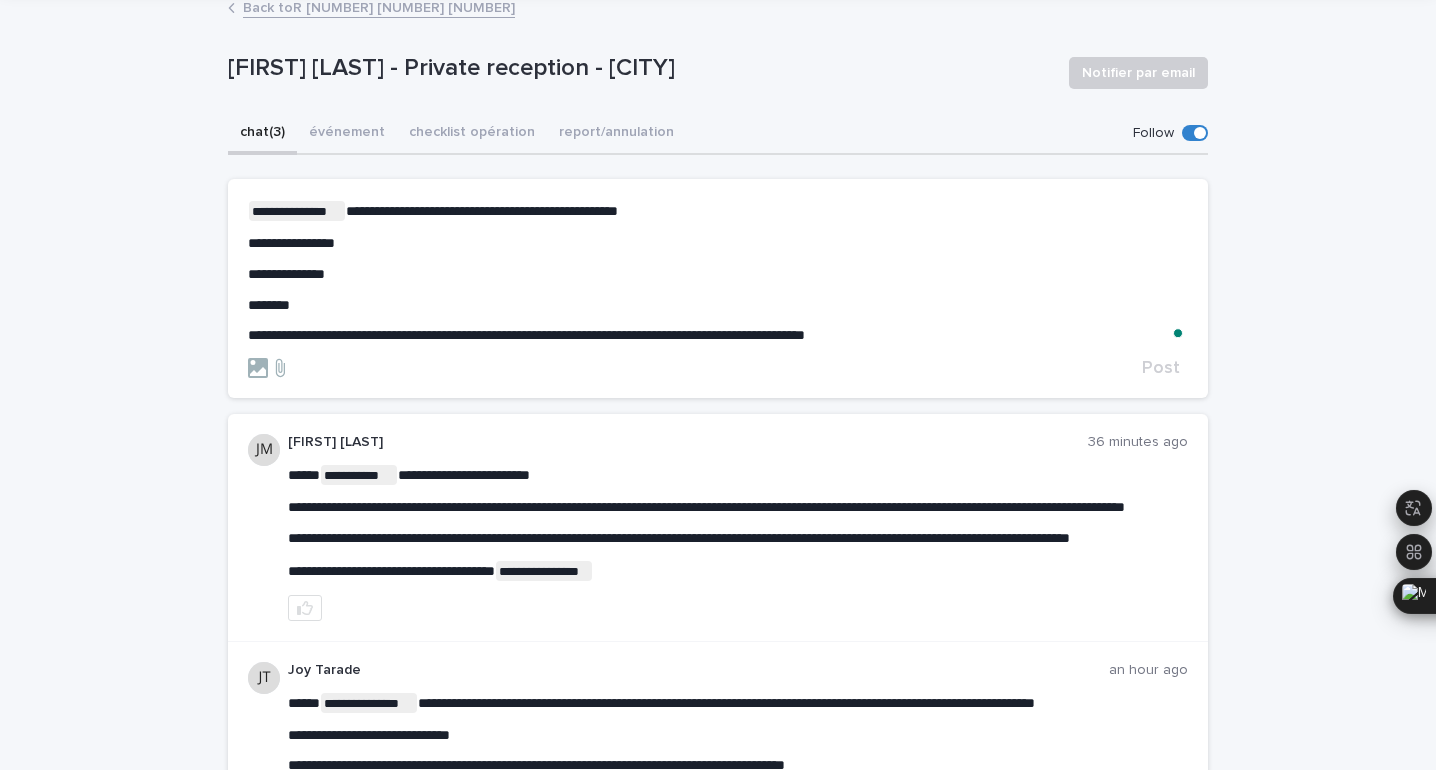 click on "**********" at bounding box center [718, 274] 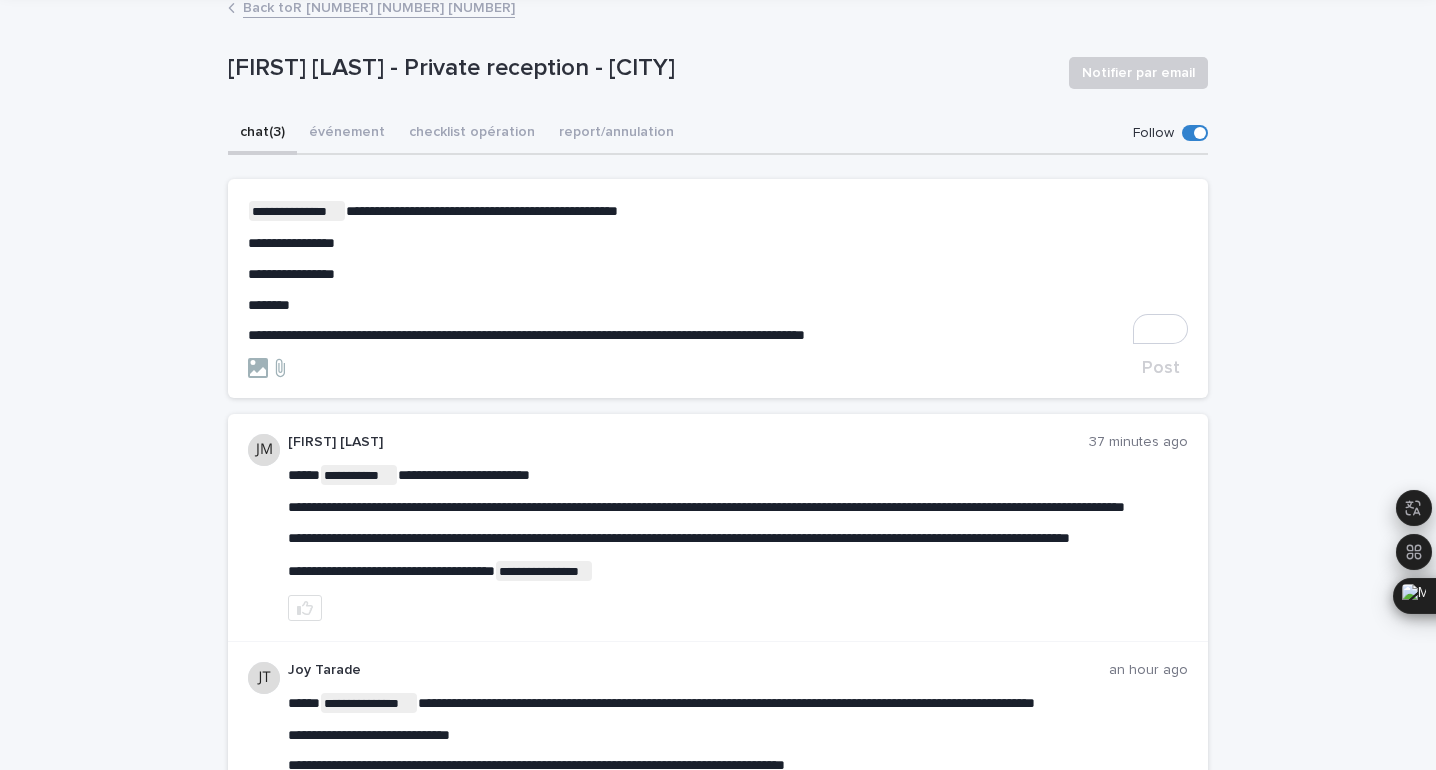 click on "**********" at bounding box center (718, 272) 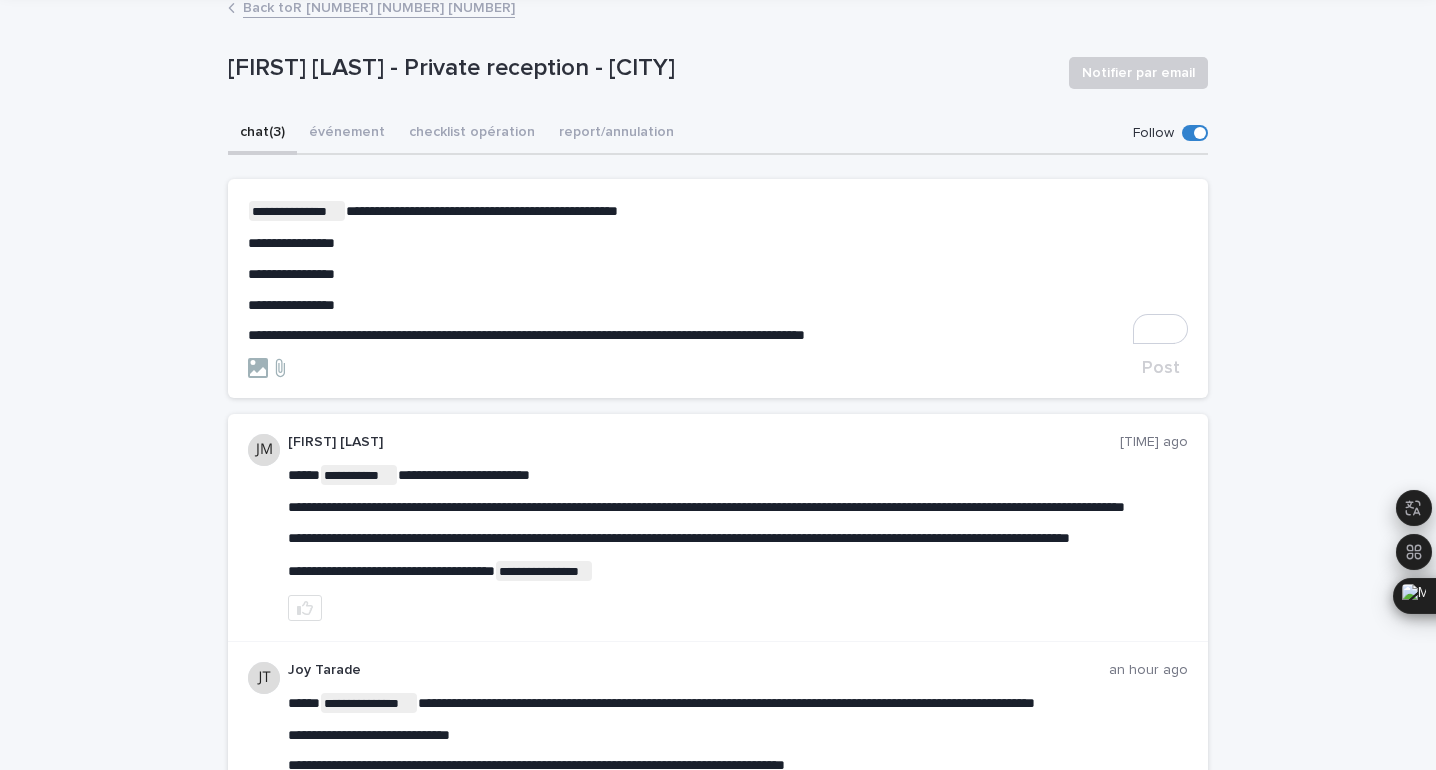 click on "**********" at bounding box center (526, 335) 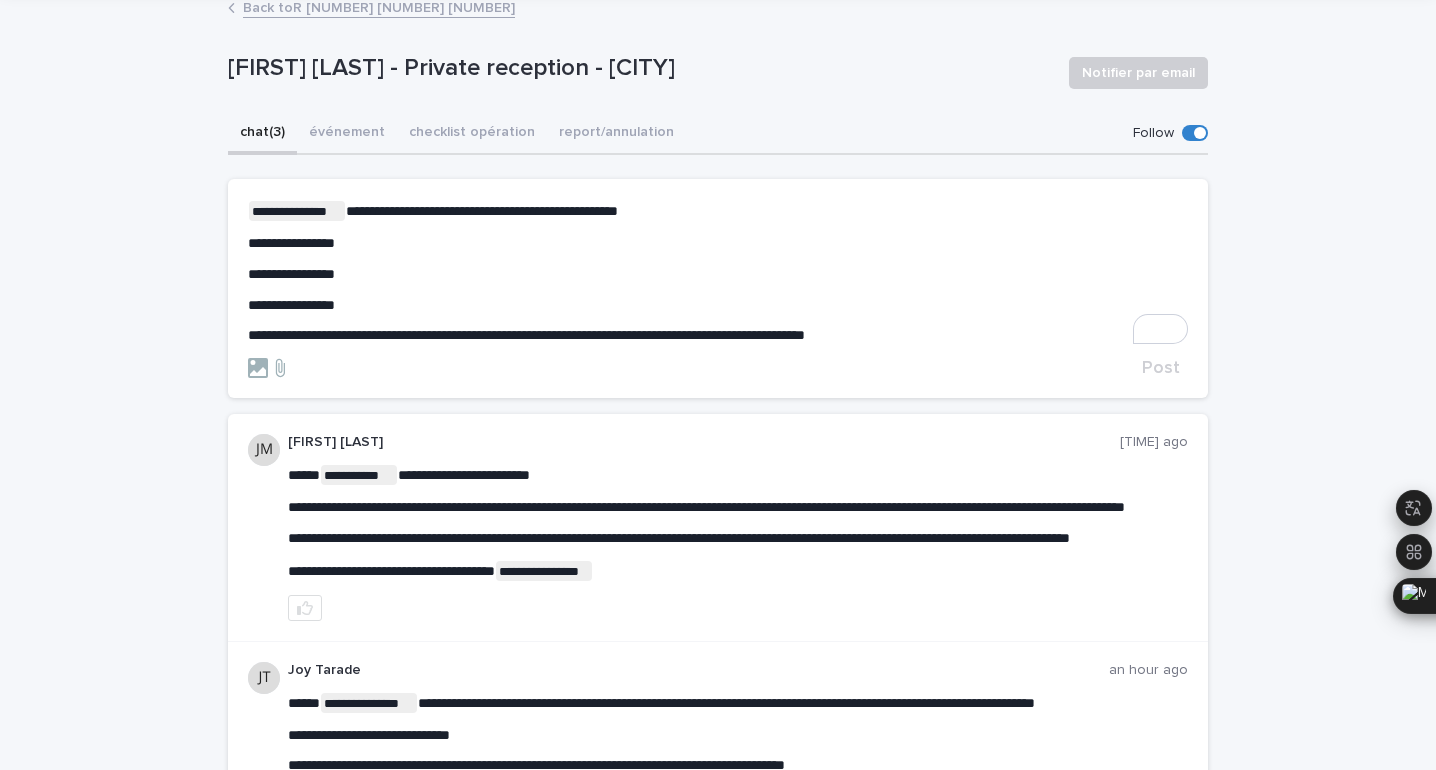click on "* * **" 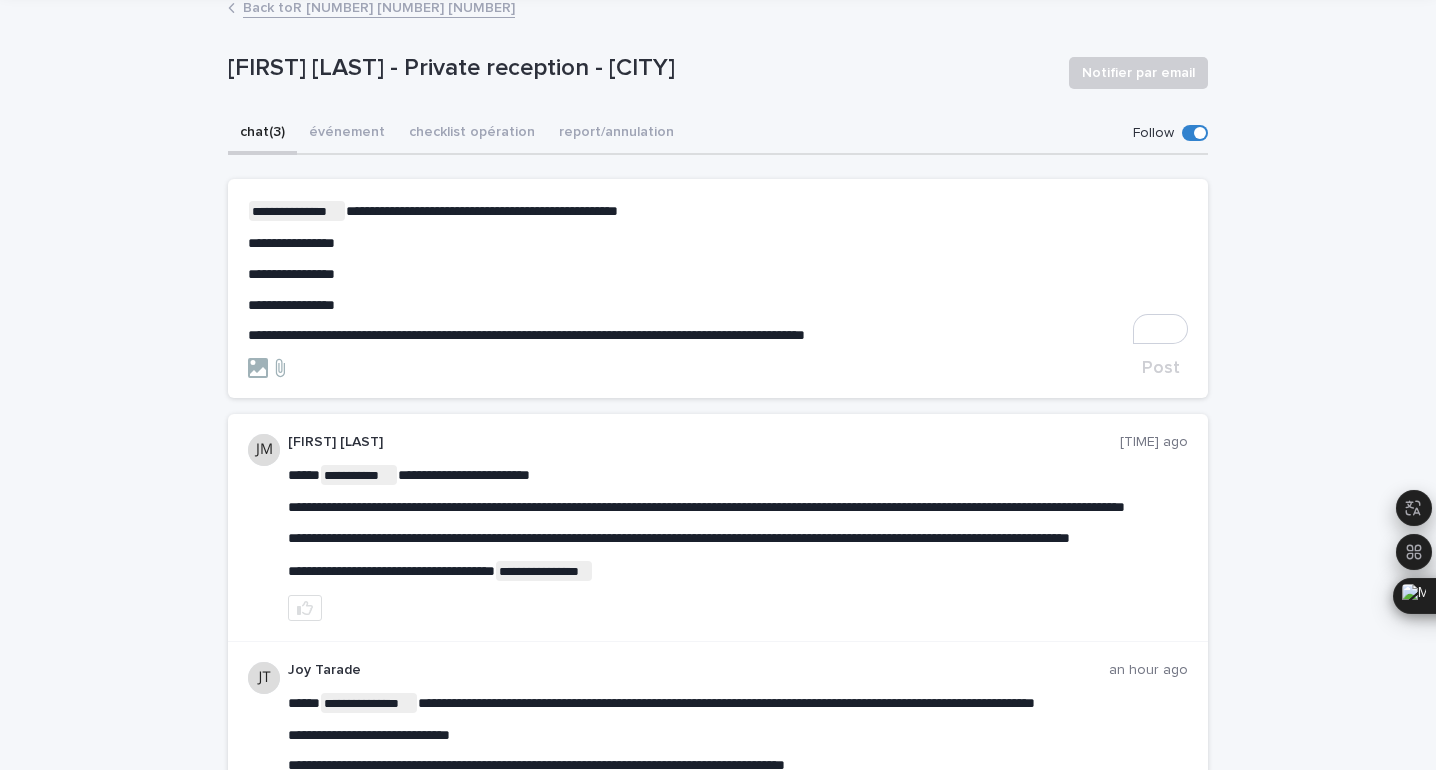 click on "**********" at bounding box center (482, 211) 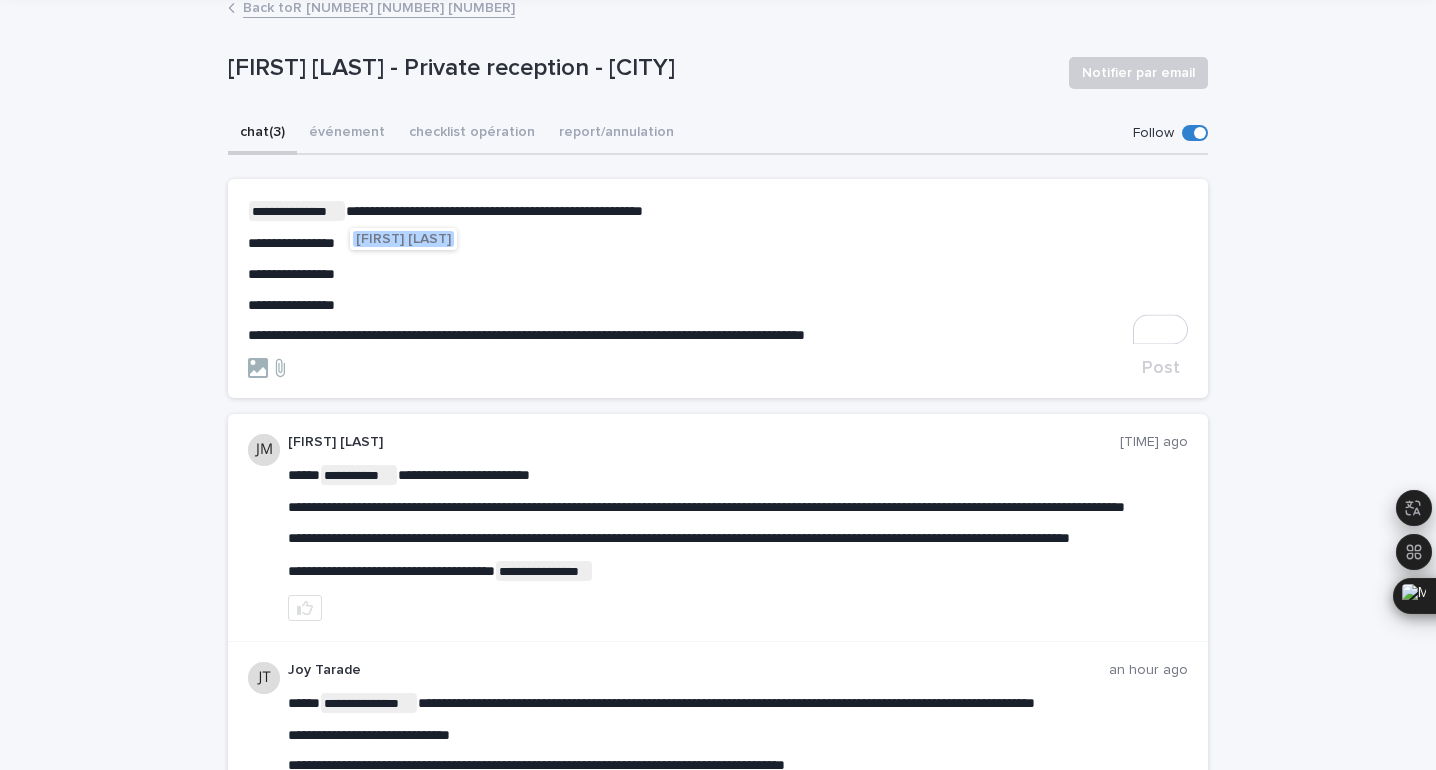 click on "[FIRST] [LAST]" at bounding box center [403, 239] 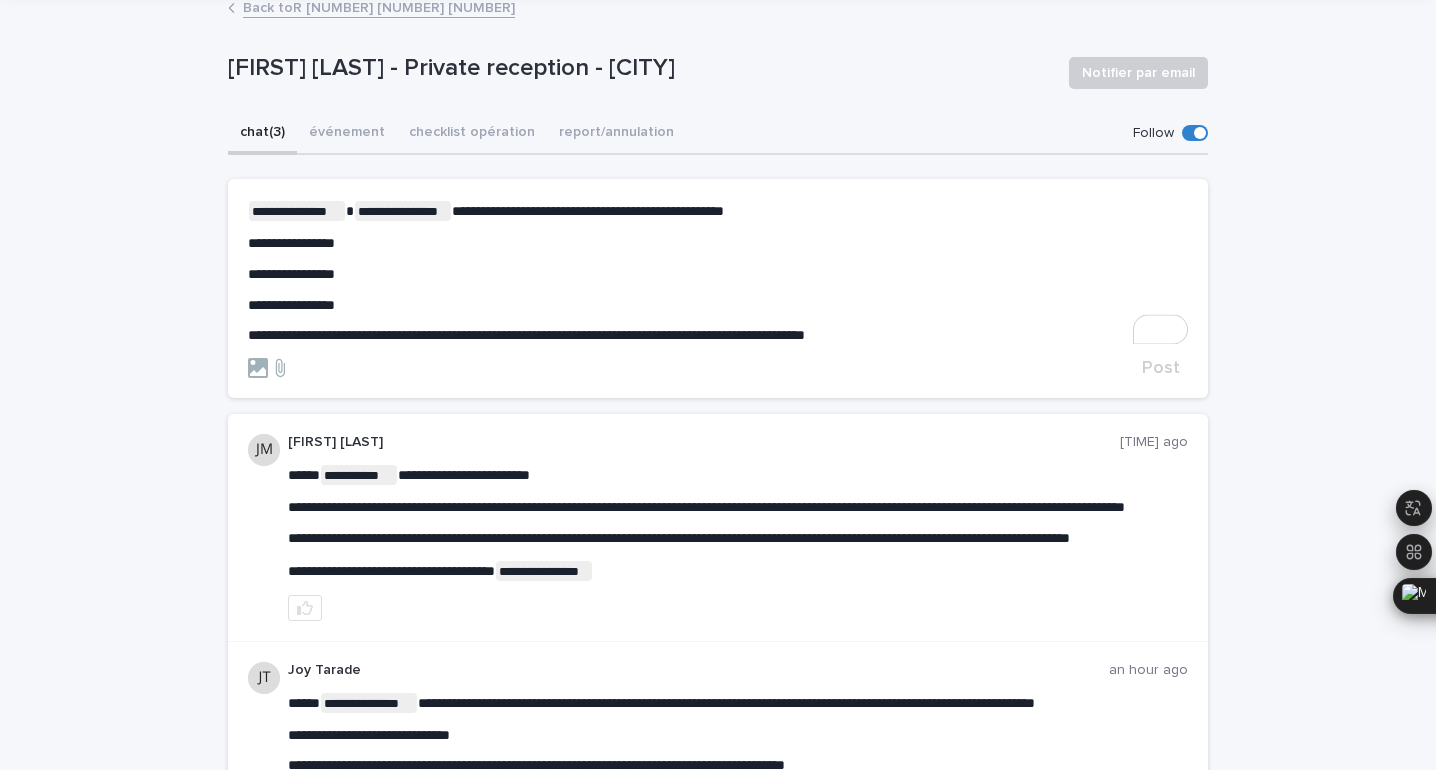 click on "**********" at bounding box center (718, 274) 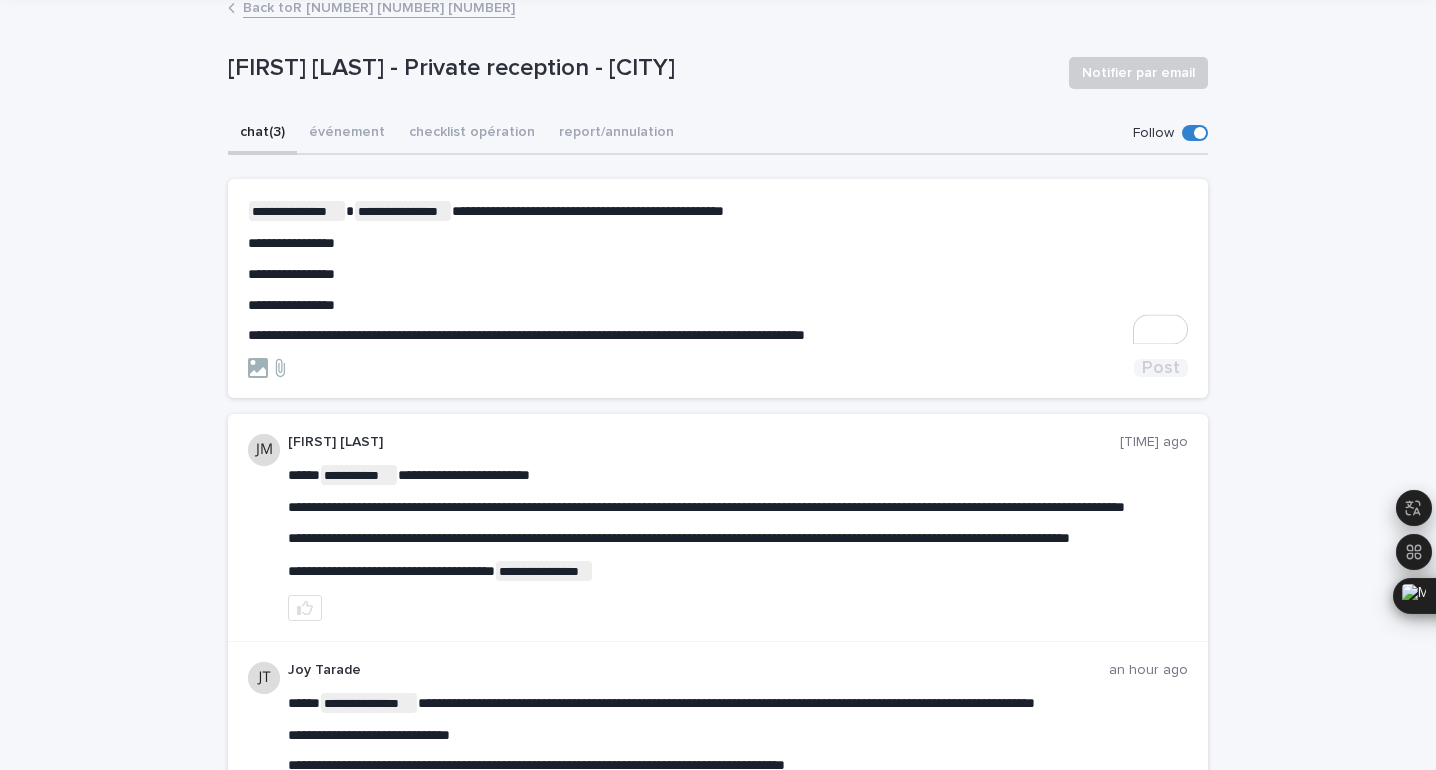 click on "Post" at bounding box center [1161, 368] 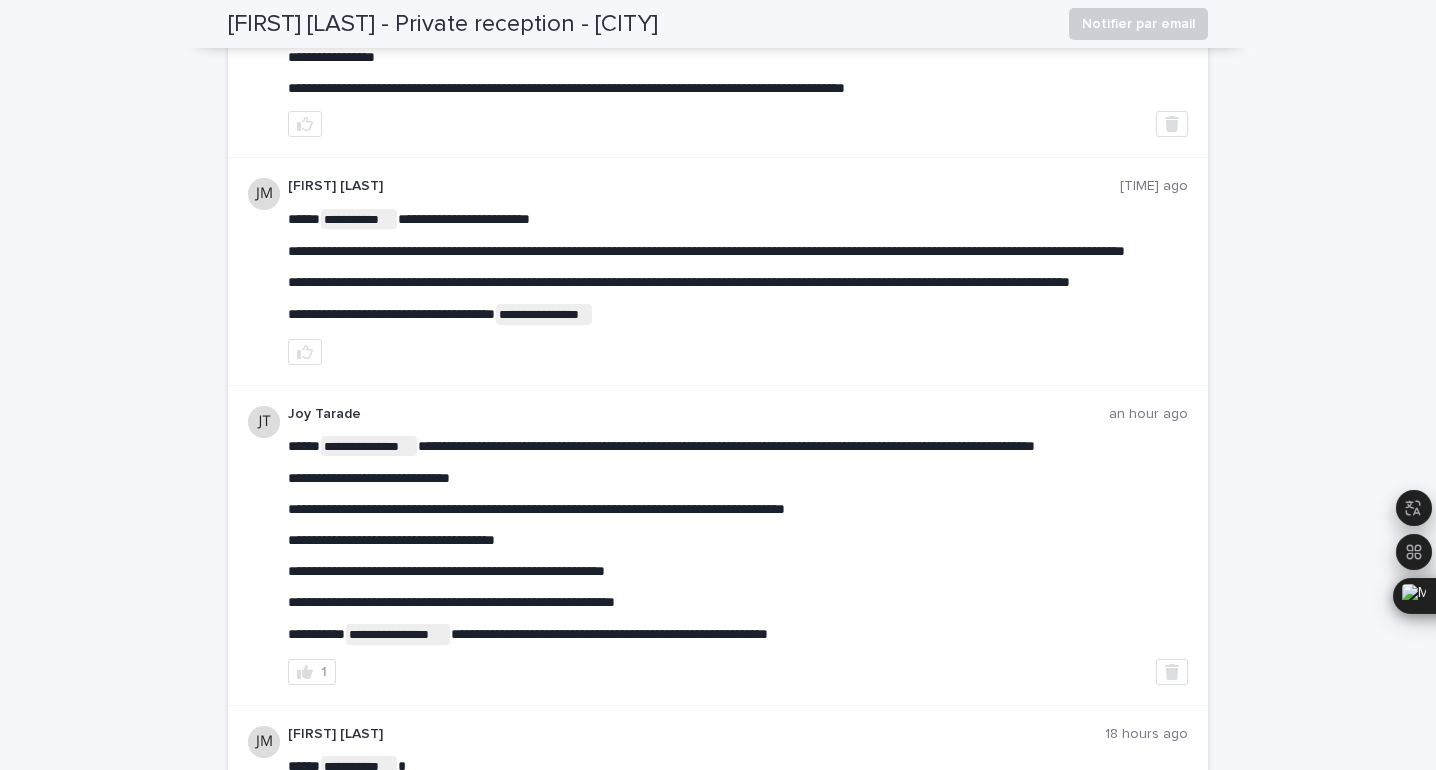 scroll, scrollTop: 506, scrollLeft: 0, axis: vertical 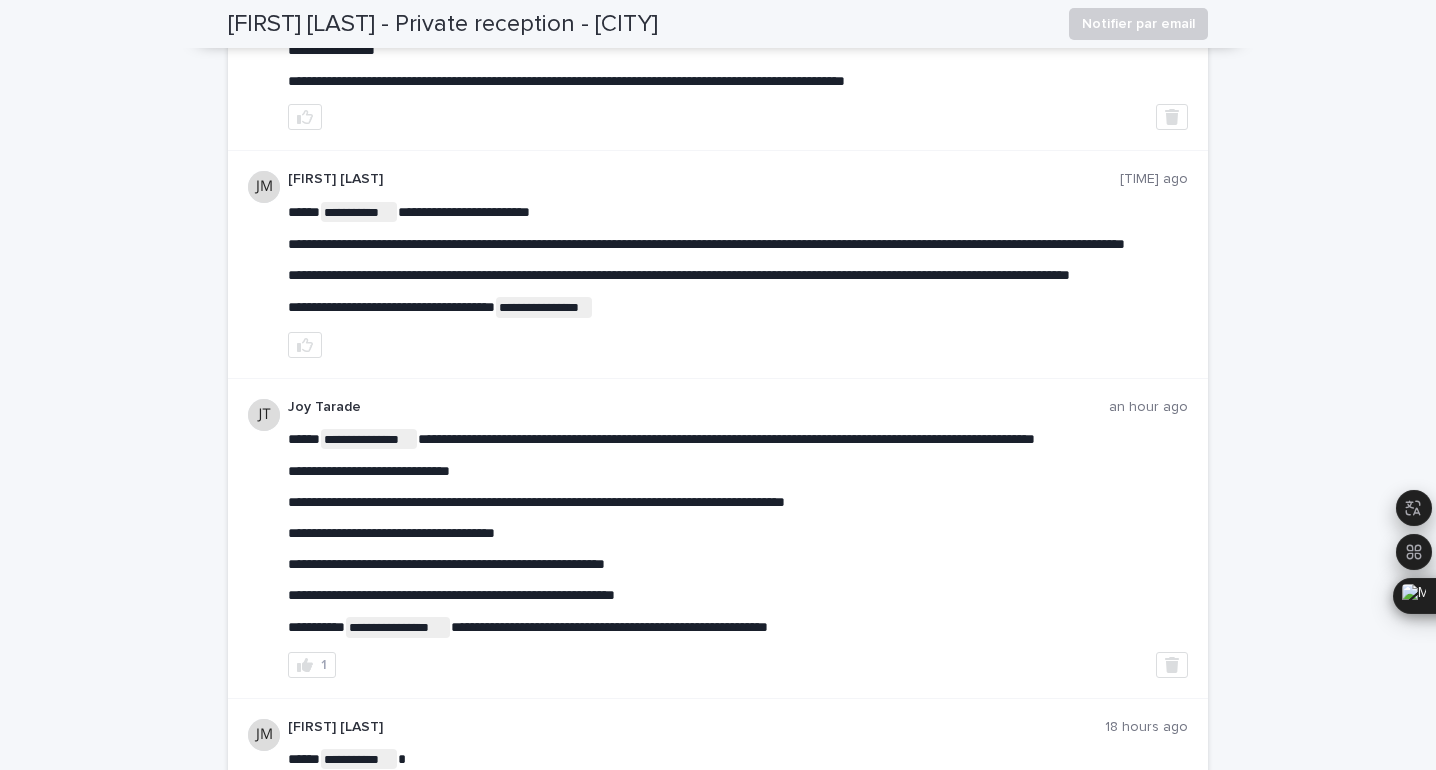 drag, startPoint x: 424, startPoint y: 536, endPoint x: 485, endPoint y: 533, distance: 61.073727 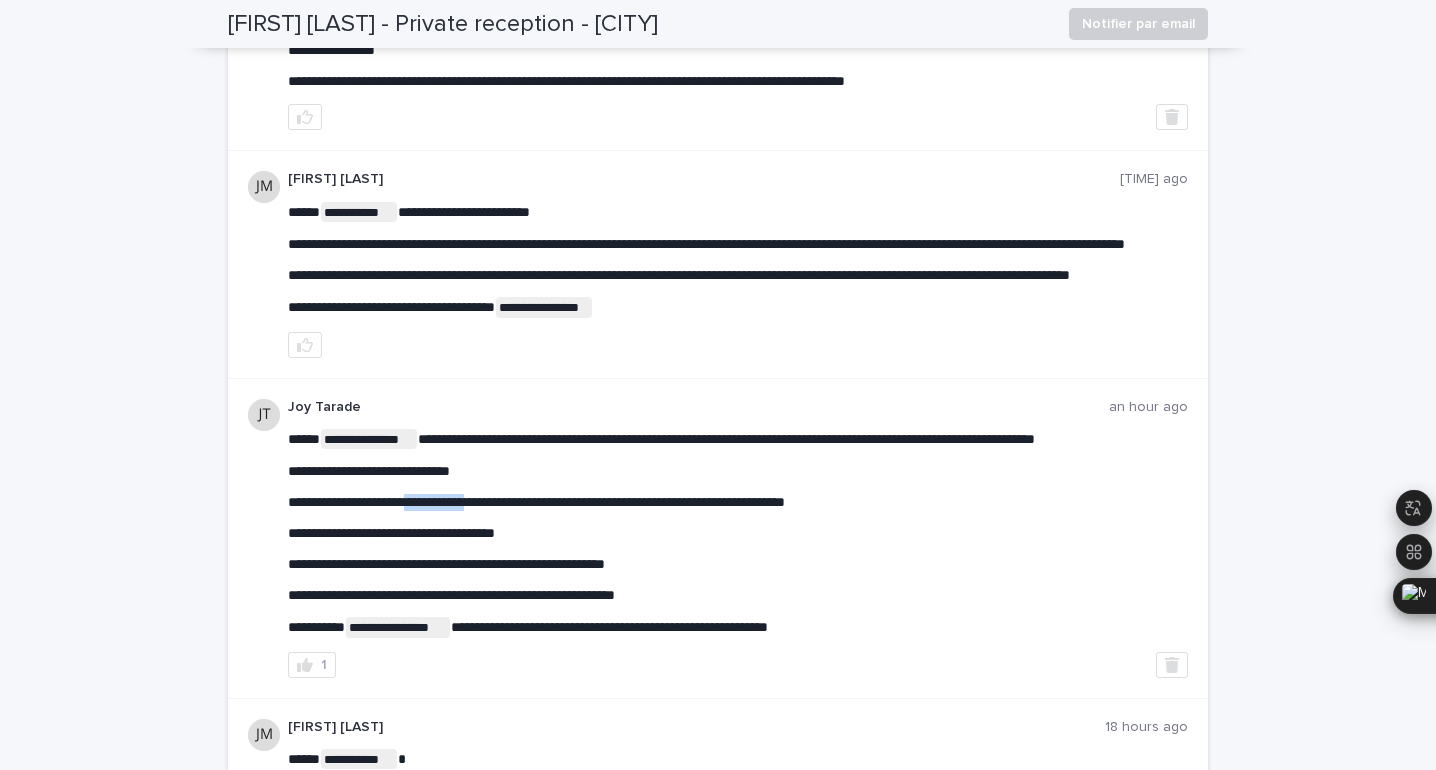 drag, startPoint x: 428, startPoint y: 534, endPoint x: 499, endPoint y: 535, distance: 71.00704 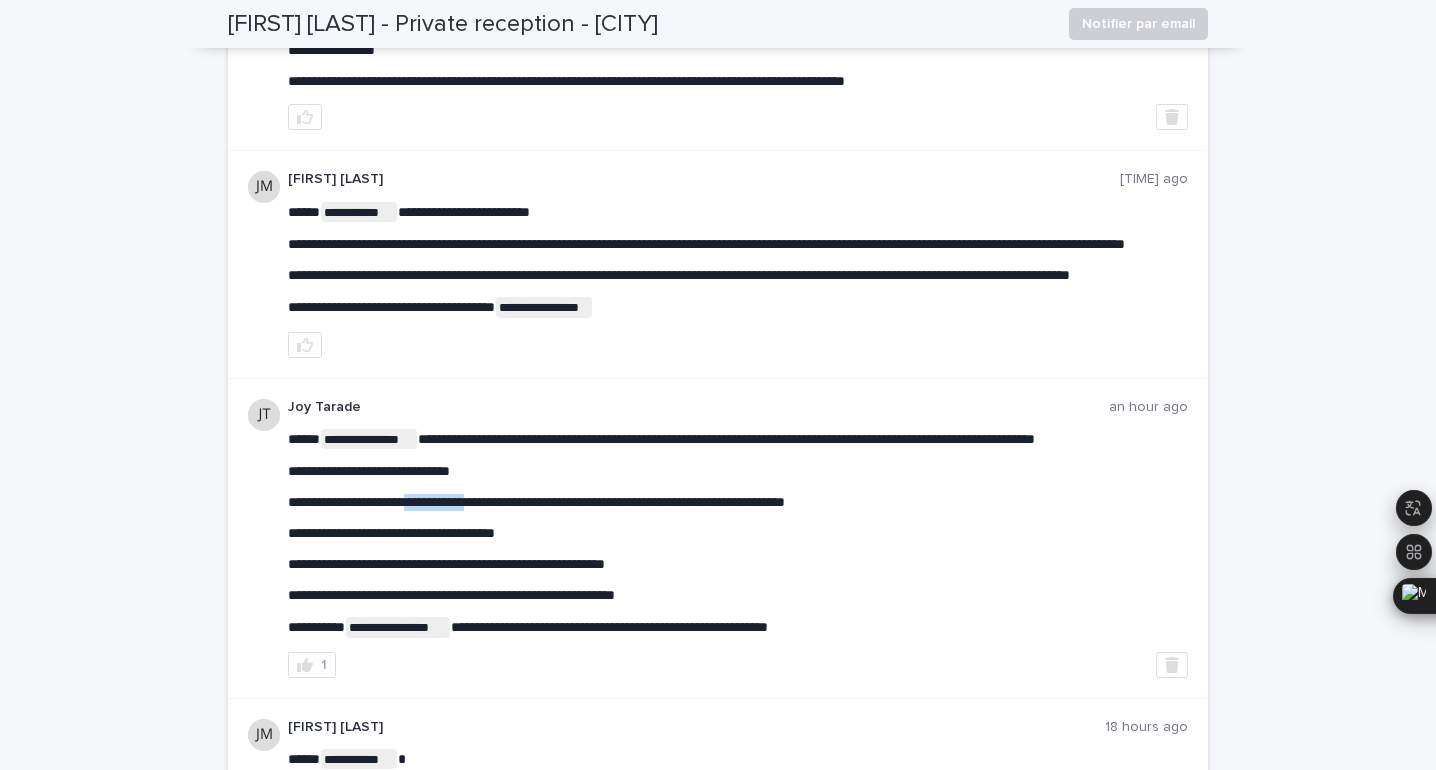 click on "**********" at bounding box center [536, 502] 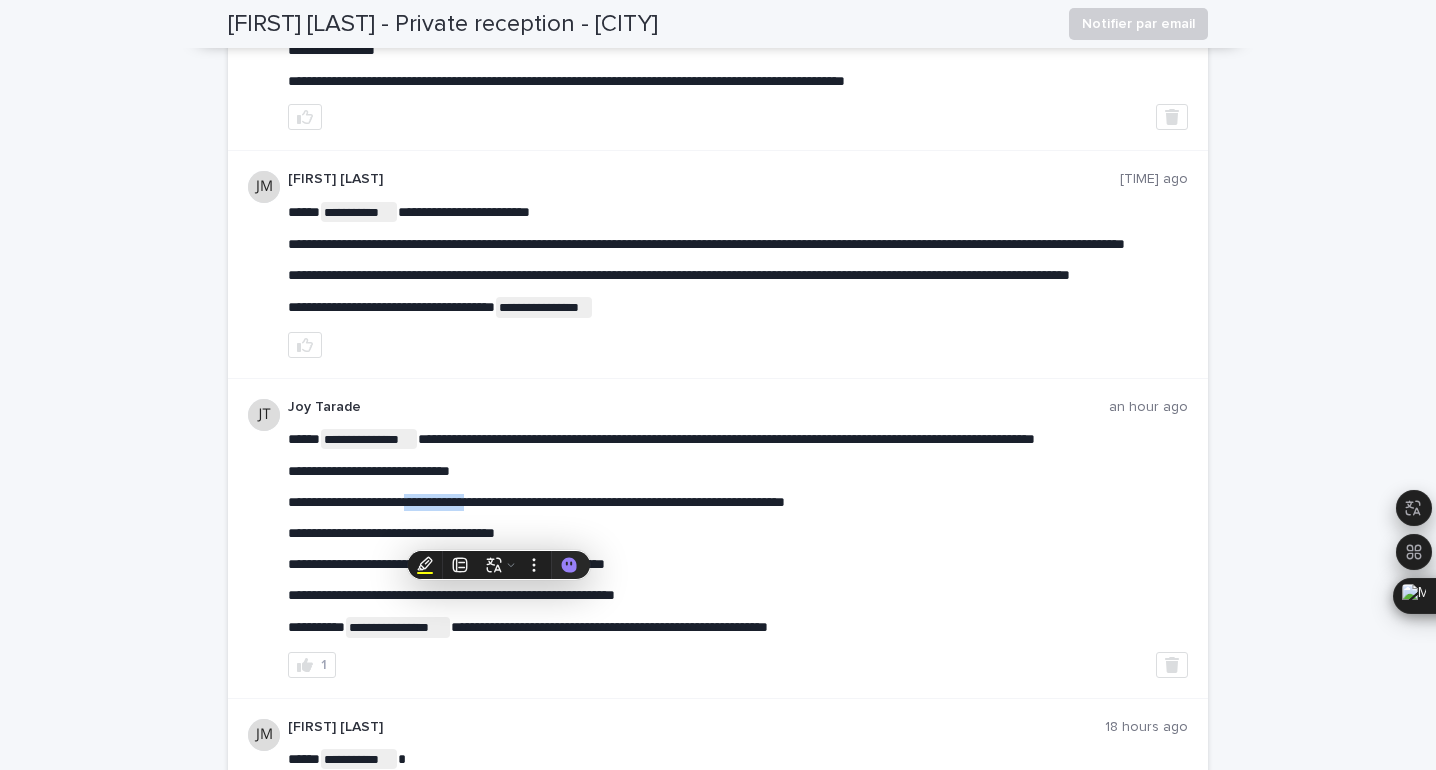 copy on "**********" 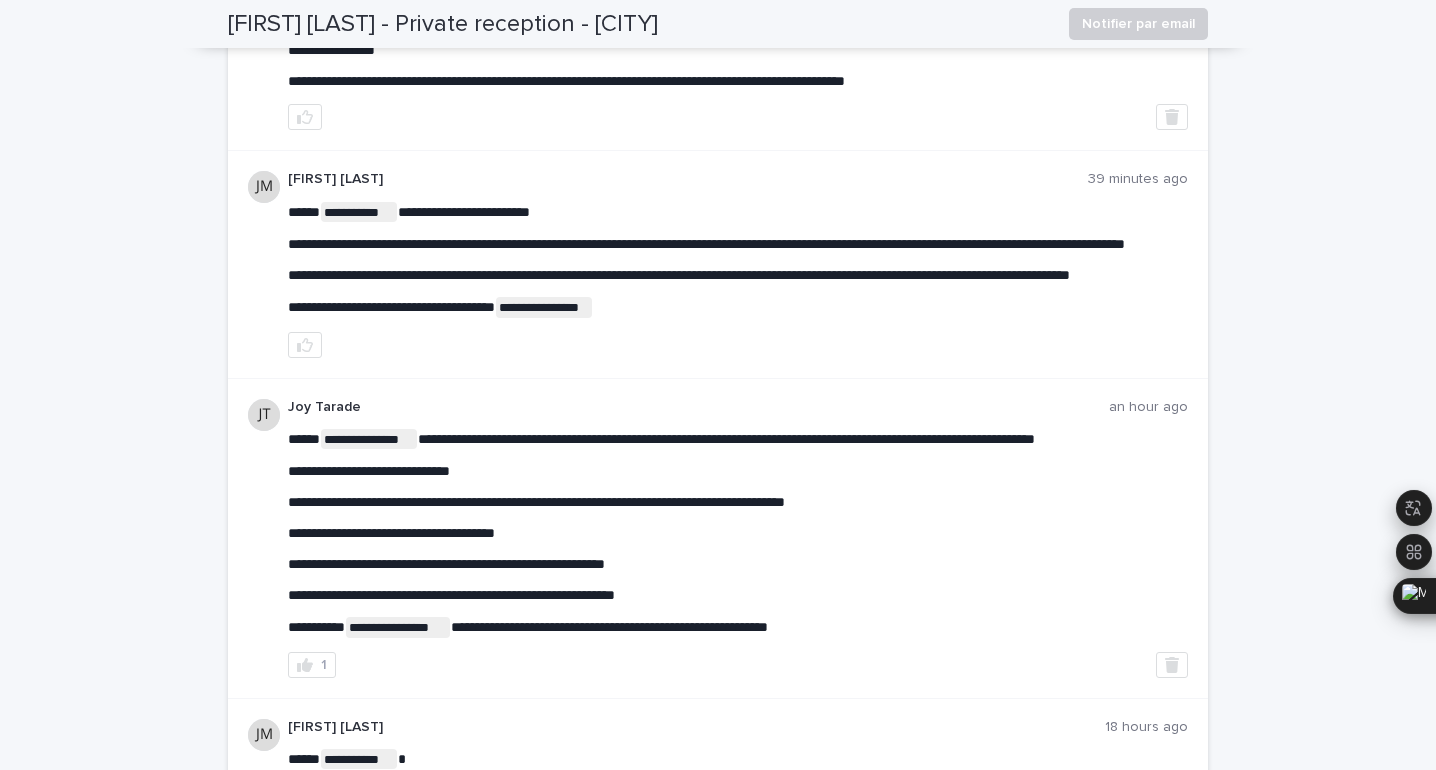 click on "**********" at bounding box center (738, 471) 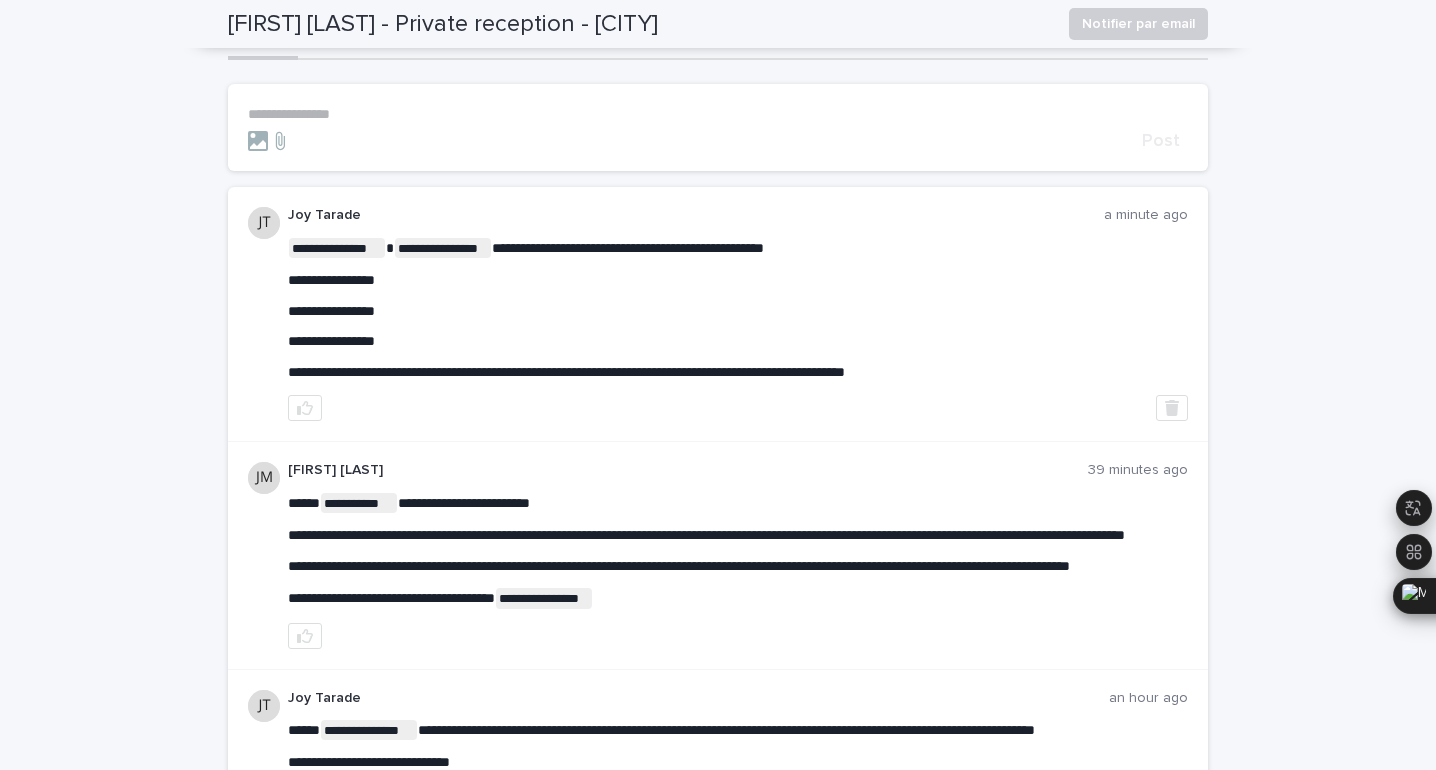 scroll, scrollTop: 164, scrollLeft: 0, axis: vertical 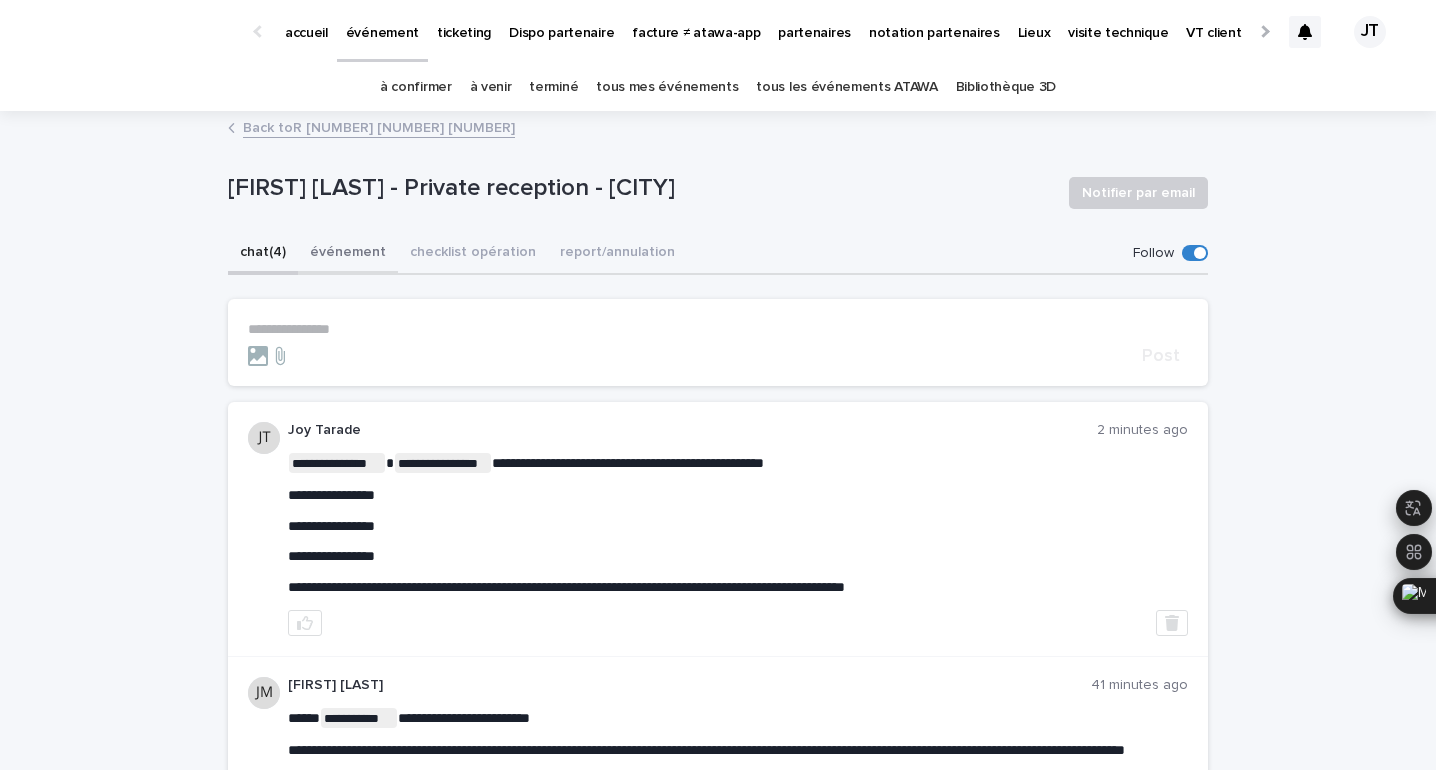 click on "événement" at bounding box center [348, 254] 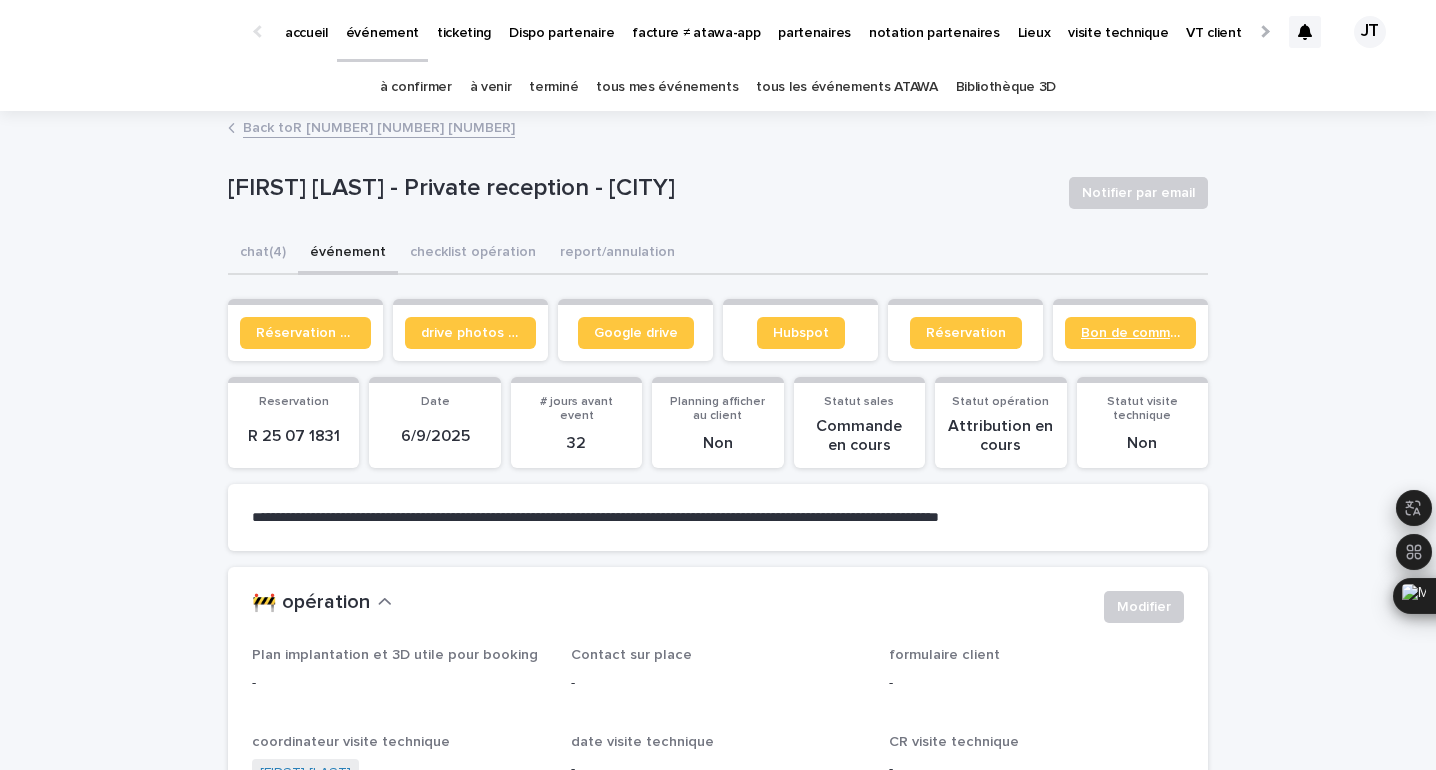 click on "Bon de commande" at bounding box center (1130, 333) 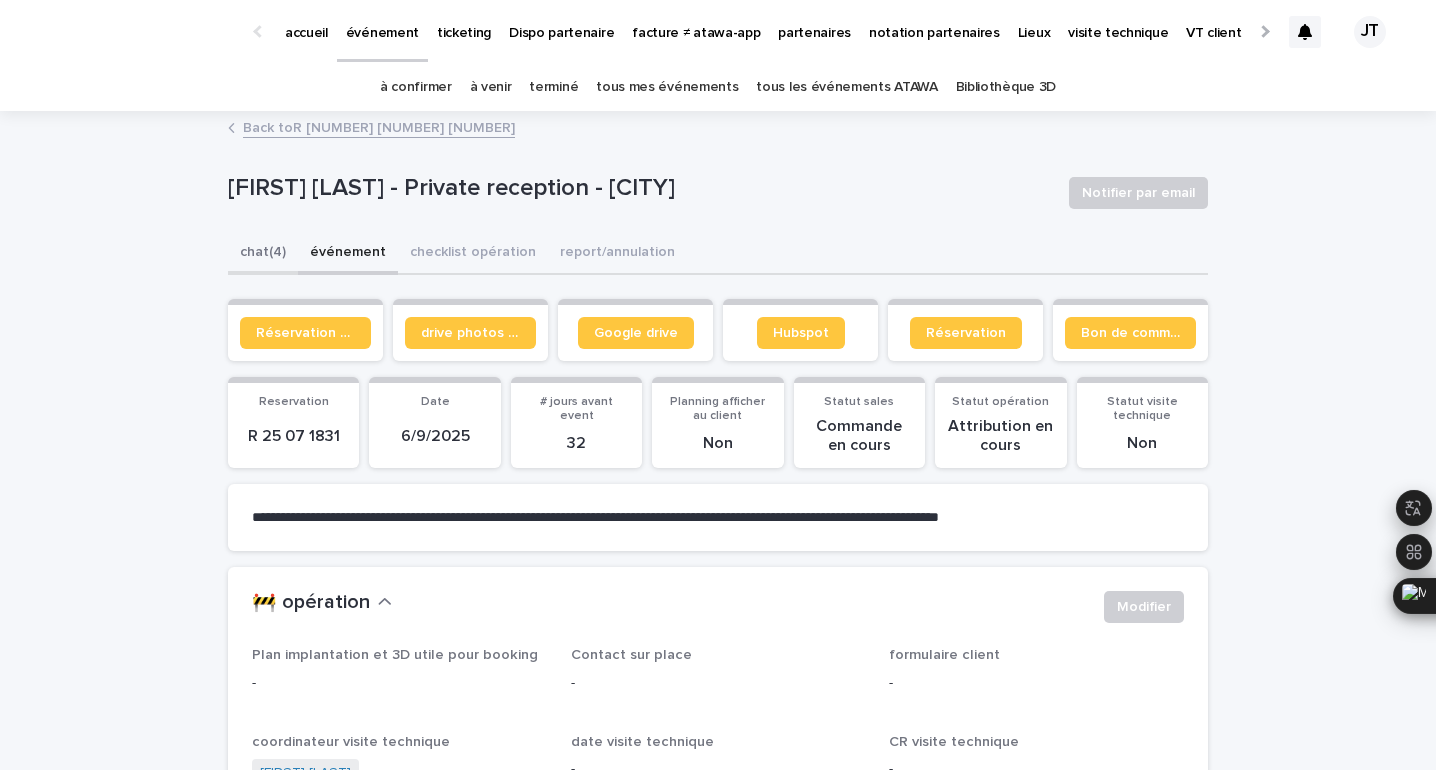click on "chat  (4)" at bounding box center [263, 254] 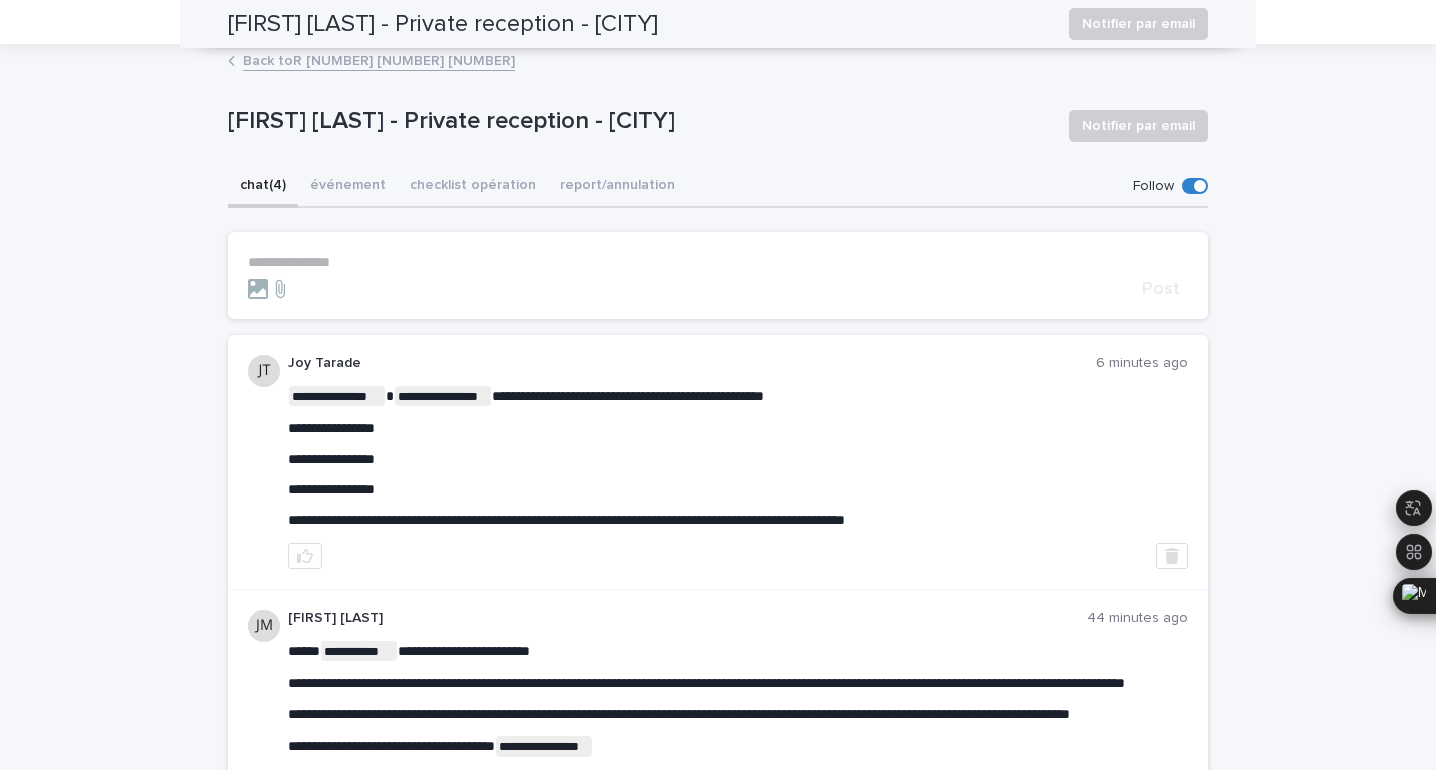 scroll, scrollTop: 0, scrollLeft: 0, axis: both 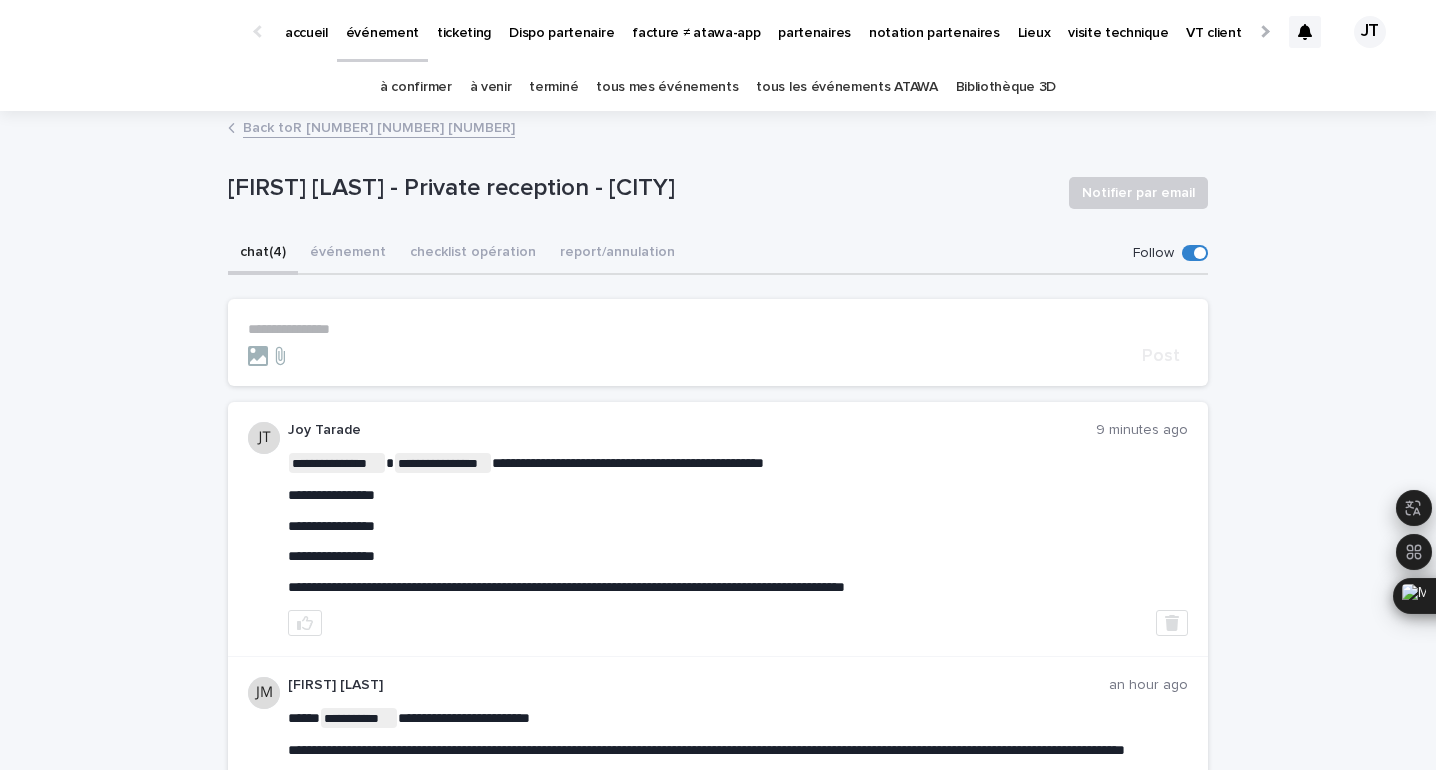 click on "⁠[FIRST] [LAST] - Private reception - [CITY]" at bounding box center [640, 188] 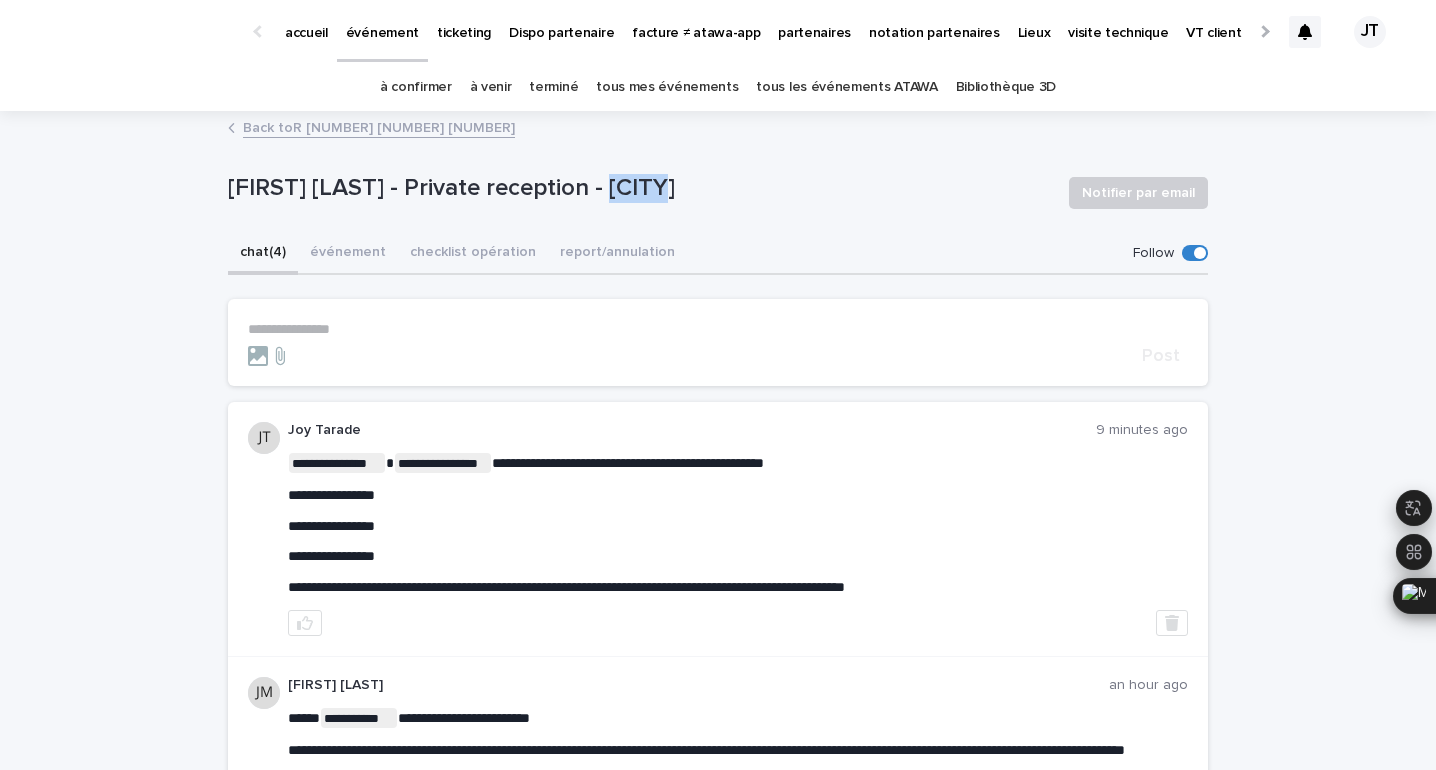 click on "⁠[FIRST] [LAST] - Private reception - [CITY]" at bounding box center (640, 188) 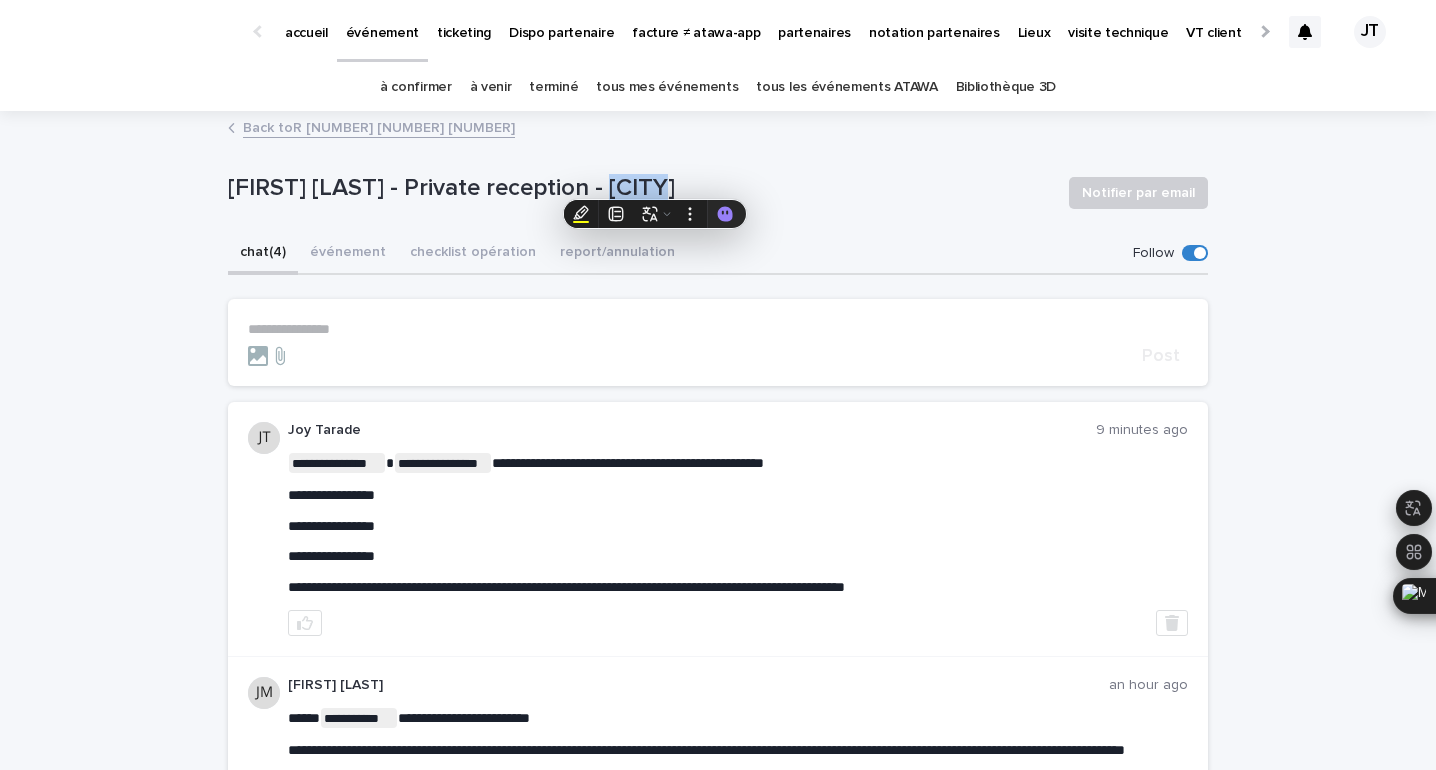 copy on "Losse" 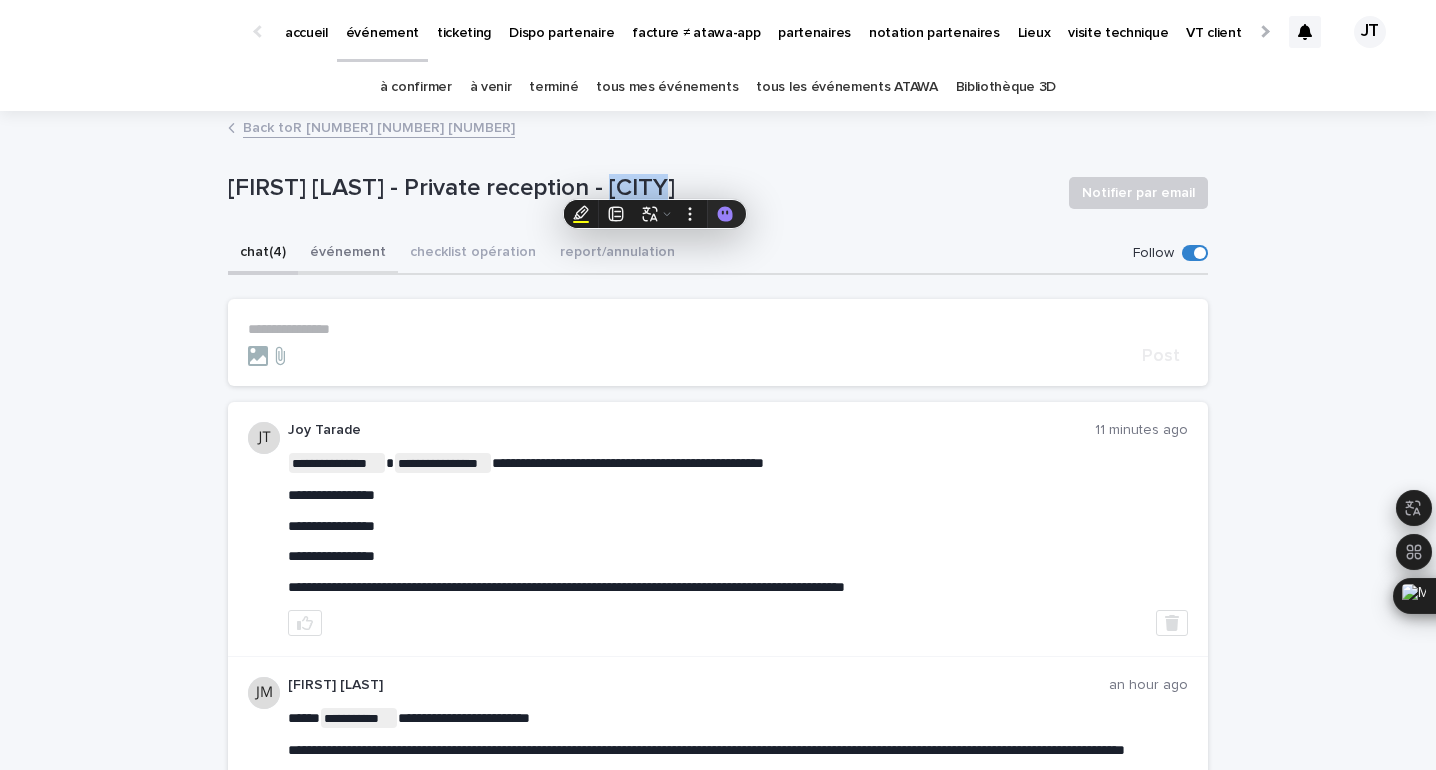 click on "événement" at bounding box center [348, 254] 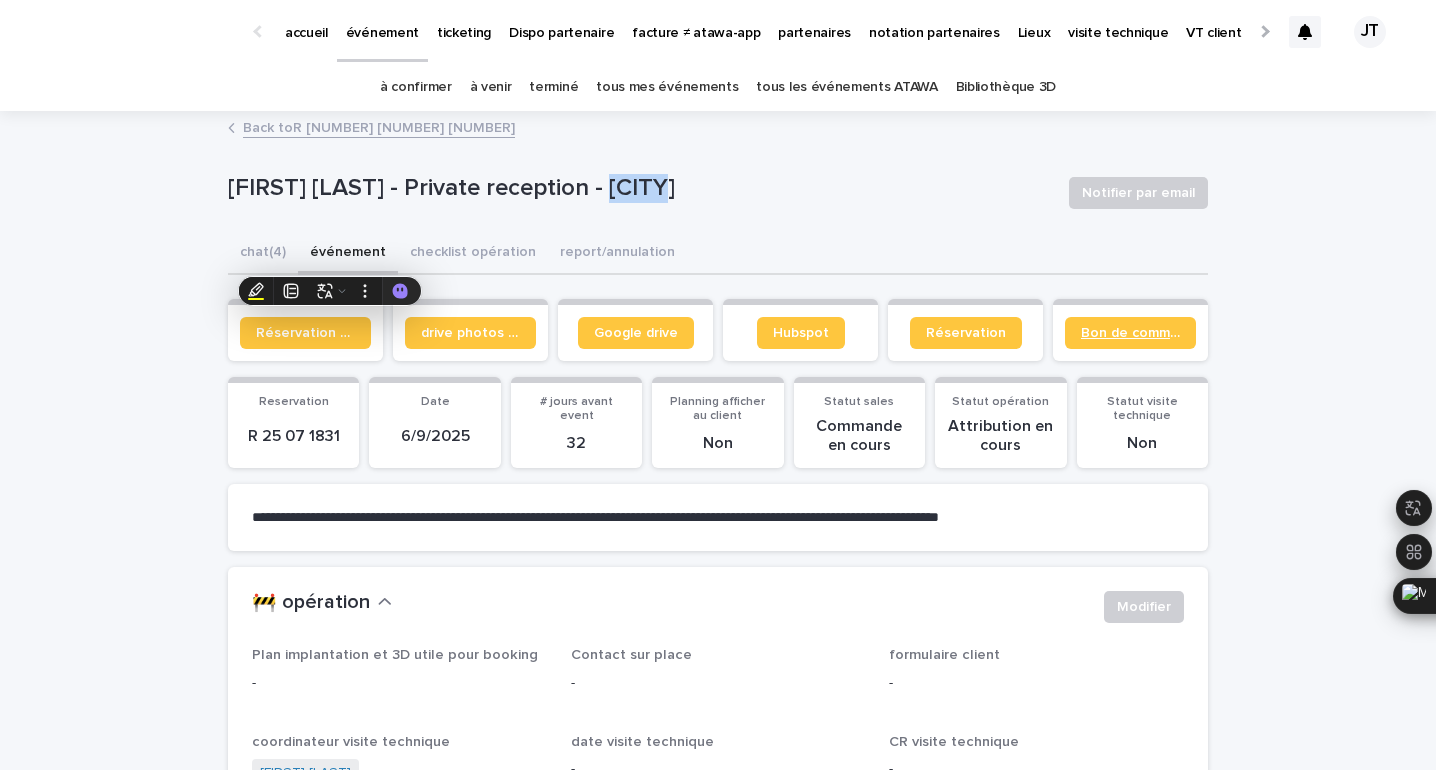click on "Bon de commande" at bounding box center [1130, 333] 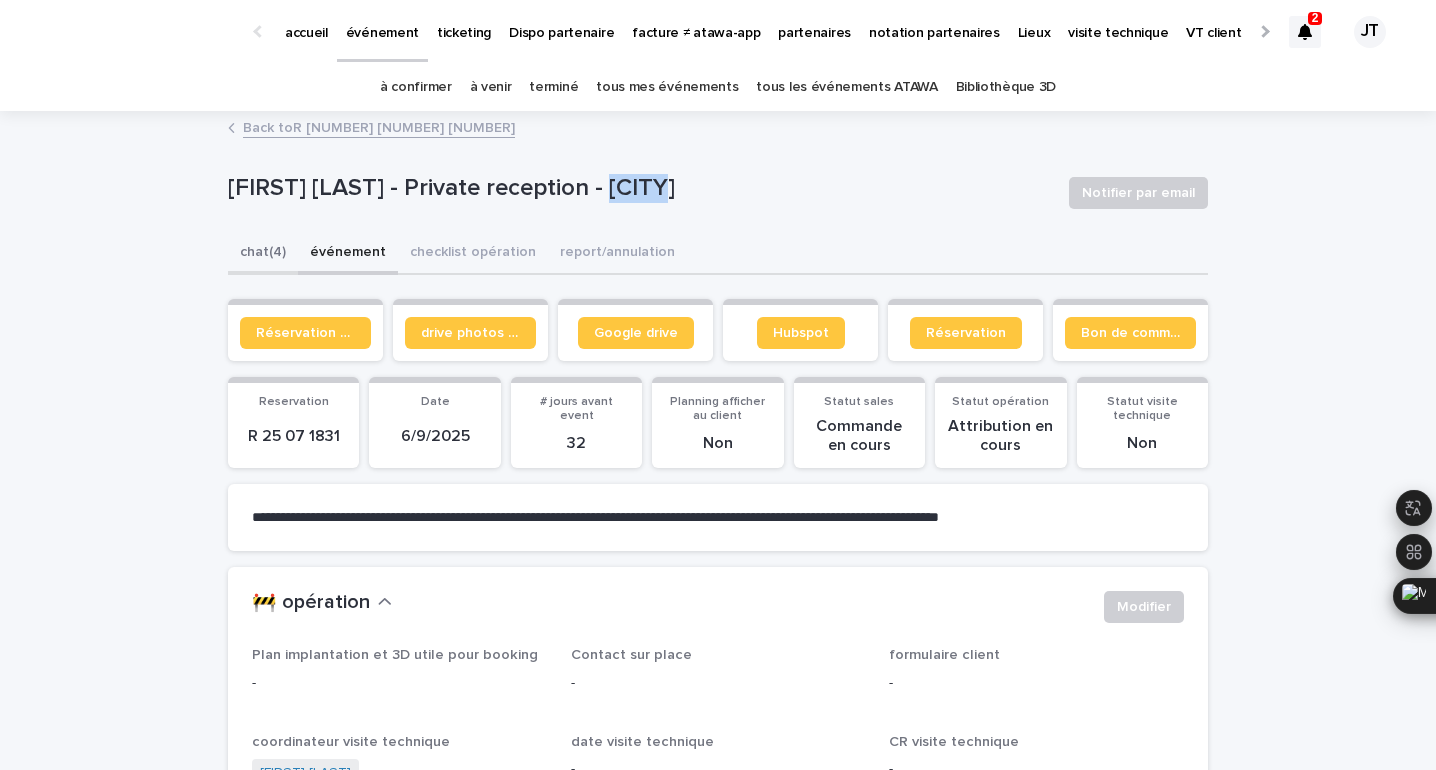click on "chat  (4)" at bounding box center [263, 254] 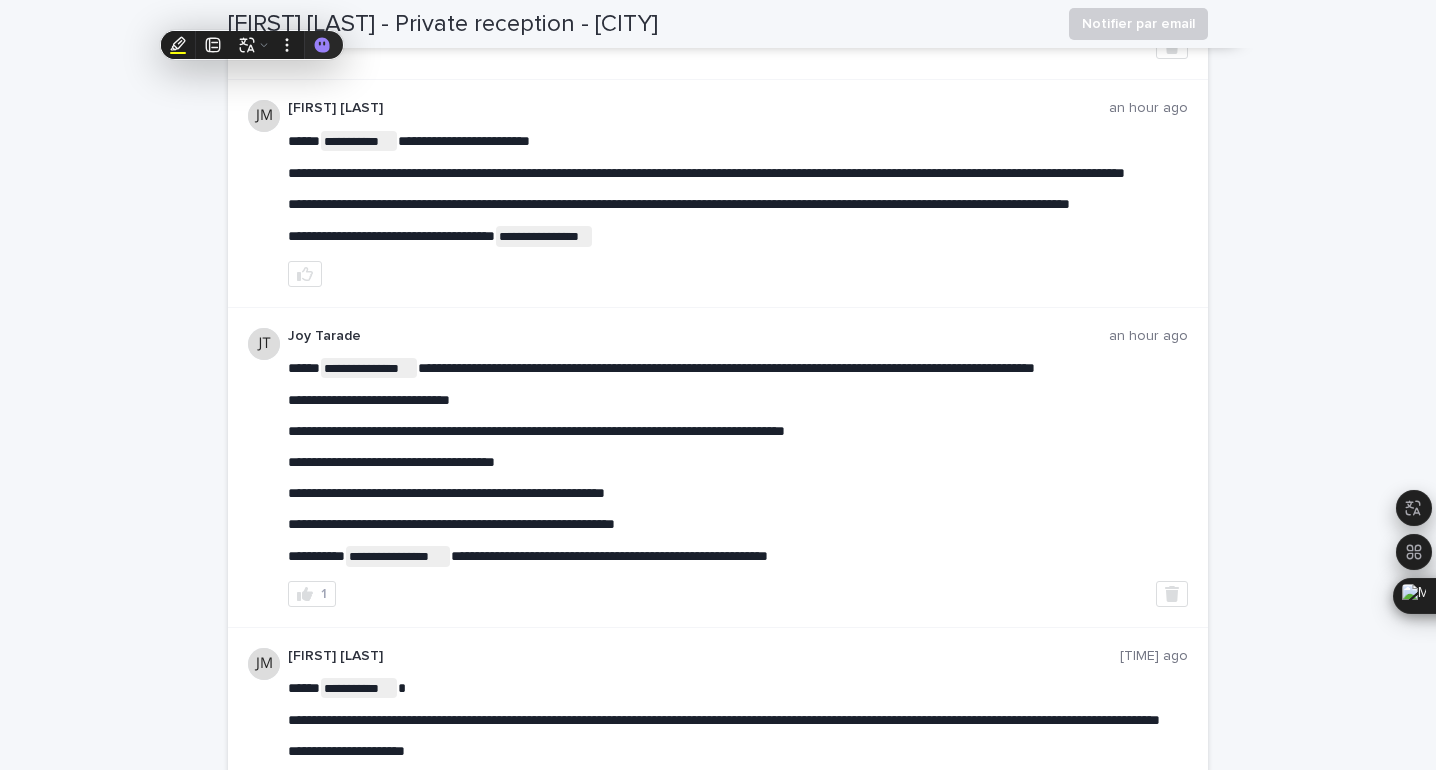 scroll, scrollTop: 586, scrollLeft: 0, axis: vertical 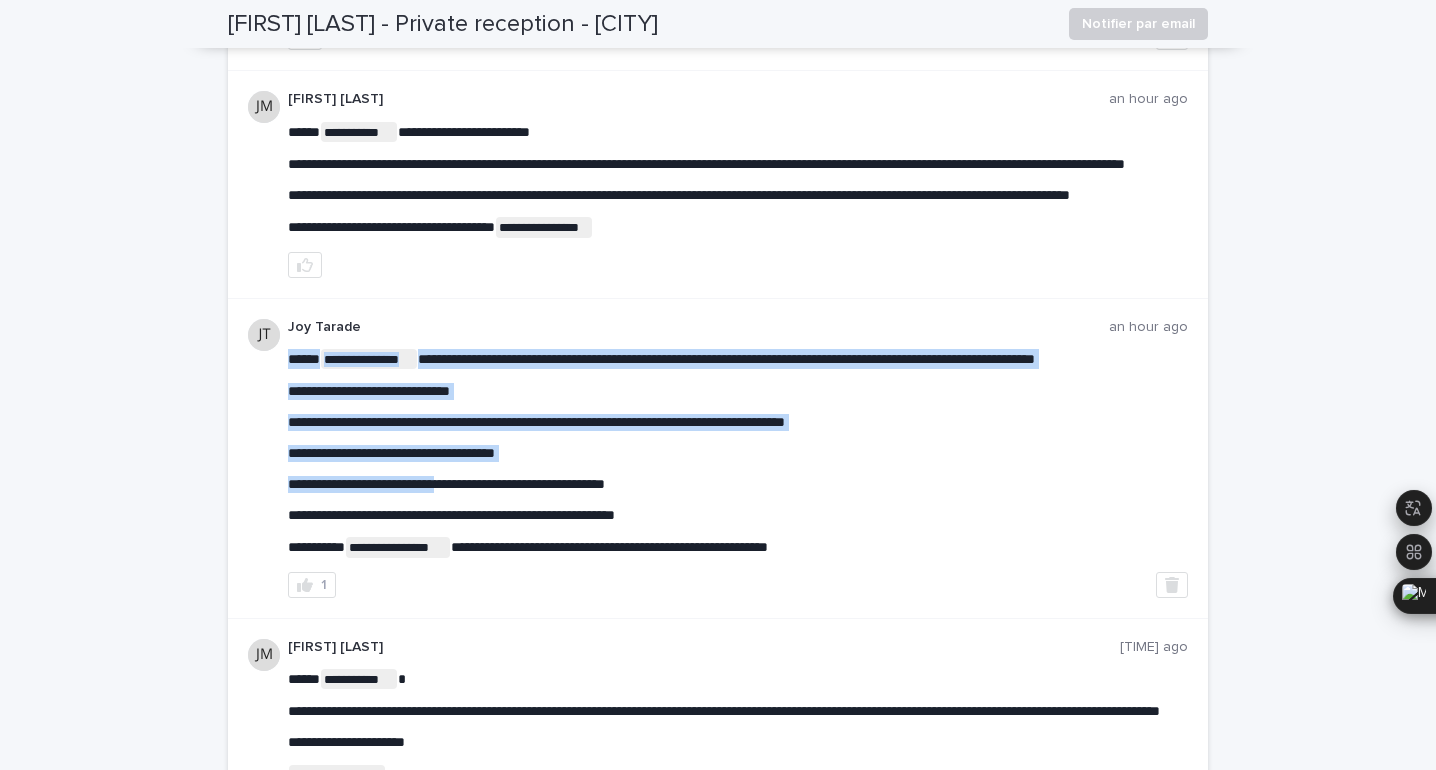 drag, startPoint x: 514, startPoint y: 520, endPoint x: 455, endPoint y: 521, distance: 59.008472 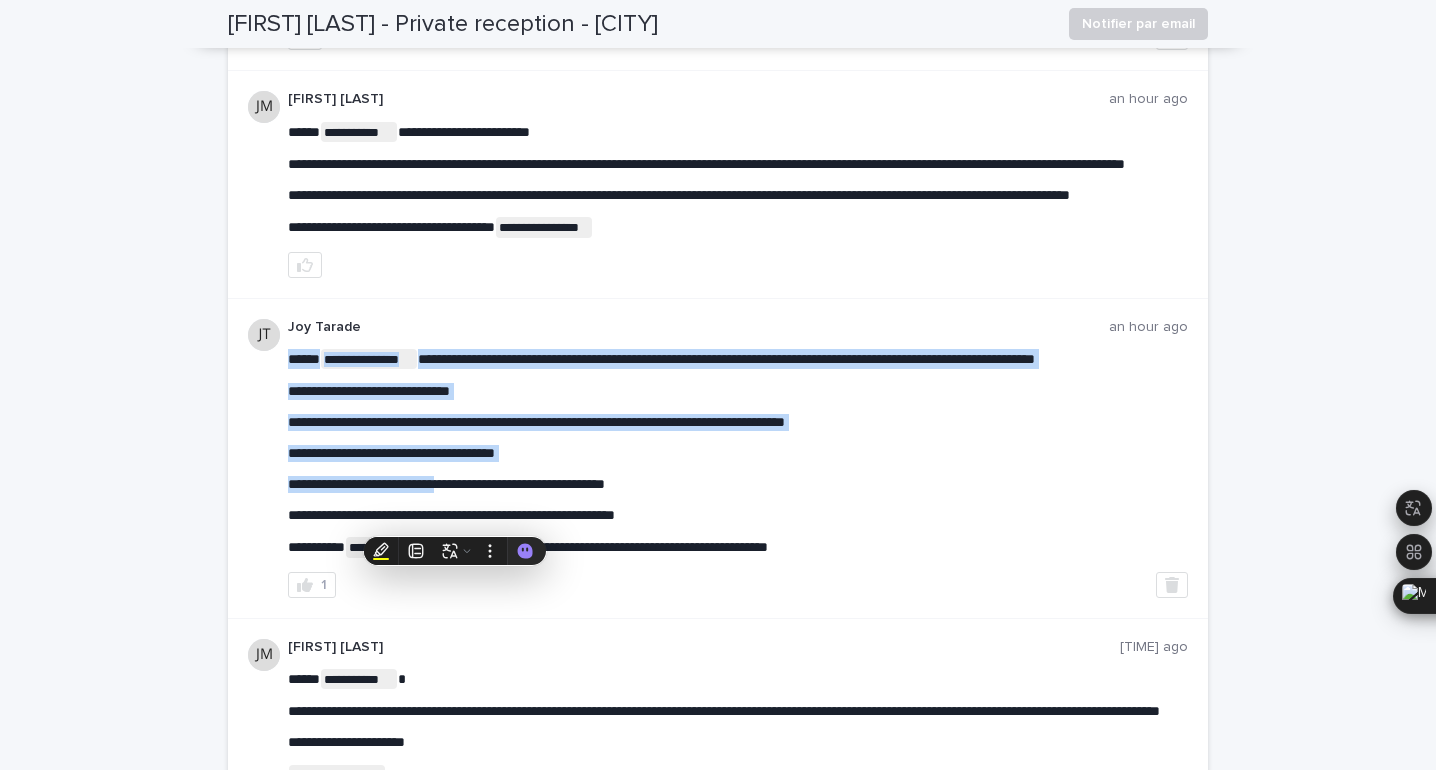 click on "**********" at bounding box center (446, 484) 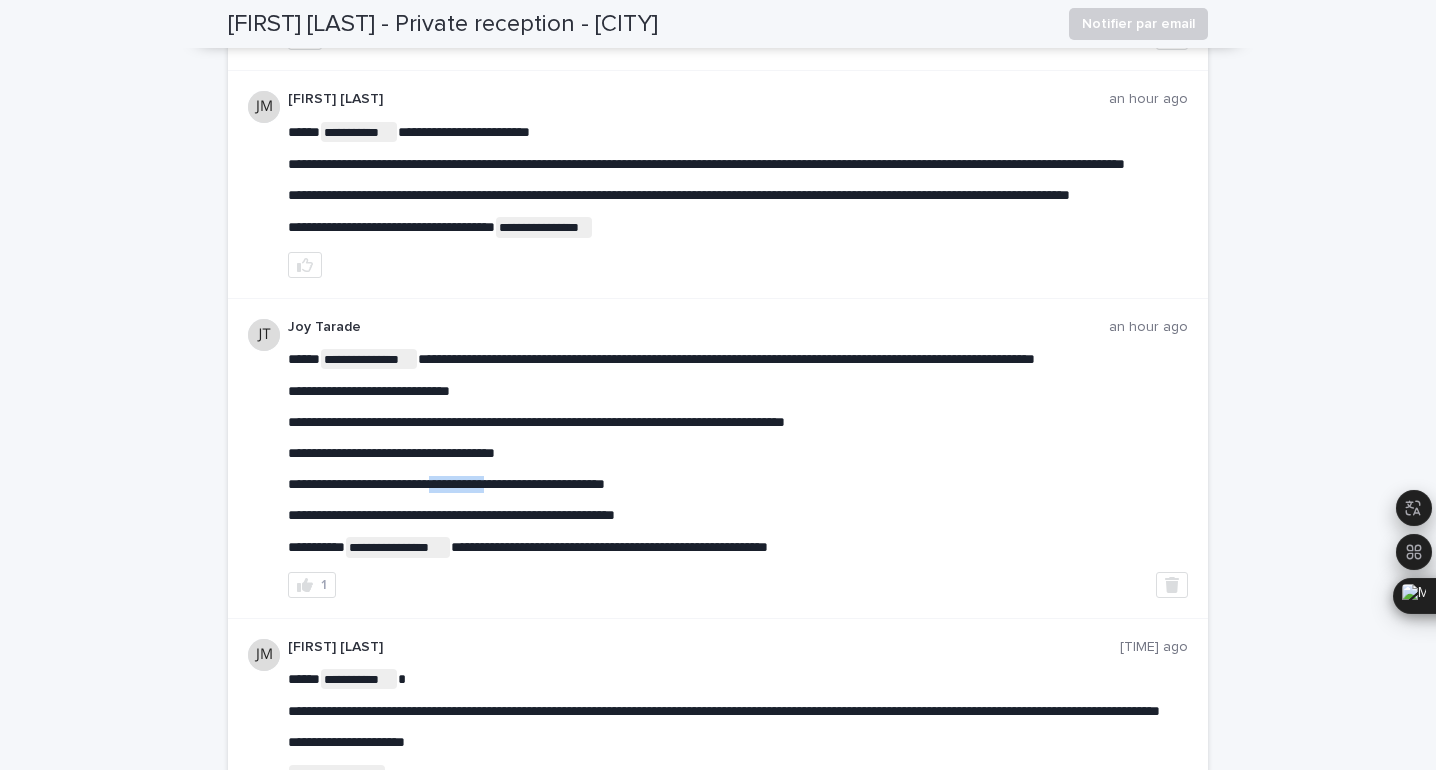 drag, startPoint x: 450, startPoint y: 519, endPoint x: 513, endPoint y: 519, distance: 63 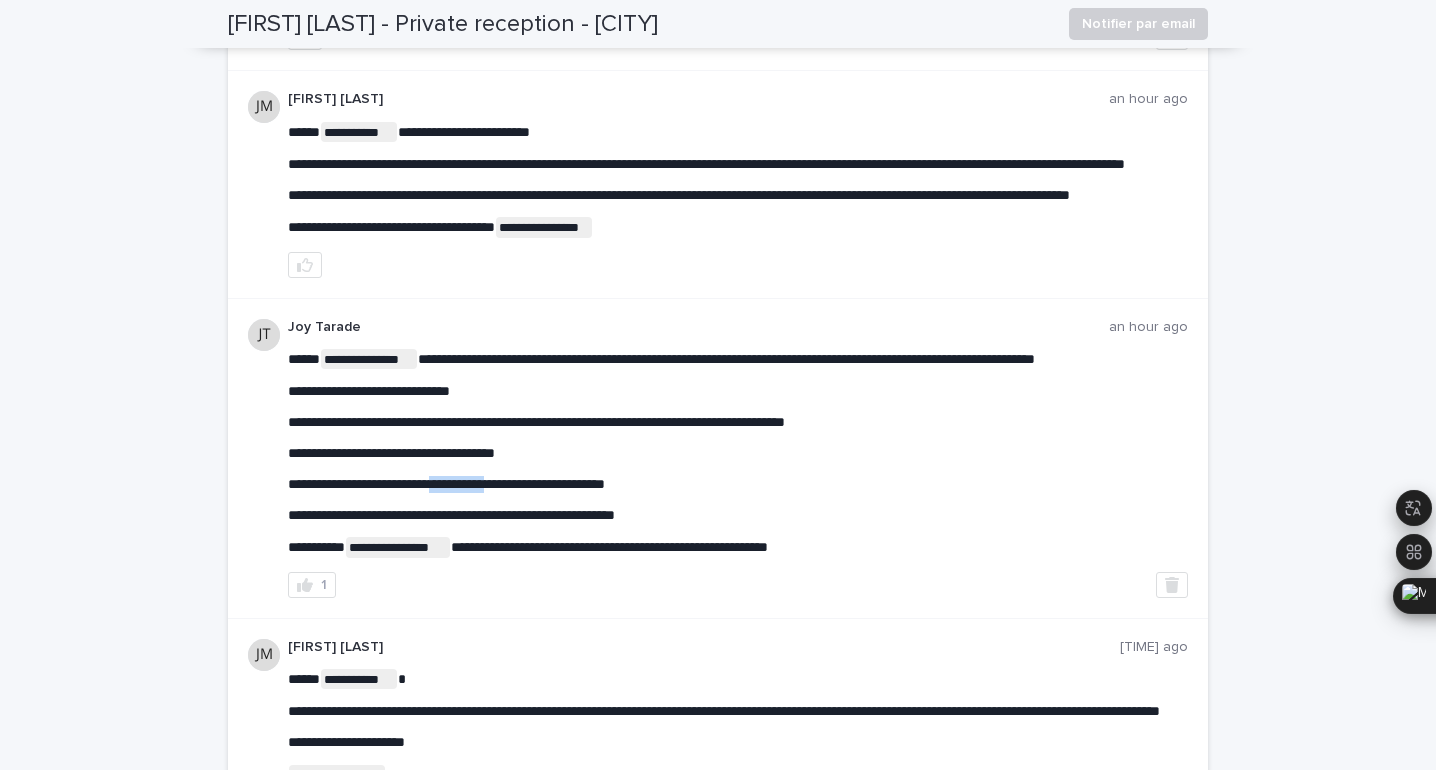 click on "**********" at bounding box center [446, 484] 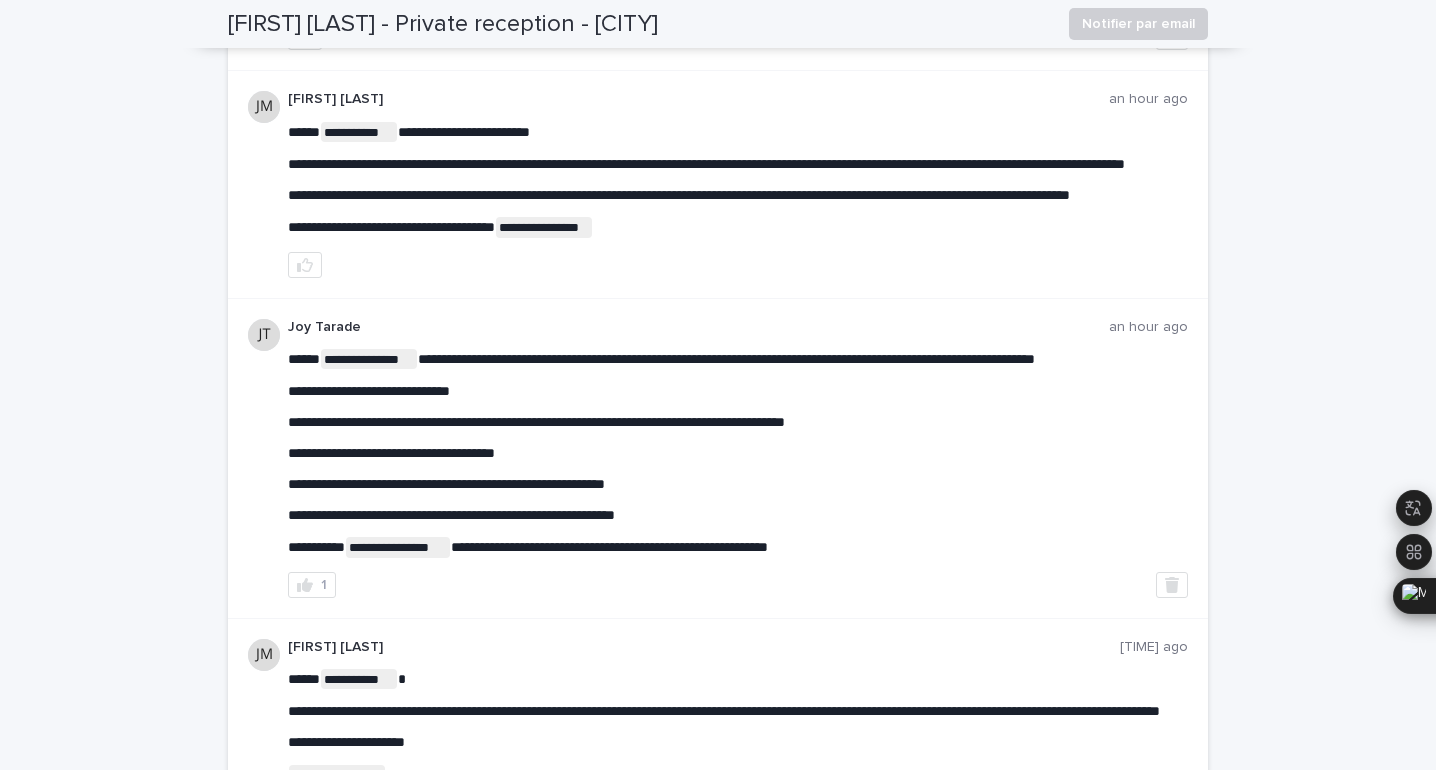 click on "**********" at bounding box center [738, 453] 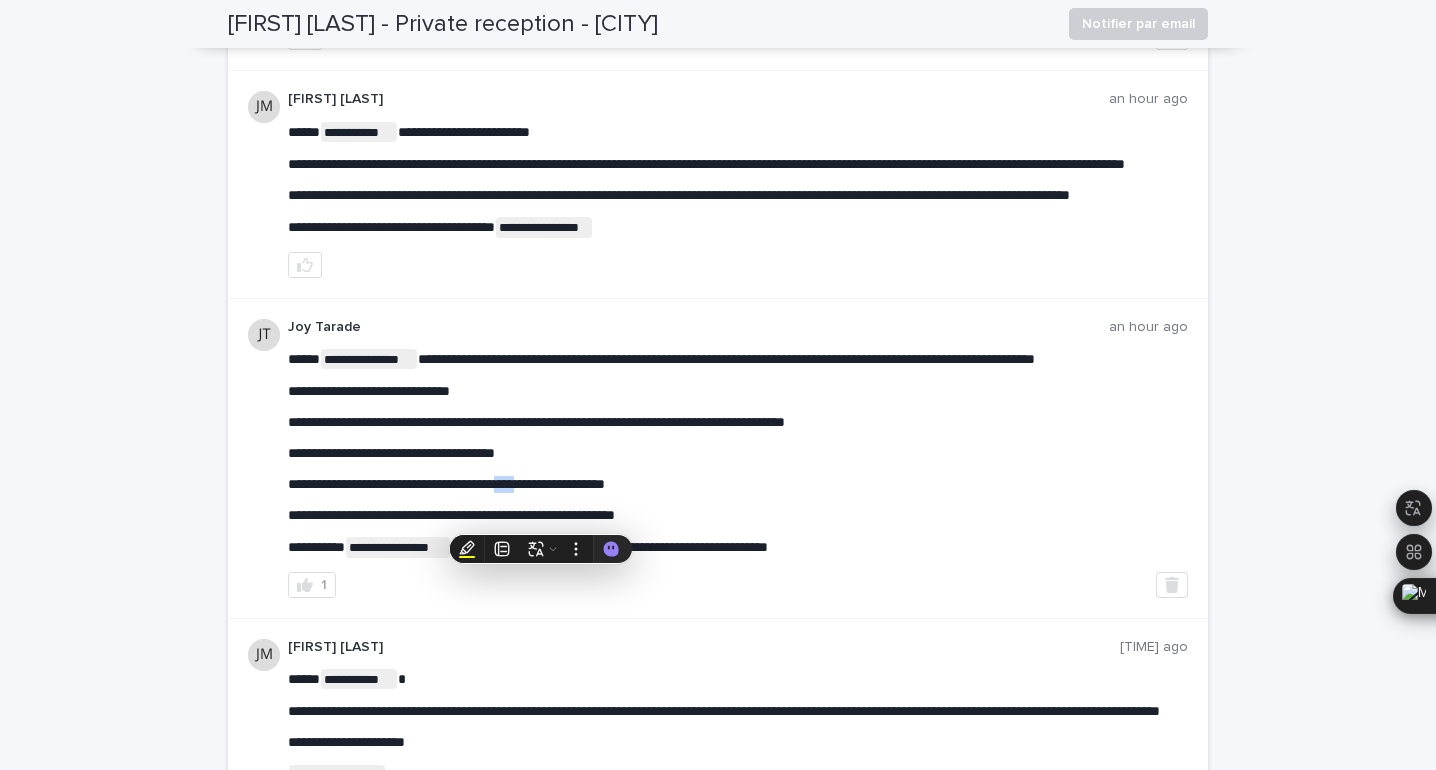 copy on "****" 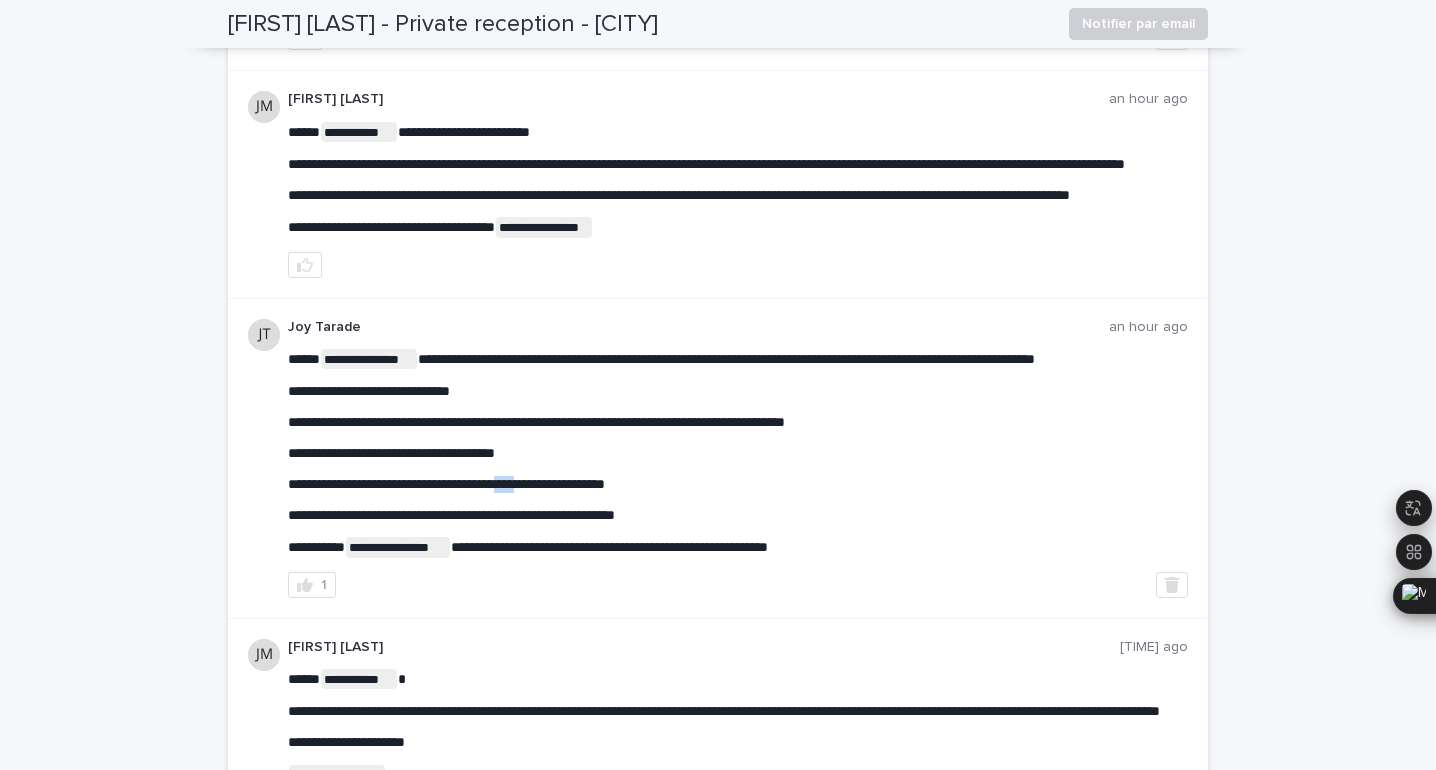 click on "**********" at bounding box center [738, 453] 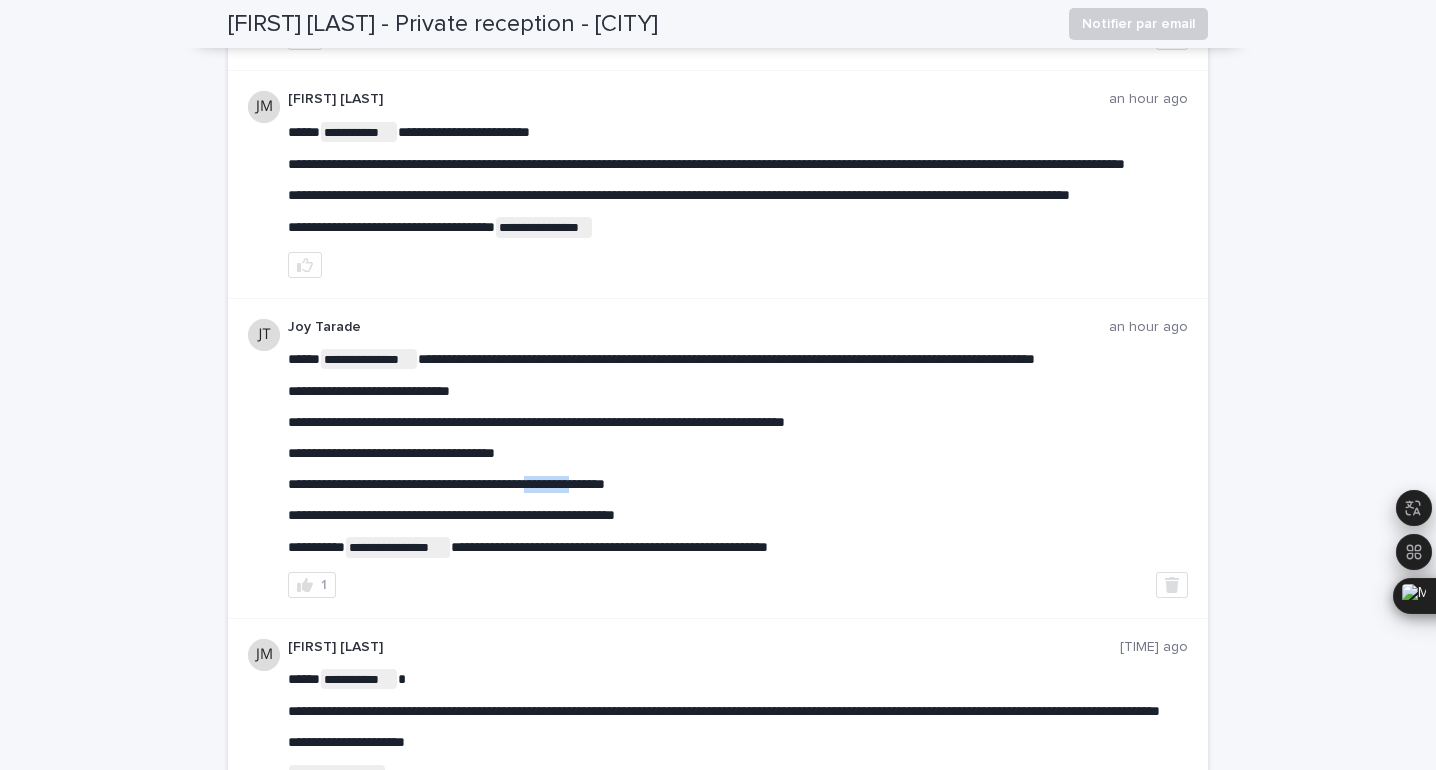 drag, startPoint x: 606, startPoint y: 515, endPoint x: 561, endPoint y: 516, distance: 45.01111 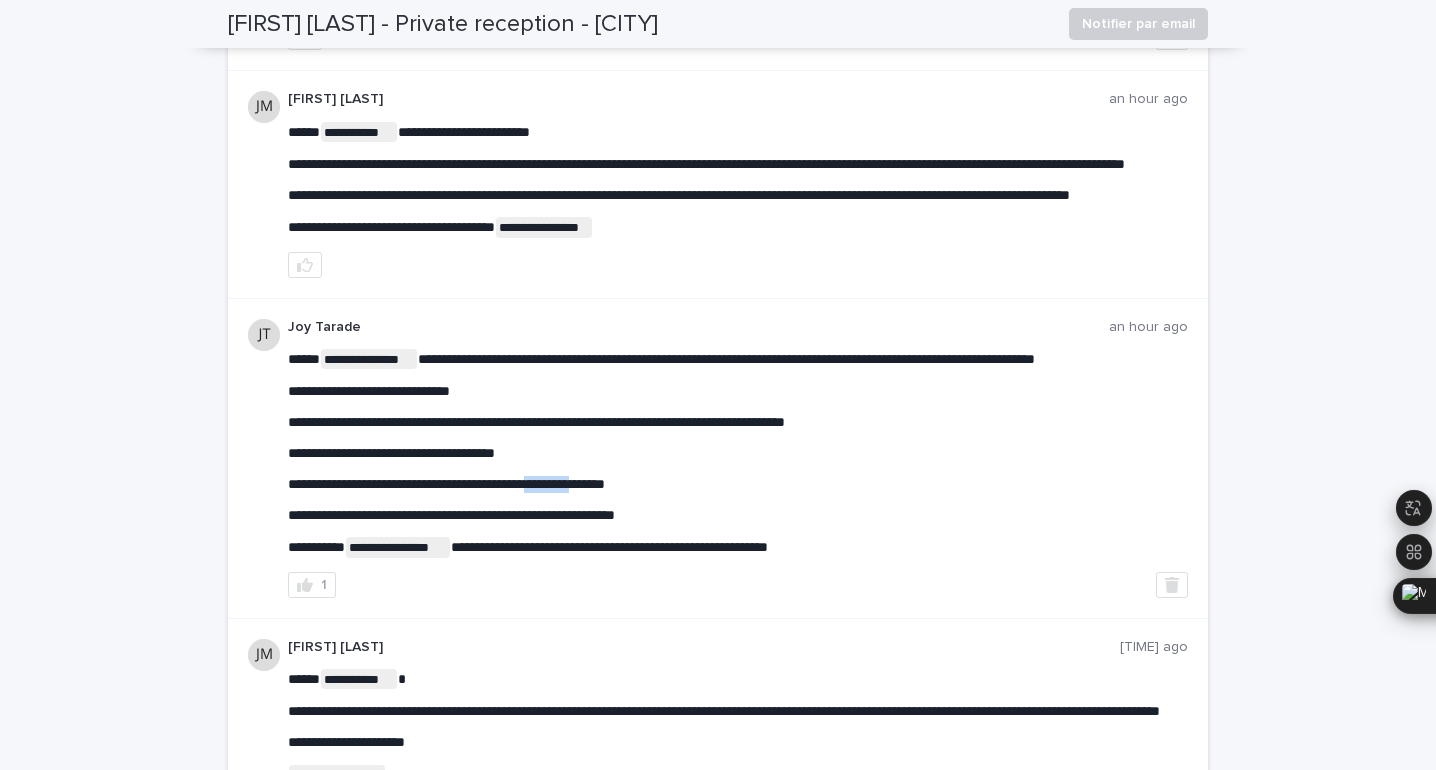 click on "**********" at bounding box center [446, 484] 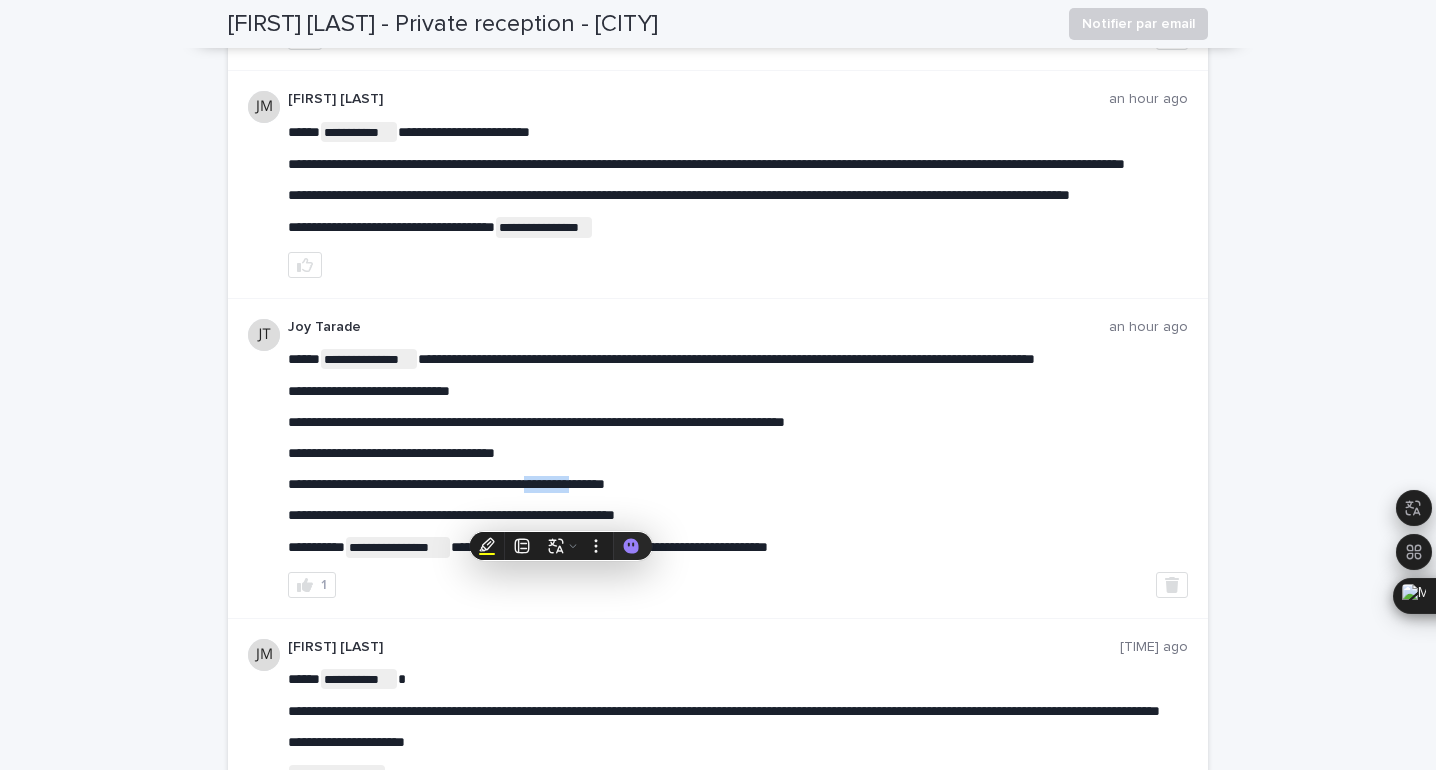 copy on "*********" 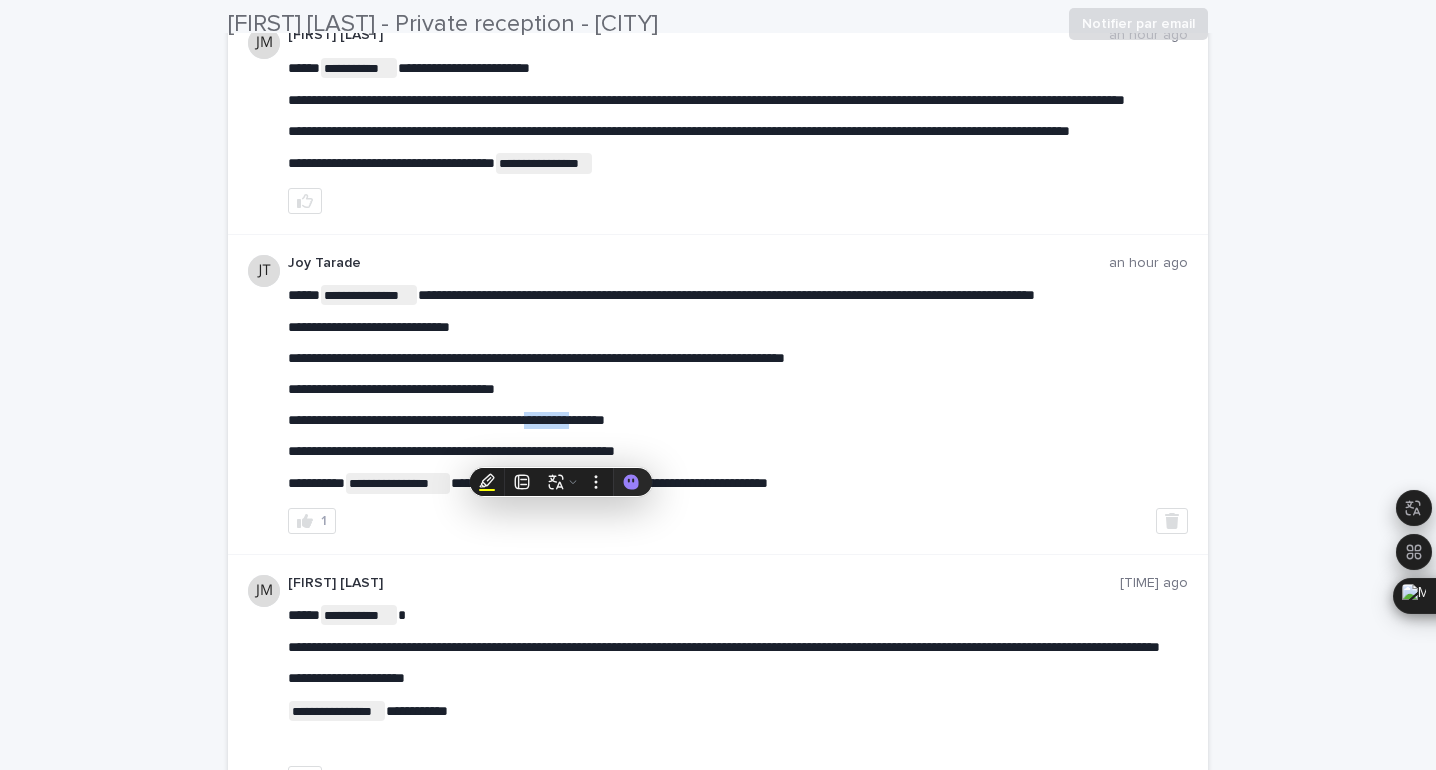 scroll, scrollTop: 665, scrollLeft: 0, axis: vertical 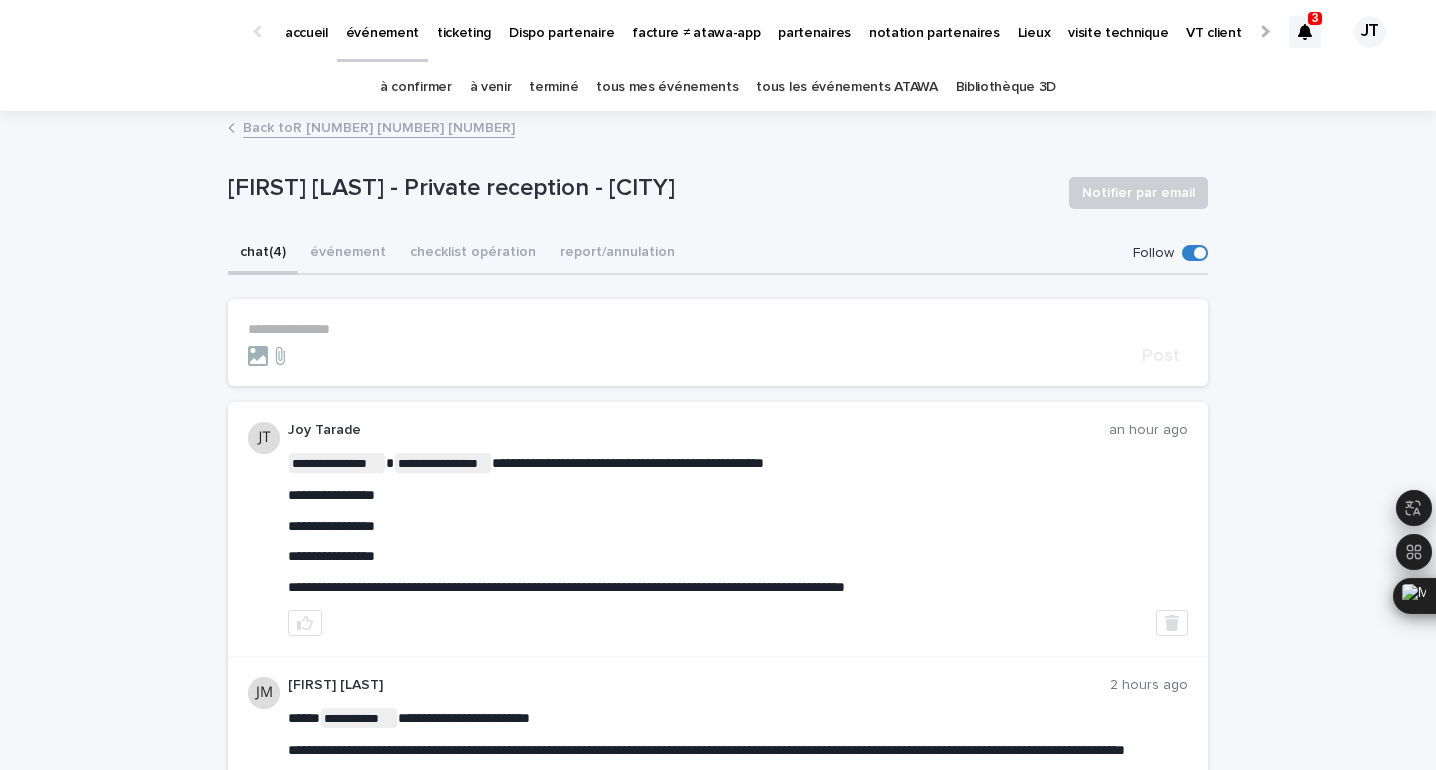 click on "terminé" at bounding box center (553, 87) 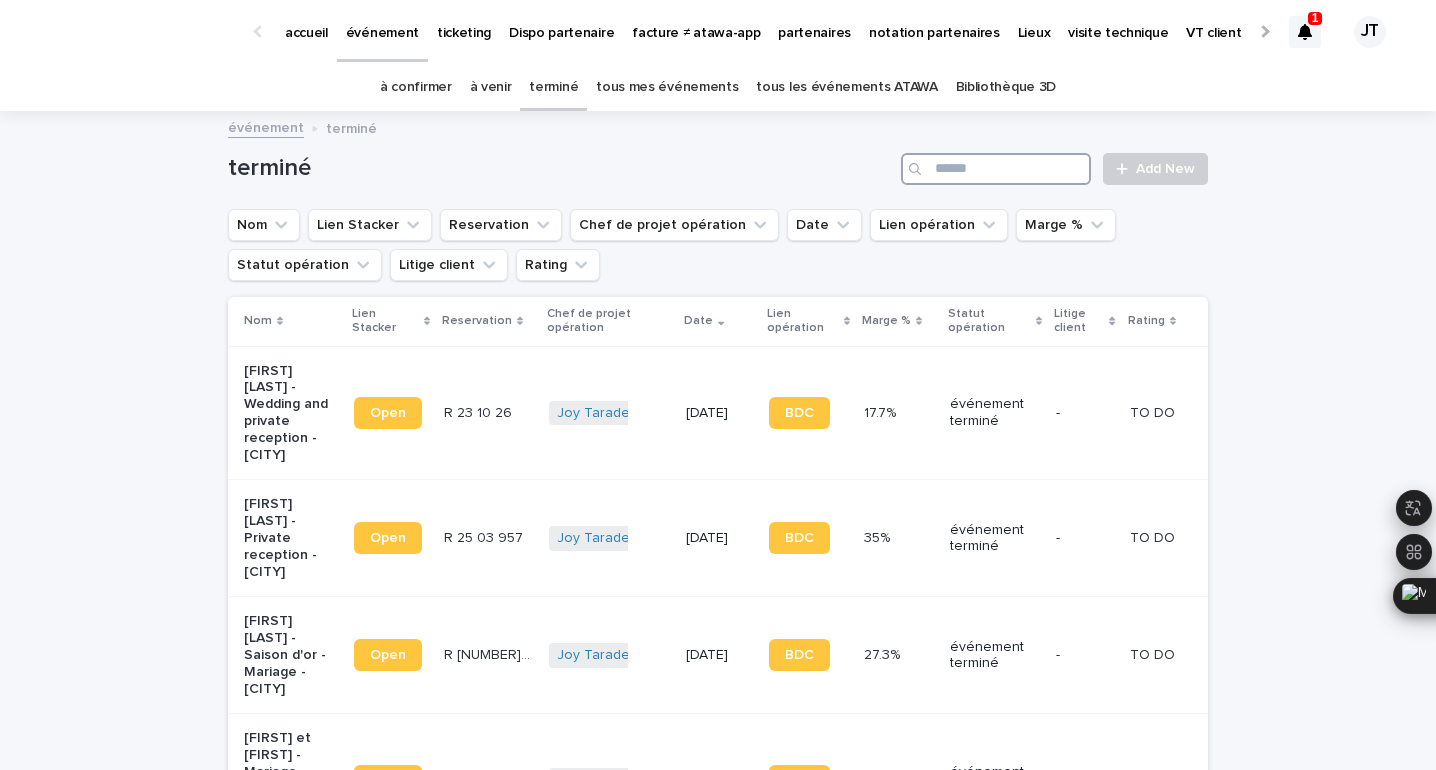 click at bounding box center (996, 169) 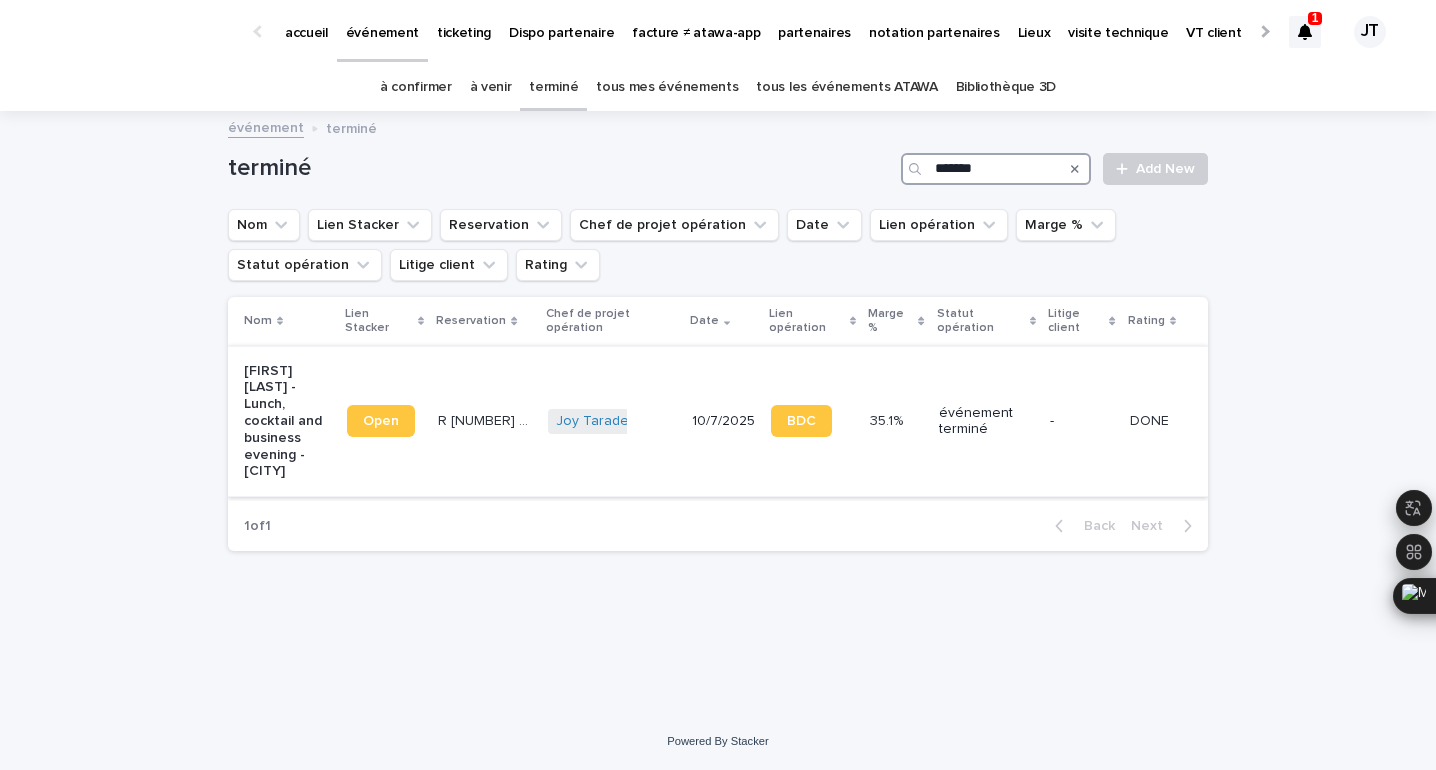 type on "*******" 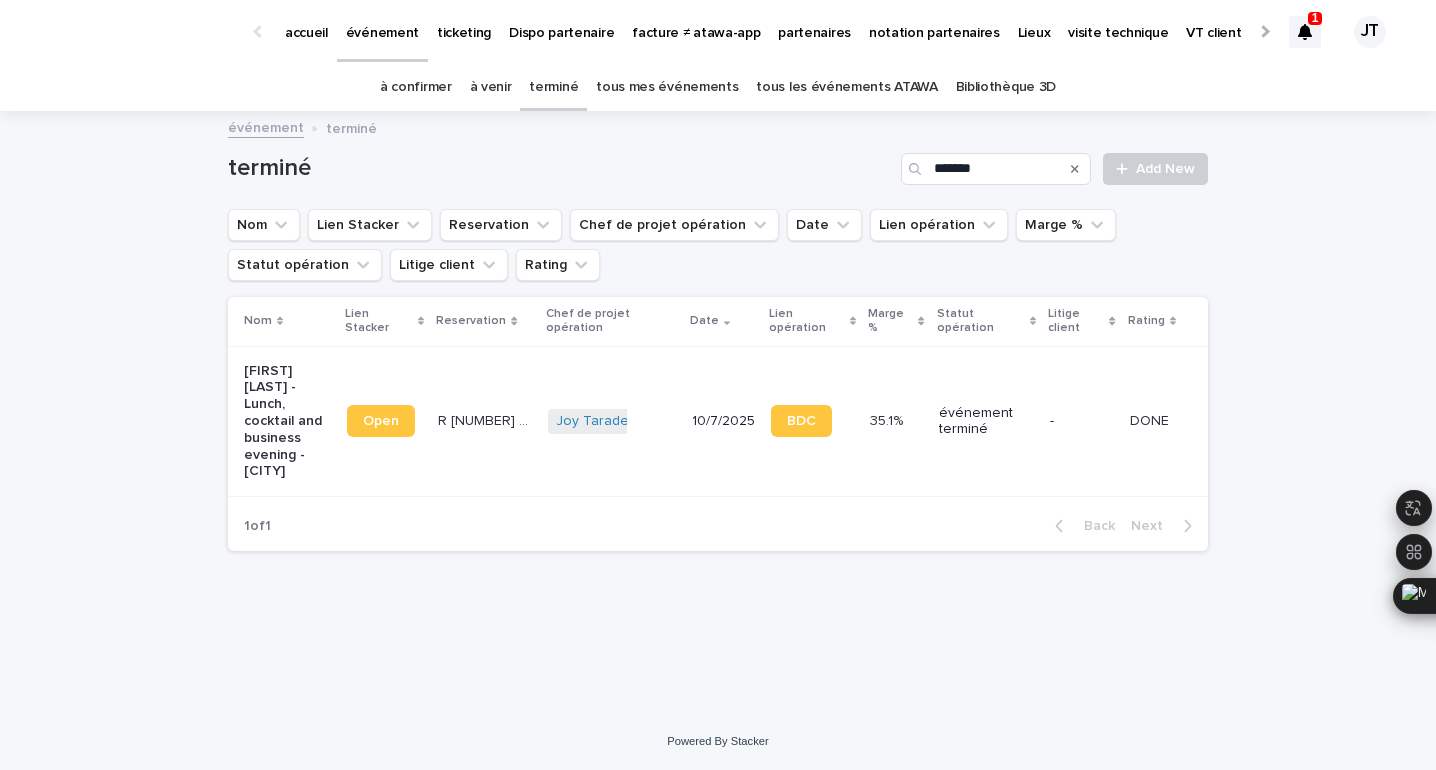 click on "Joy Tarade   + 0" at bounding box center (612, 421) 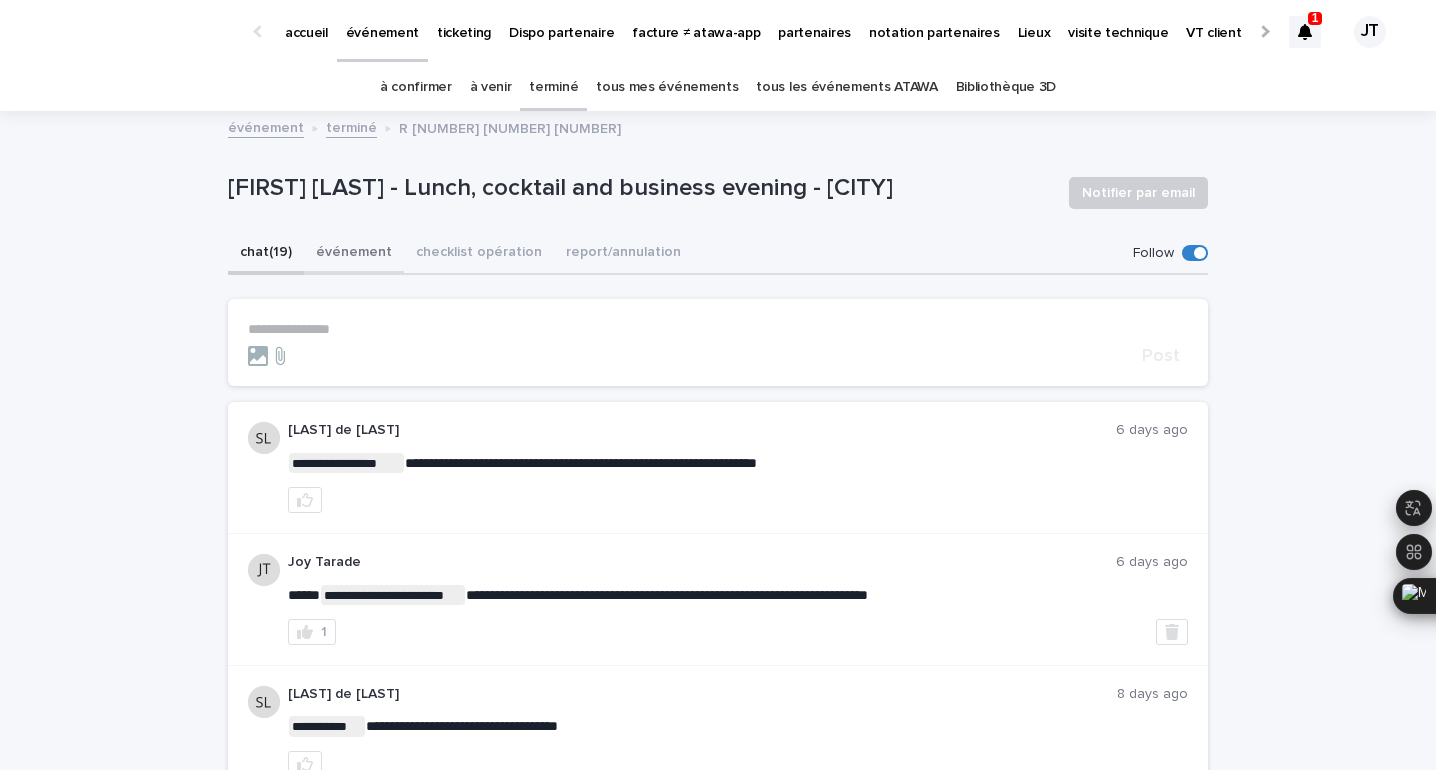 click on "événement" at bounding box center [354, 254] 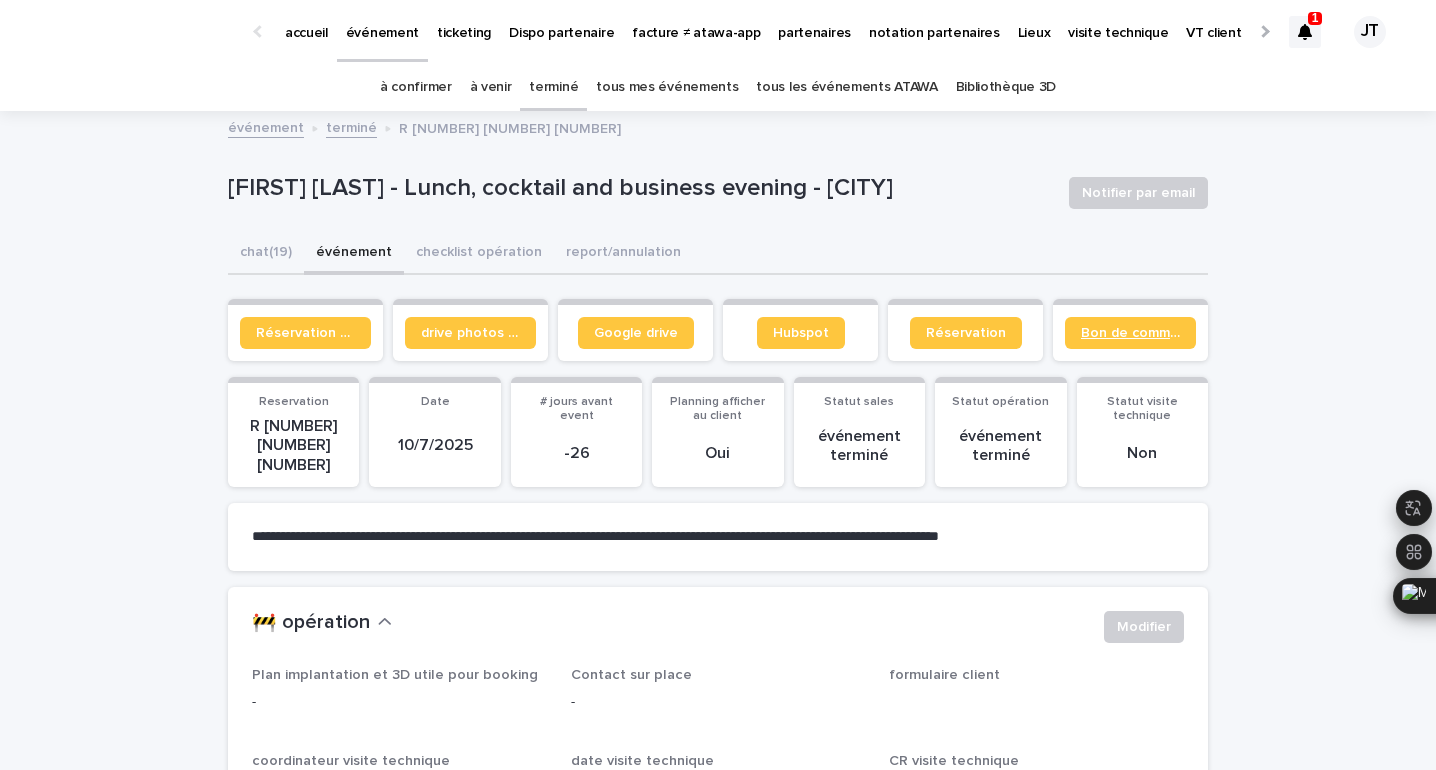 click on "Bon de commande" at bounding box center (1130, 333) 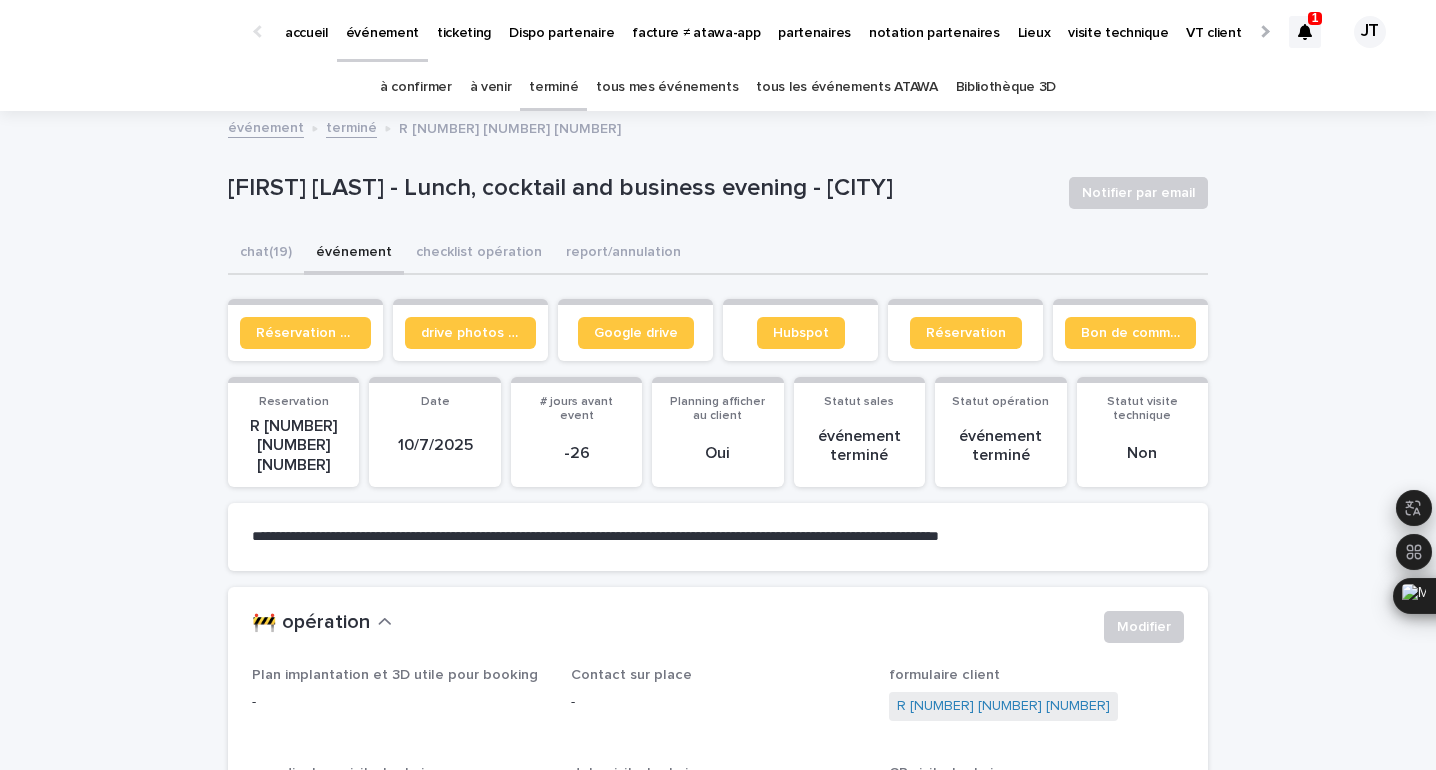 click 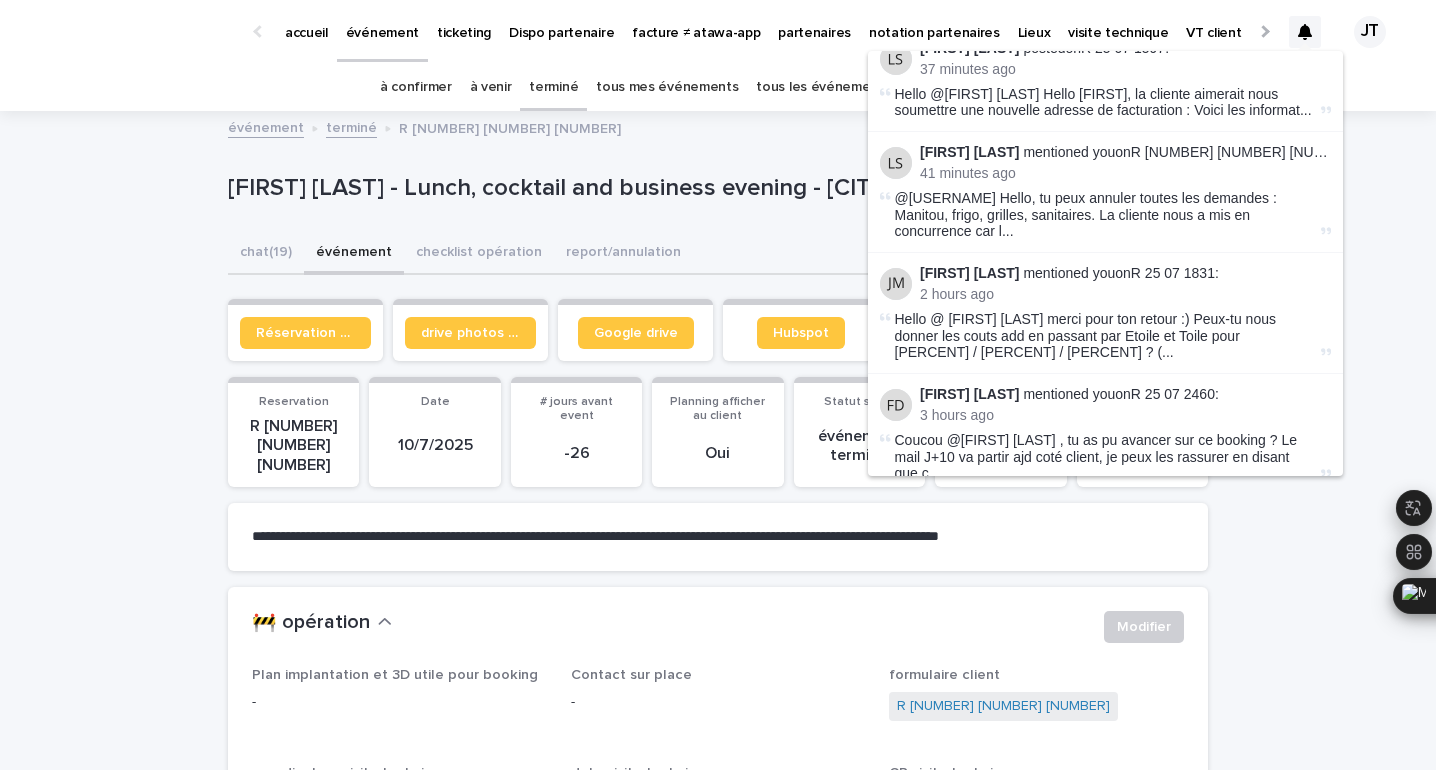 scroll, scrollTop: 0, scrollLeft: 0, axis: both 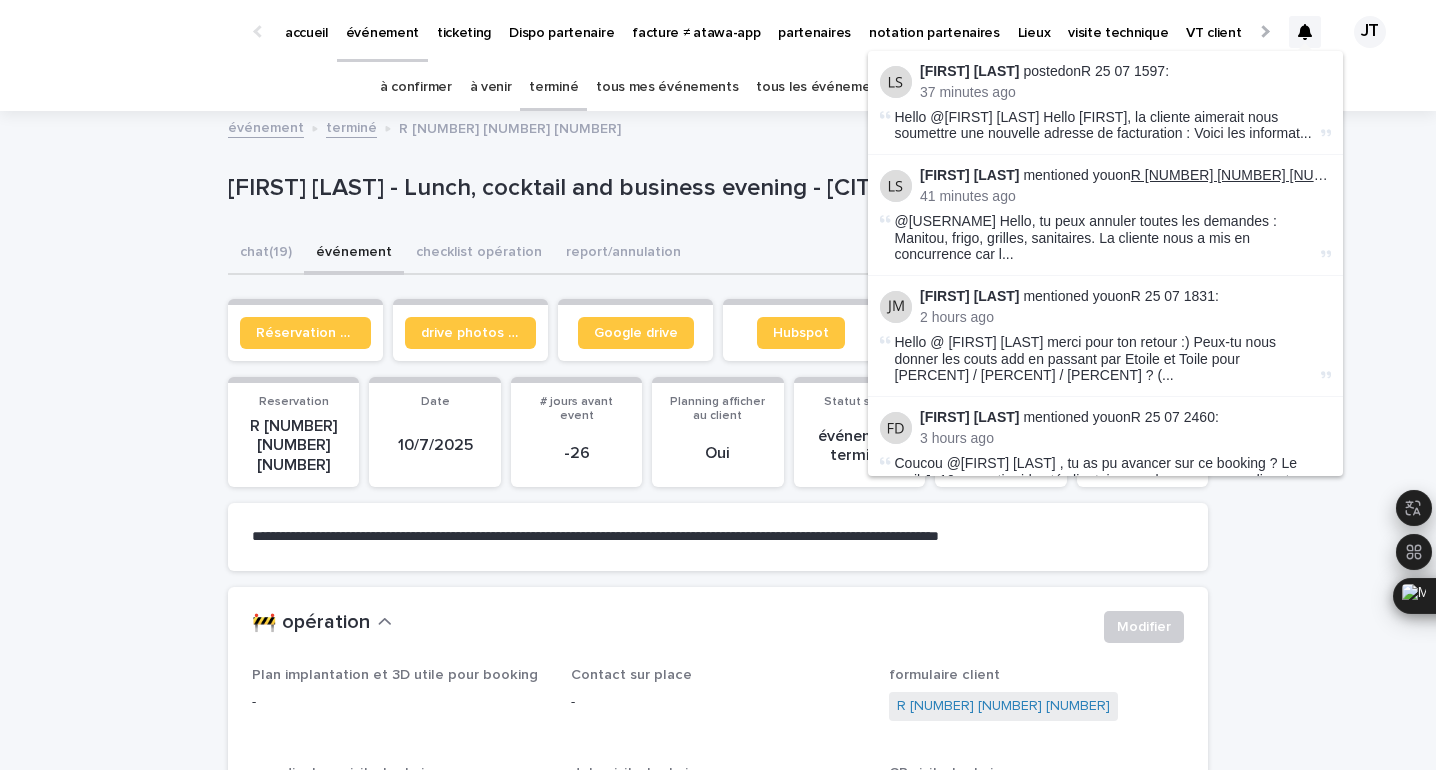 click on "R 25 06 4104" at bounding box center [1244, 175] 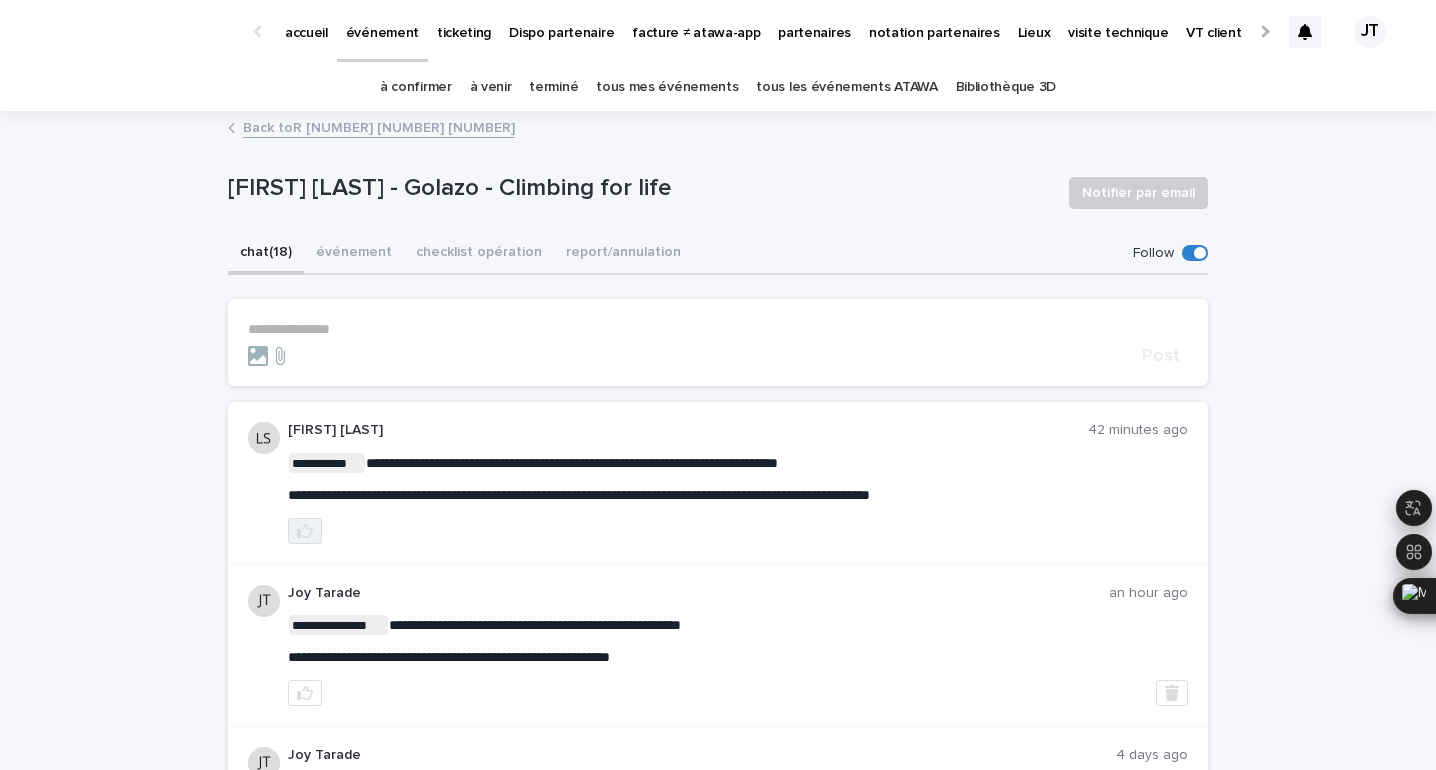 click 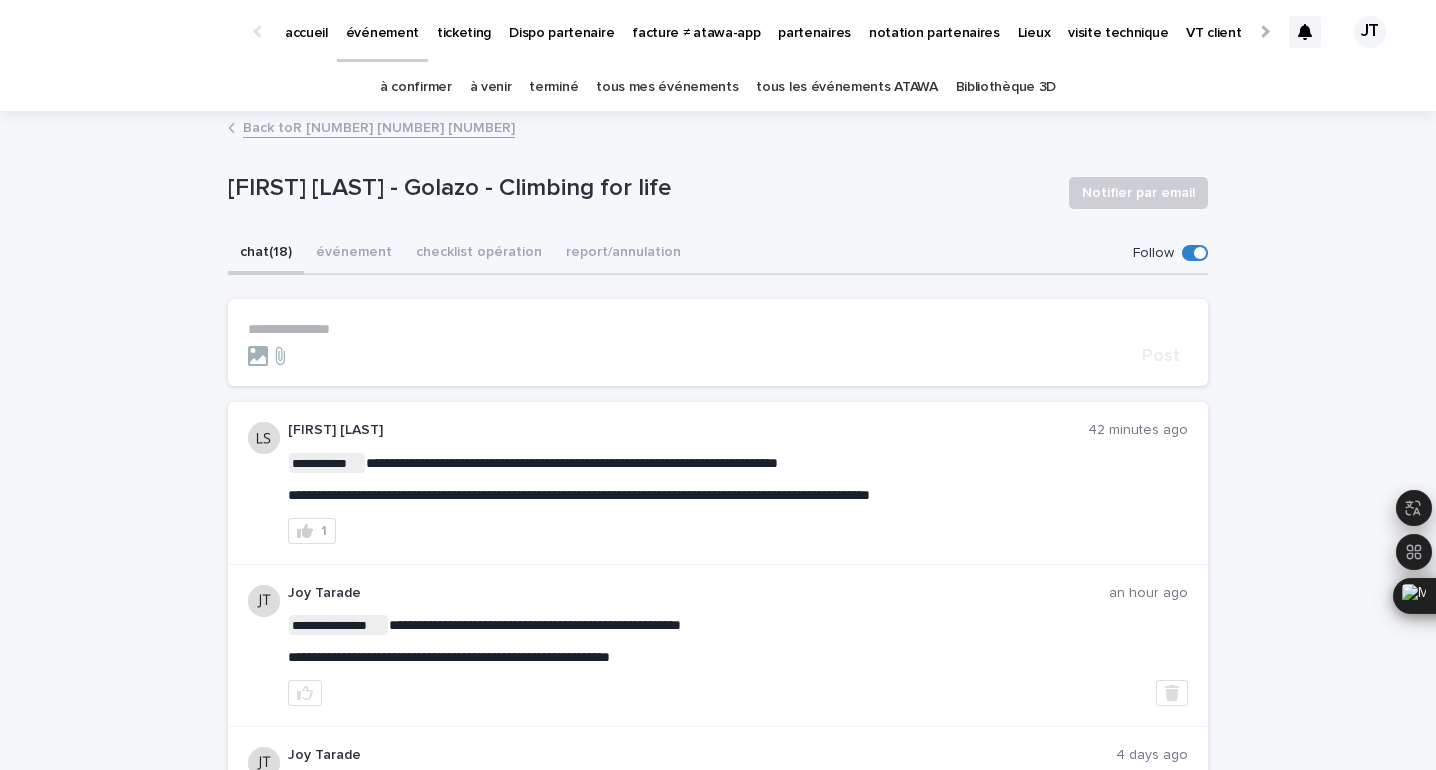 click on "**********" at bounding box center (718, 329) 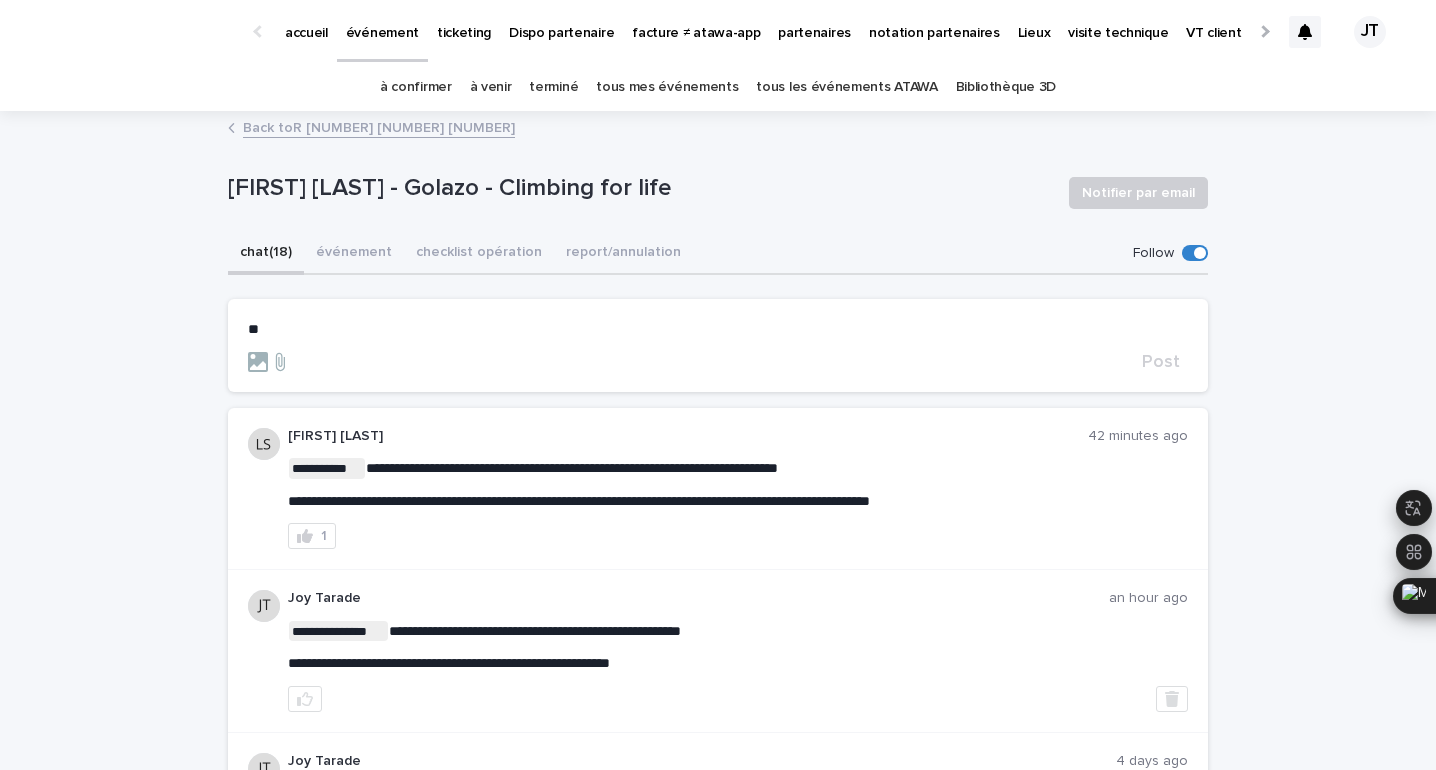 type 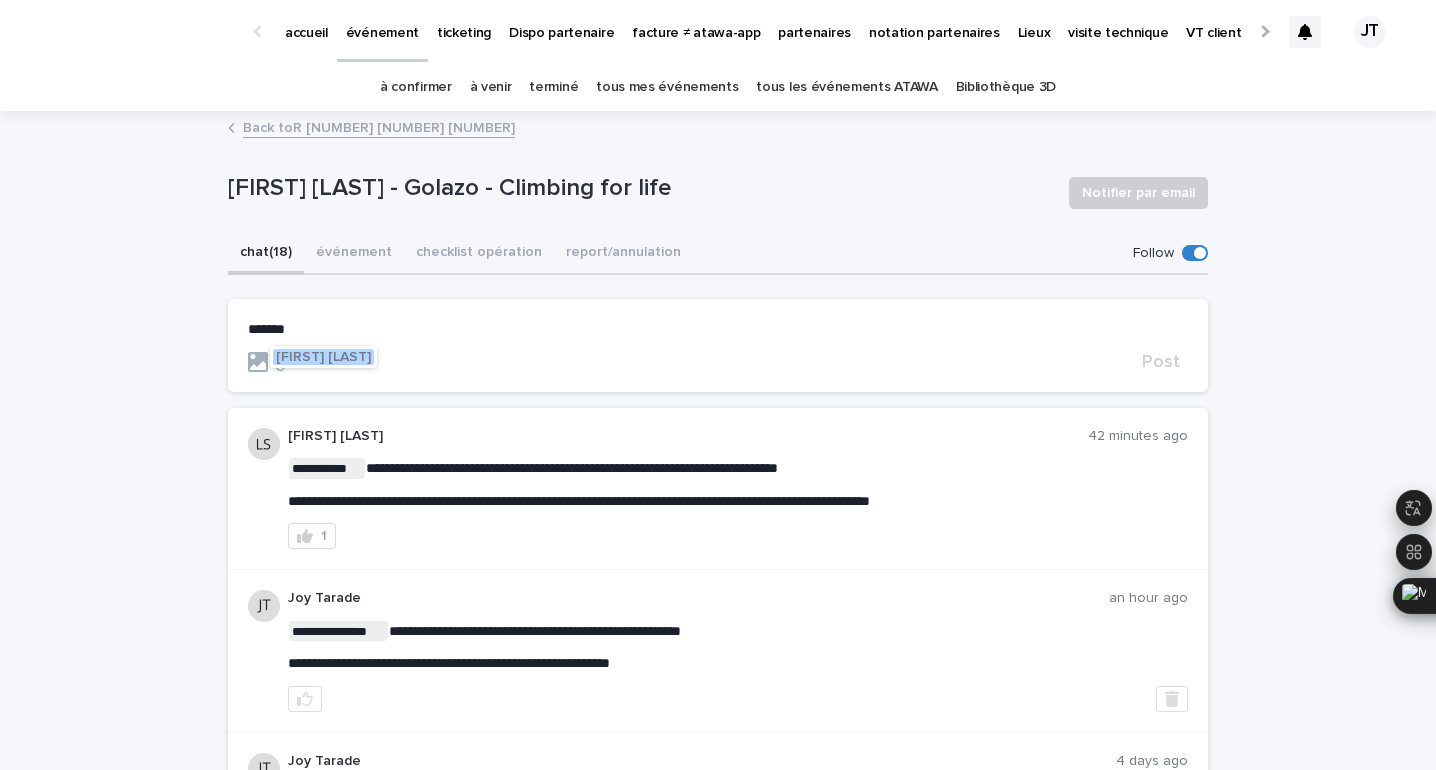 click on "[FIRST] [LAST]" at bounding box center [323, 357] 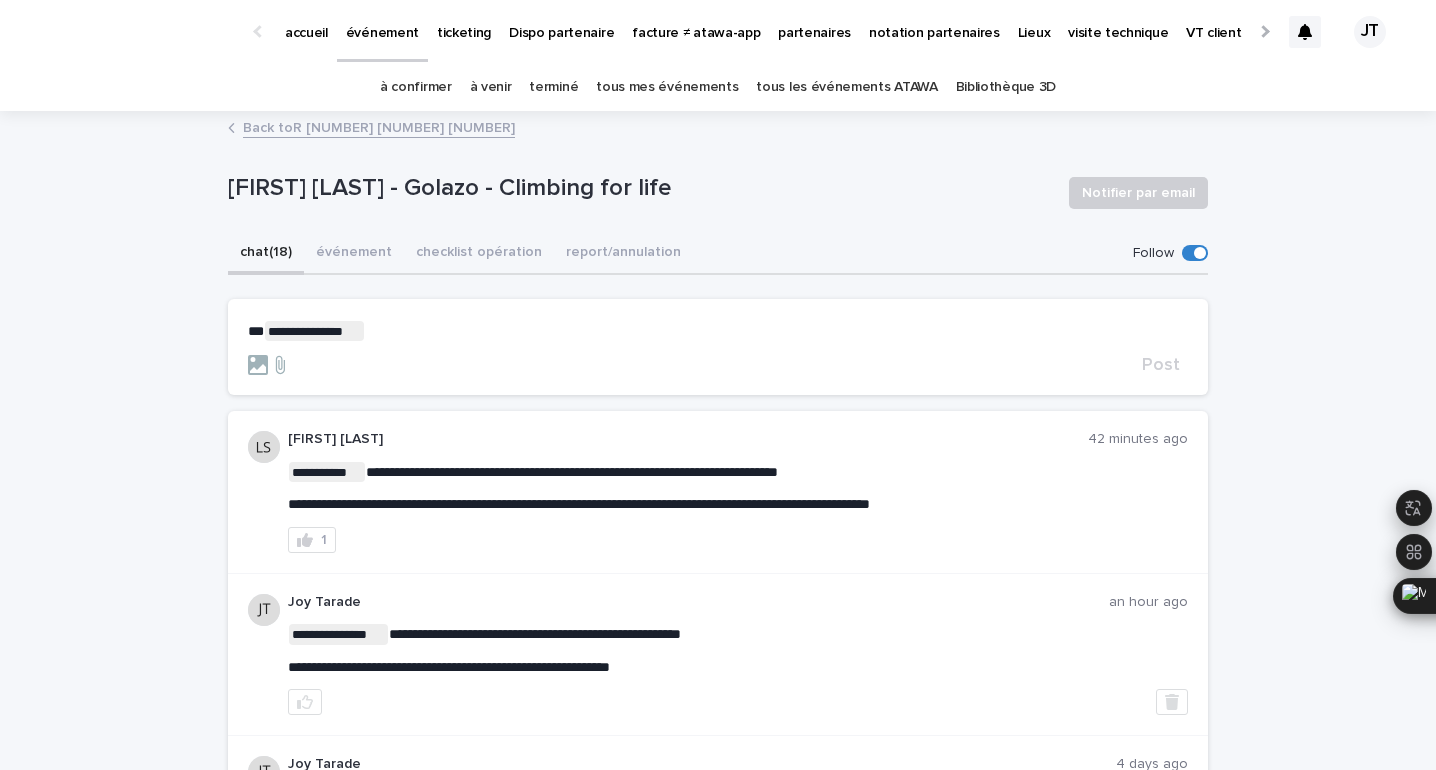 click on "**********" at bounding box center [718, 331] 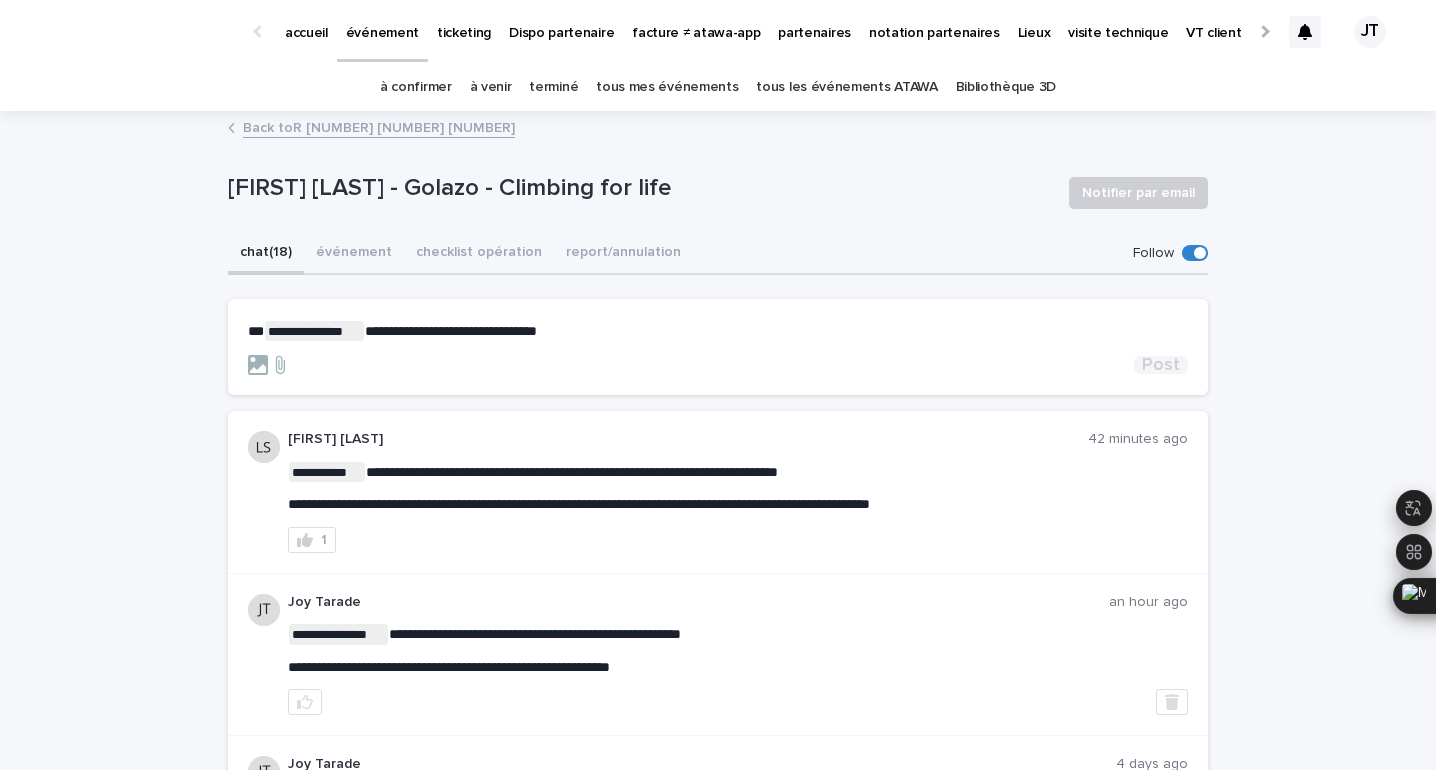 click on "Post" at bounding box center (1161, 365) 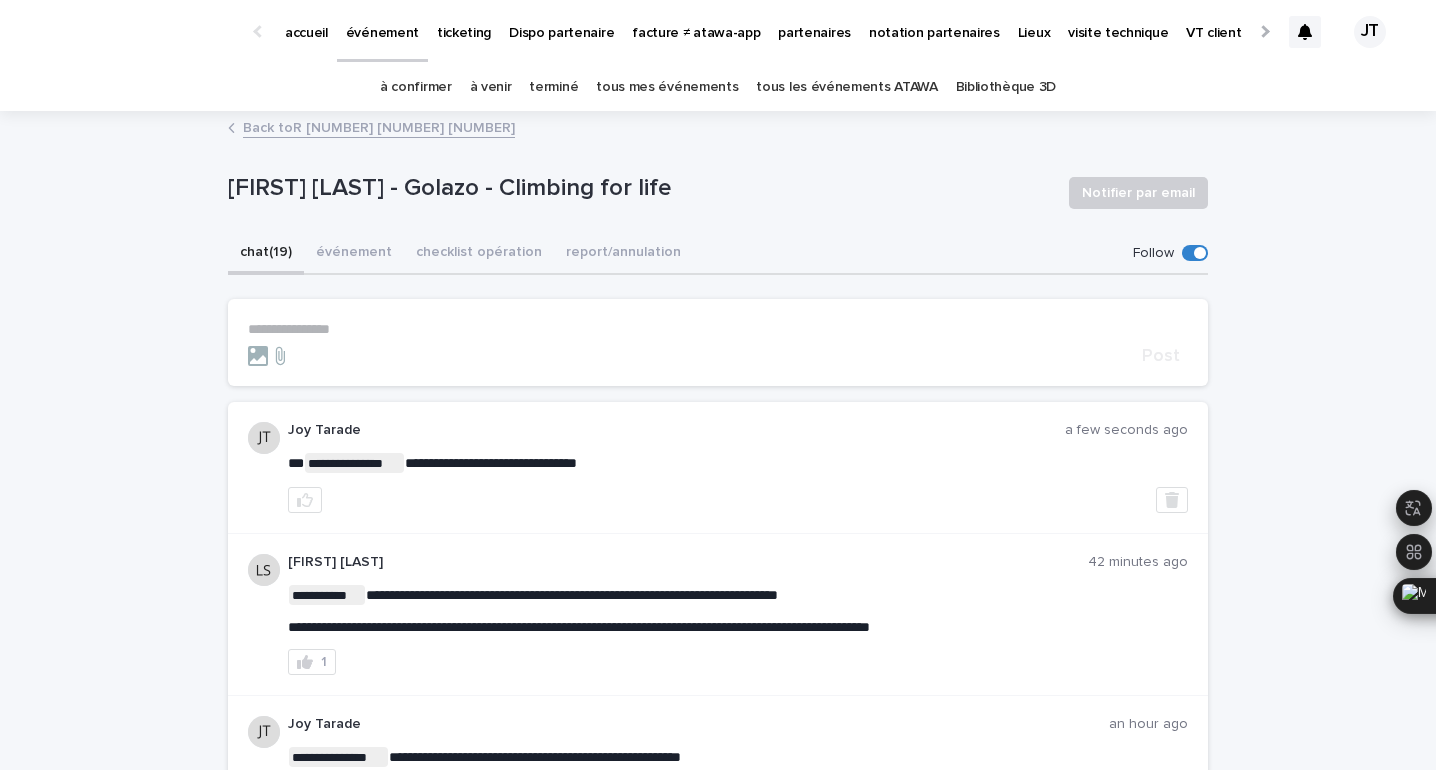click on "à venir" at bounding box center [491, 87] 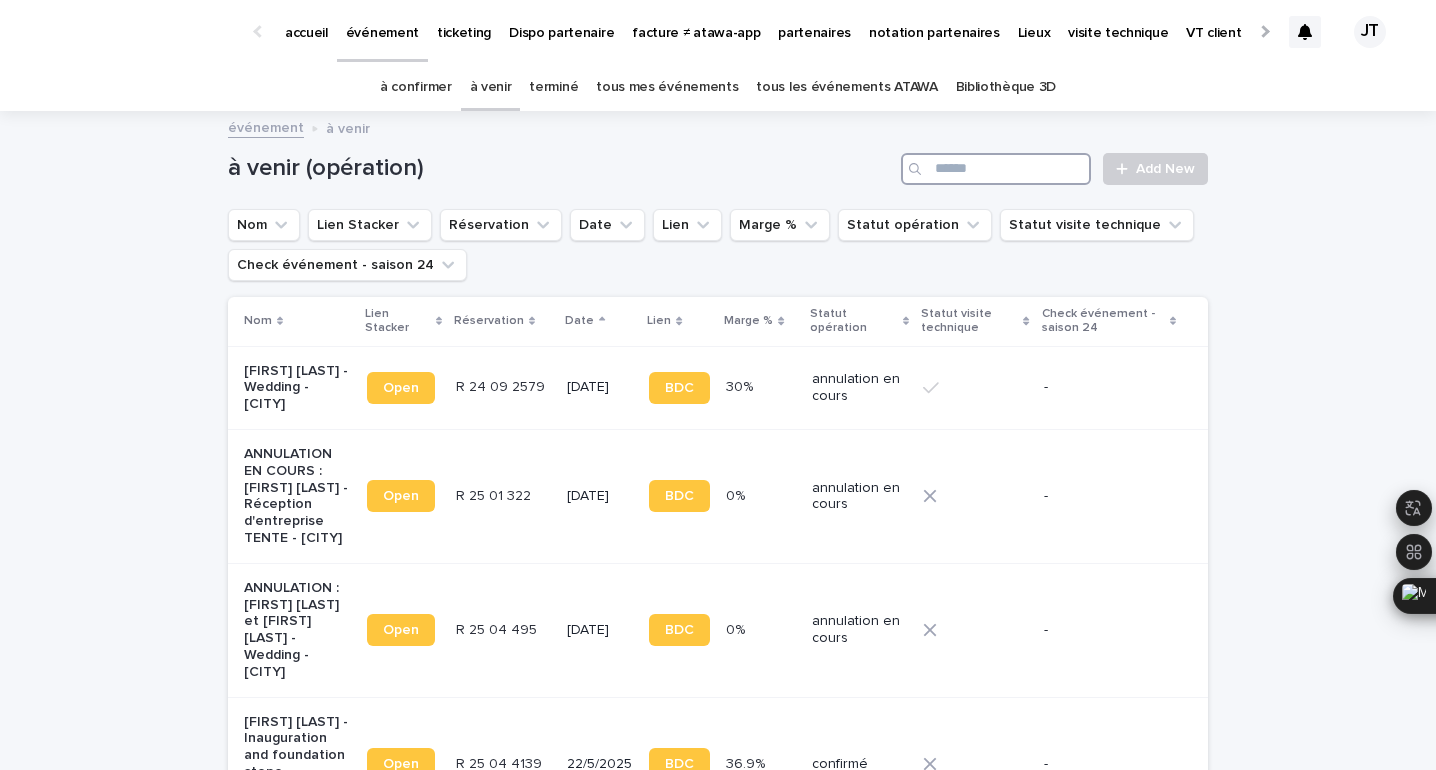 click at bounding box center (996, 169) 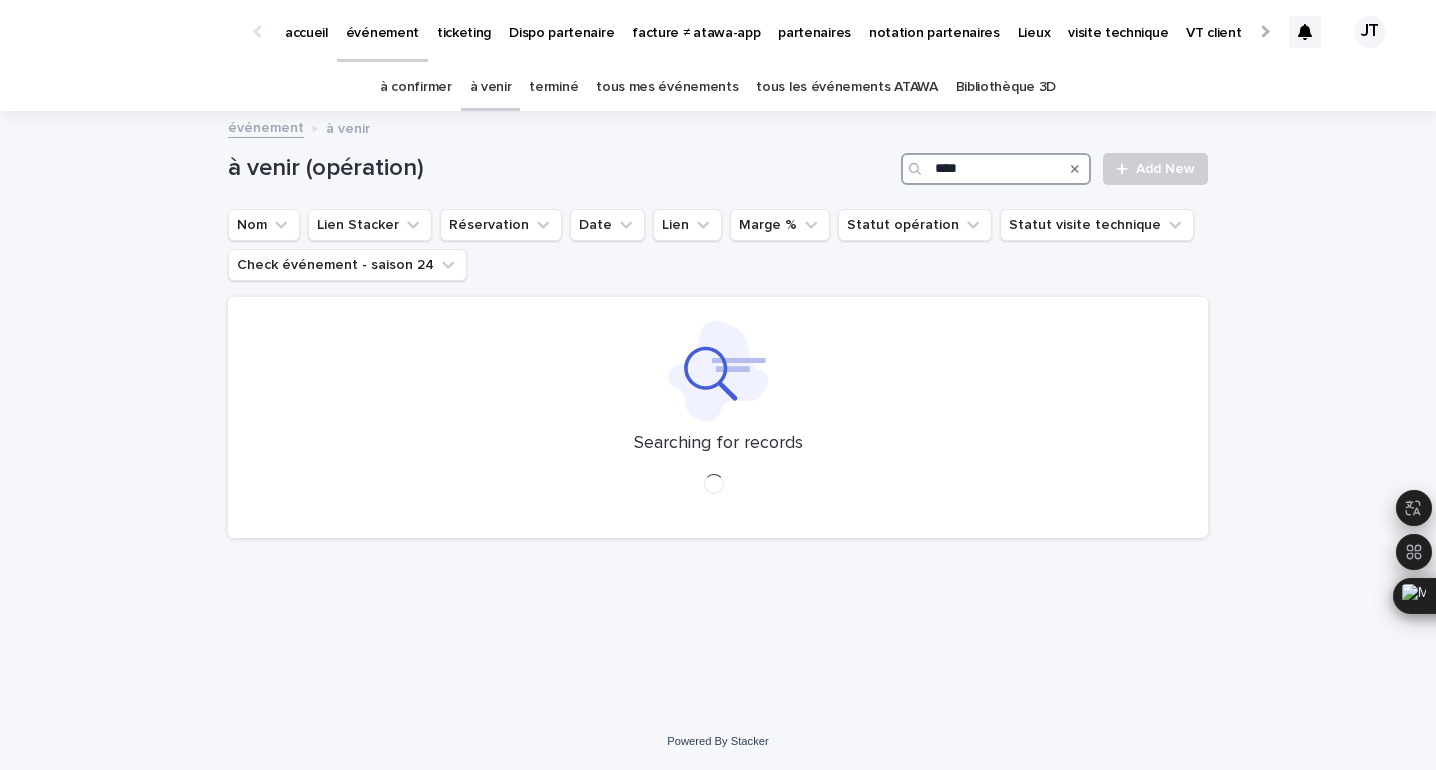 type on "****" 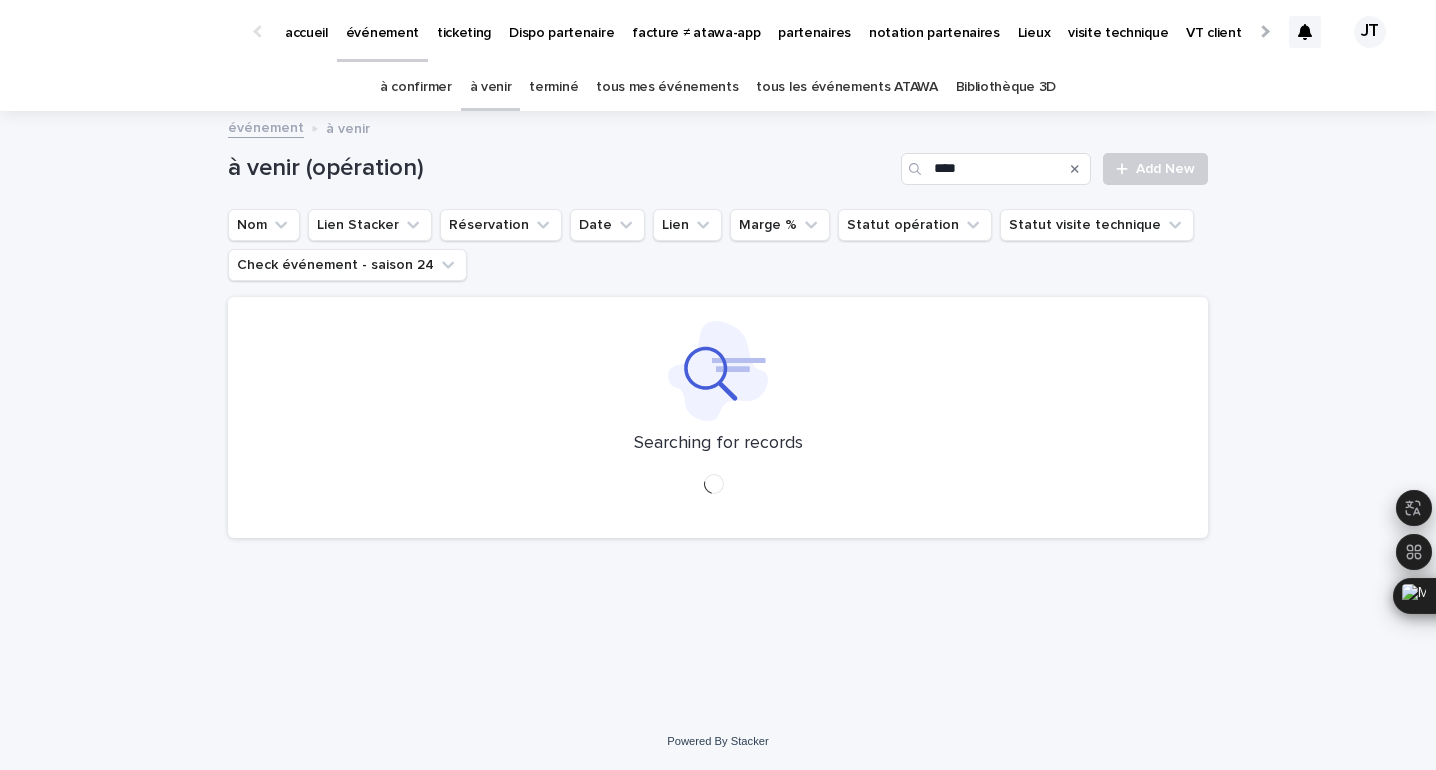 click on "terminé" at bounding box center (553, 87) 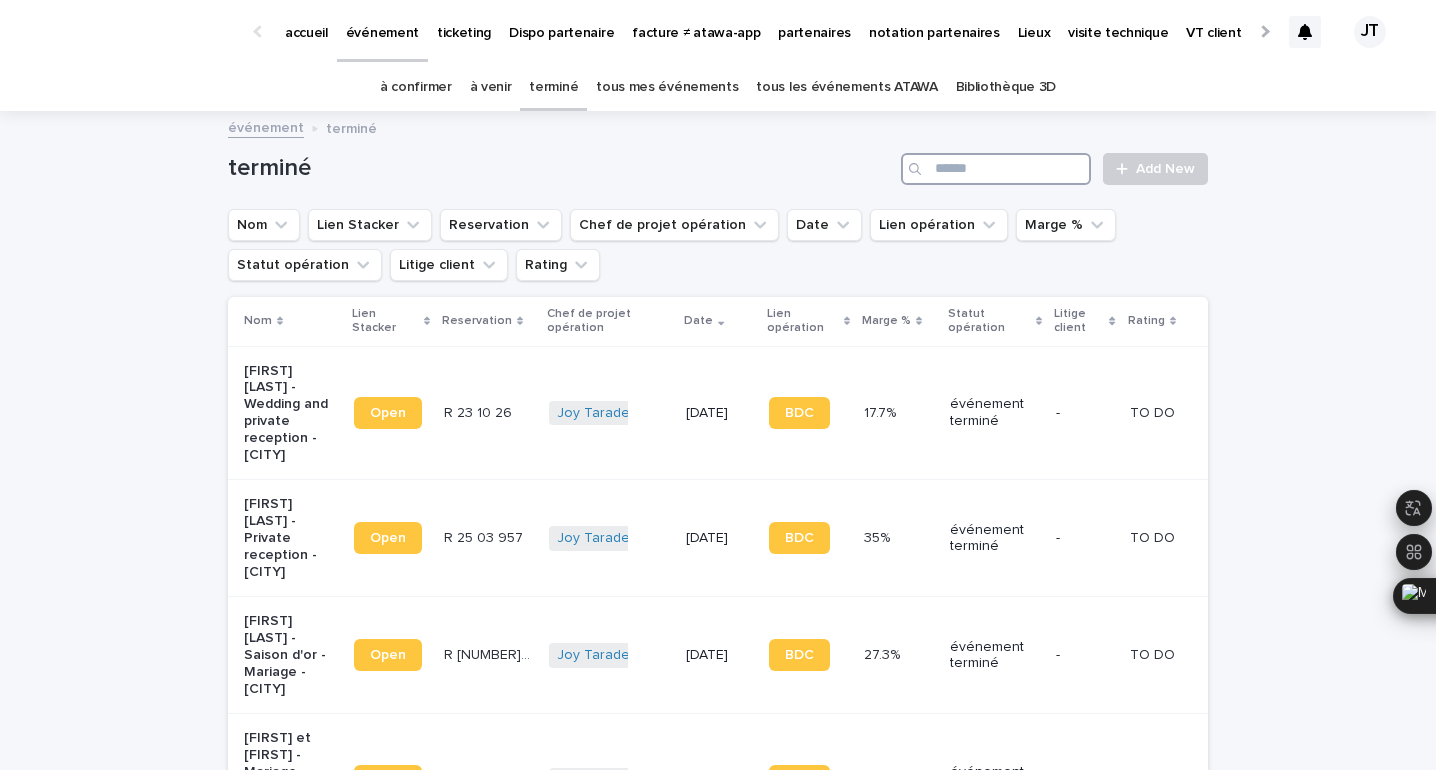 click at bounding box center (996, 169) 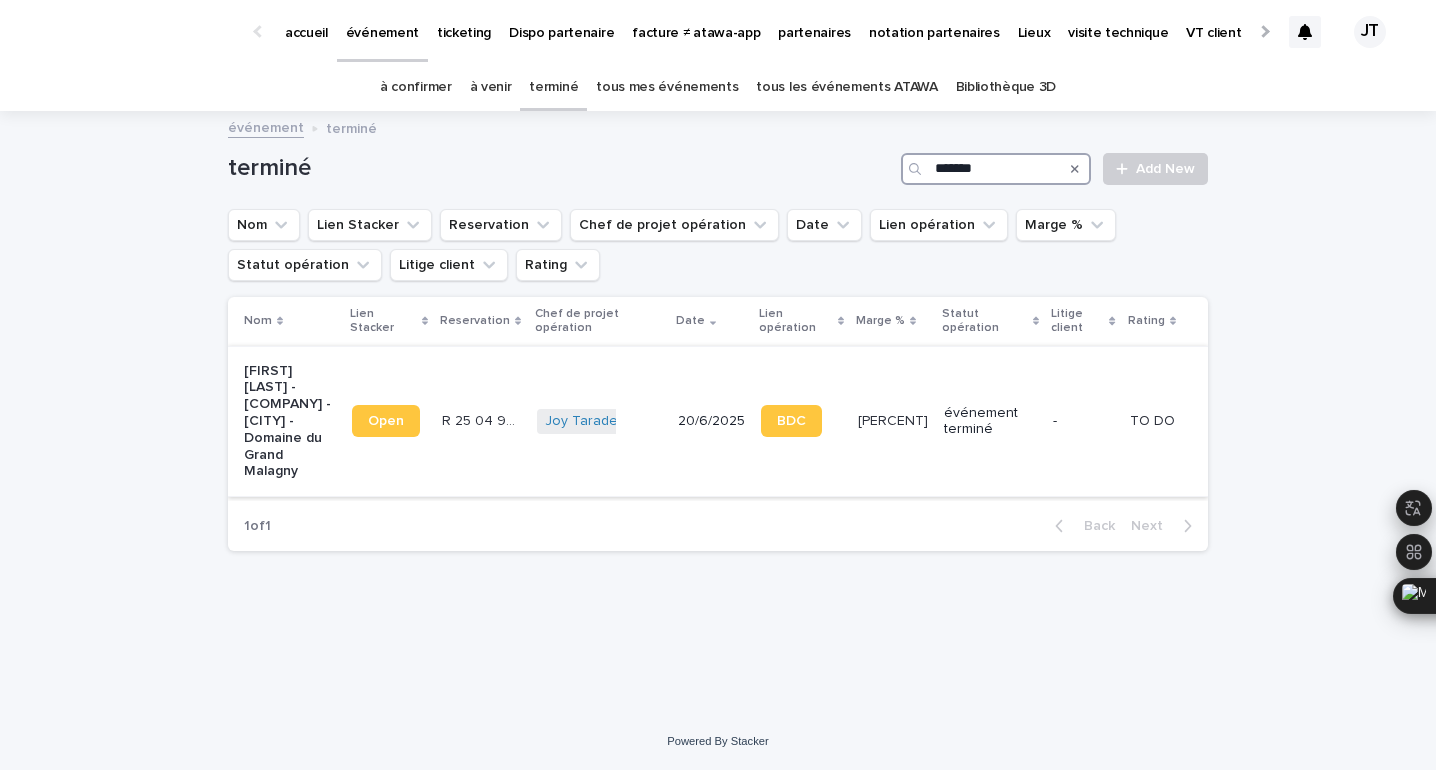 type on "*******" 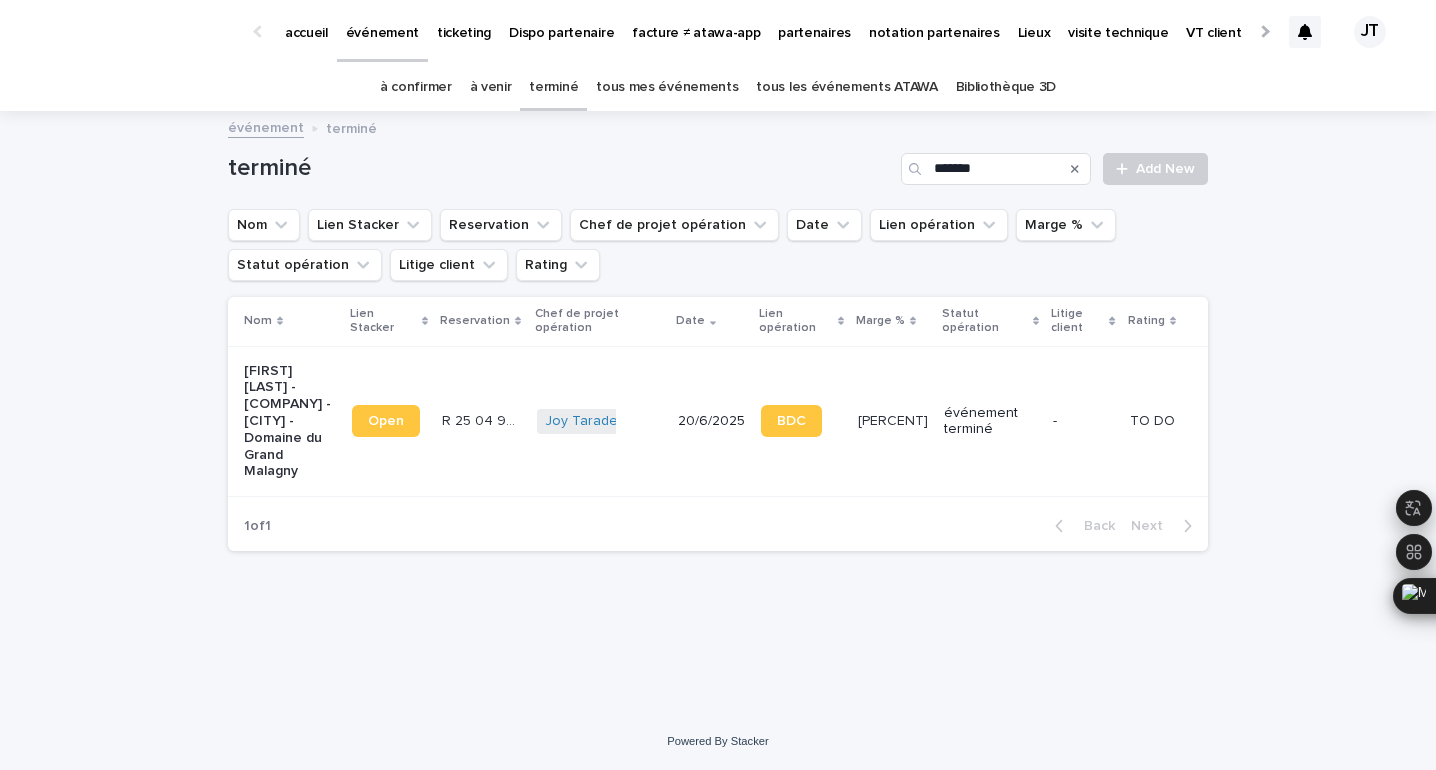 click on "R 25 04 984 R 25 04 984" at bounding box center (482, 421) 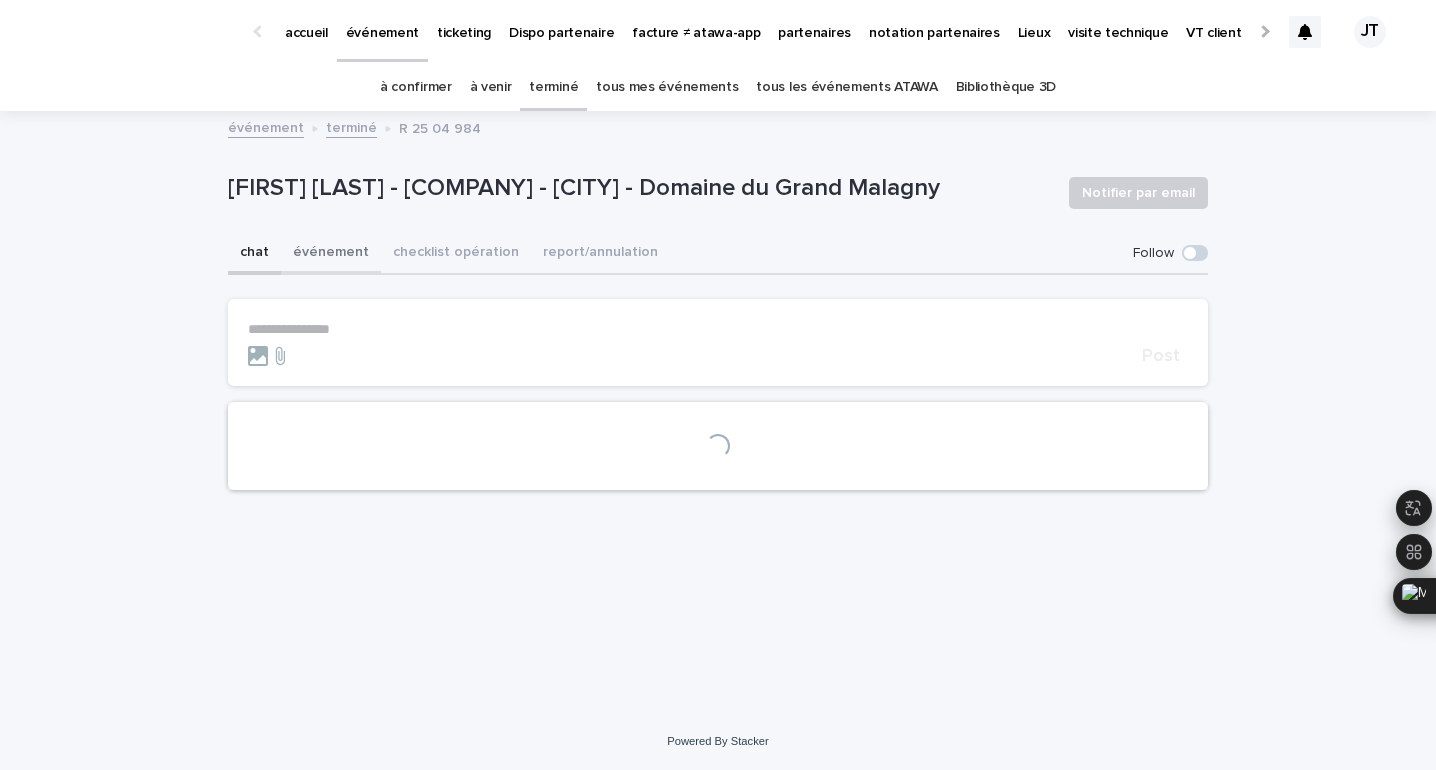 click on "événement" at bounding box center [331, 254] 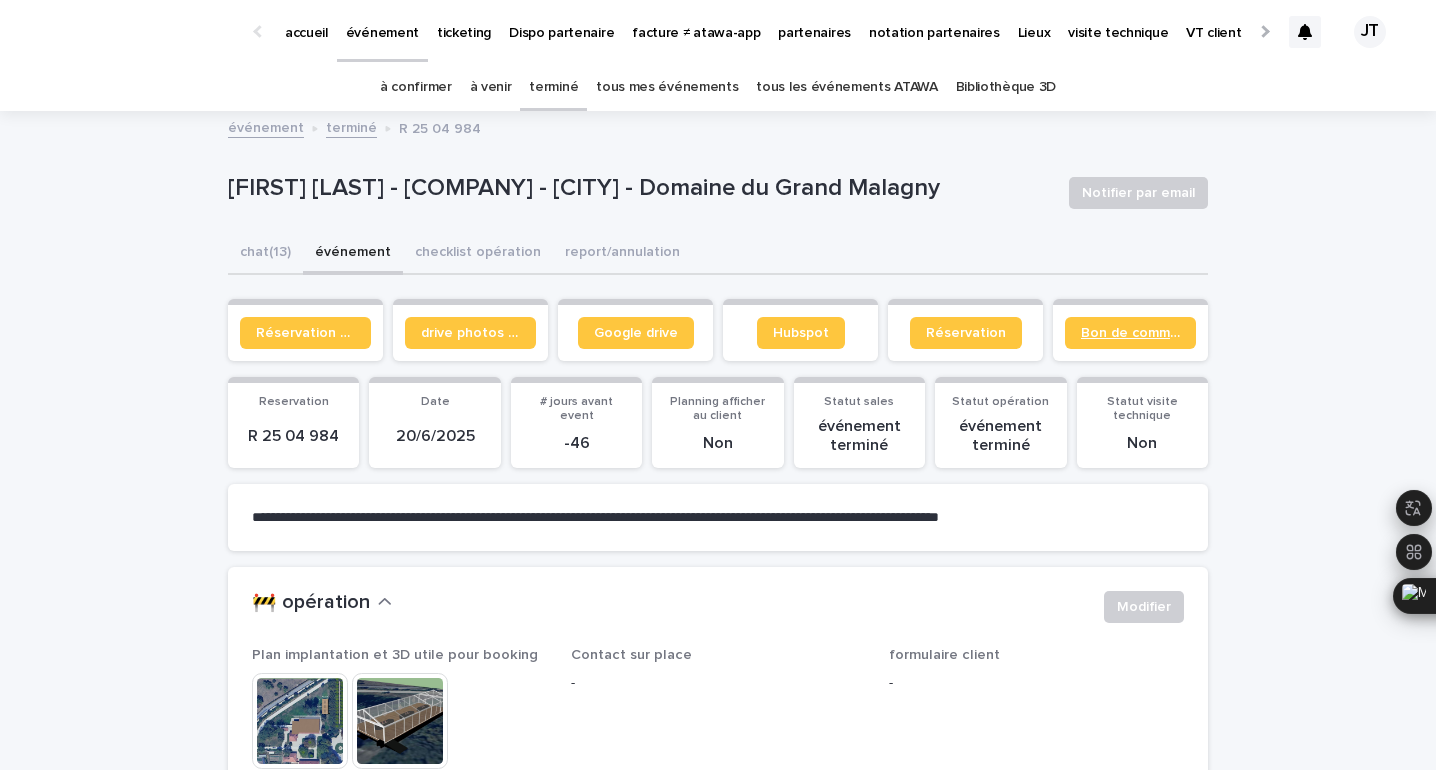 click on "Bon de commande" at bounding box center (1130, 333) 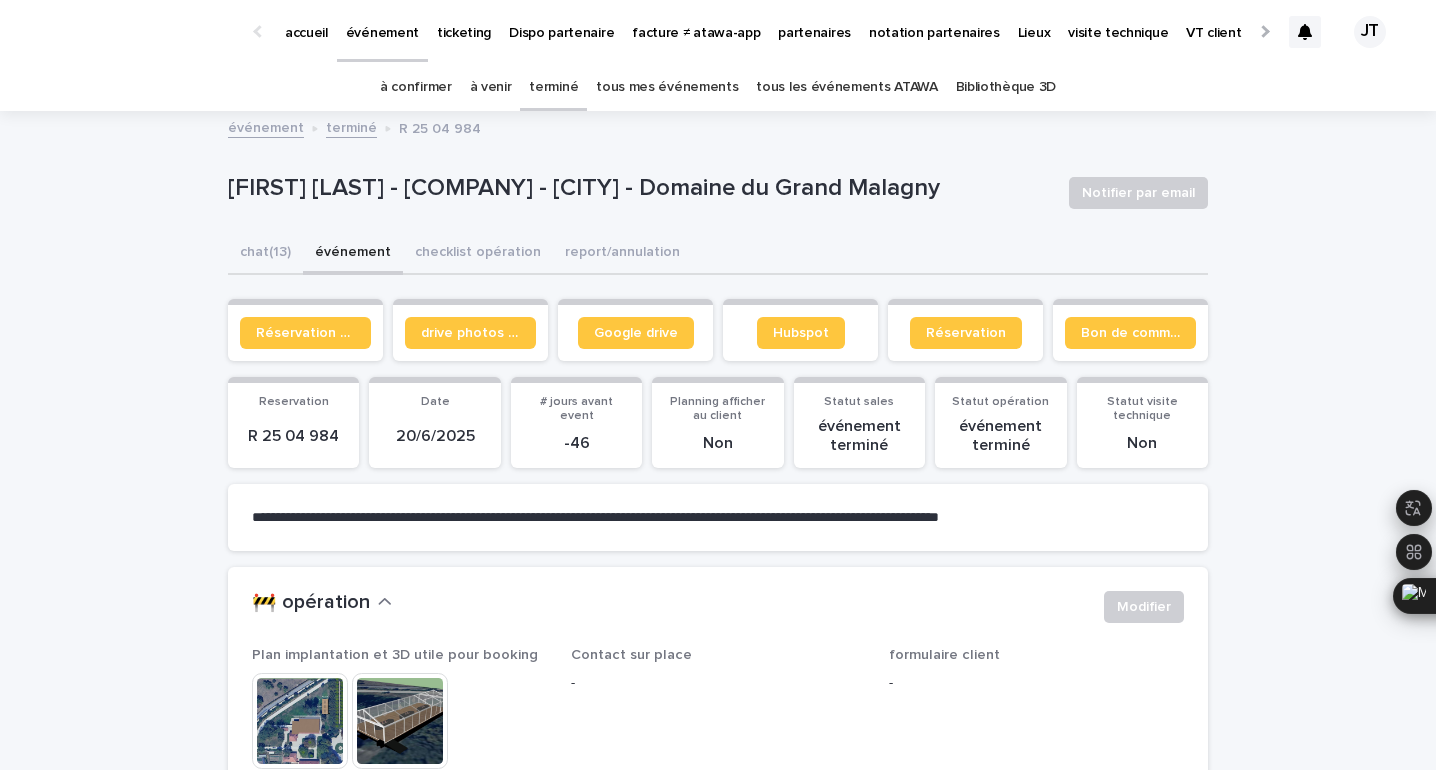 click on "terminé" at bounding box center [553, 87] 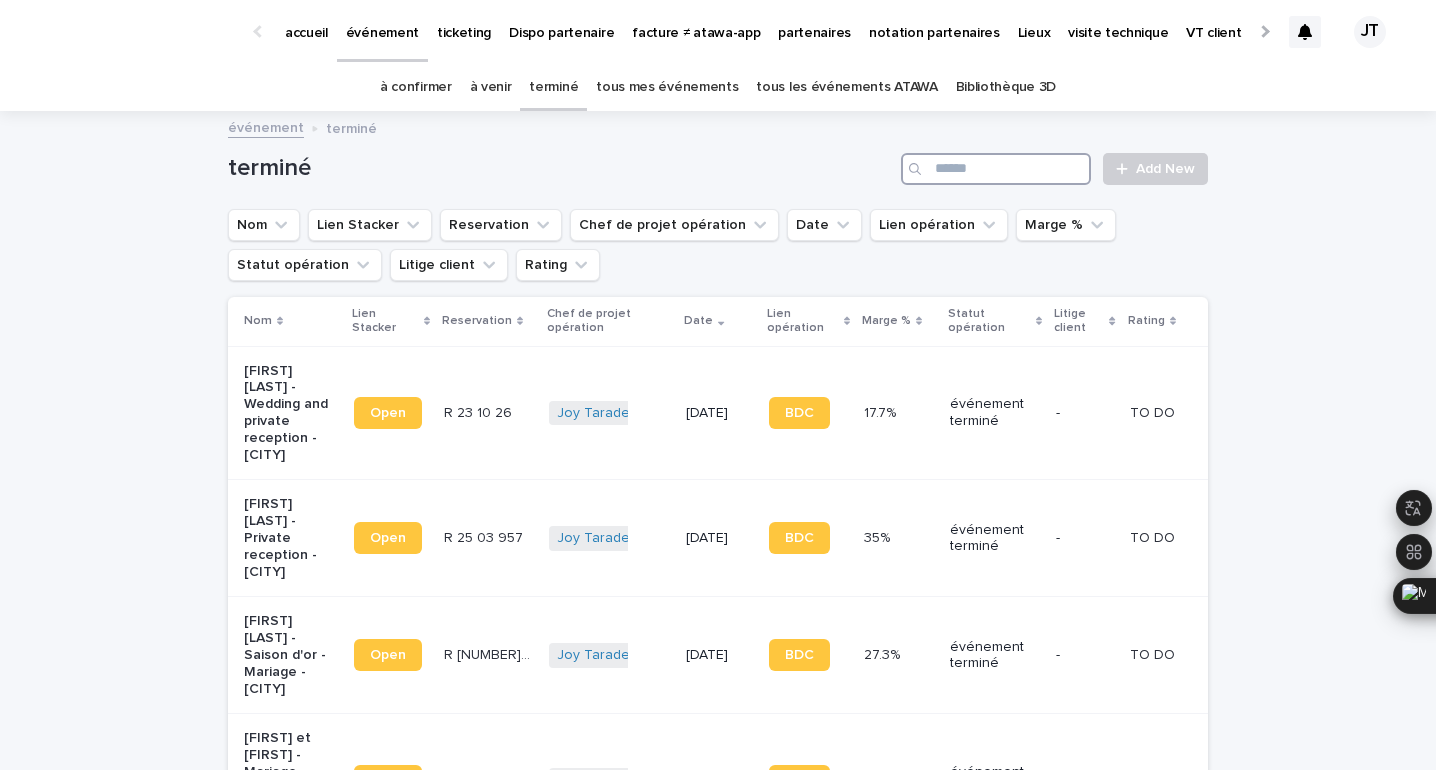 click at bounding box center (996, 169) 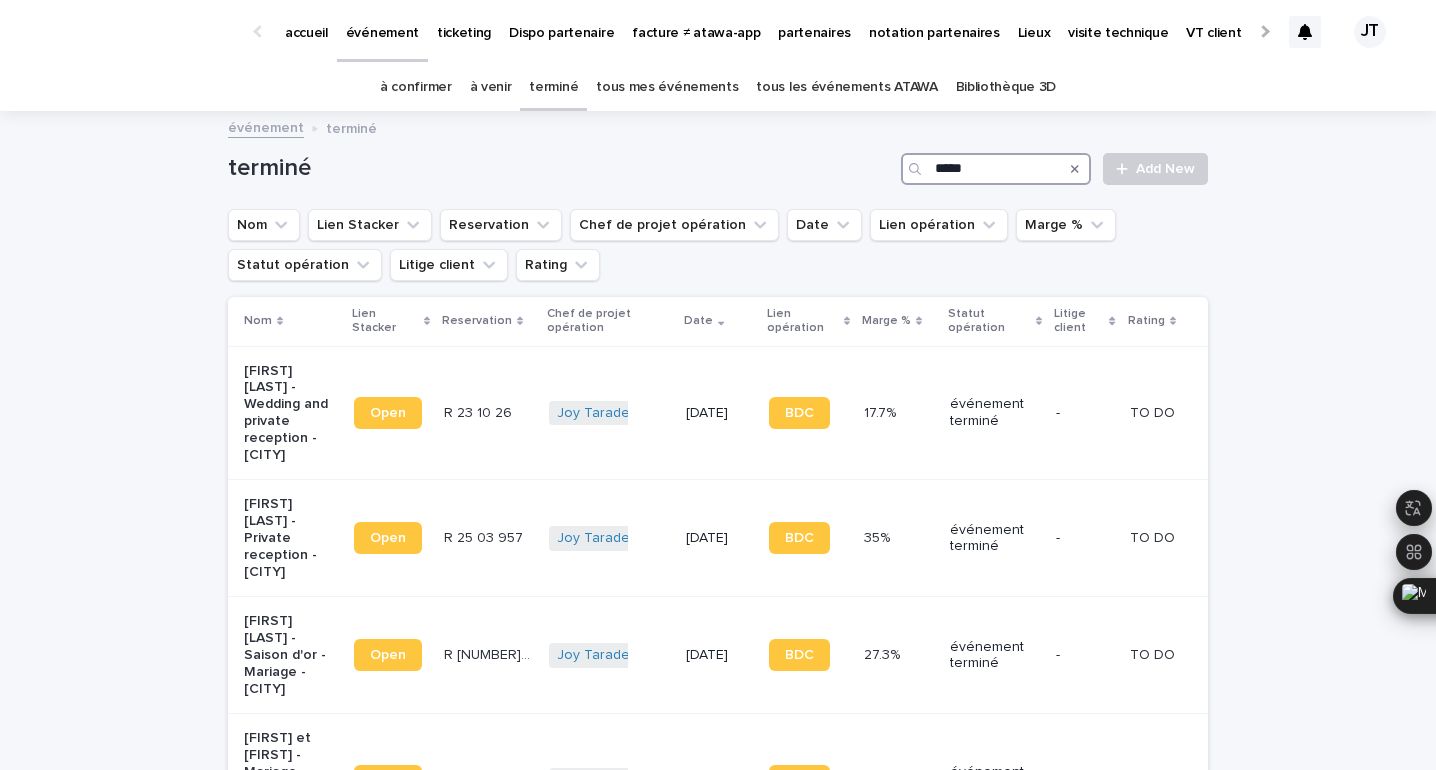 type on "******" 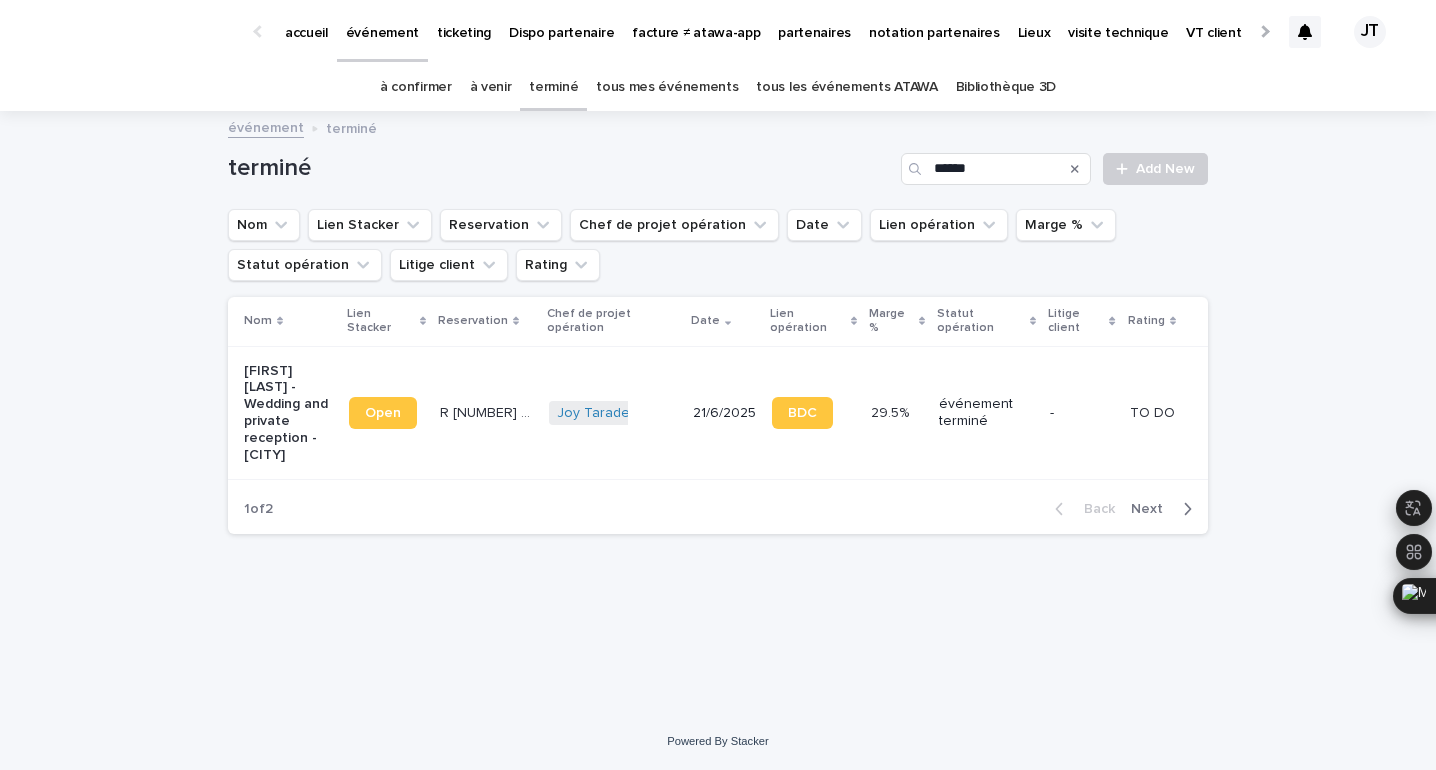 click on "R 24 05 3012" at bounding box center [488, 411] 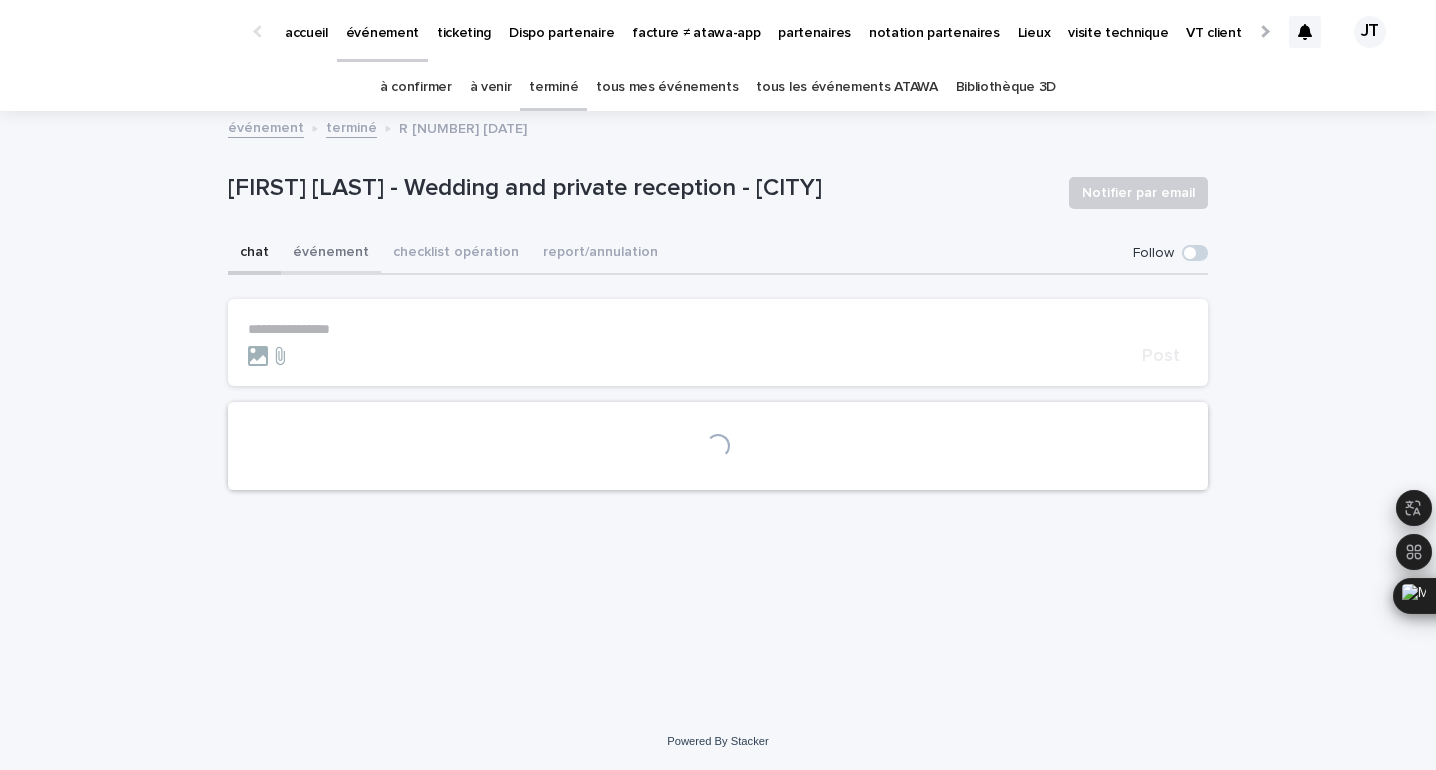click on "événement" at bounding box center [331, 254] 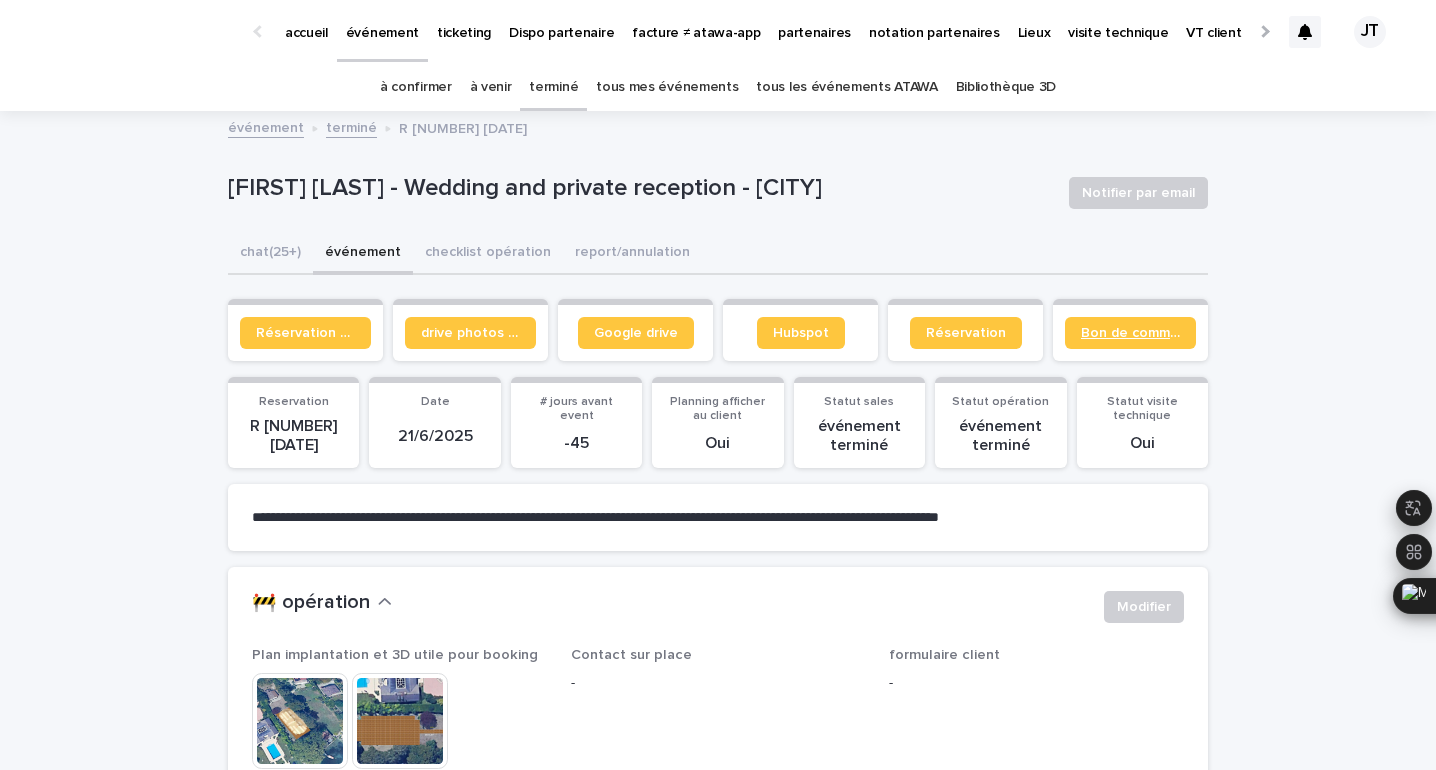 click on "Bon de commande" at bounding box center (1130, 333) 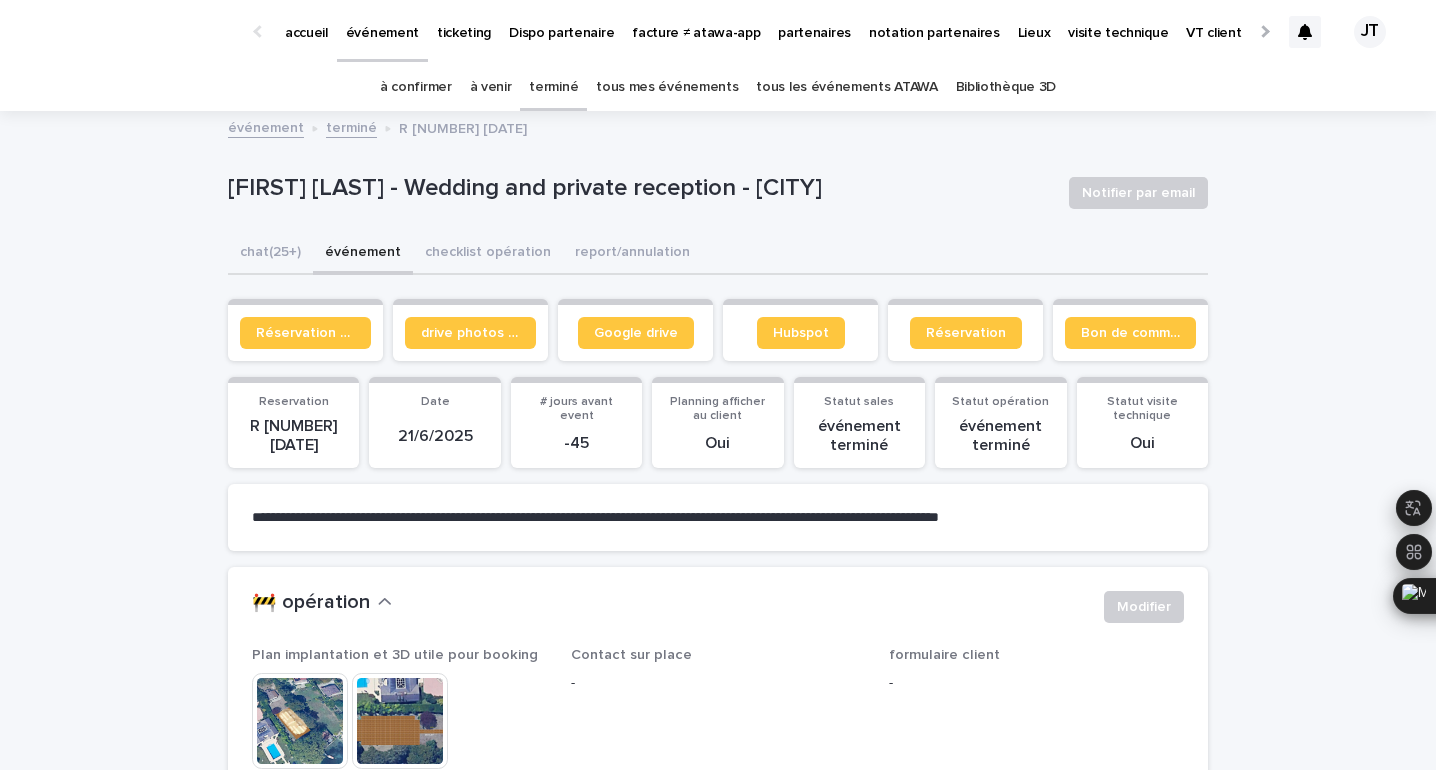 click on "R 24 05 3012" at bounding box center (293, 436) 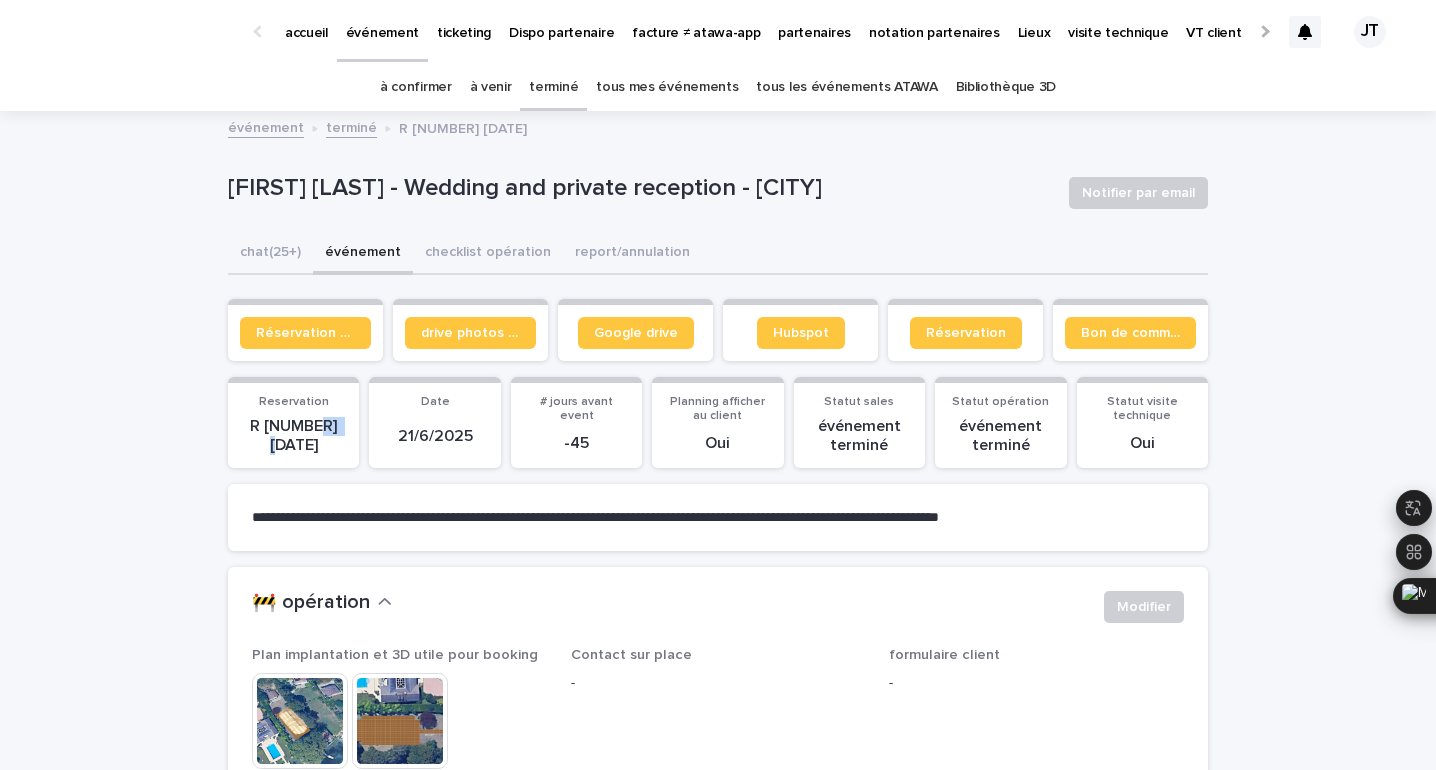 click on "R 24 05 3012" at bounding box center (293, 436) 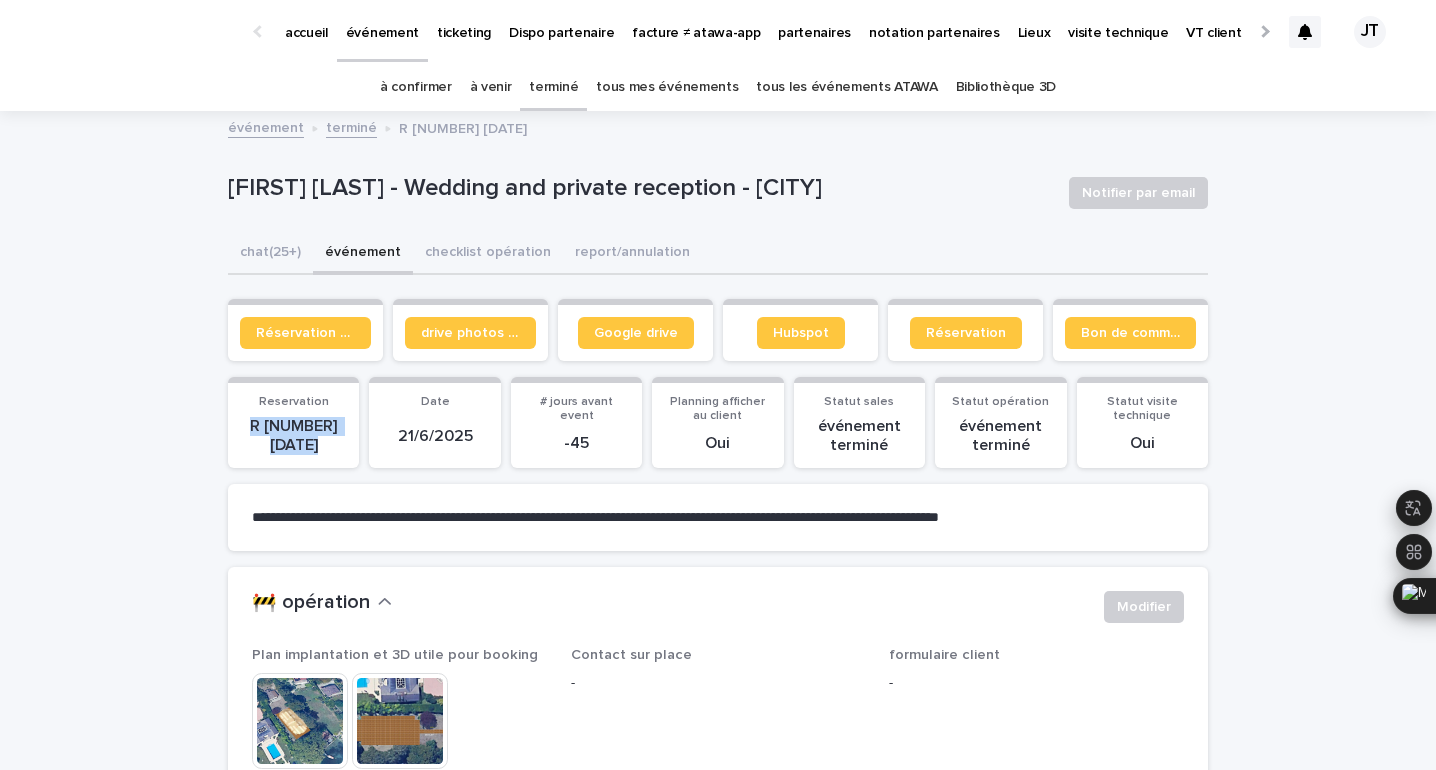 click on "R 24 05 3012" at bounding box center (293, 436) 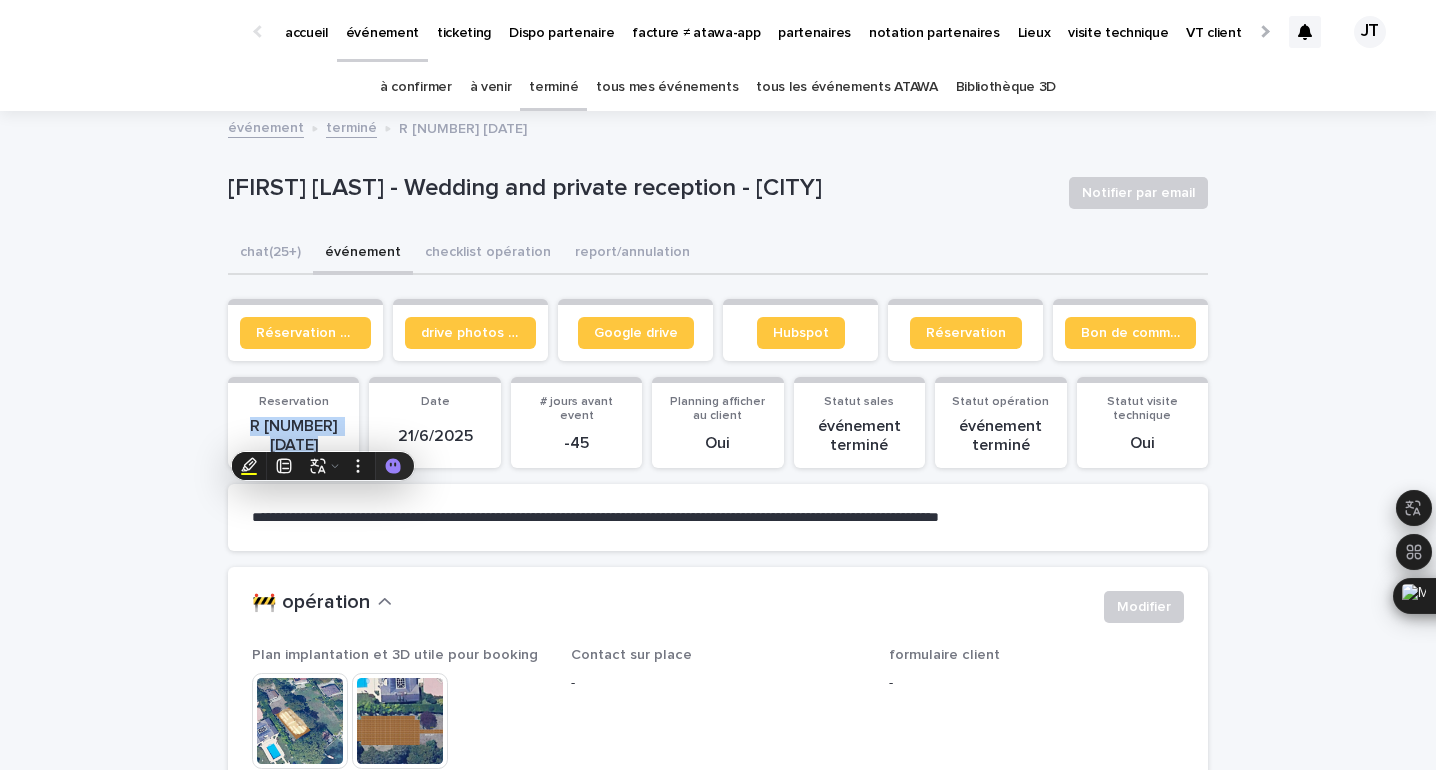 copy on "R 24 05 3012" 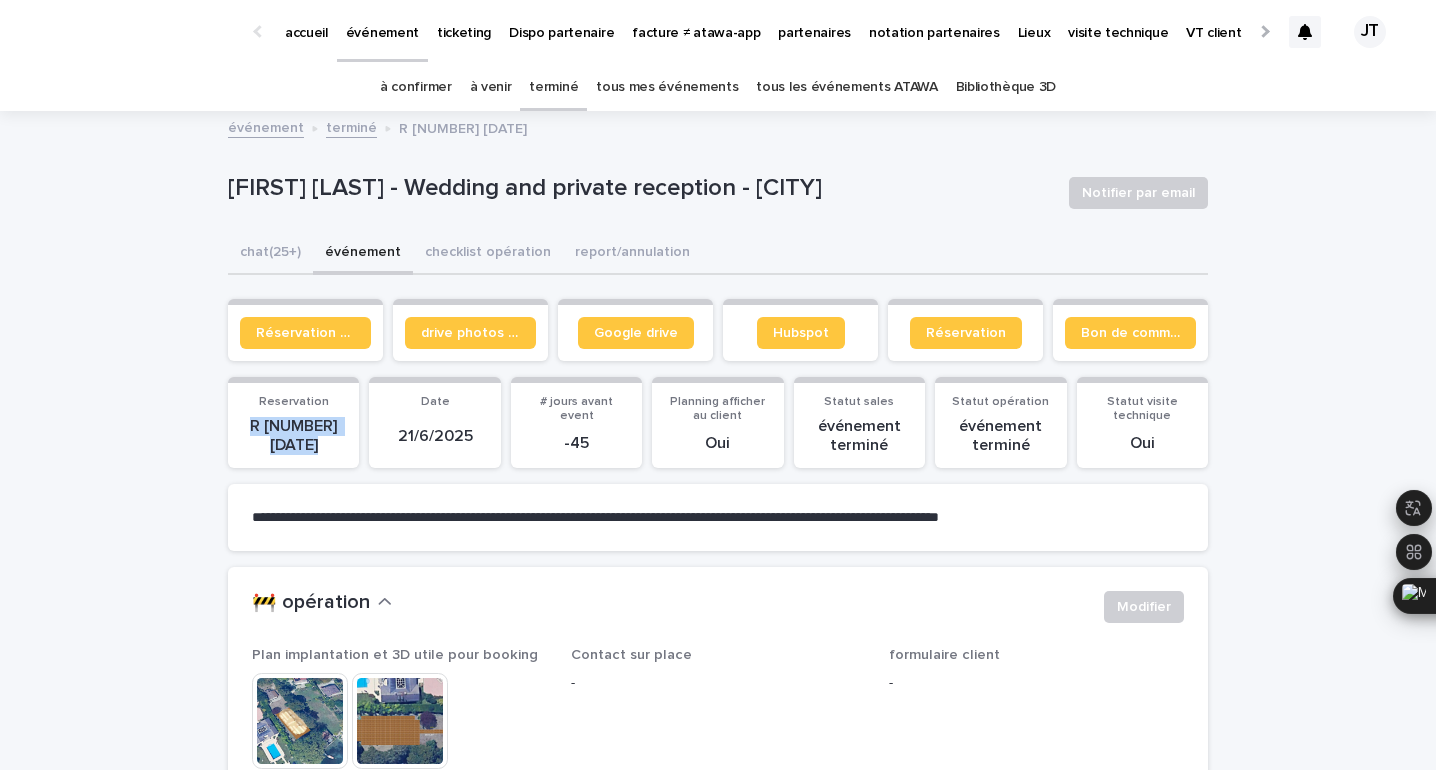 click on "terminé" at bounding box center (553, 87) 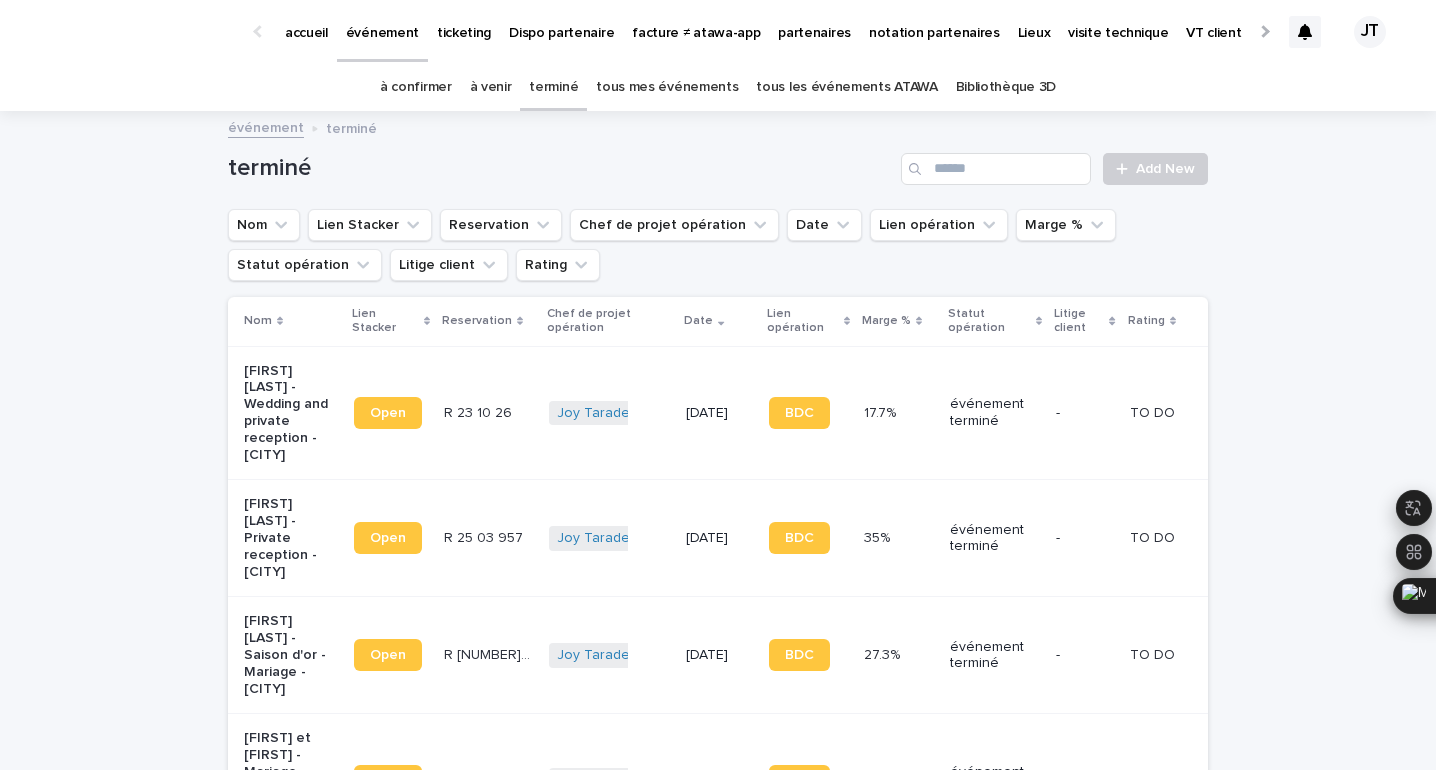 click on "à confirmer" at bounding box center [416, 87] 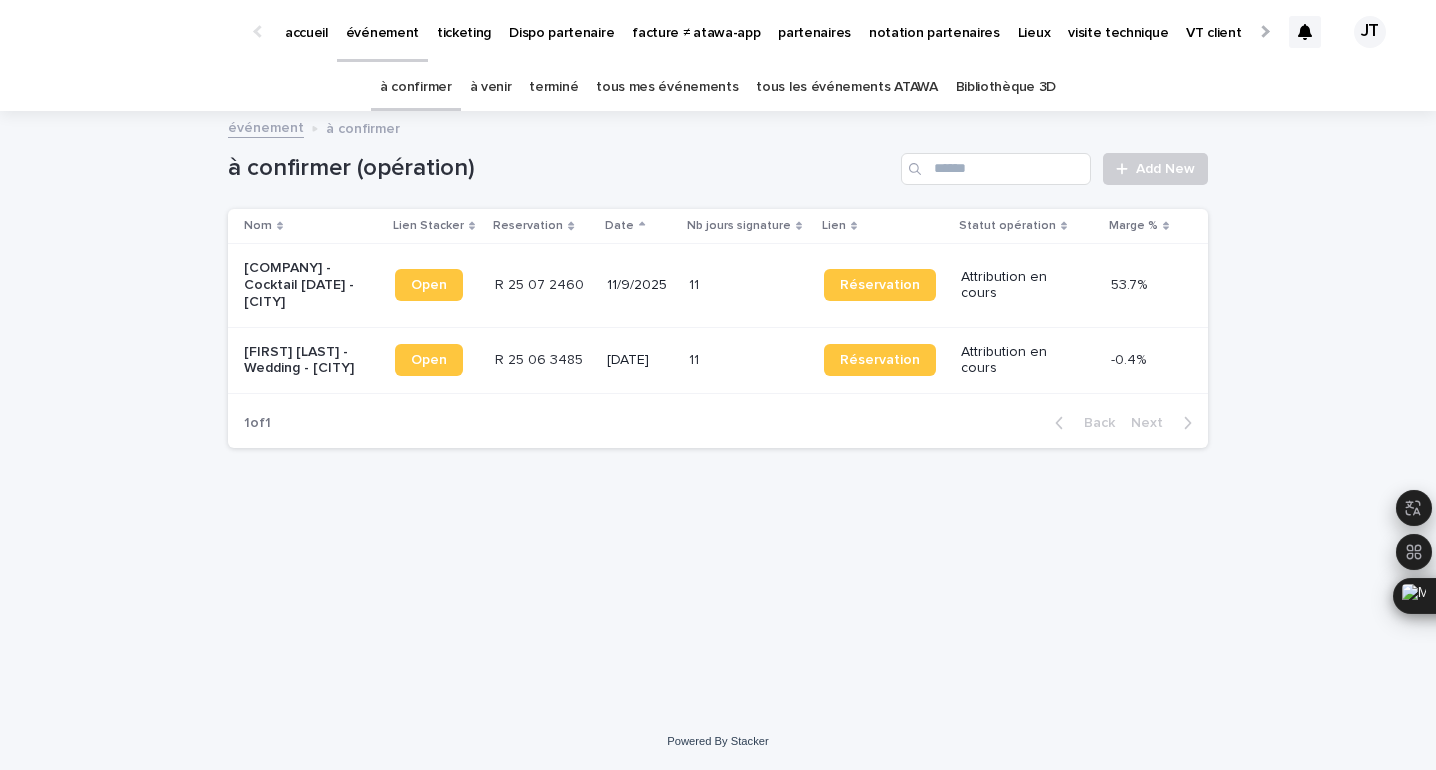 click on "R 25 06 3485" at bounding box center (541, 358) 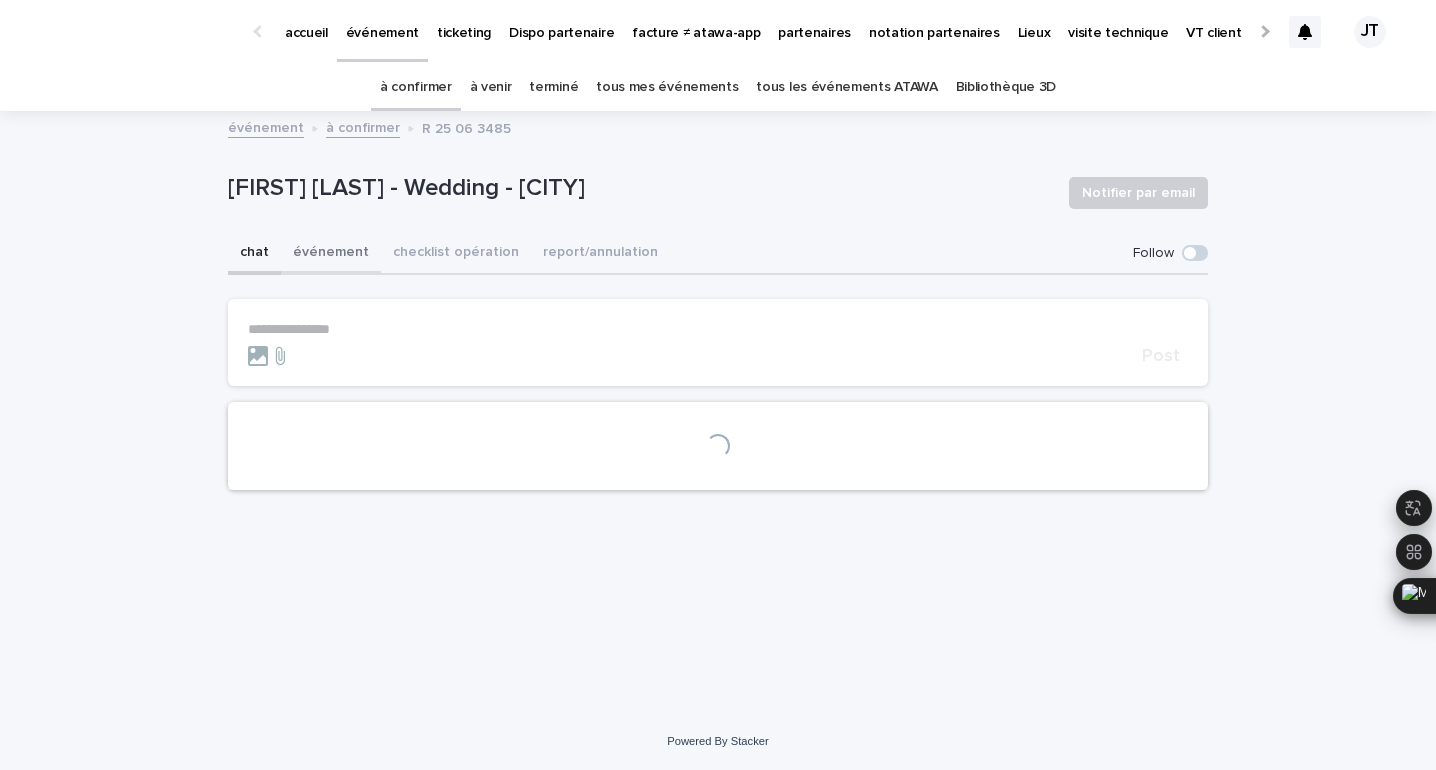 click on "événement" at bounding box center (331, 254) 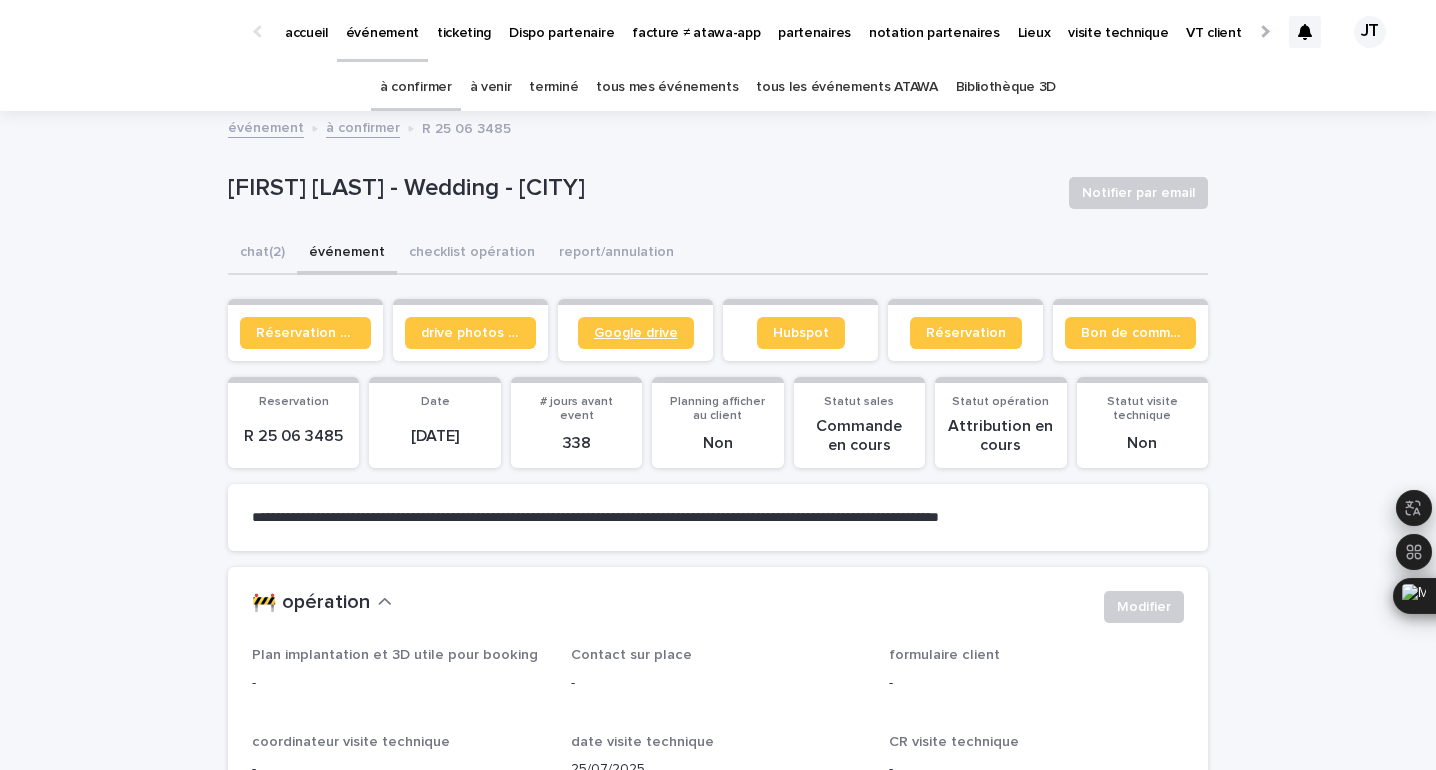 click on "Google drive" at bounding box center [636, 333] 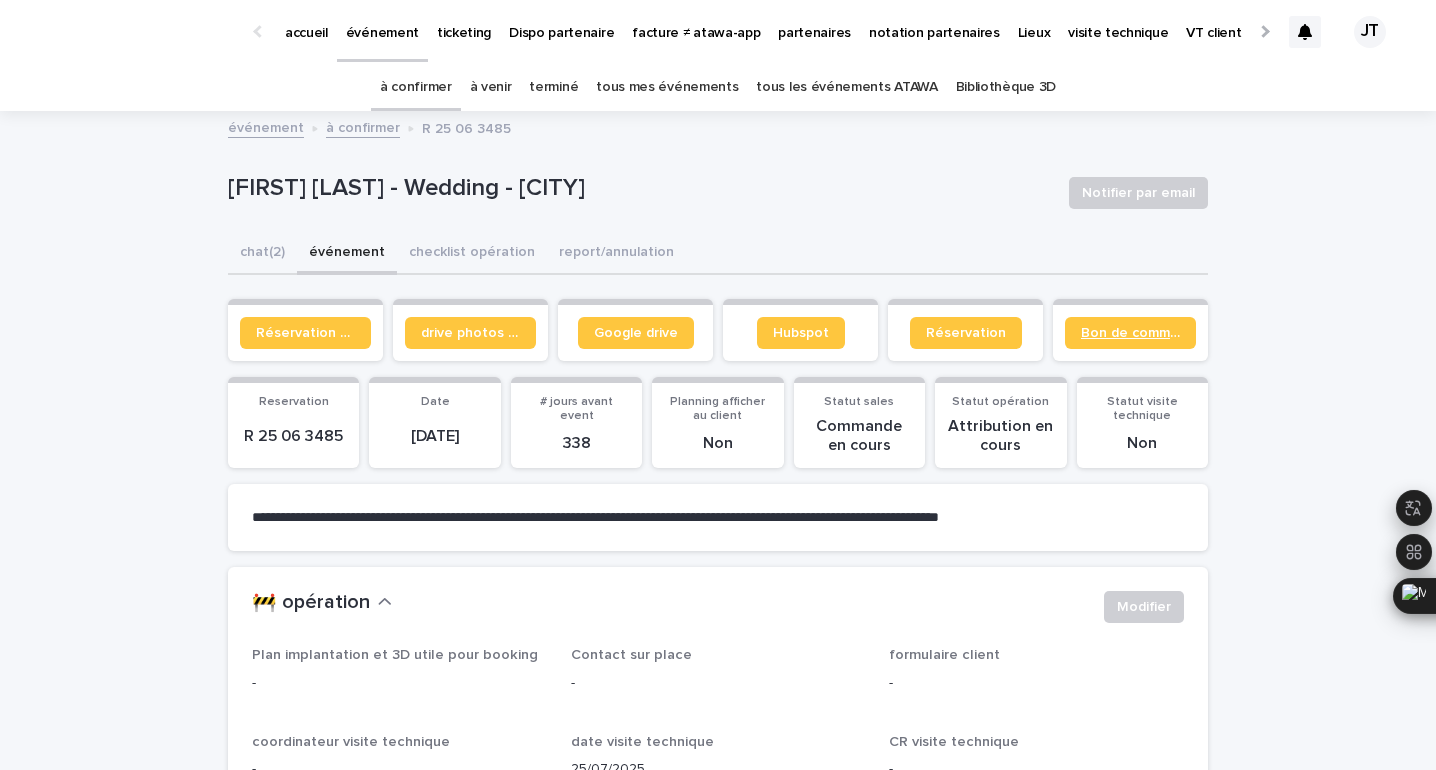 click on "Bon de commande" at bounding box center (1130, 333) 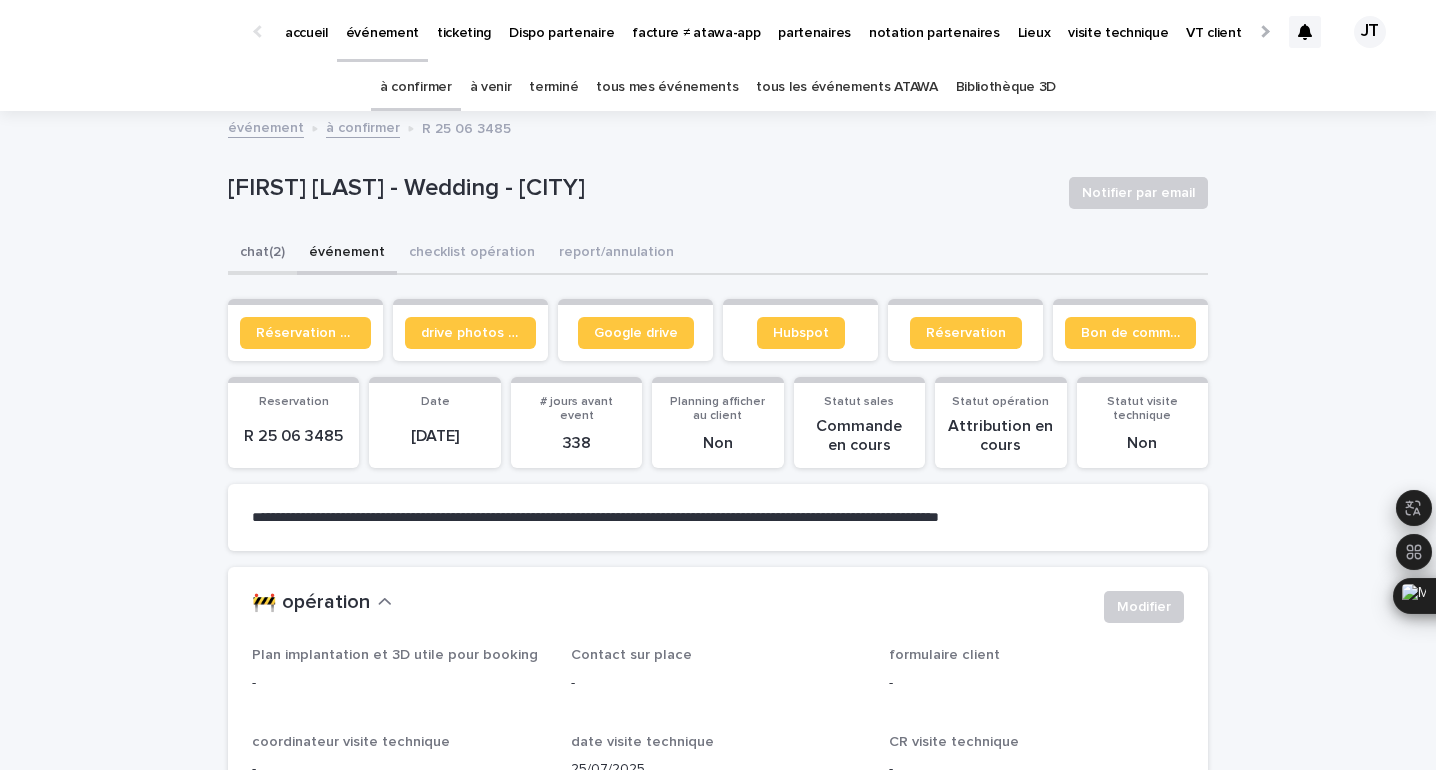 click on "chat  (2)" at bounding box center [262, 254] 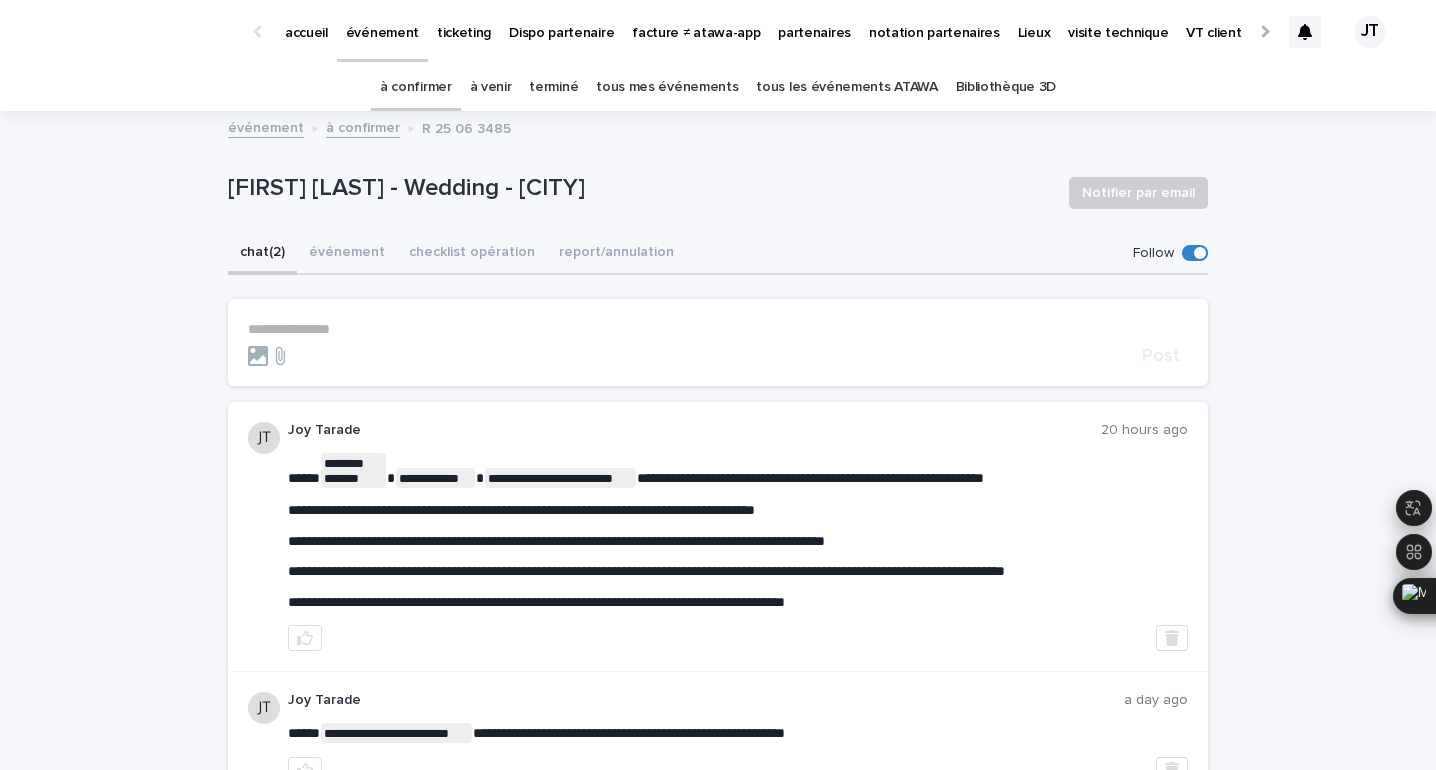 click on "**********" at bounding box center [718, 342] 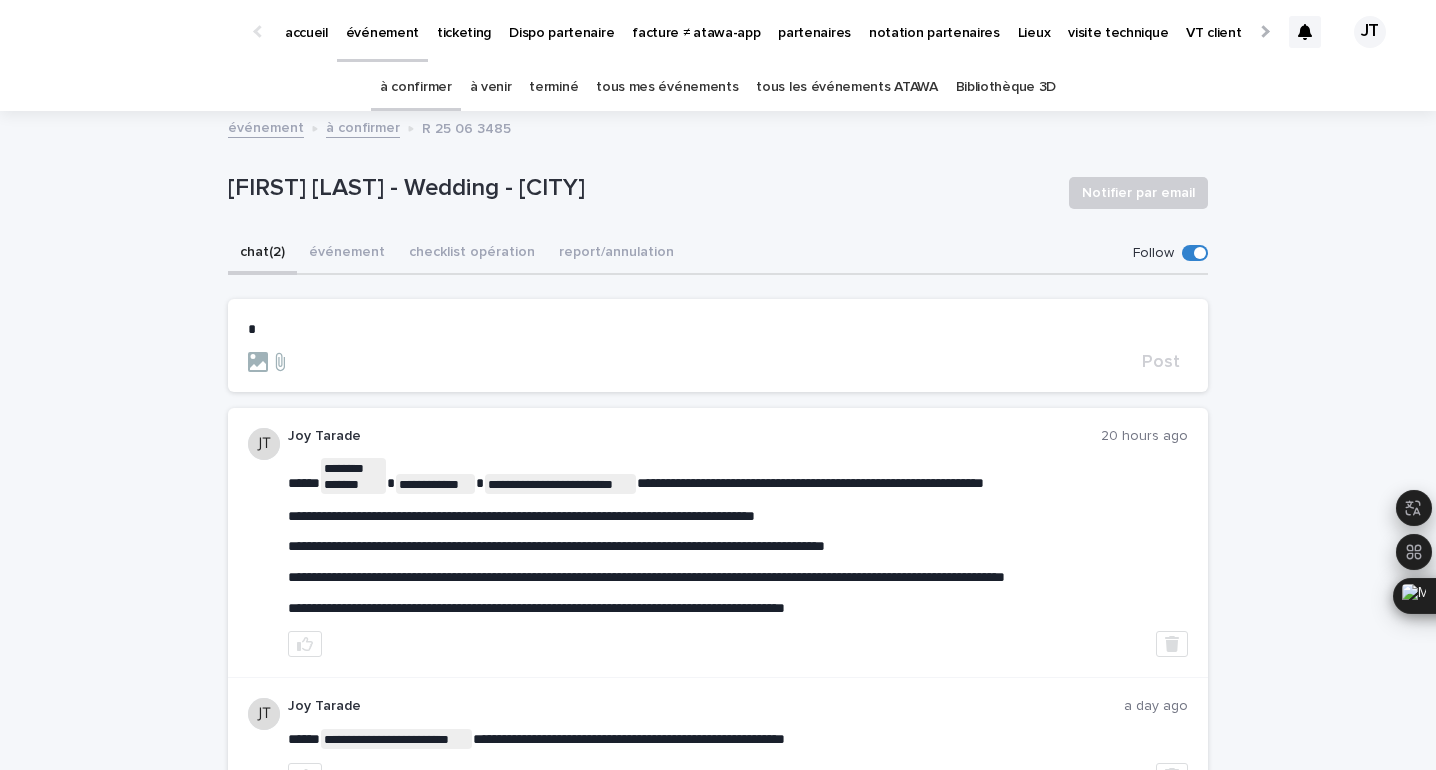 type 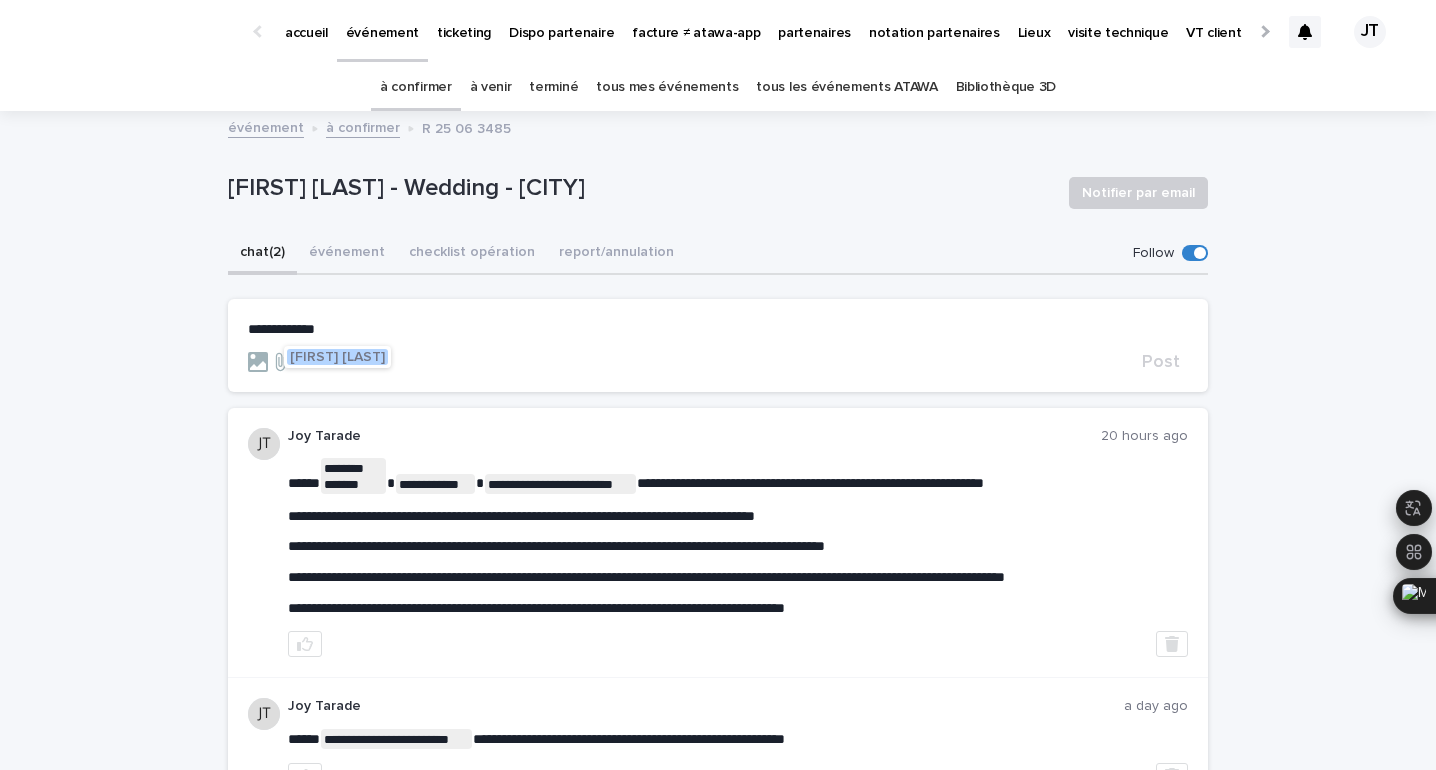 click on "[FIRST]
[LAST]" at bounding box center [337, 357] 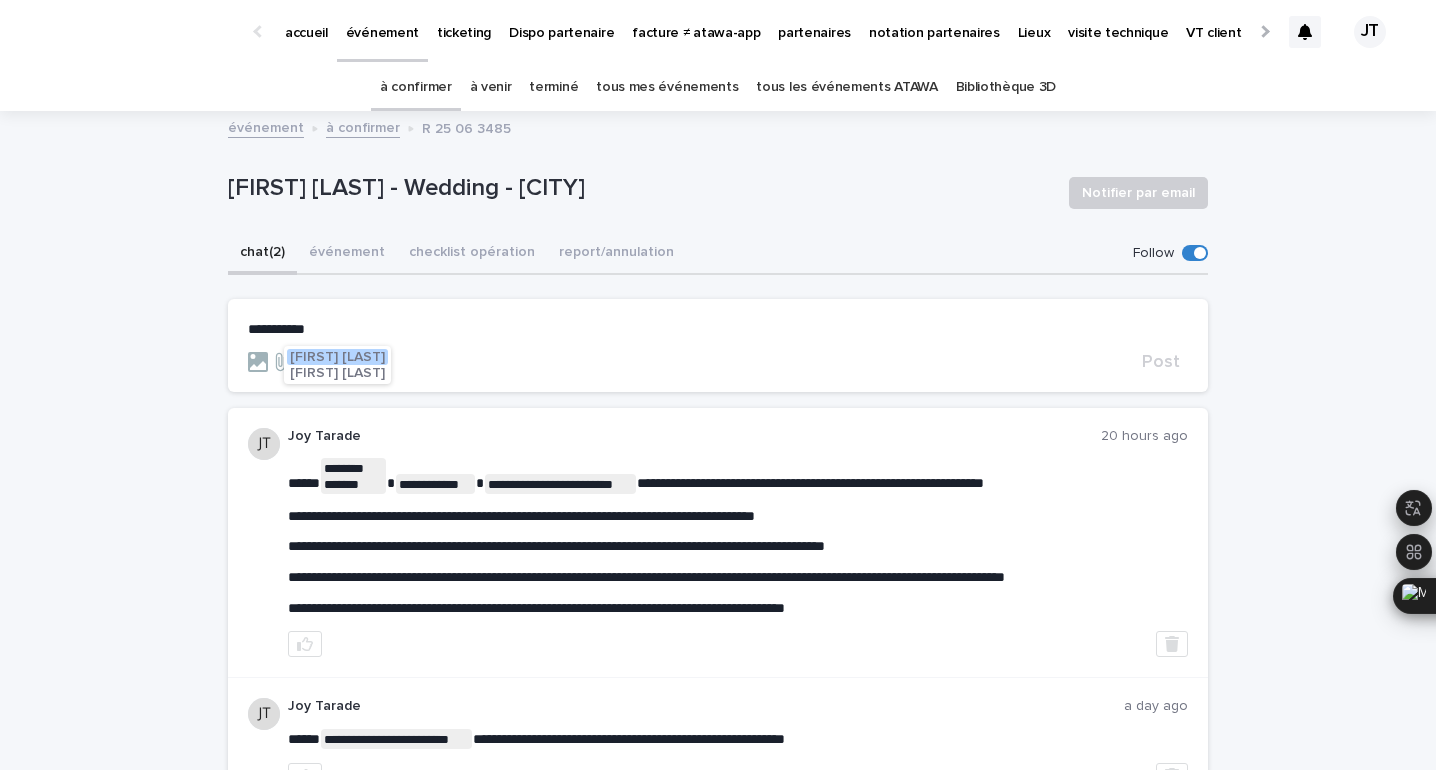 click on "[FIRST] [LAST]" at bounding box center [337, 373] 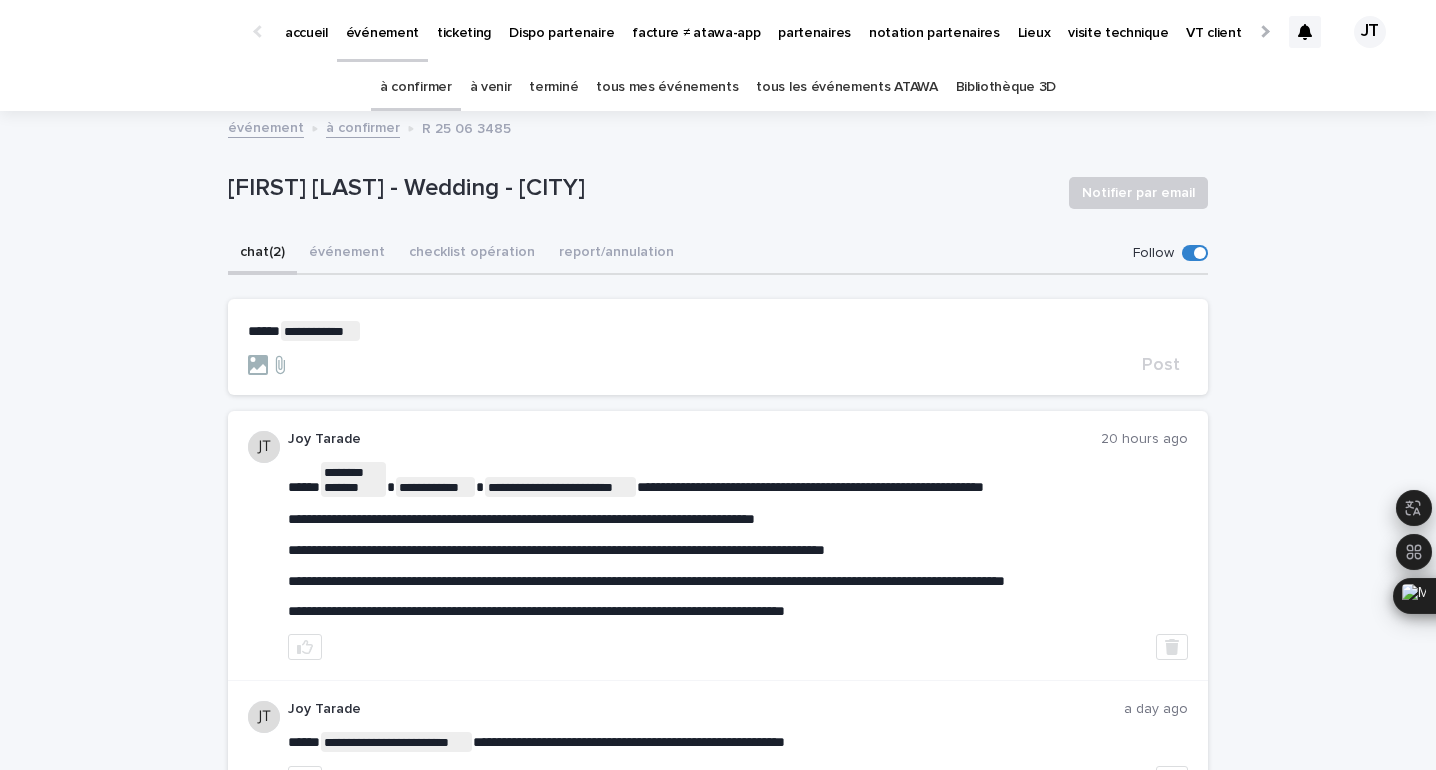click on "**********" at bounding box center (718, 348) 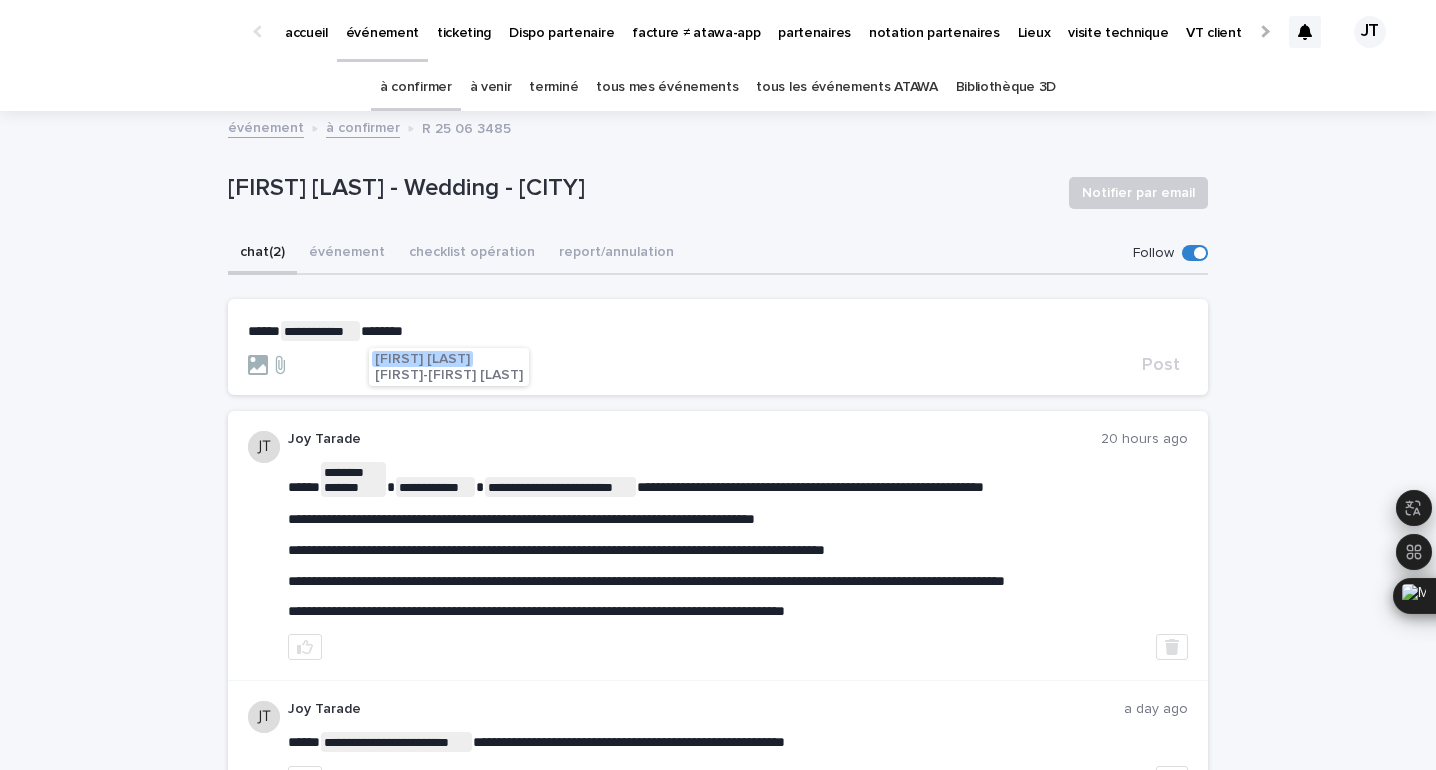 click on "[FIRST] [LAST]" at bounding box center [449, 375] 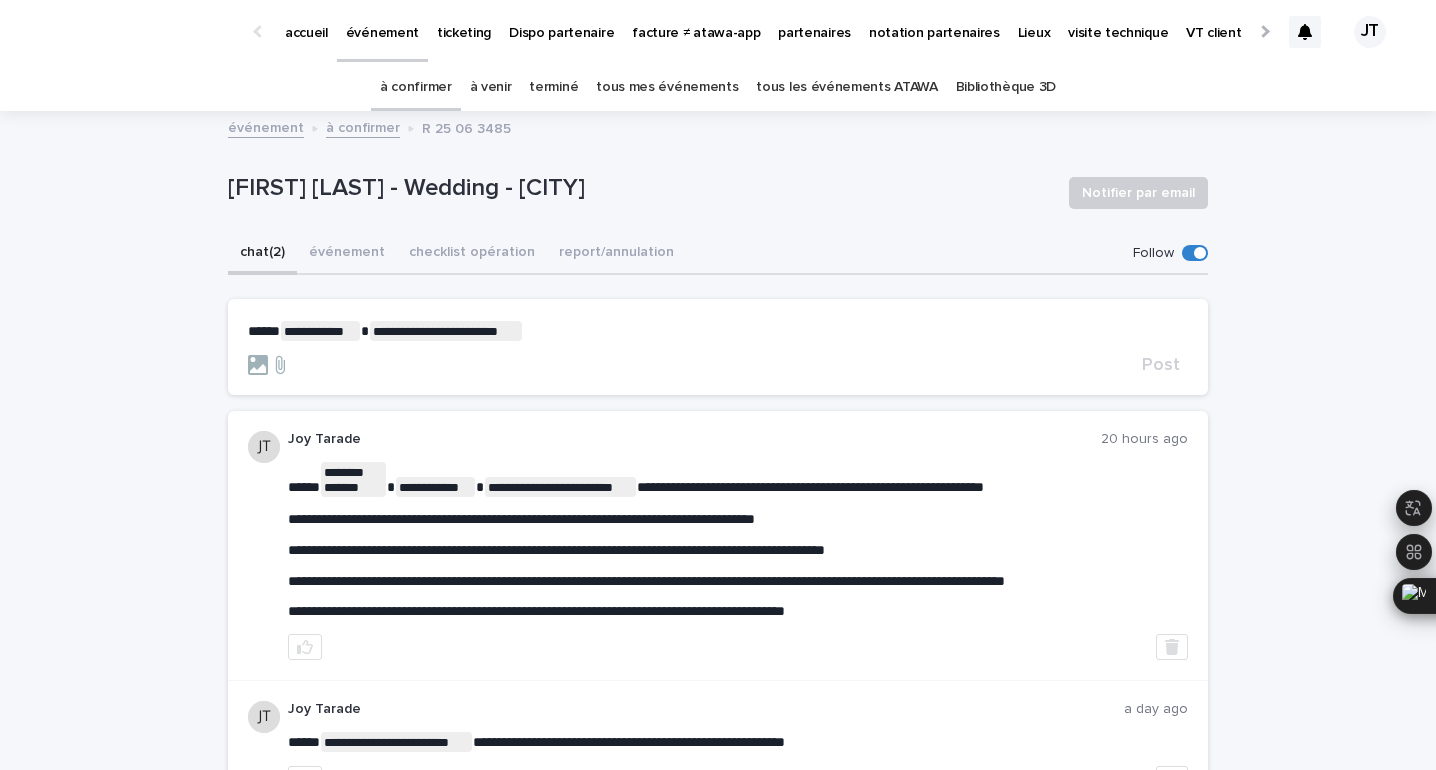 click on "**********" at bounding box center (718, 331) 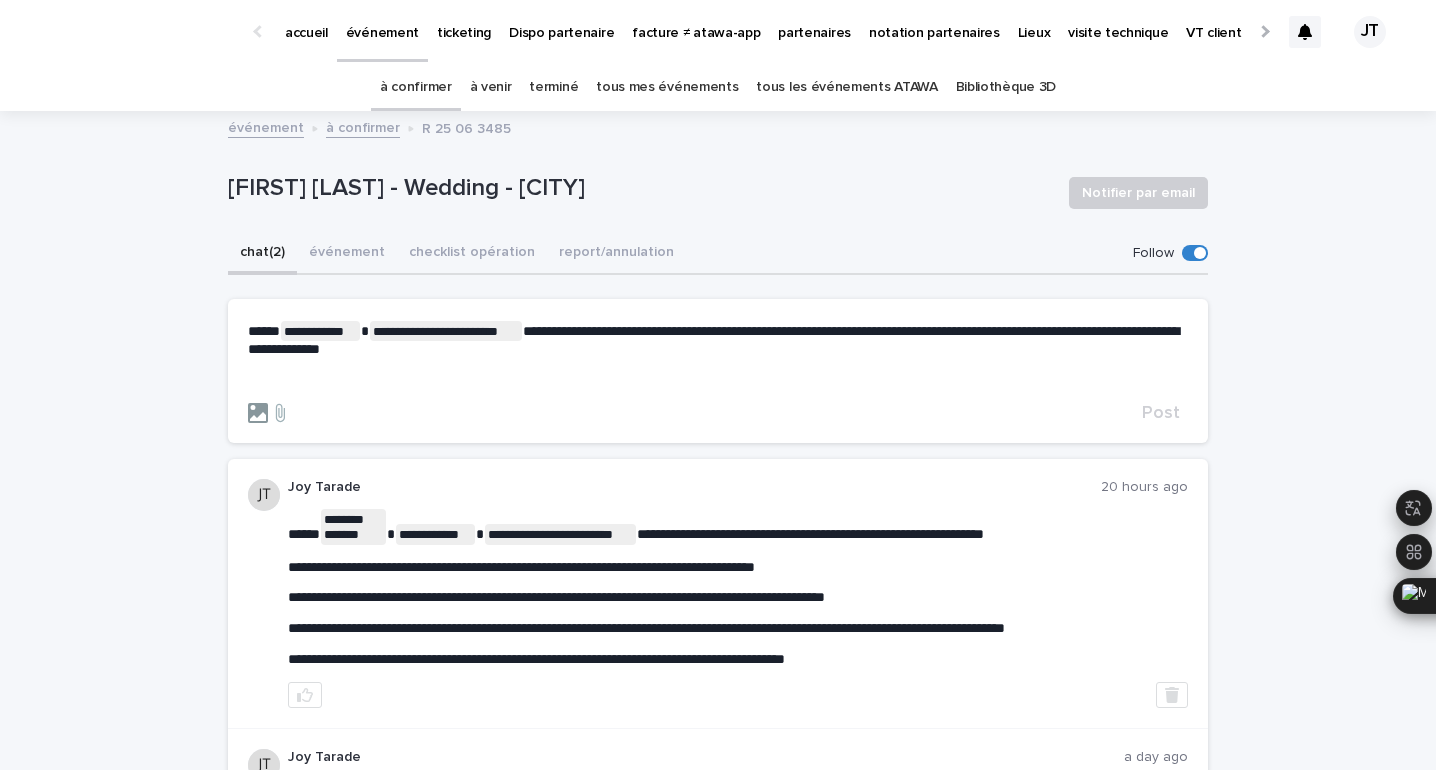 click 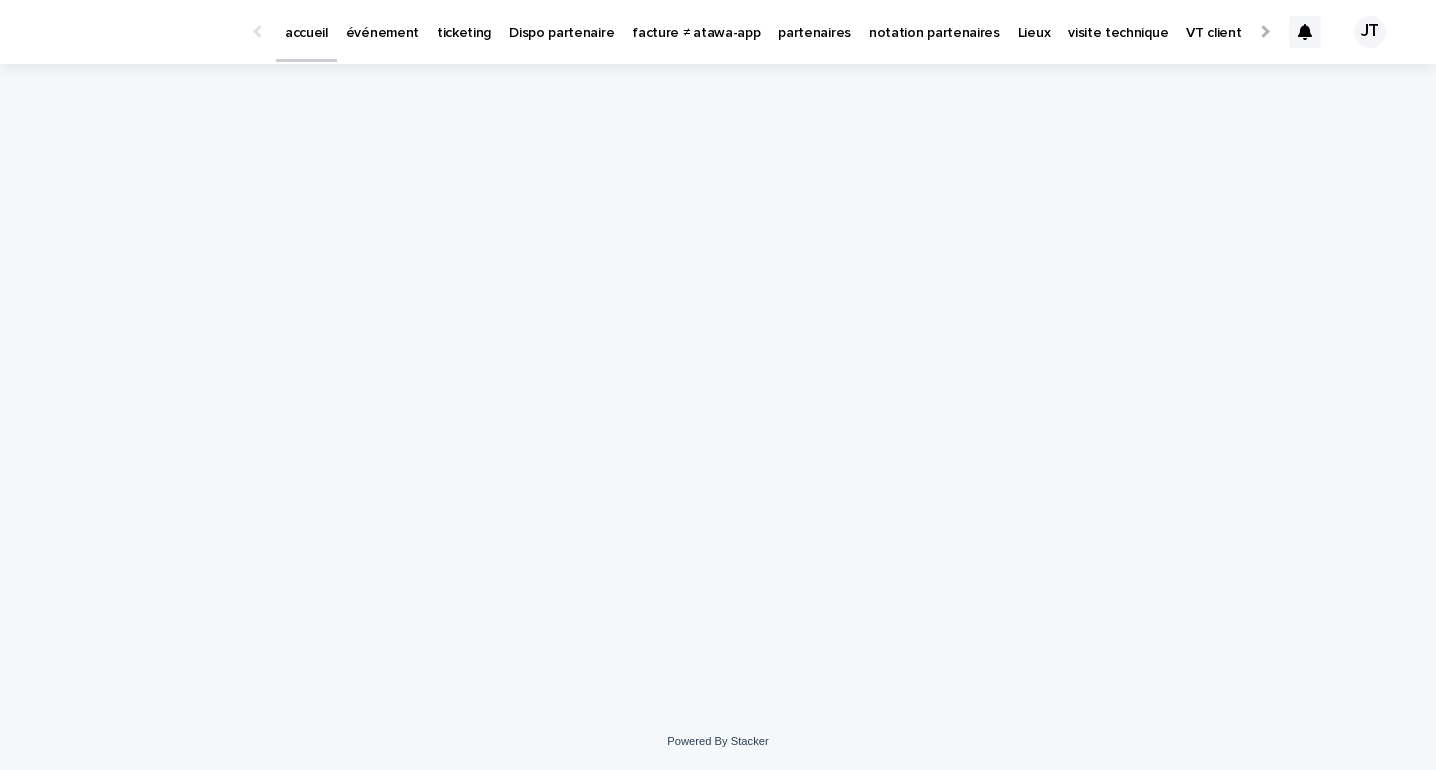 scroll, scrollTop: 0, scrollLeft: 0, axis: both 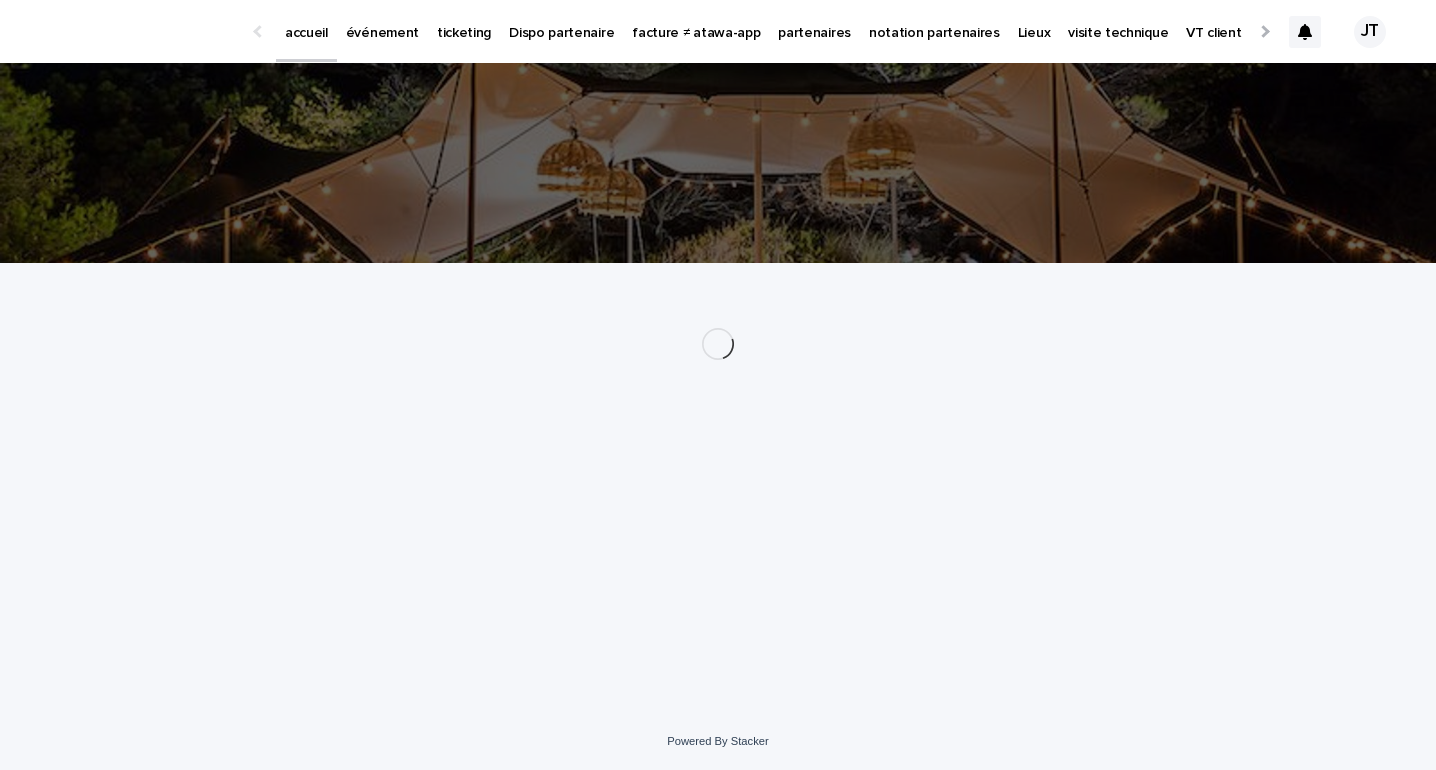 click on "événement" at bounding box center [382, 21] 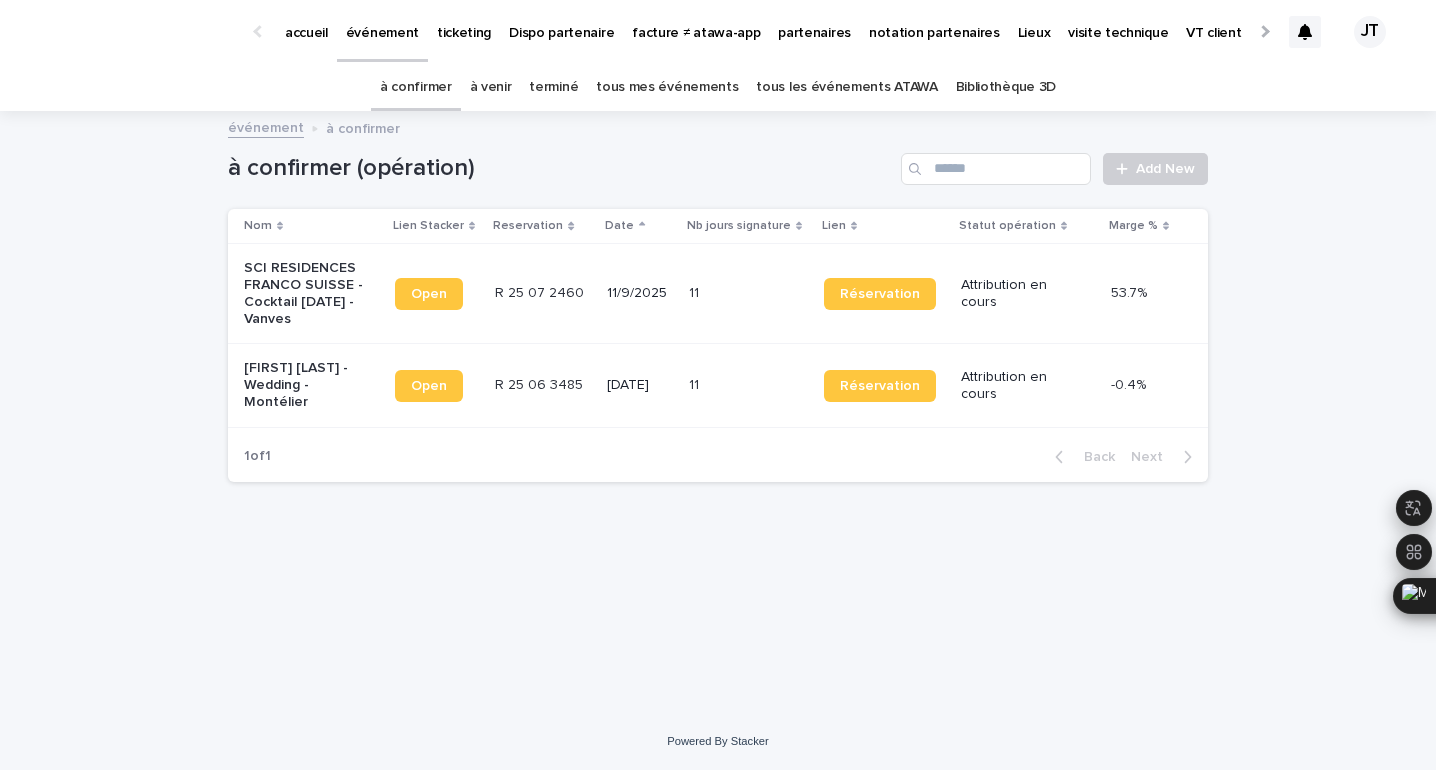 click on "à venir" at bounding box center [491, 87] 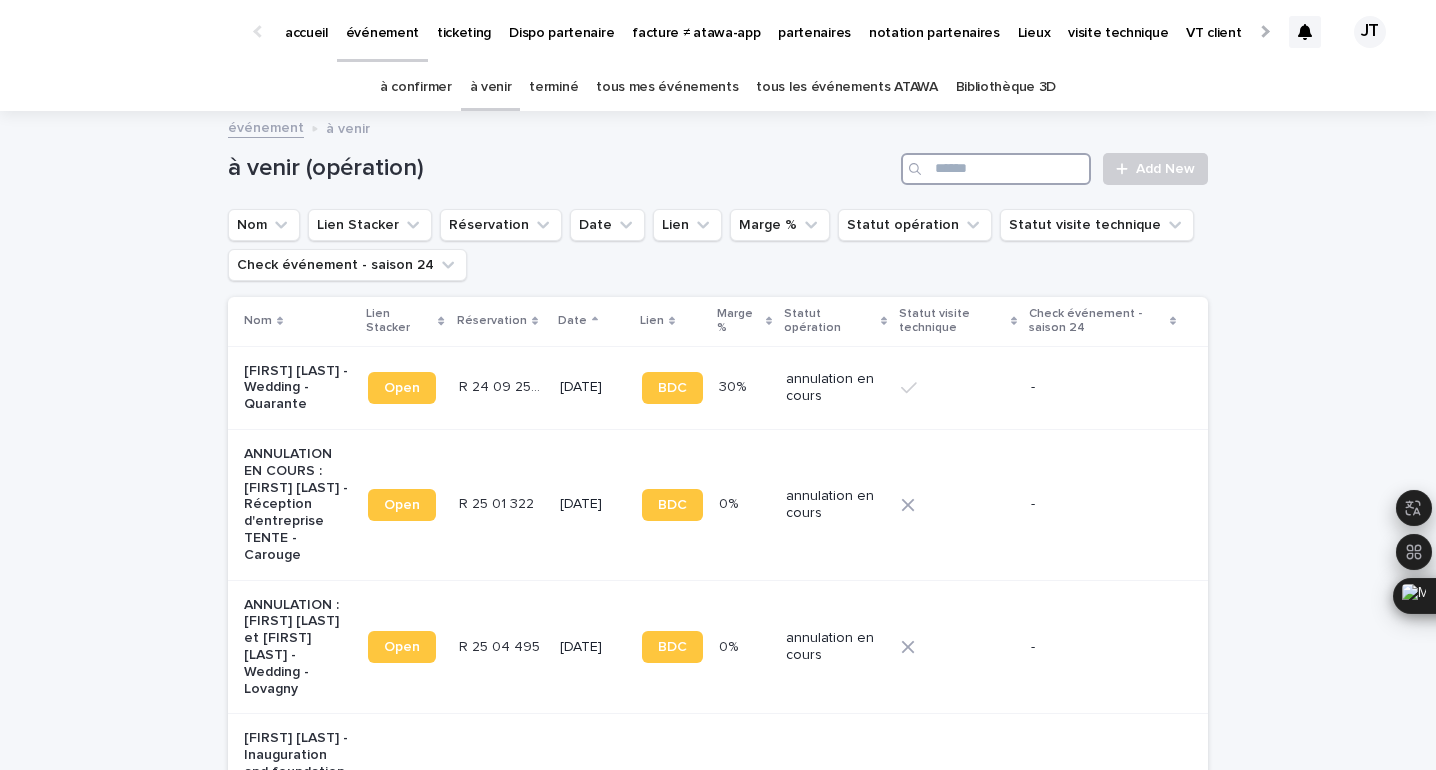click at bounding box center [996, 169] 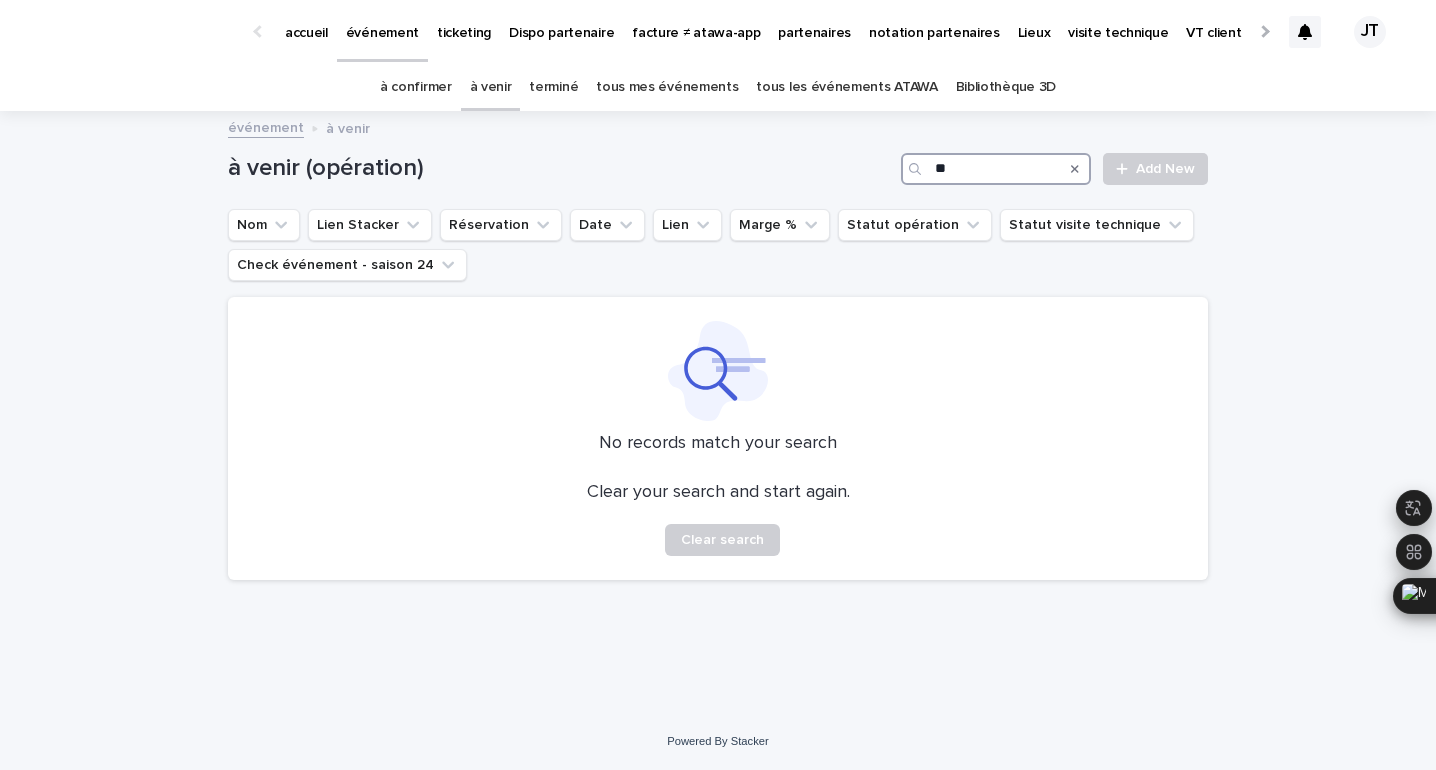 type on "*" 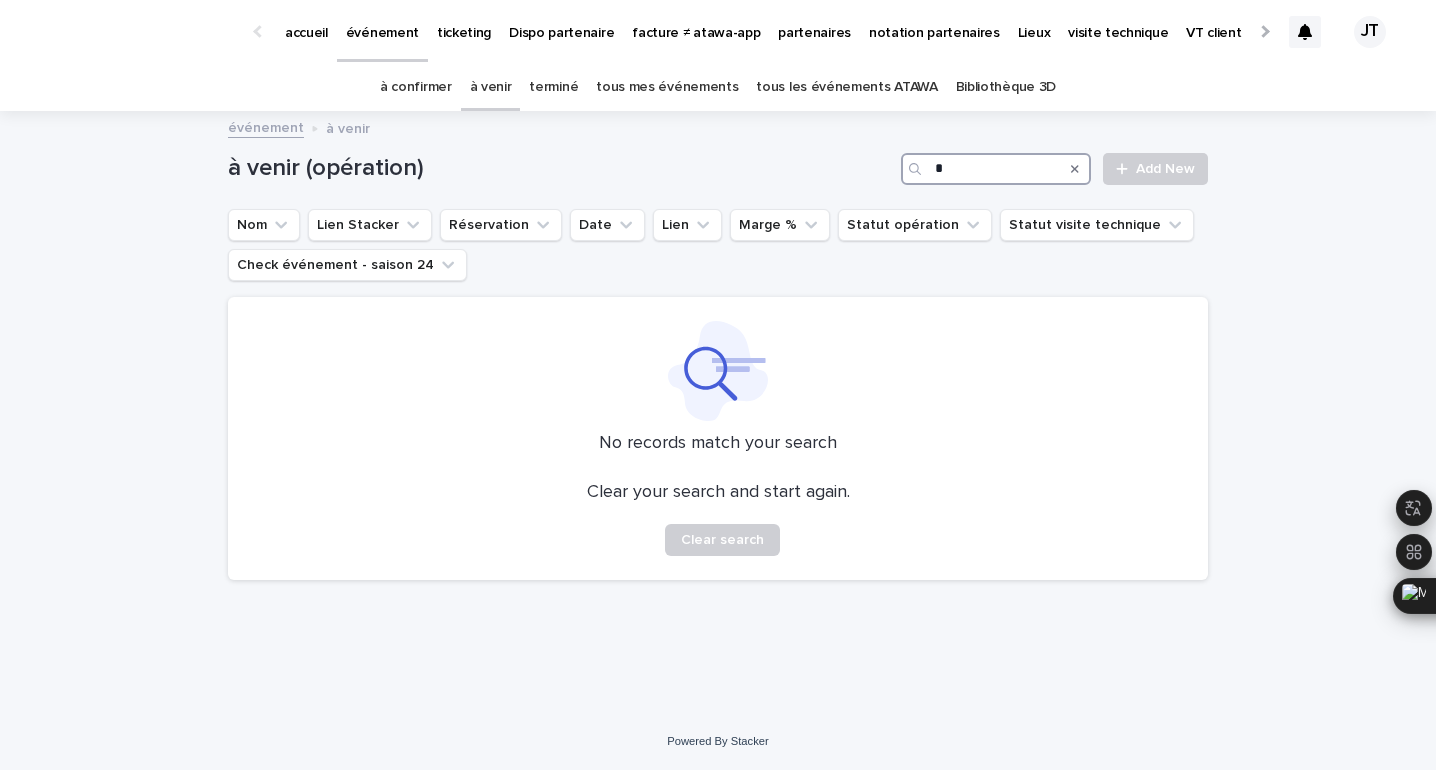 type 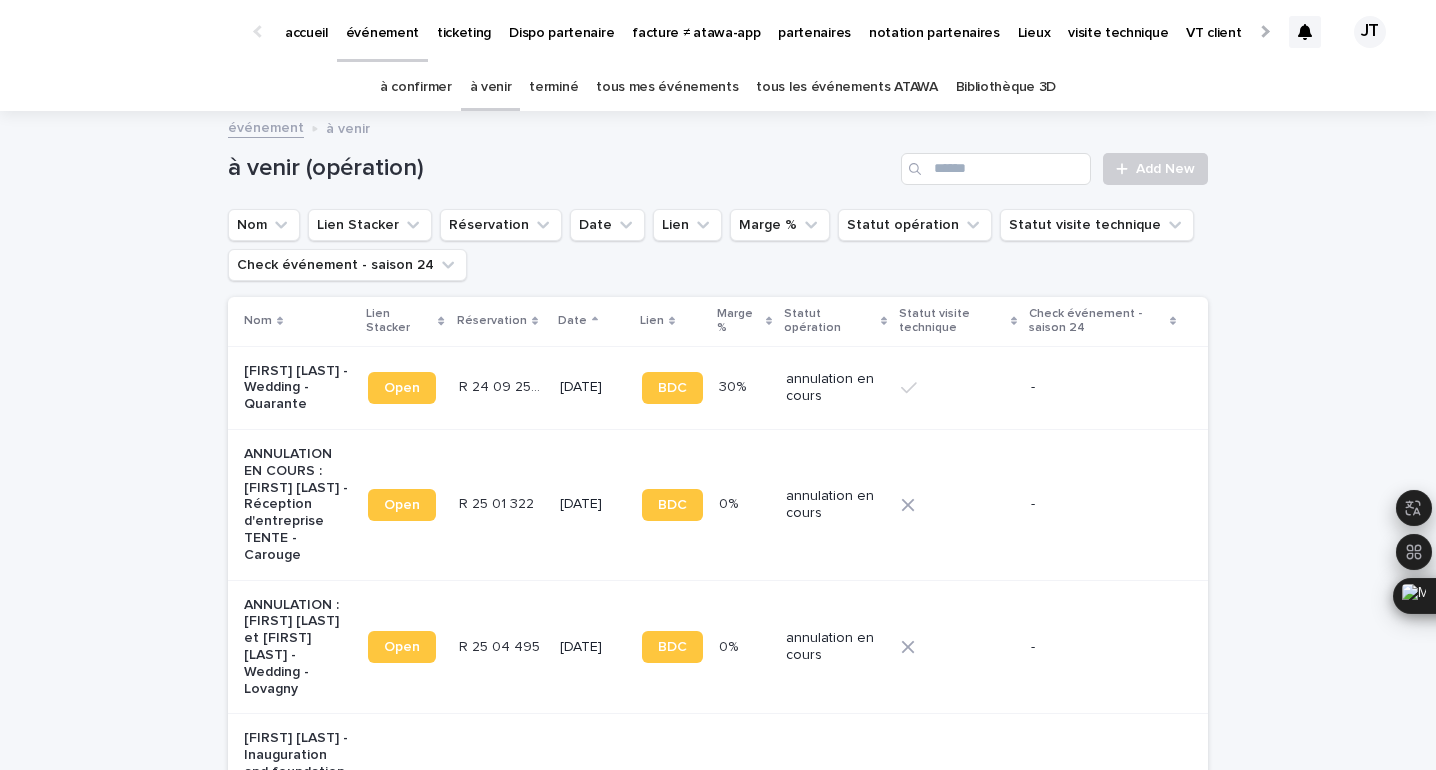 click on "terminé" at bounding box center [553, 87] 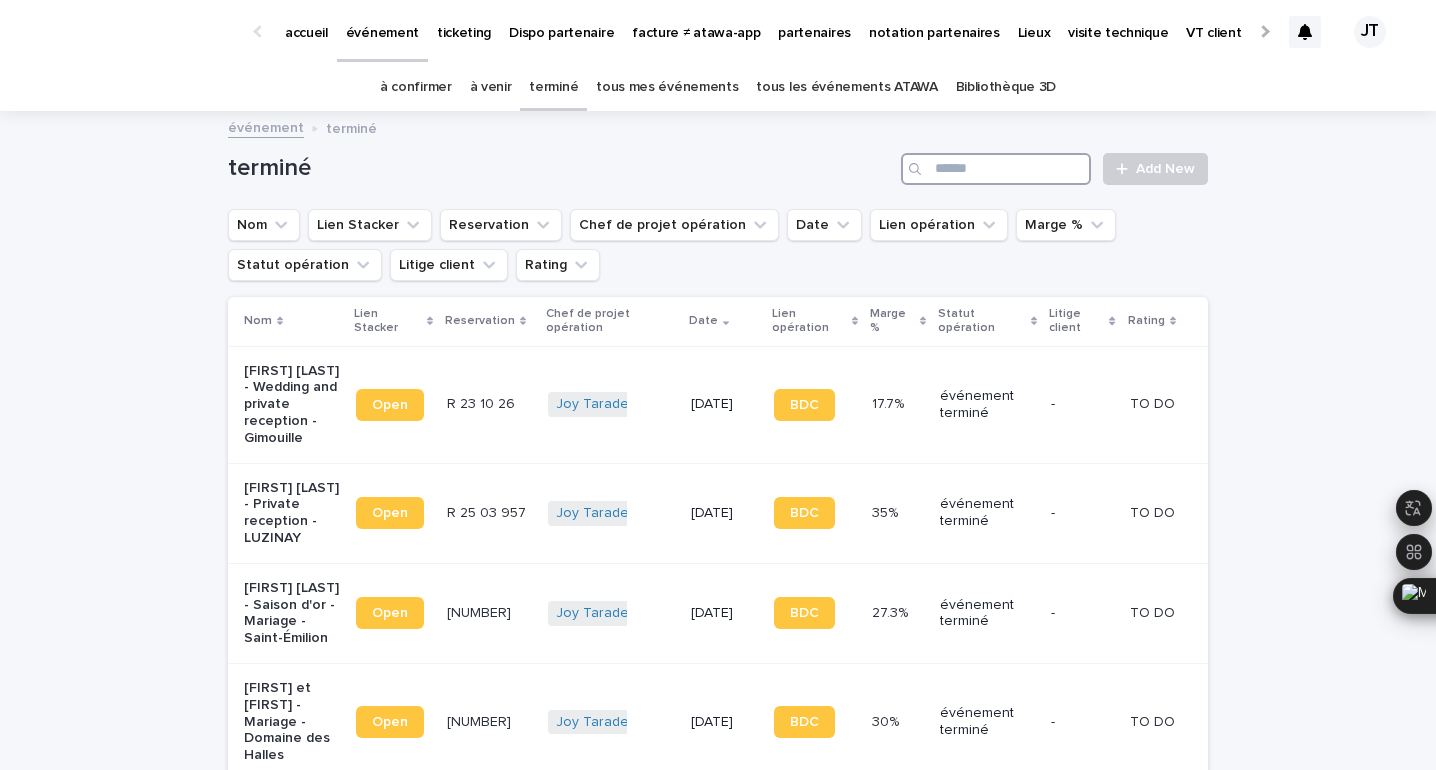 click at bounding box center [996, 169] 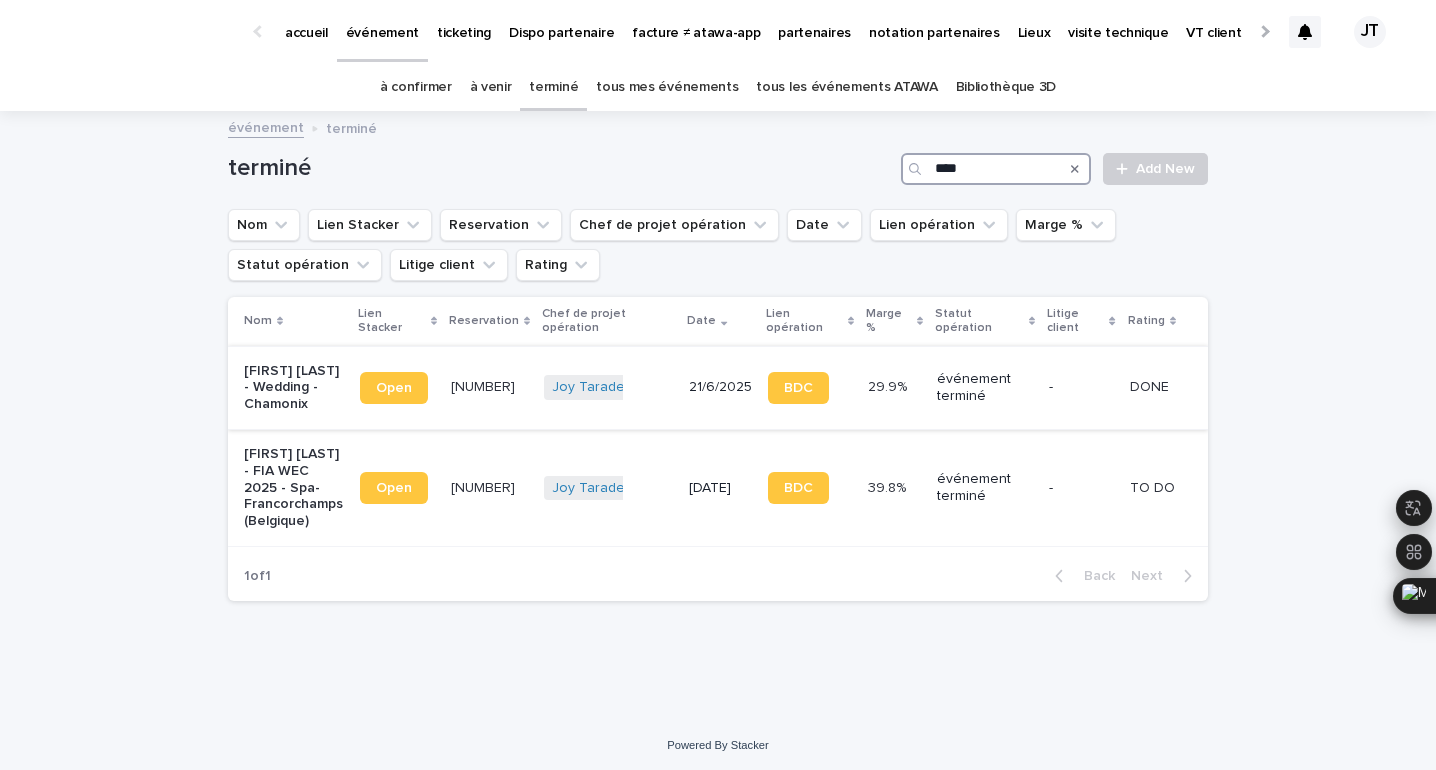 type on "****" 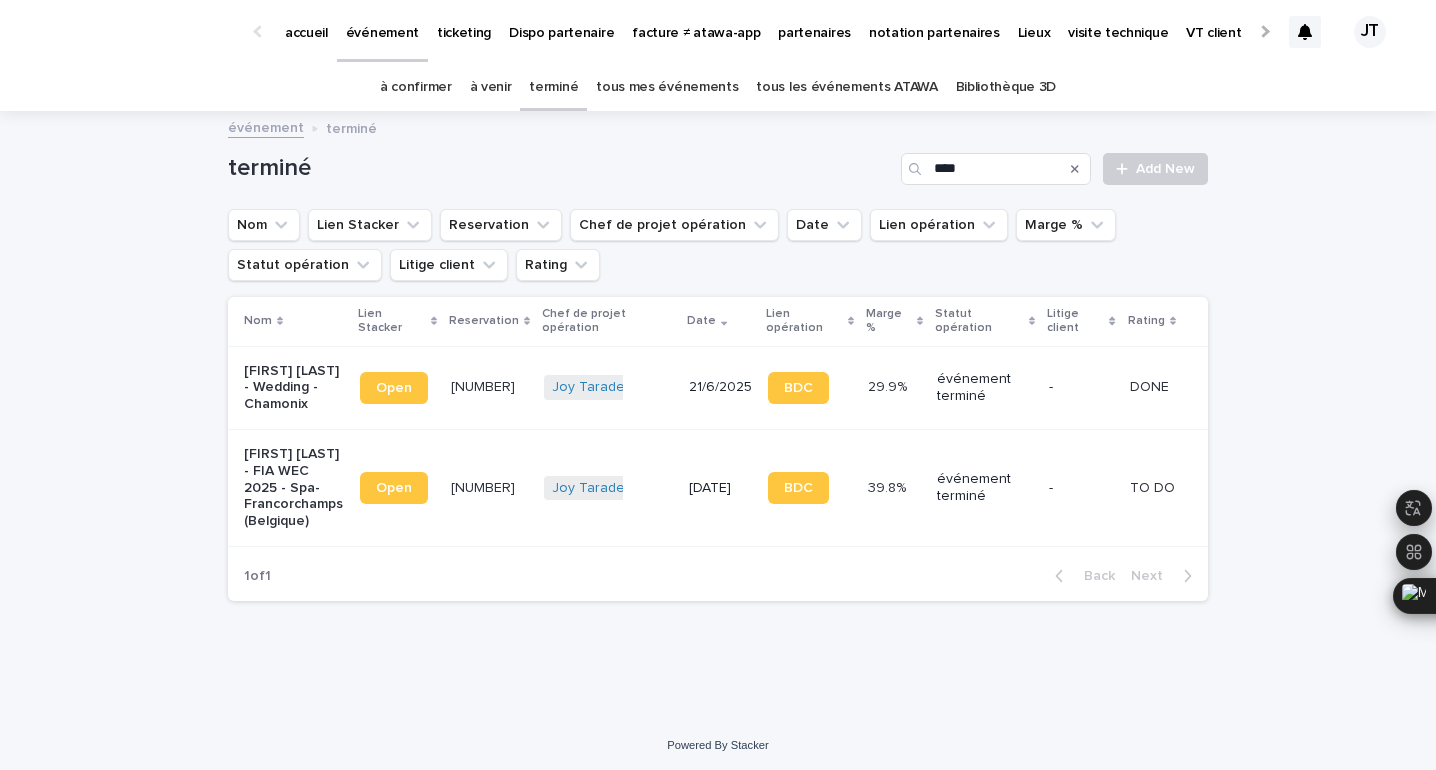 click on "21/6/2025" at bounding box center (720, 387) 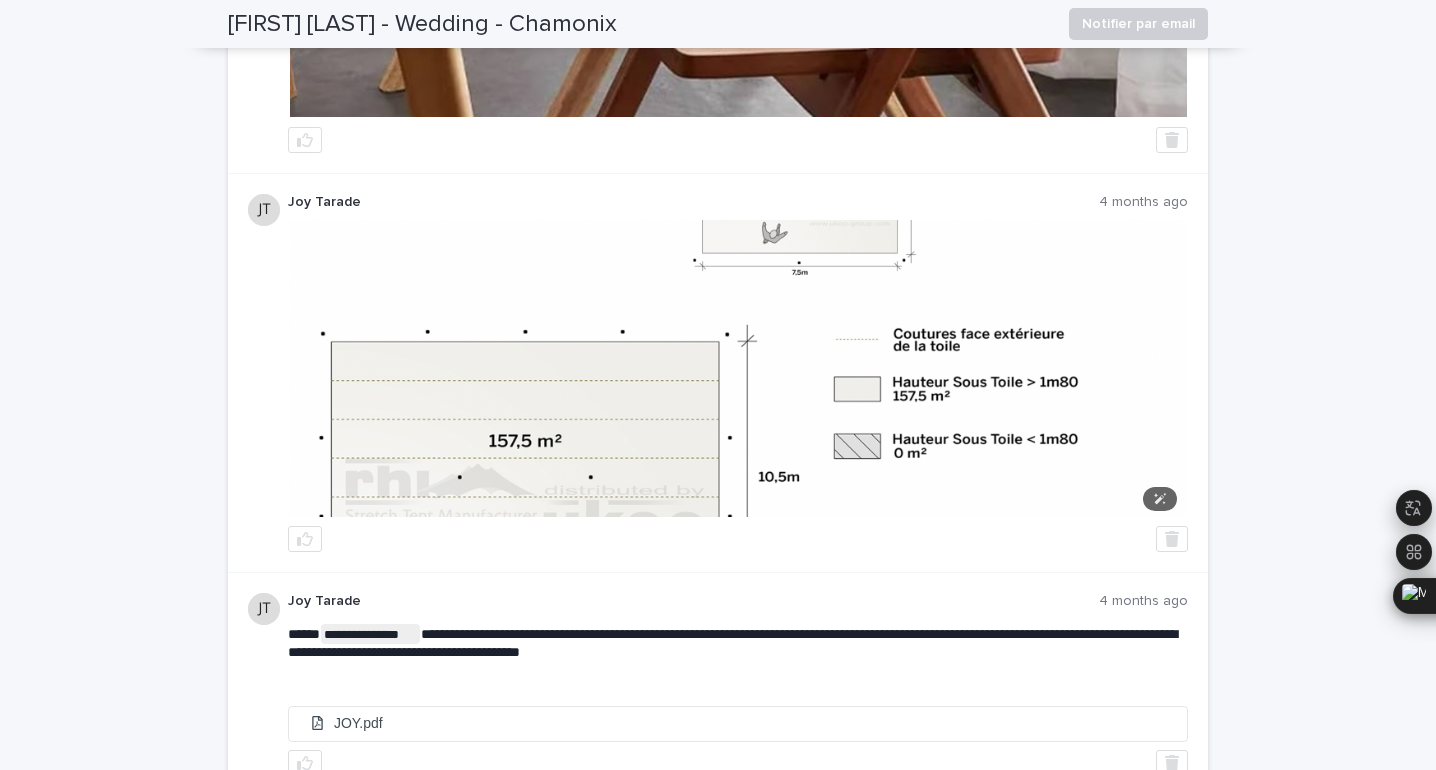 scroll, scrollTop: 3322, scrollLeft: 0, axis: vertical 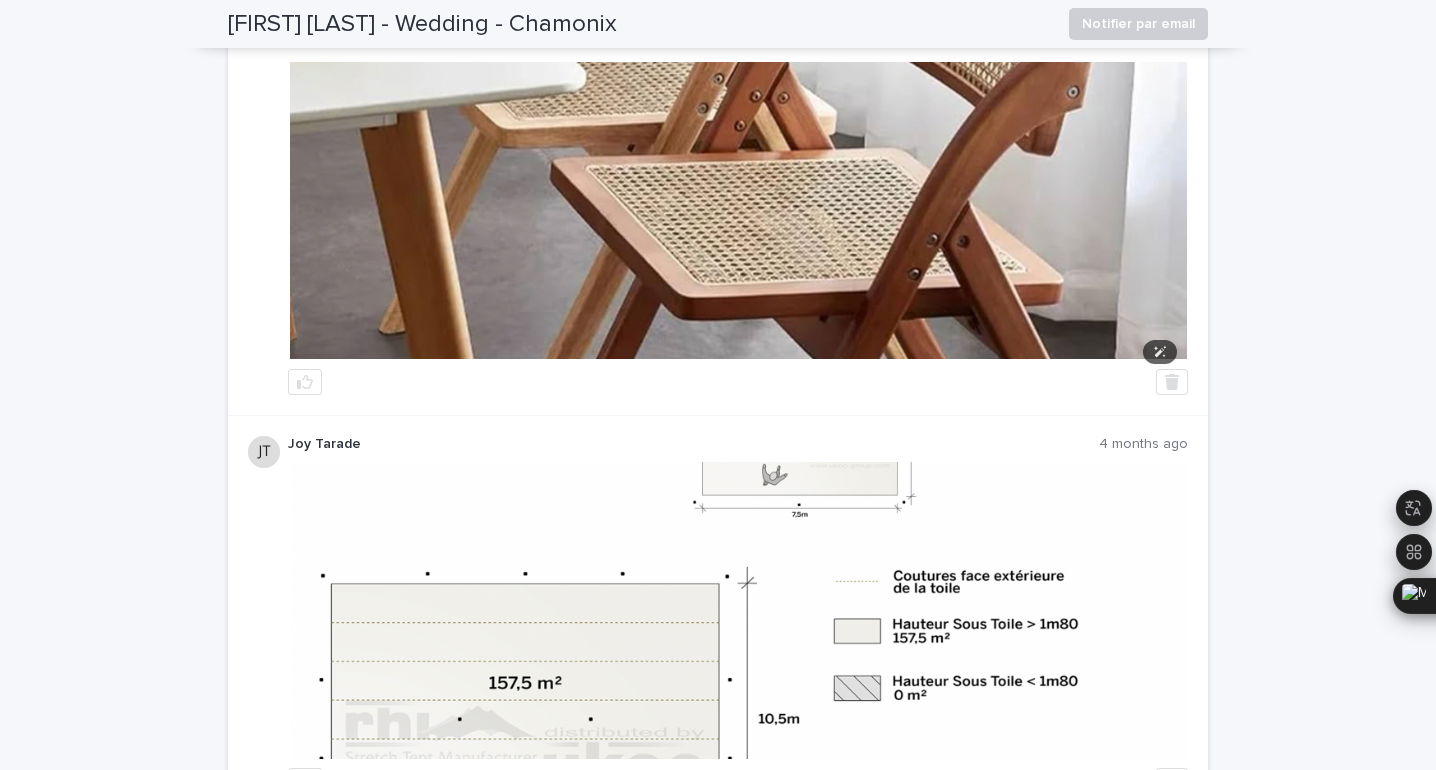 click at bounding box center [738, 210] 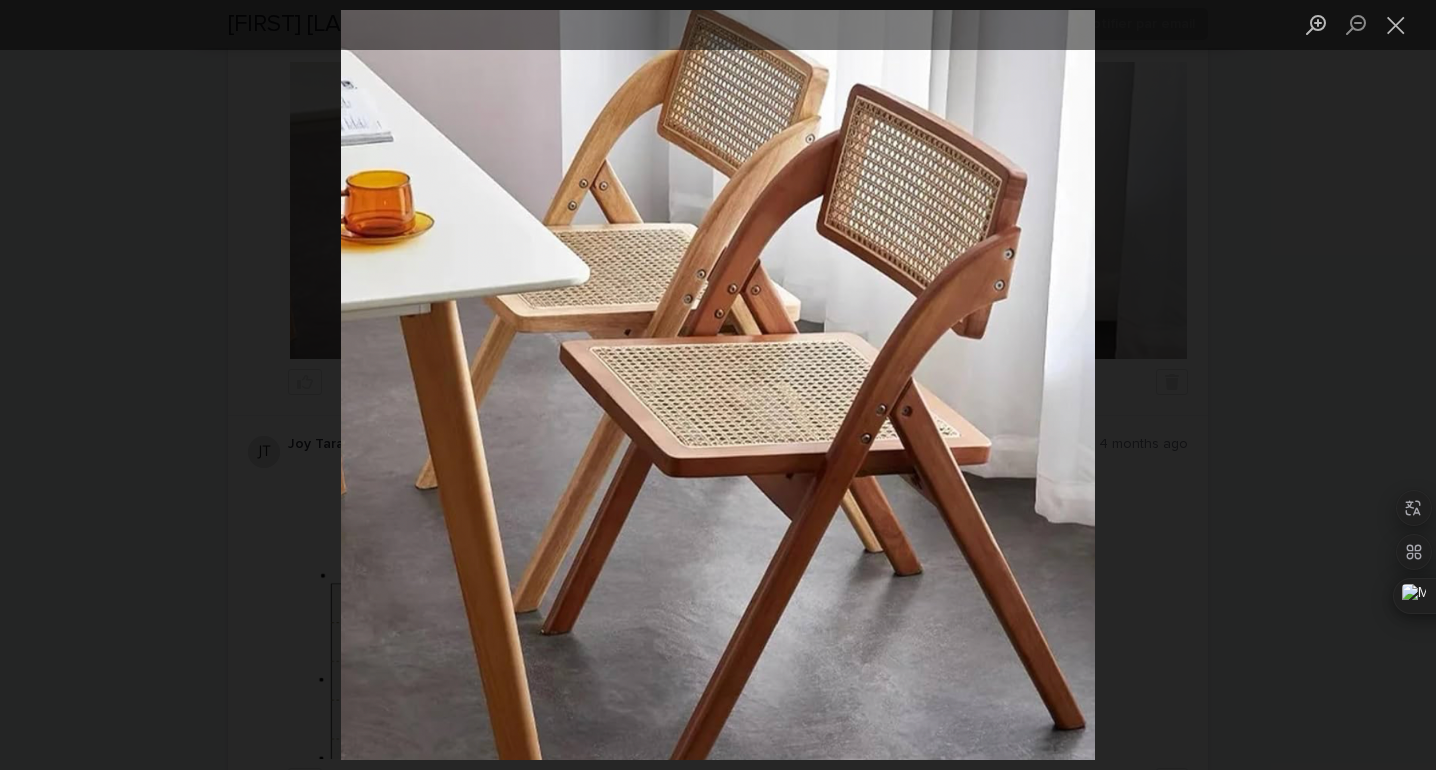 click at bounding box center (718, 385) 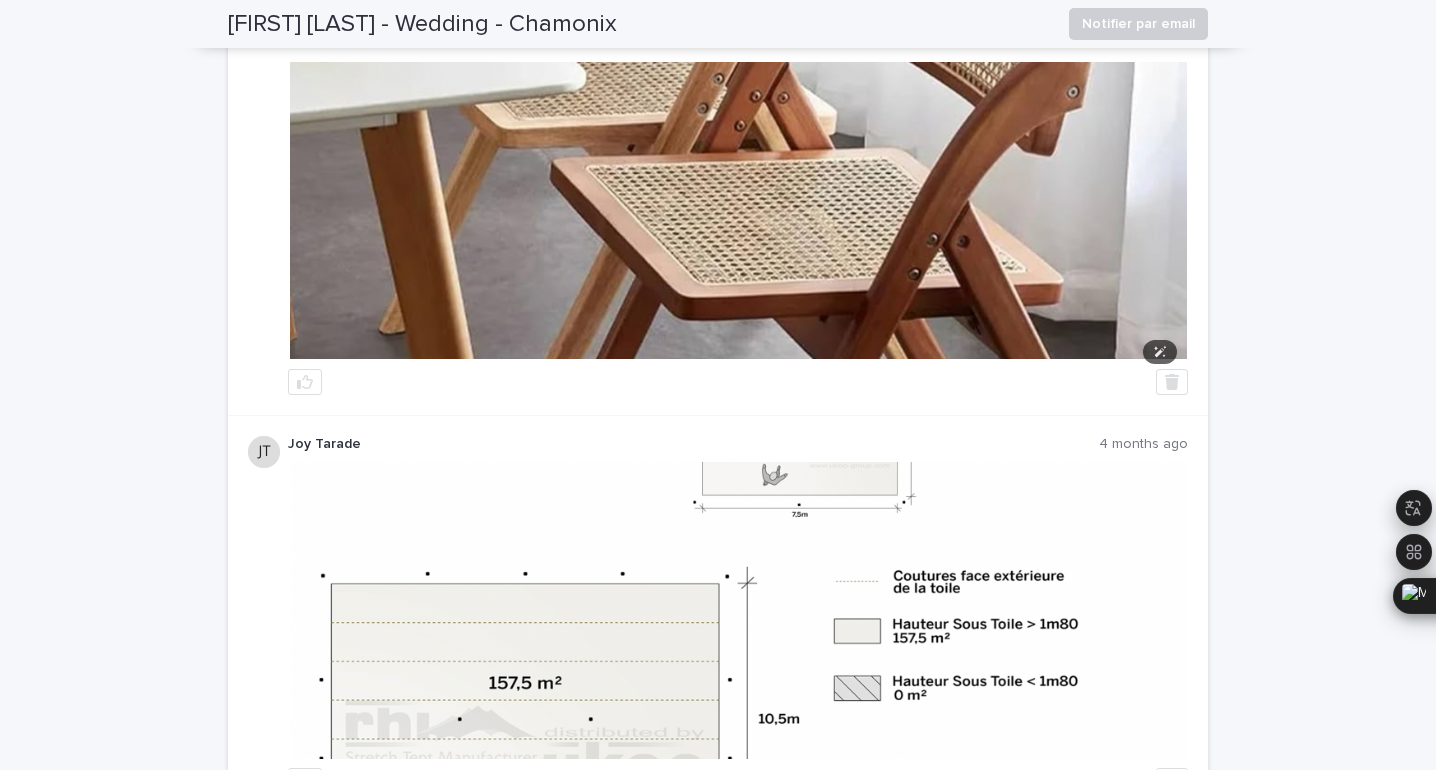 click at bounding box center (738, 210) 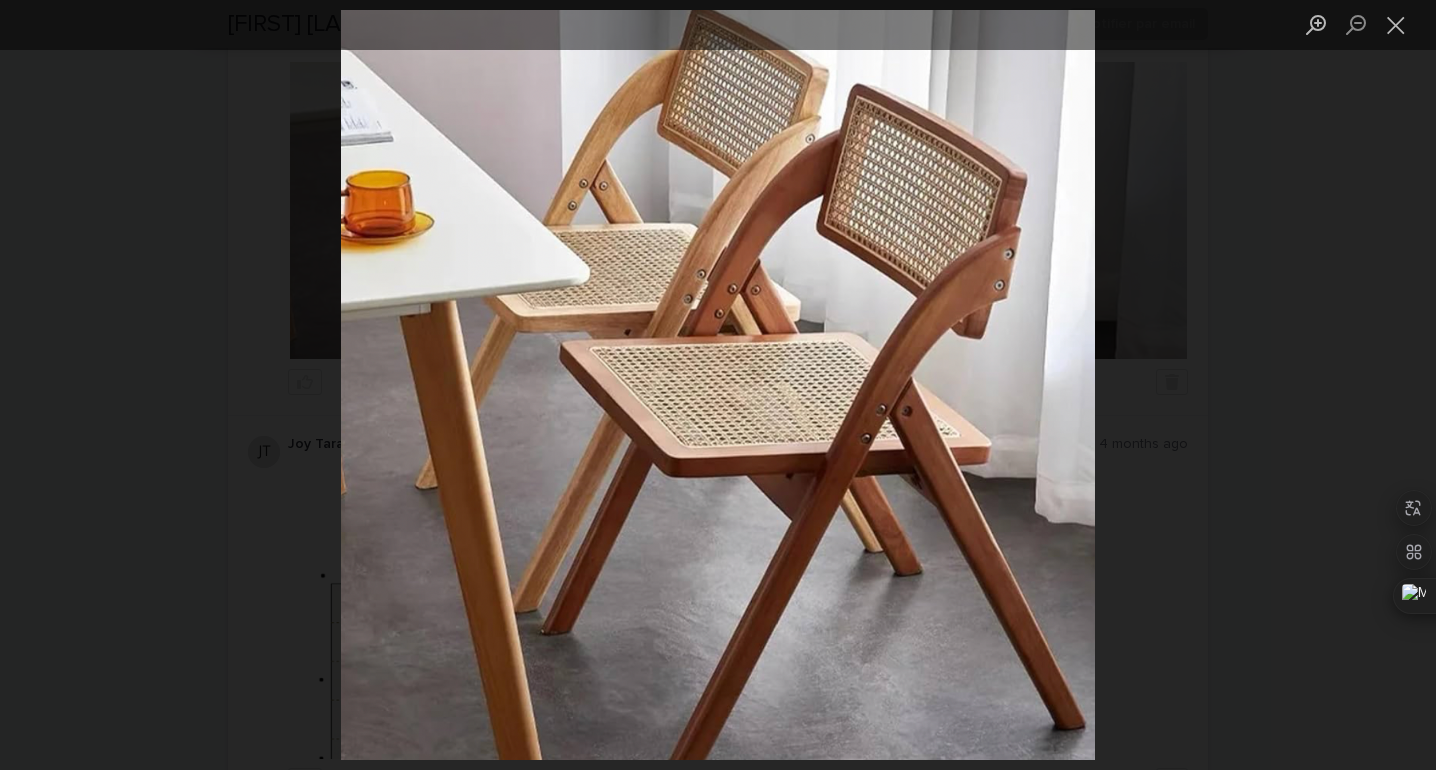 click at bounding box center [718, 385] 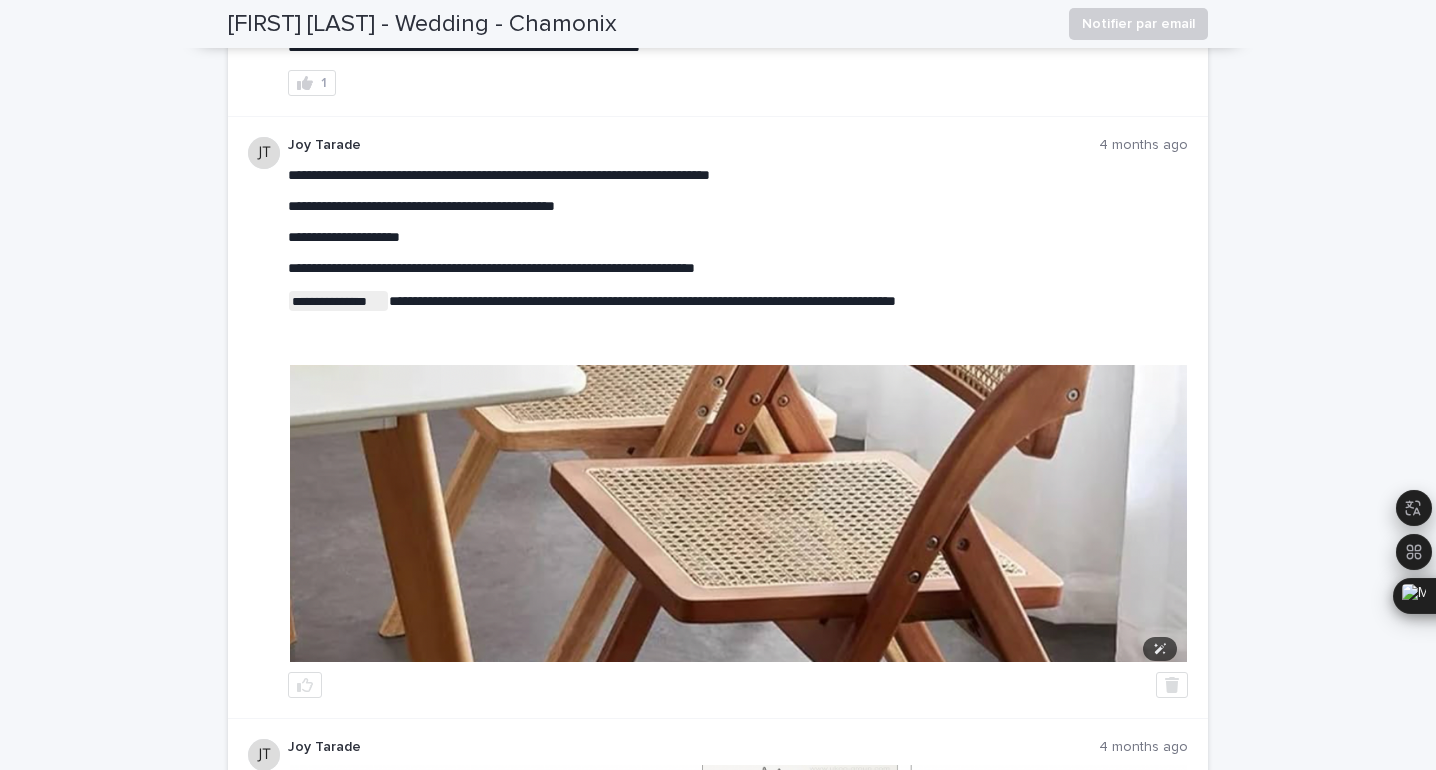 scroll, scrollTop: 3025, scrollLeft: 0, axis: vertical 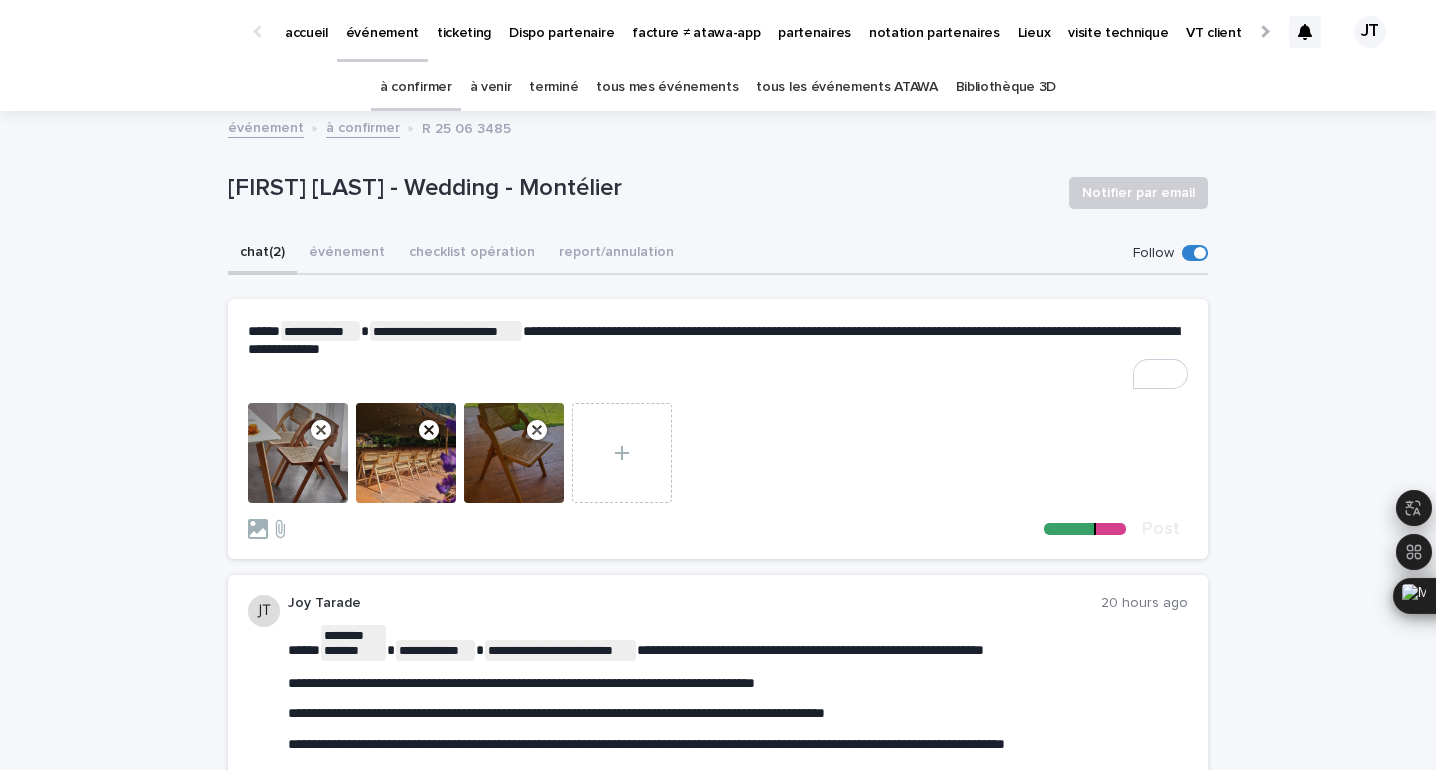 click 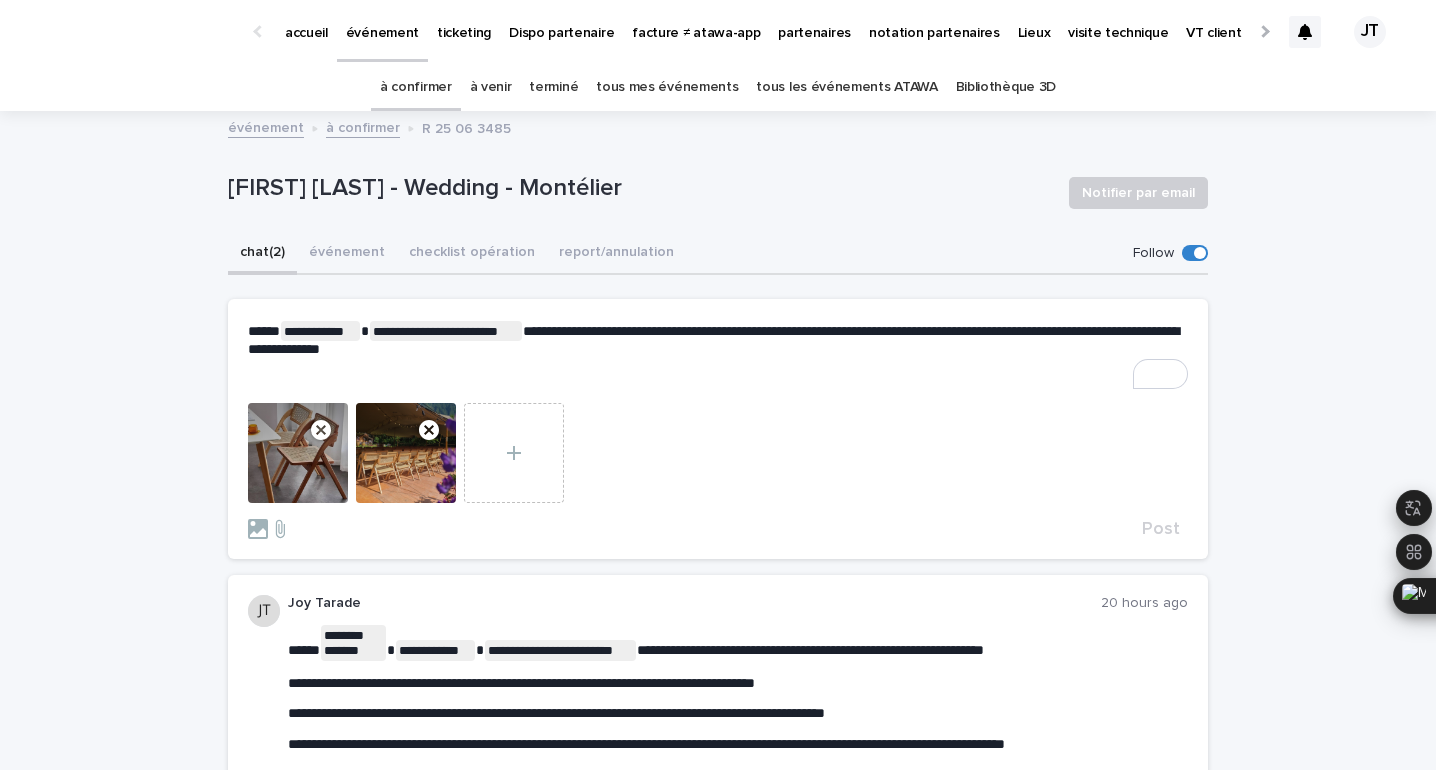 click on "**********" at bounding box center (718, 339) 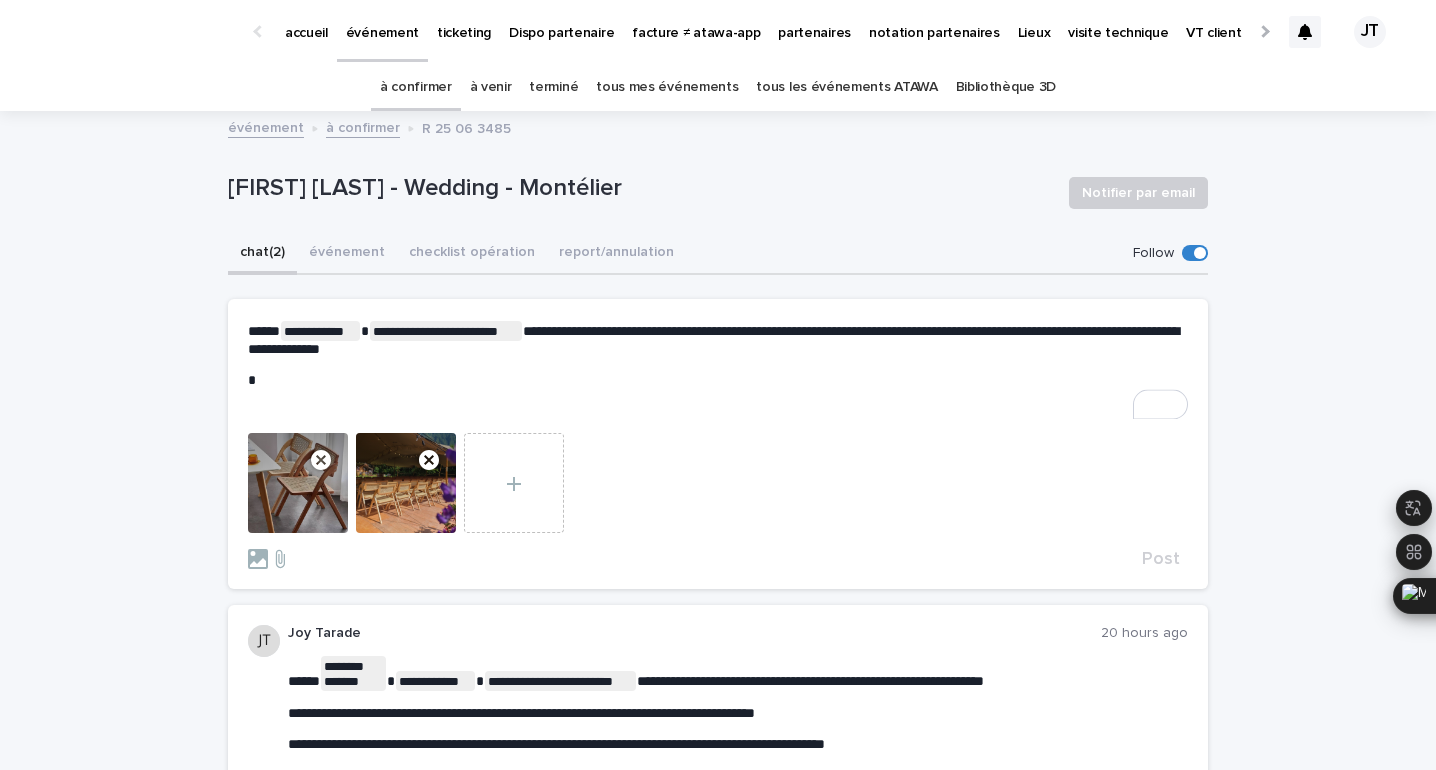 type 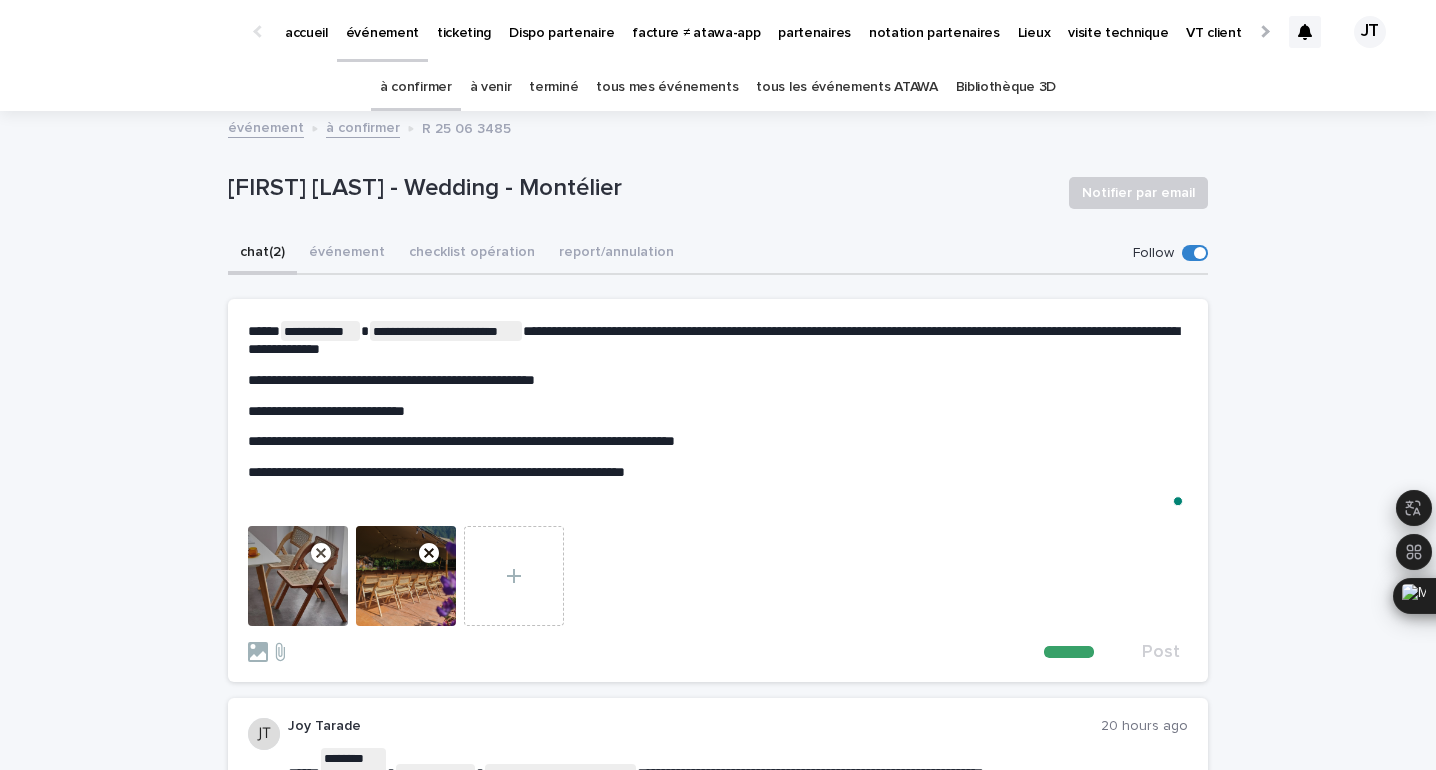 scroll, scrollTop: 156, scrollLeft: 0, axis: vertical 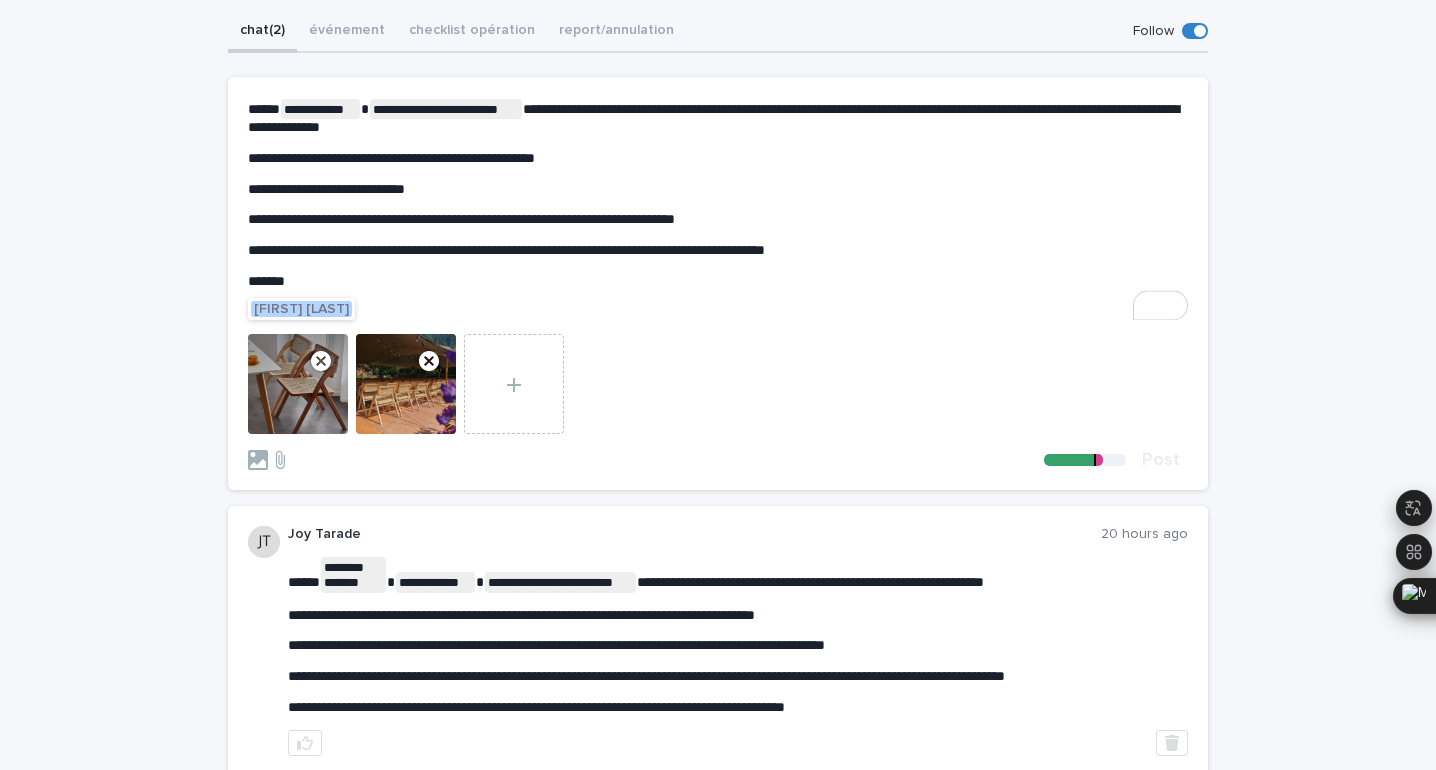 click on "[FIRST]
[LAST]" at bounding box center (301, 309) 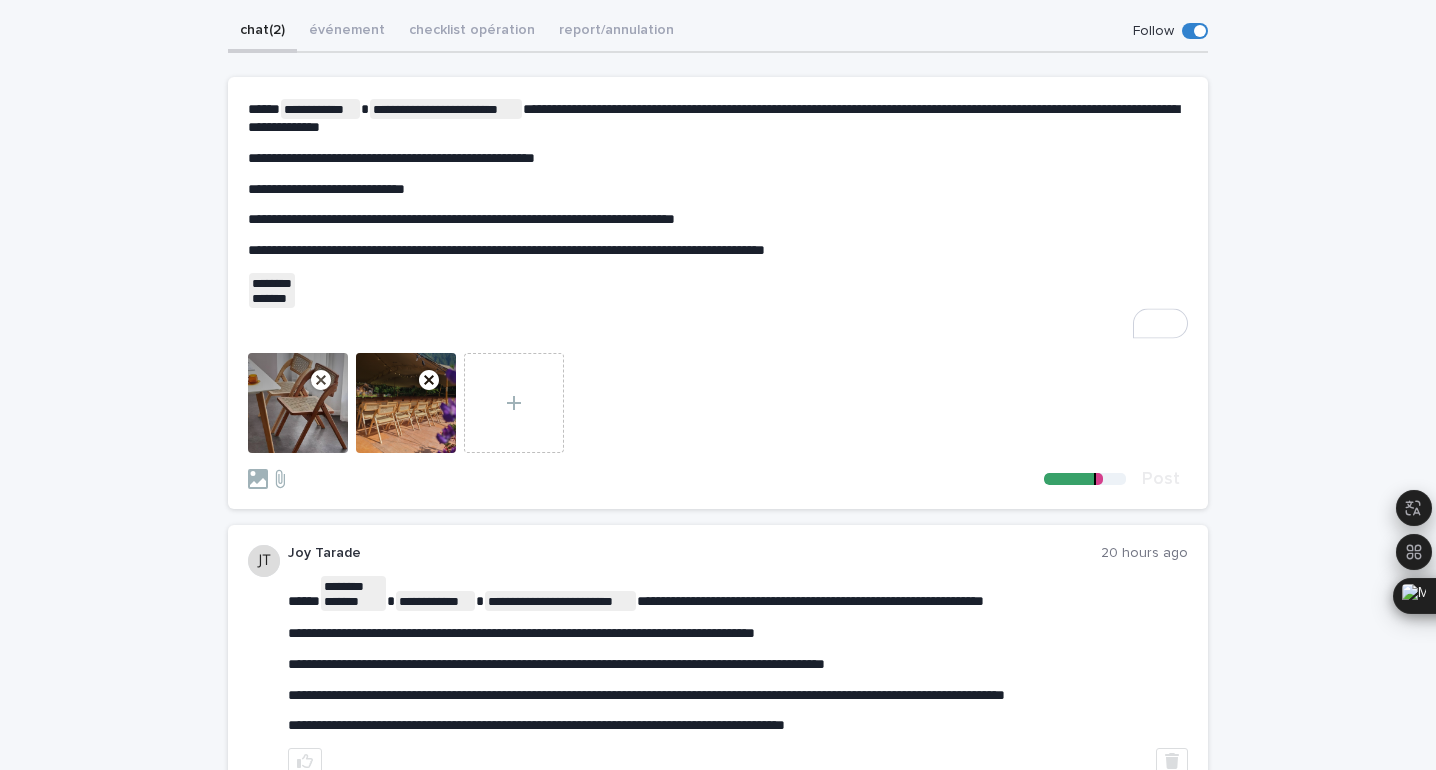 scroll, scrollTop: 231, scrollLeft: 0, axis: vertical 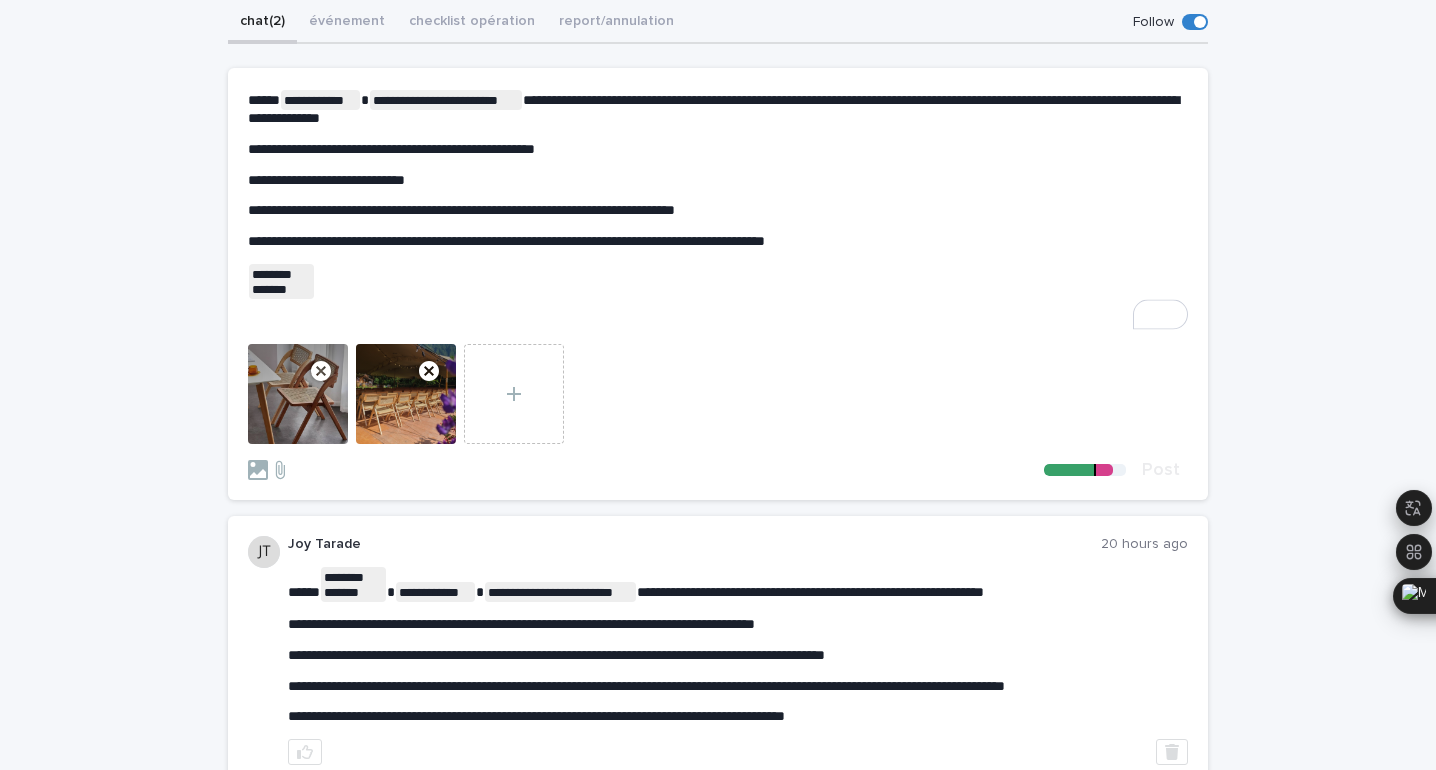 click on "﻿ * *******
******* ﻿ ﻿" at bounding box center [718, 281] 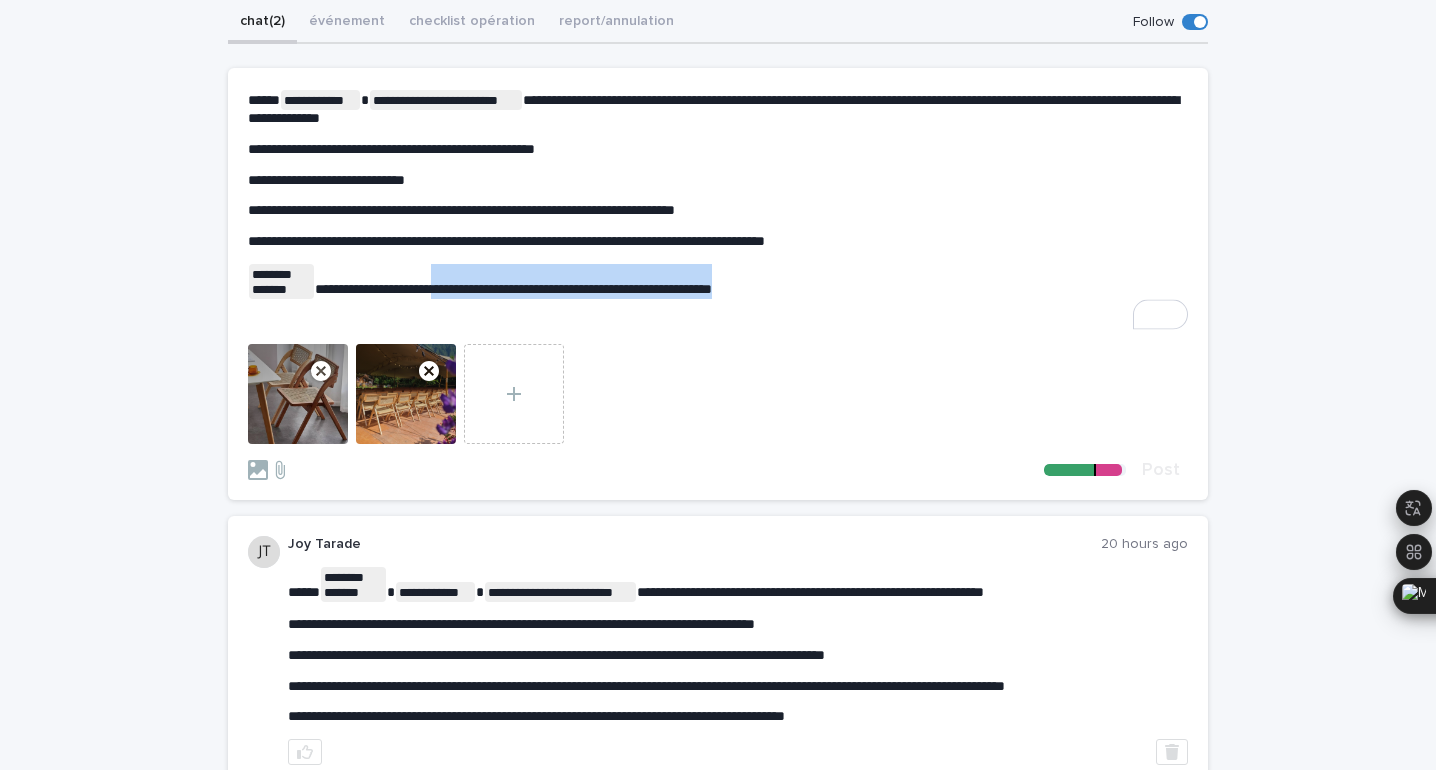 drag, startPoint x: 825, startPoint y: 292, endPoint x: 464, endPoint y: 277, distance: 361.3115 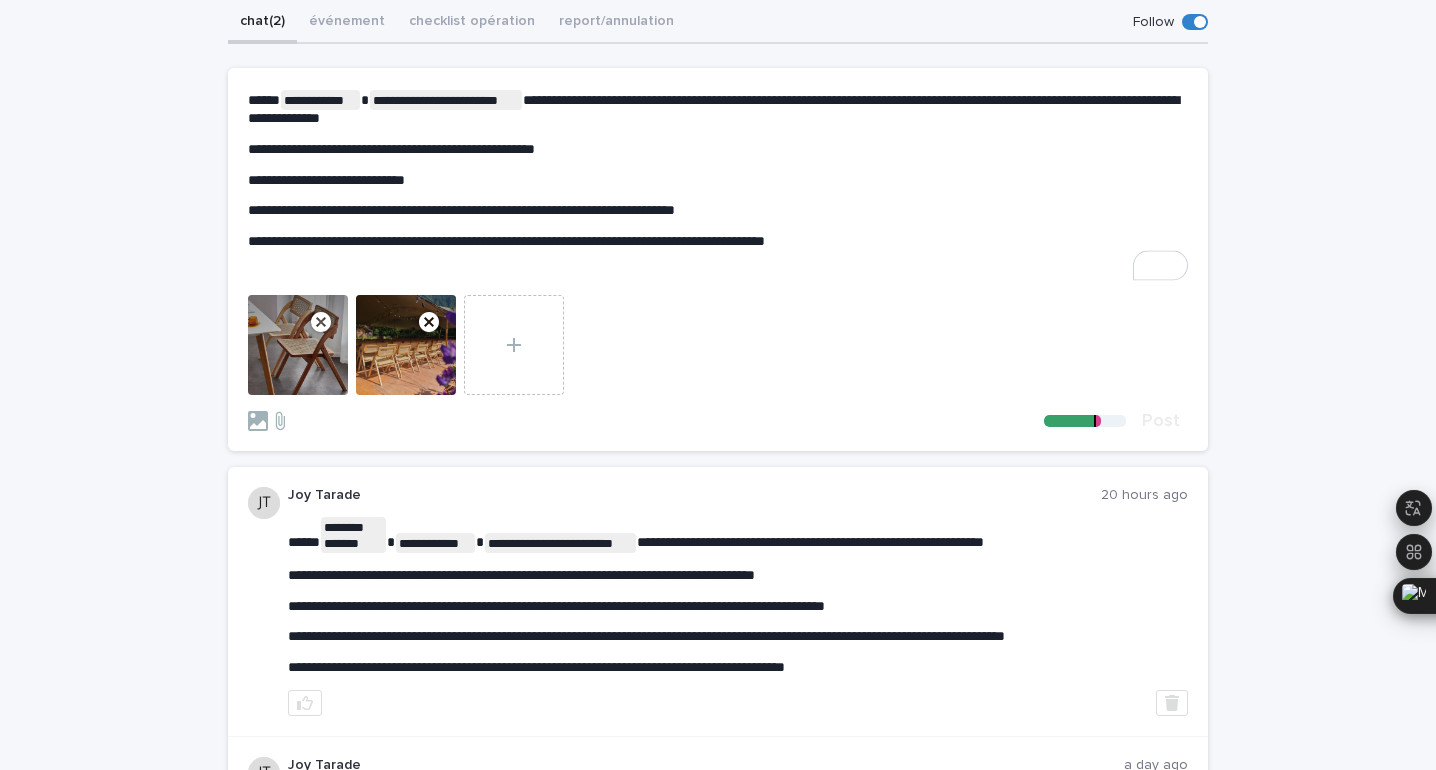 click on "﻿" at bounding box center [718, 272] 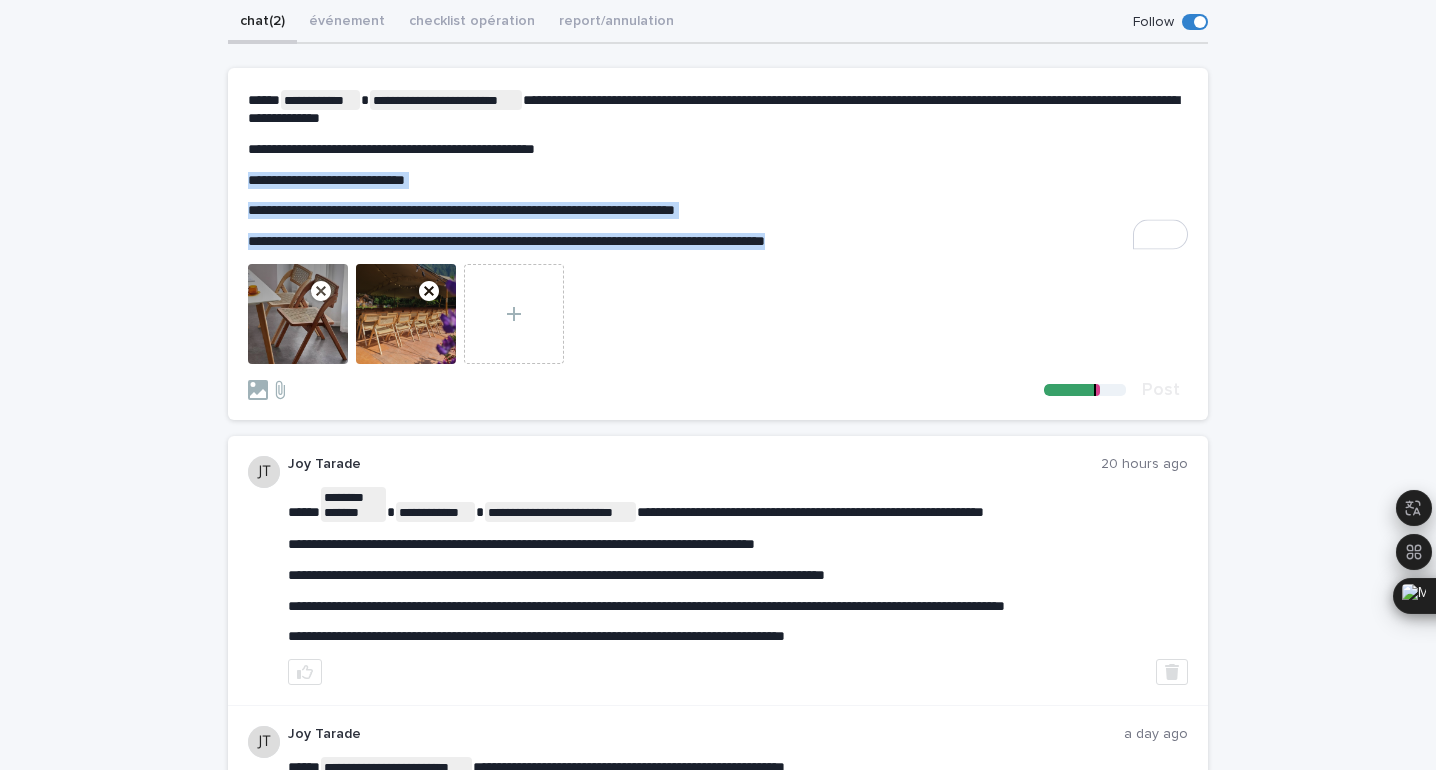 drag, startPoint x: 923, startPoint y: 245, endPoint x: 235, endPoint y: 176, distance: 691.45135 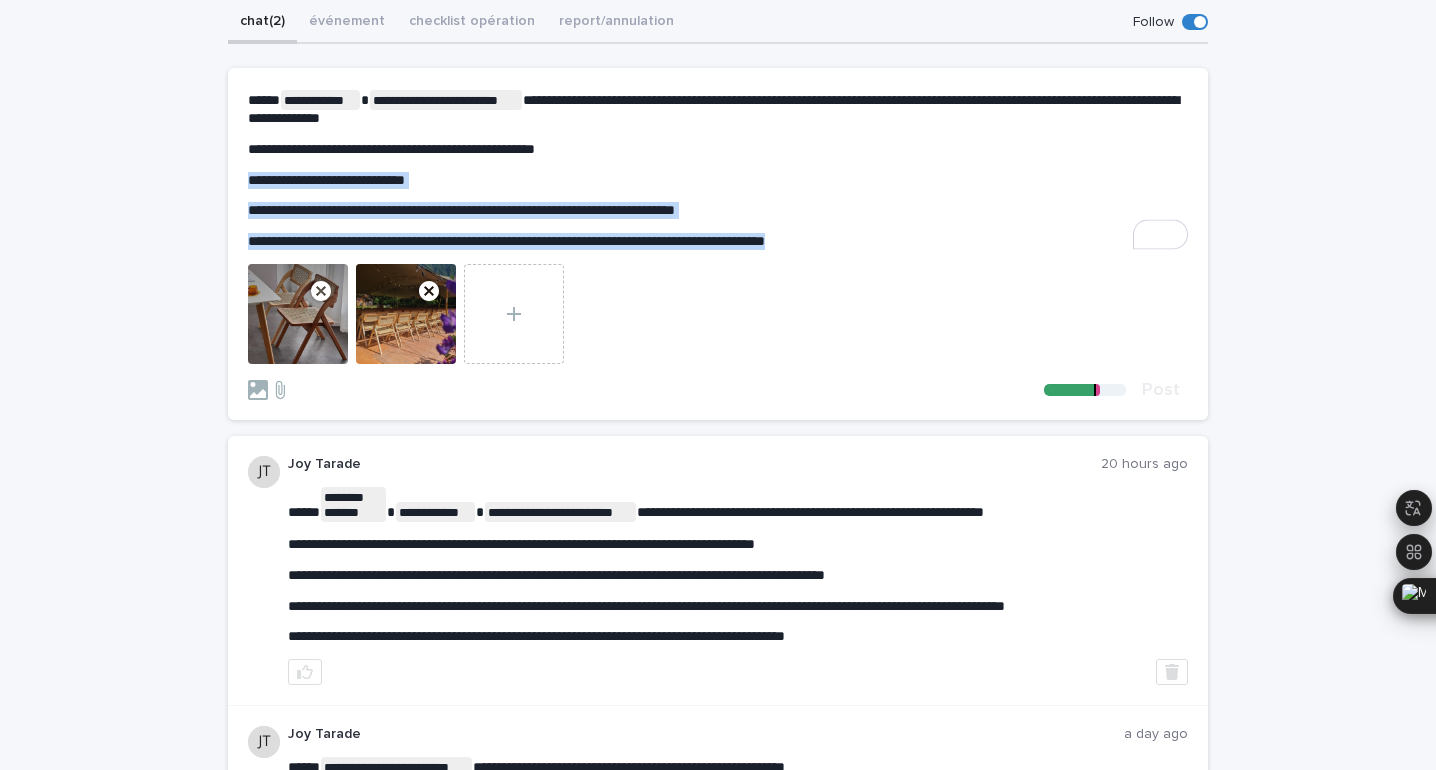 click on "**********" at bounding box center (718, 385) 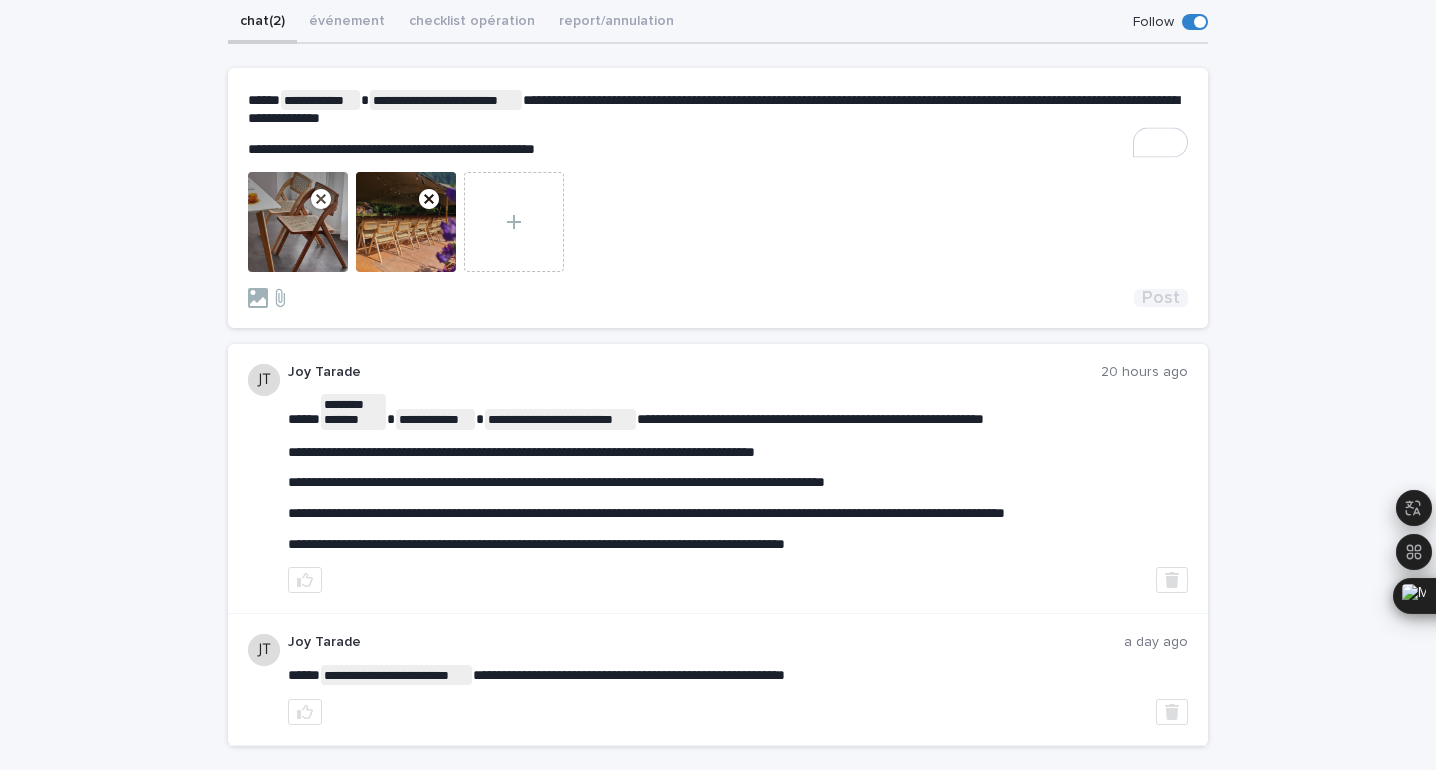 click on "Post" at bounding box center [1161, 298] 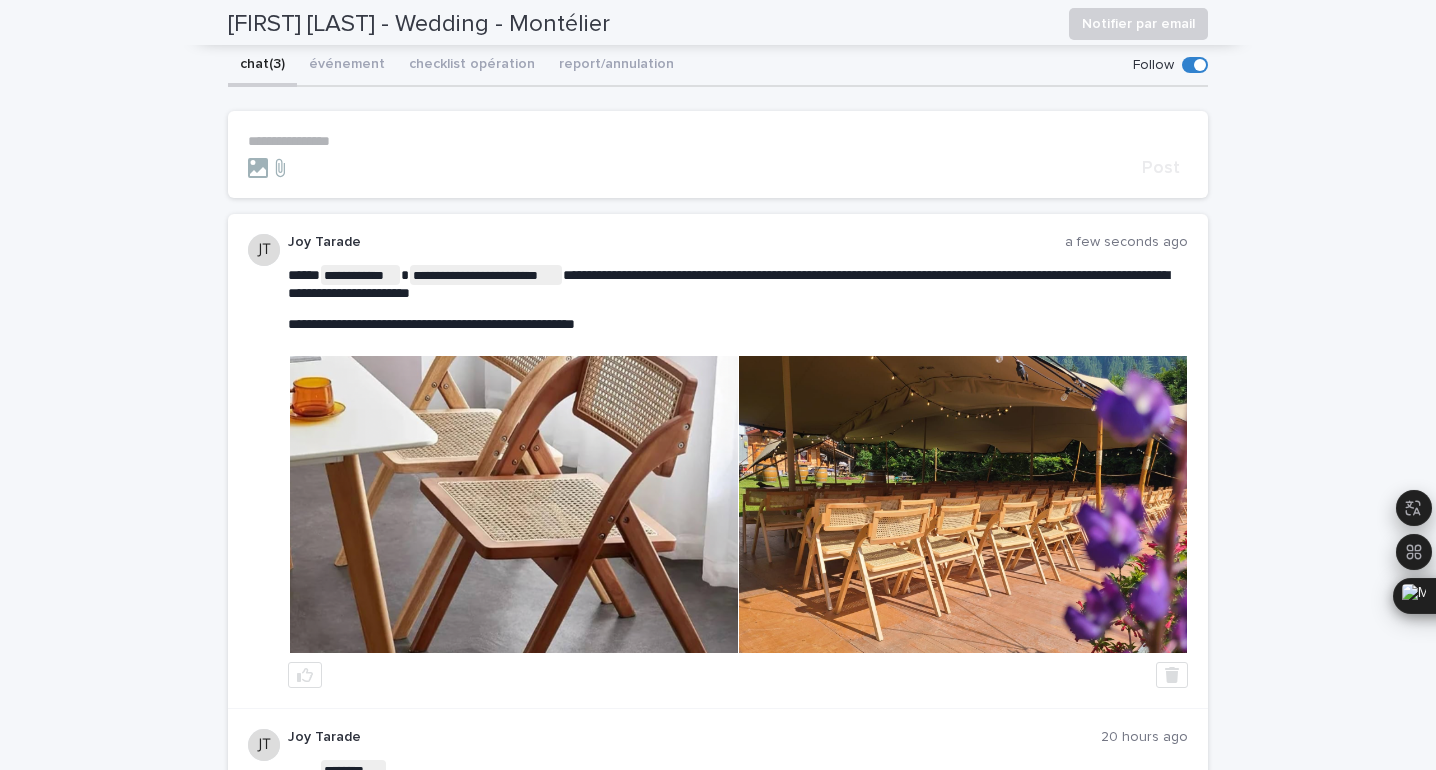 scroll 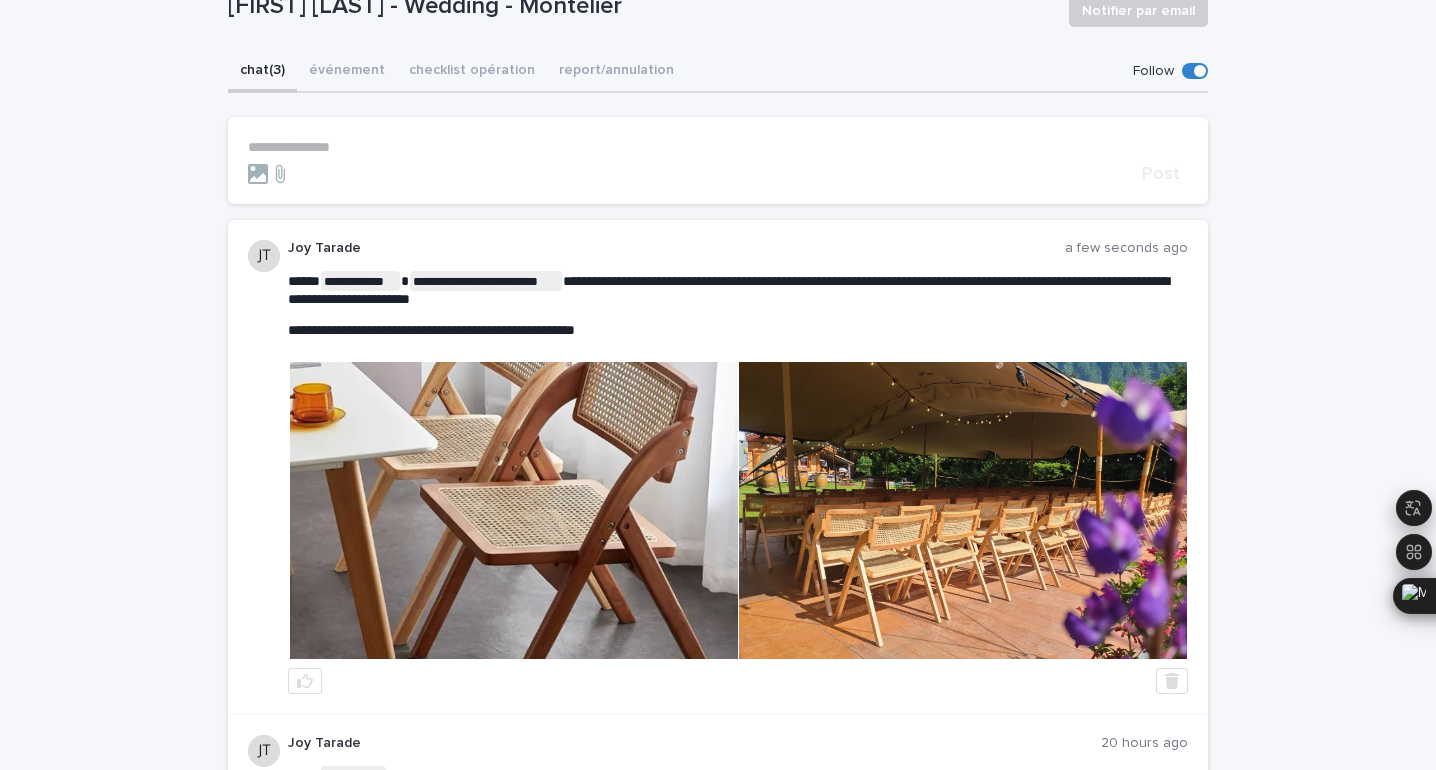 click on "**********" at bounding box center [718, 147] 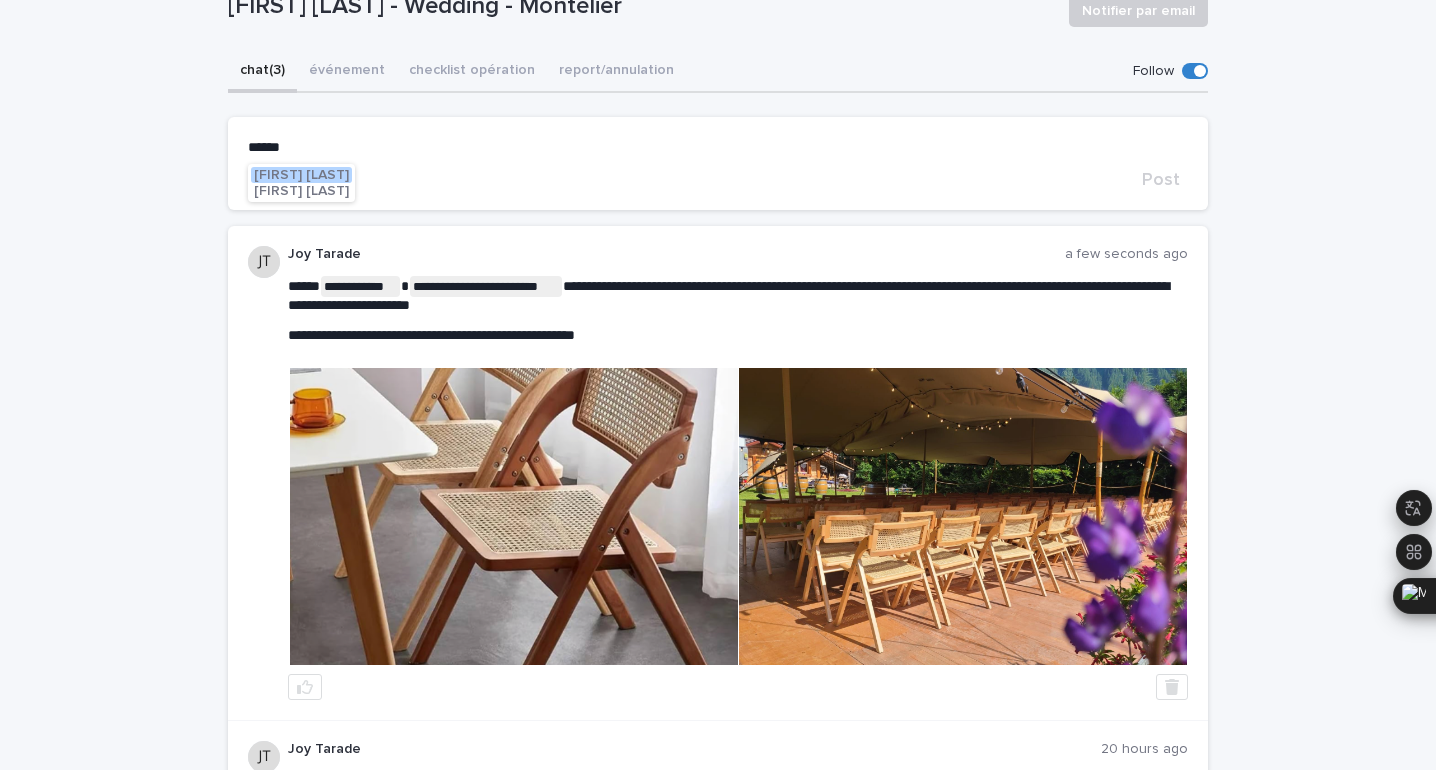 click on "******   Post" at bounding box center [718, 164] 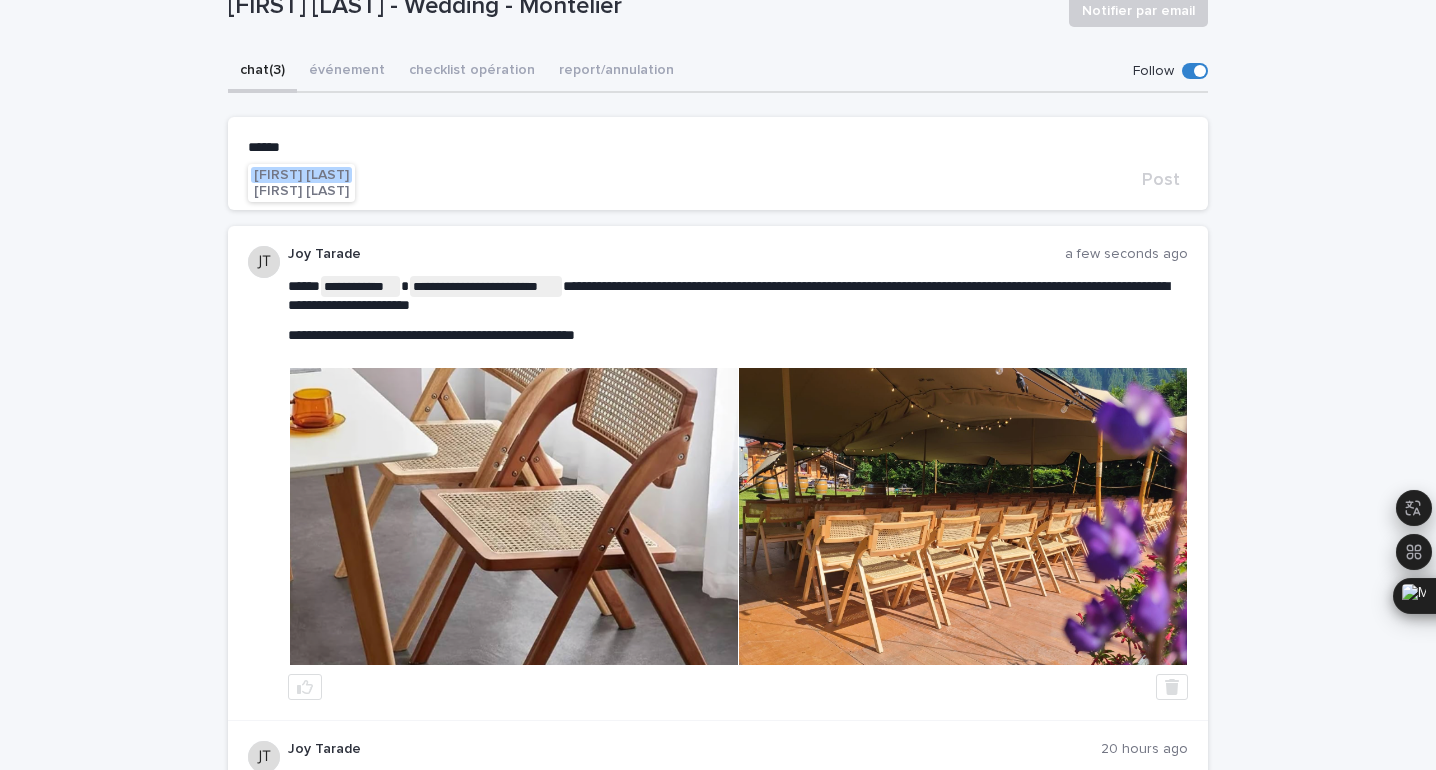 click on "[FIRST]
[LAST]" at bounding box center (301, 175) 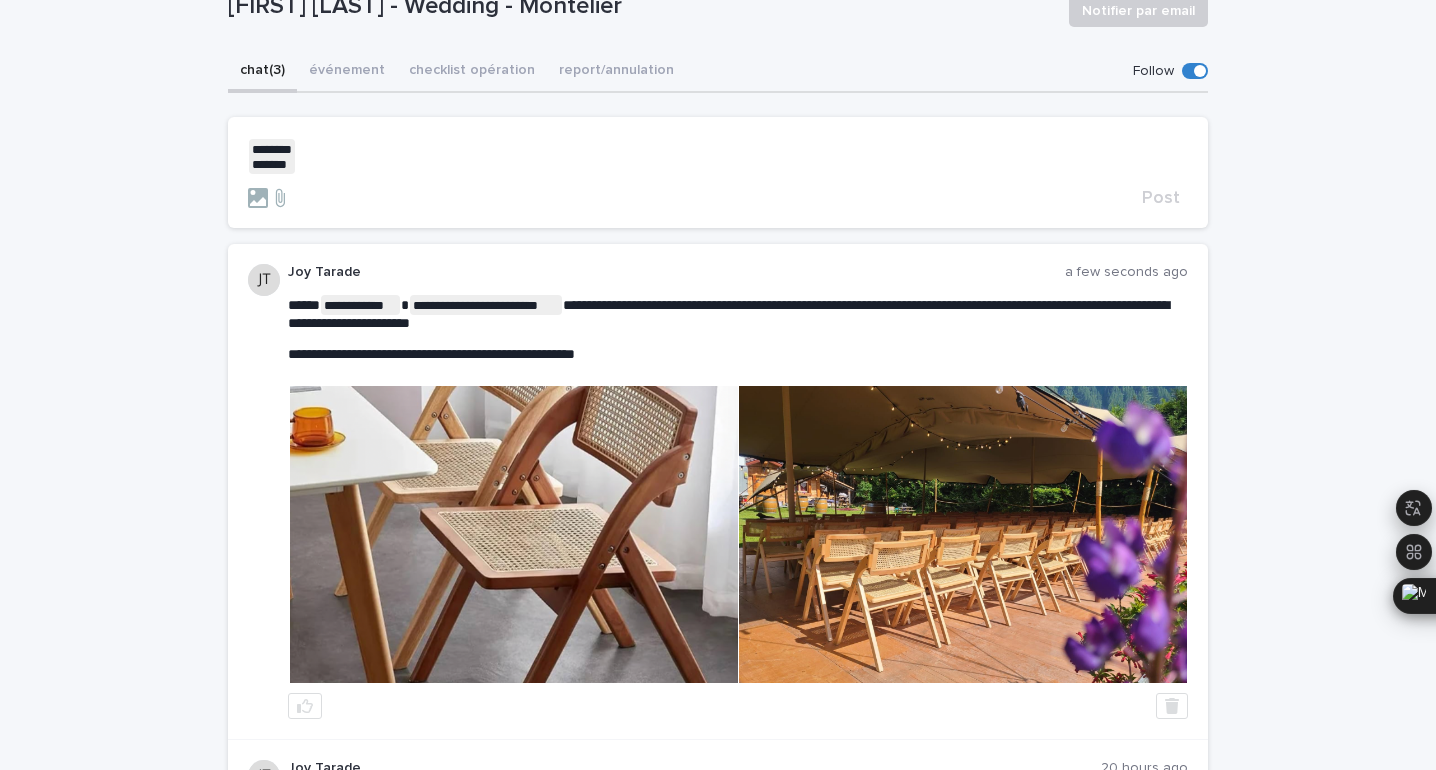 scroll, scrollTop: 191, scrollLeft: 0, axis: vertical 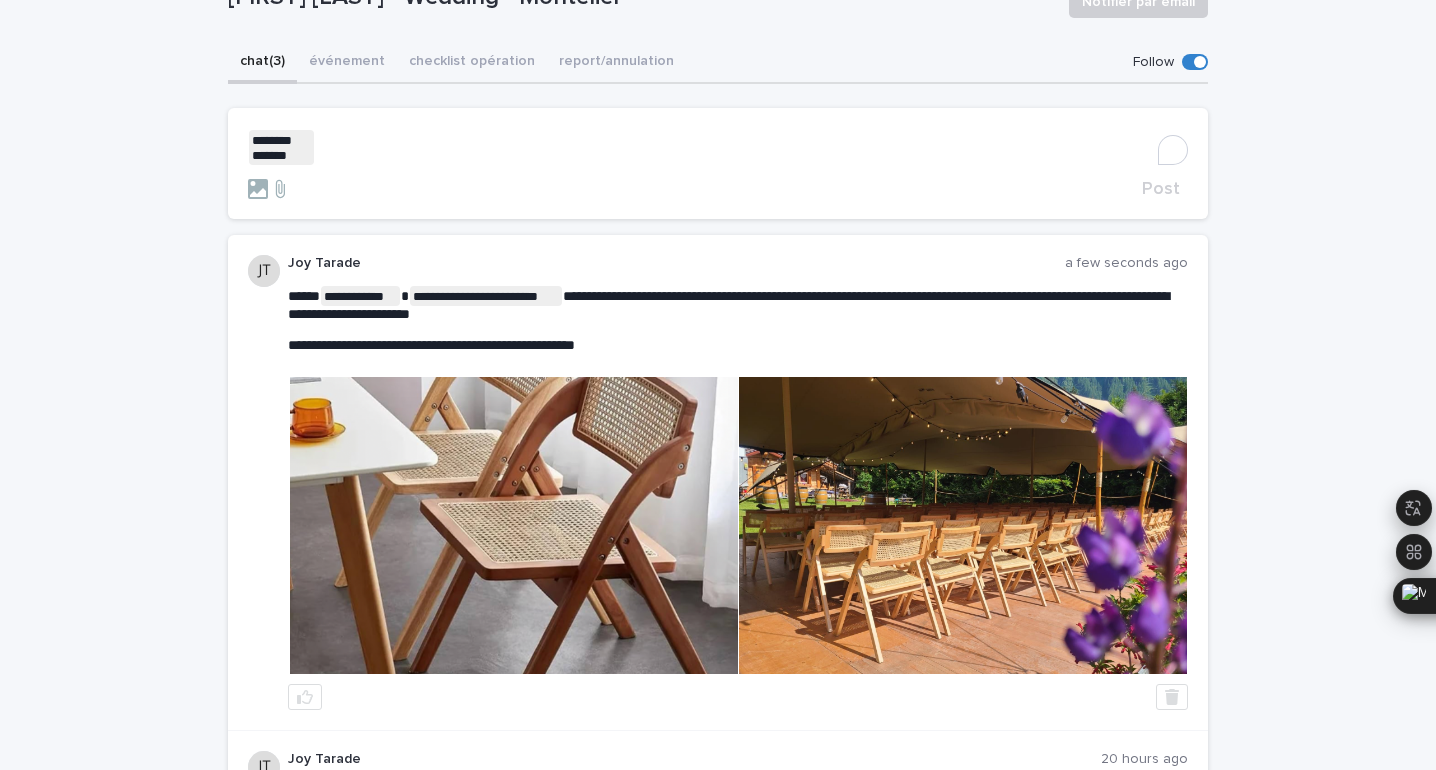 click on "﻿ * *******
******* ﻿ ﻿" at bounding box center [718, 147] 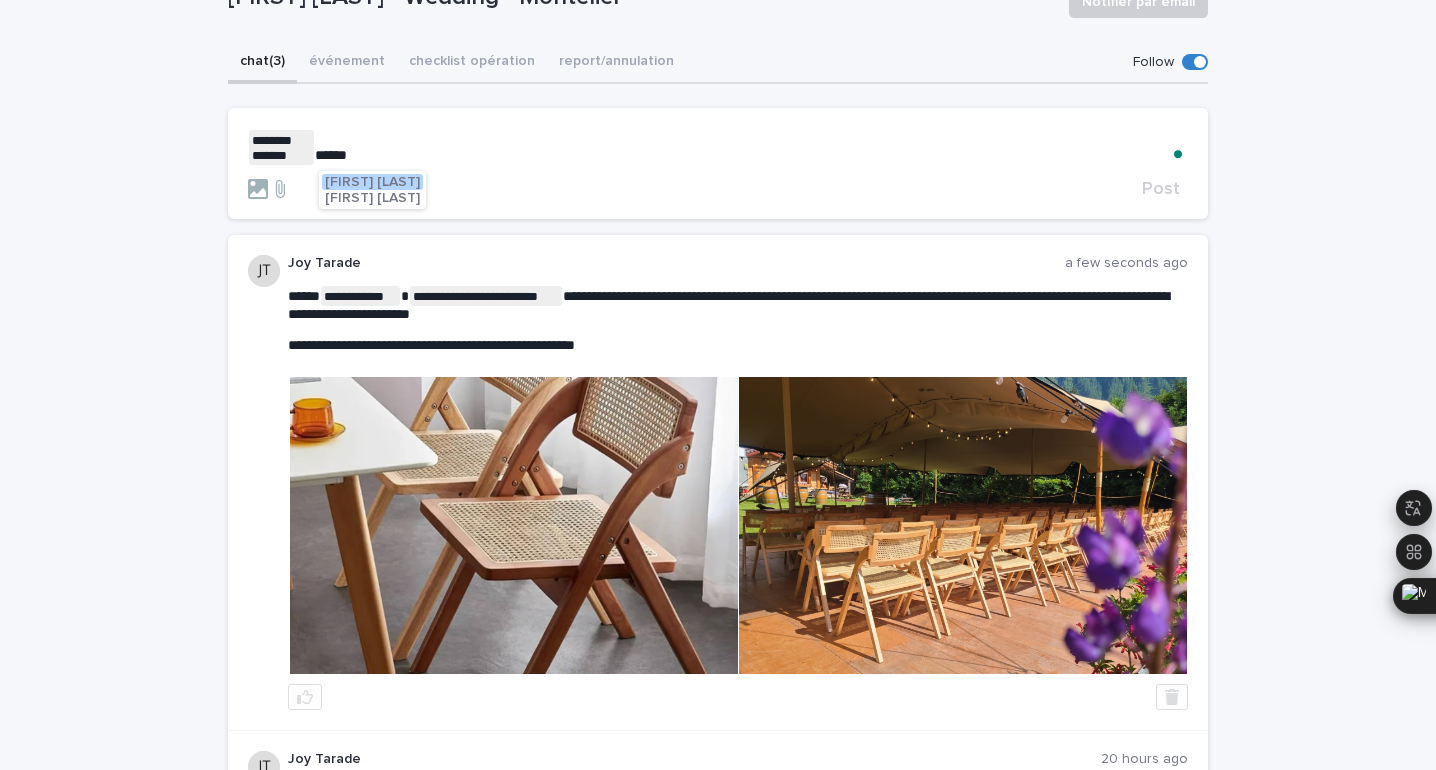 scroll, scrollTop: 191, scrollLeft: 0, axis: vertical 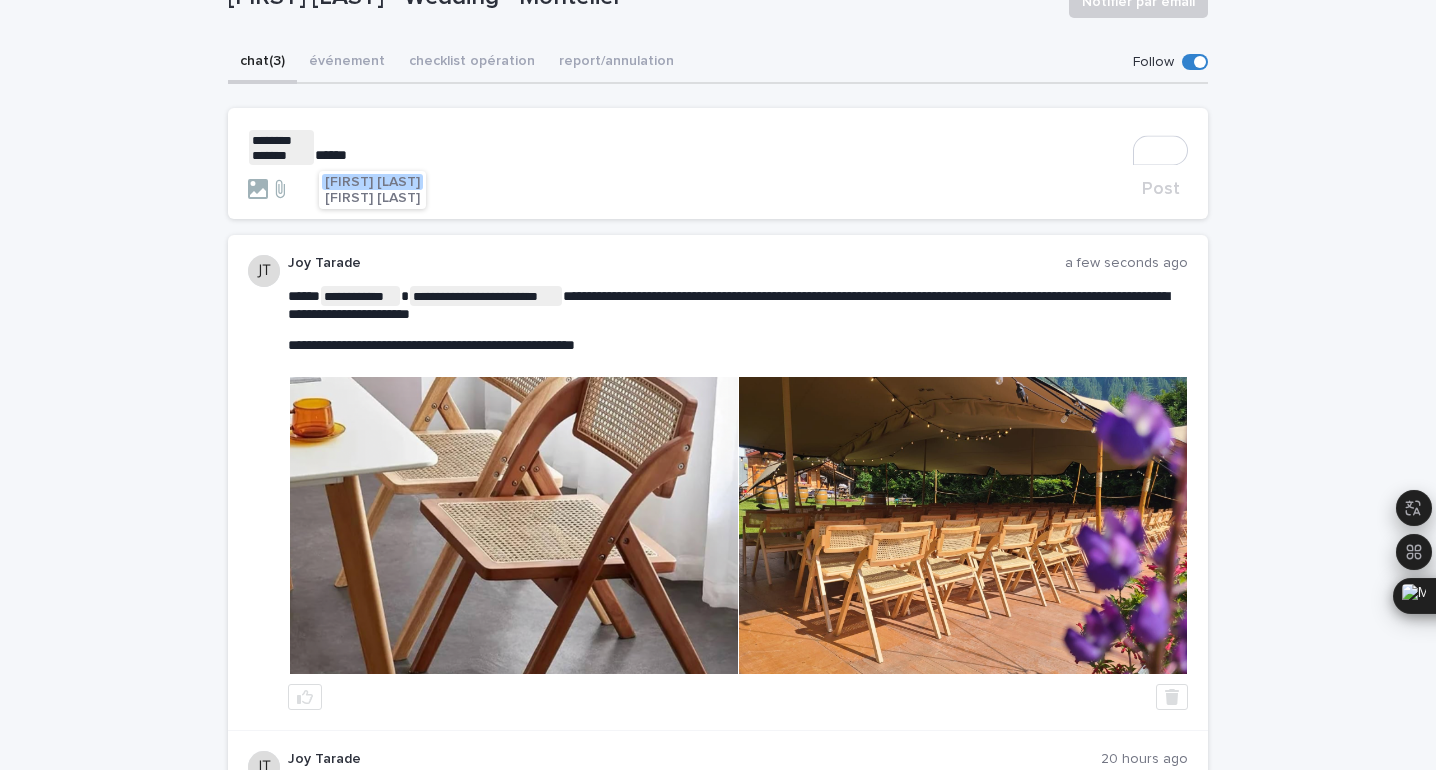 click on "[FIRST] [LAST]" at bounding box center (372, 198) 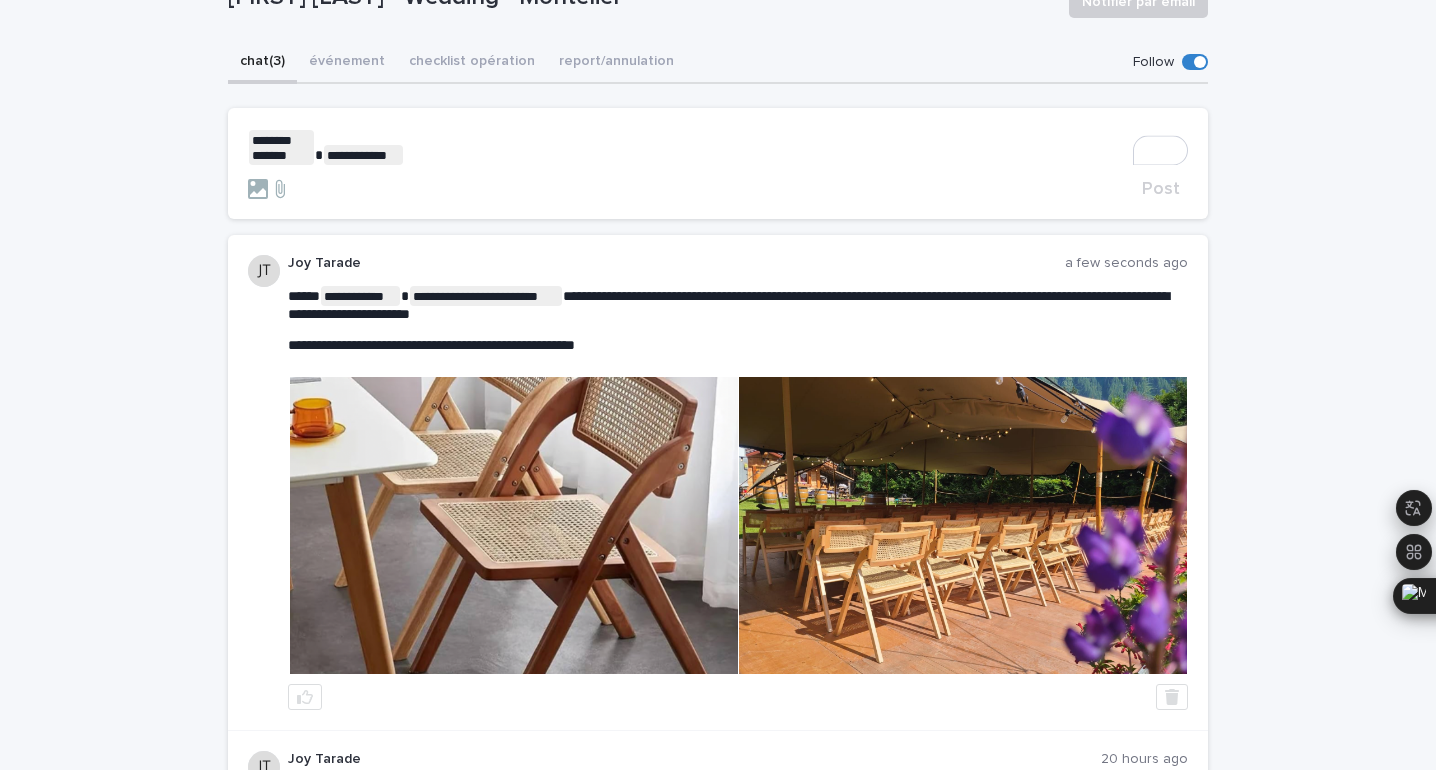 click on "**********" at bounding box center [718, 164] 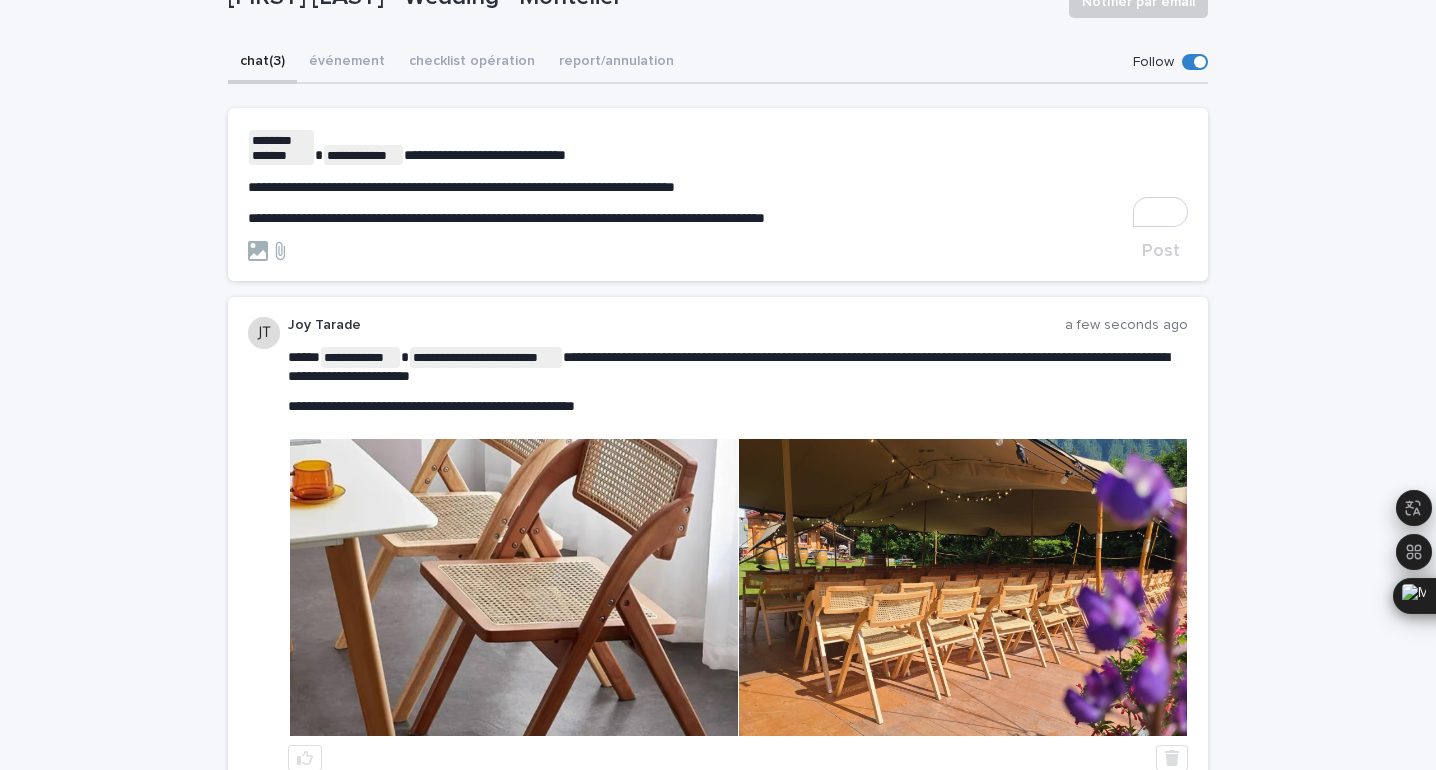 click on "**********" at bounding box center [485, 155] 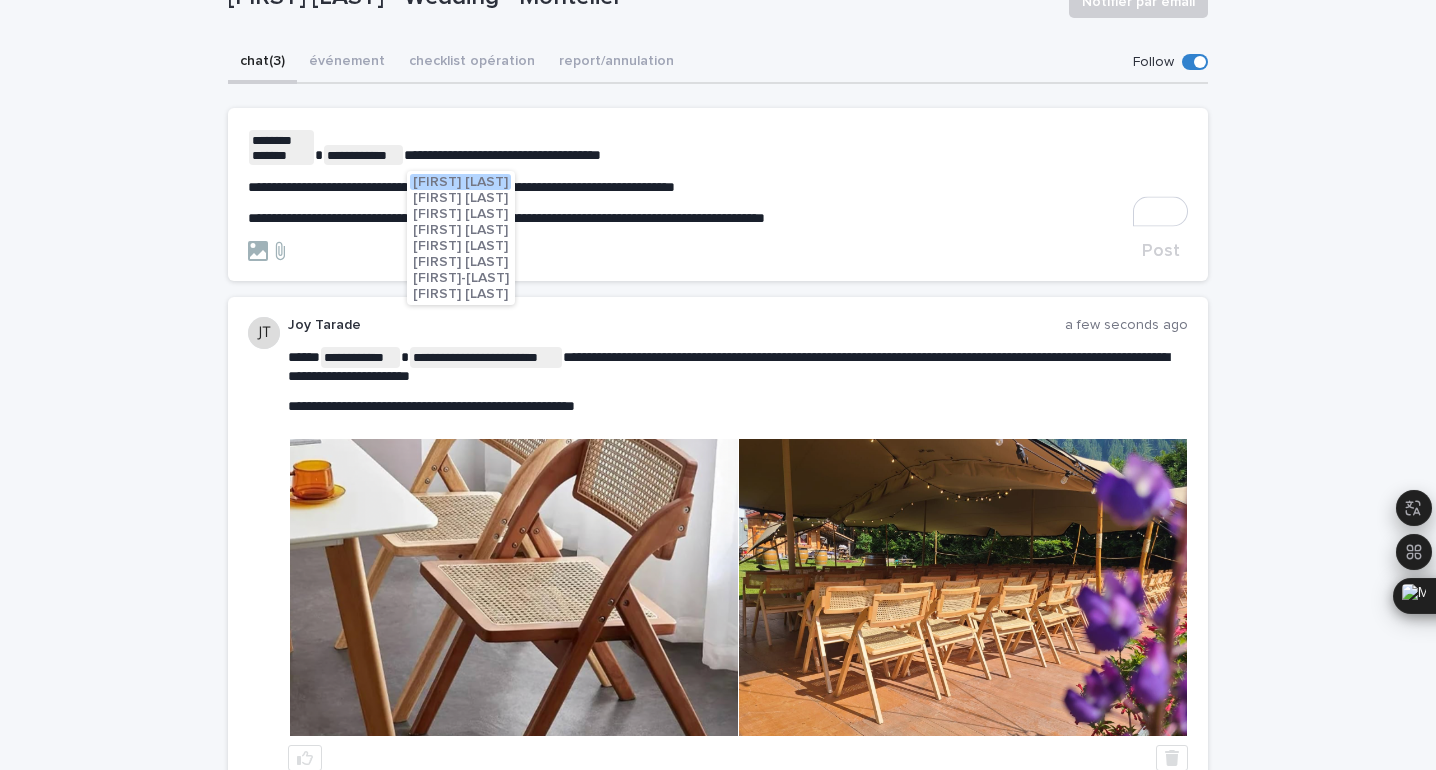click on "[FIRST] [LAST]" at bounding box center [461, 278] 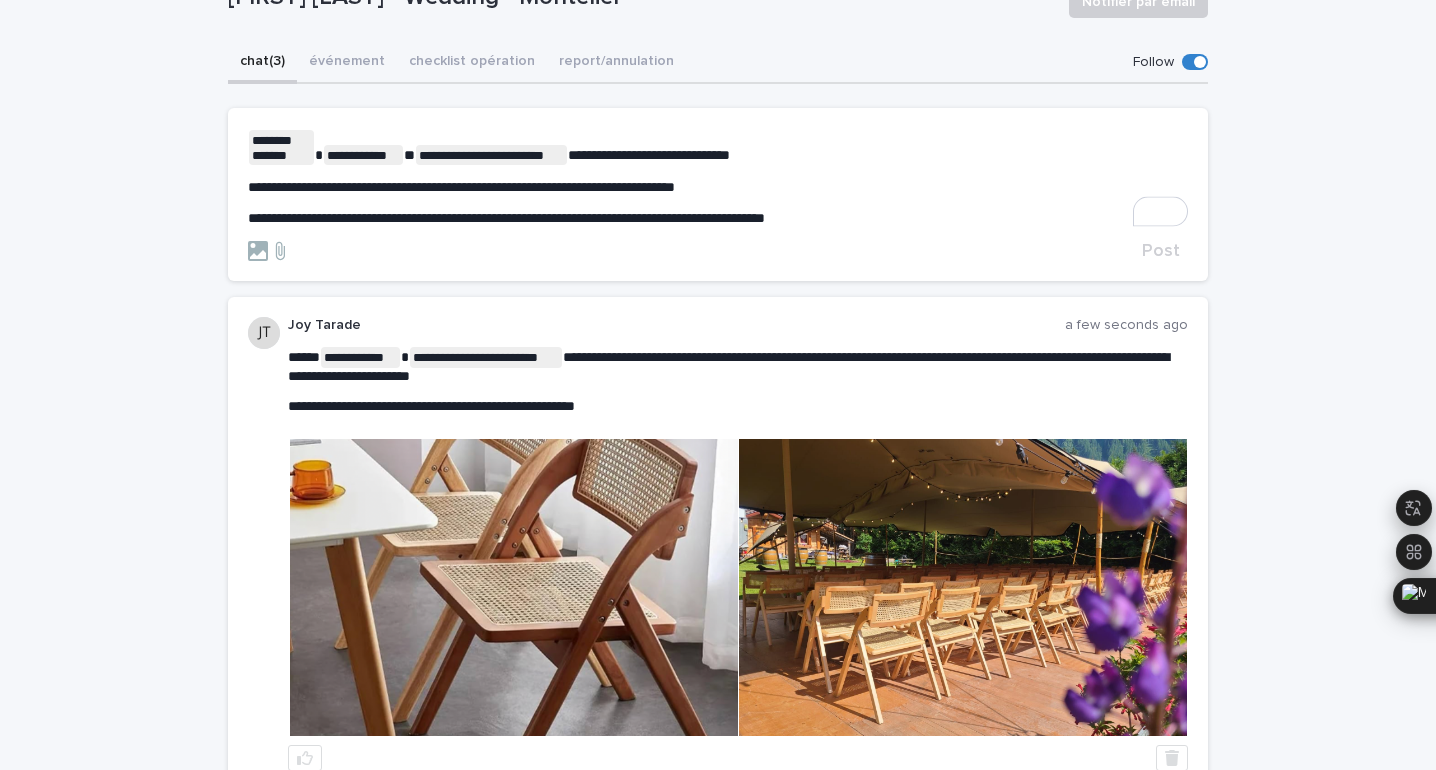 click on "**********" at bounding box center [718, 218] 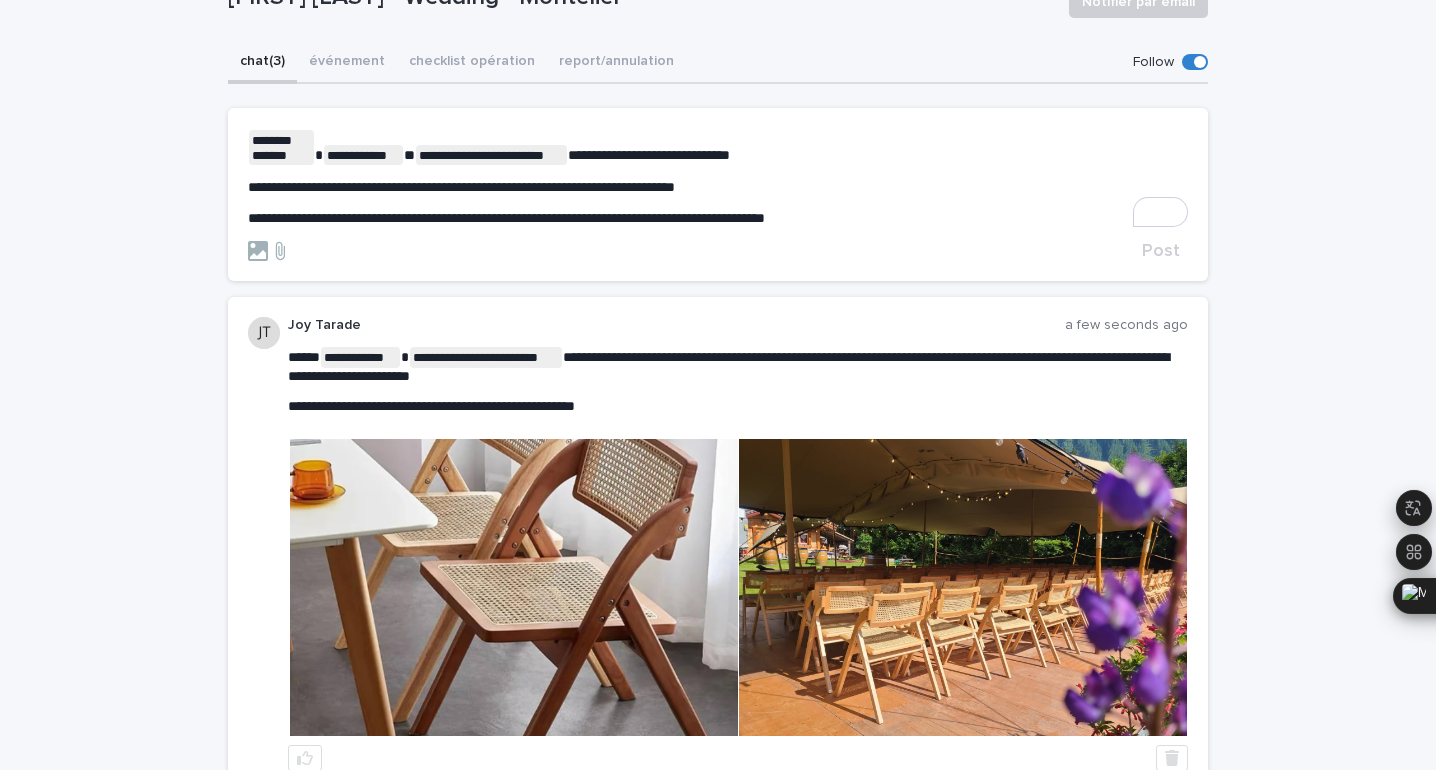 click on "**********" at bounding box center [506, 218] 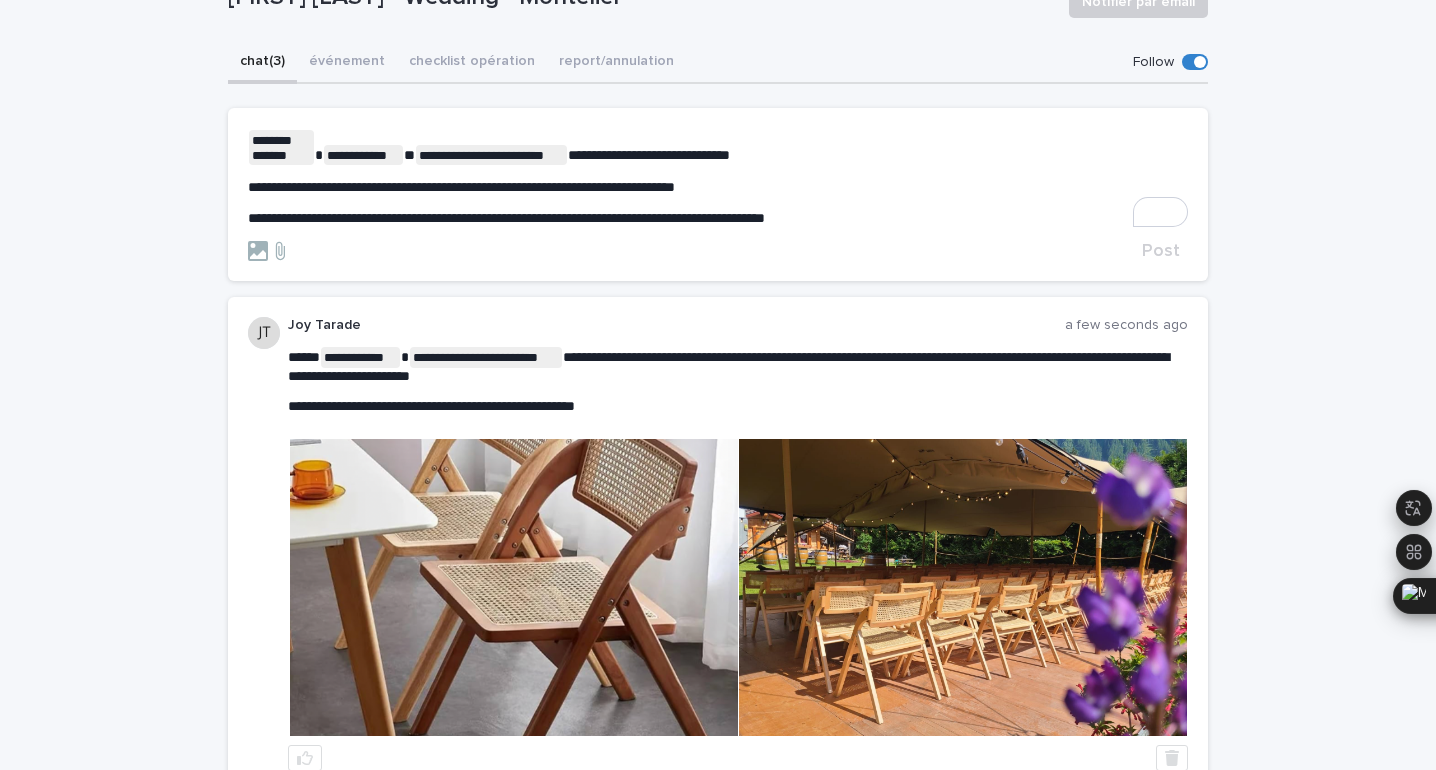 click on "*****" 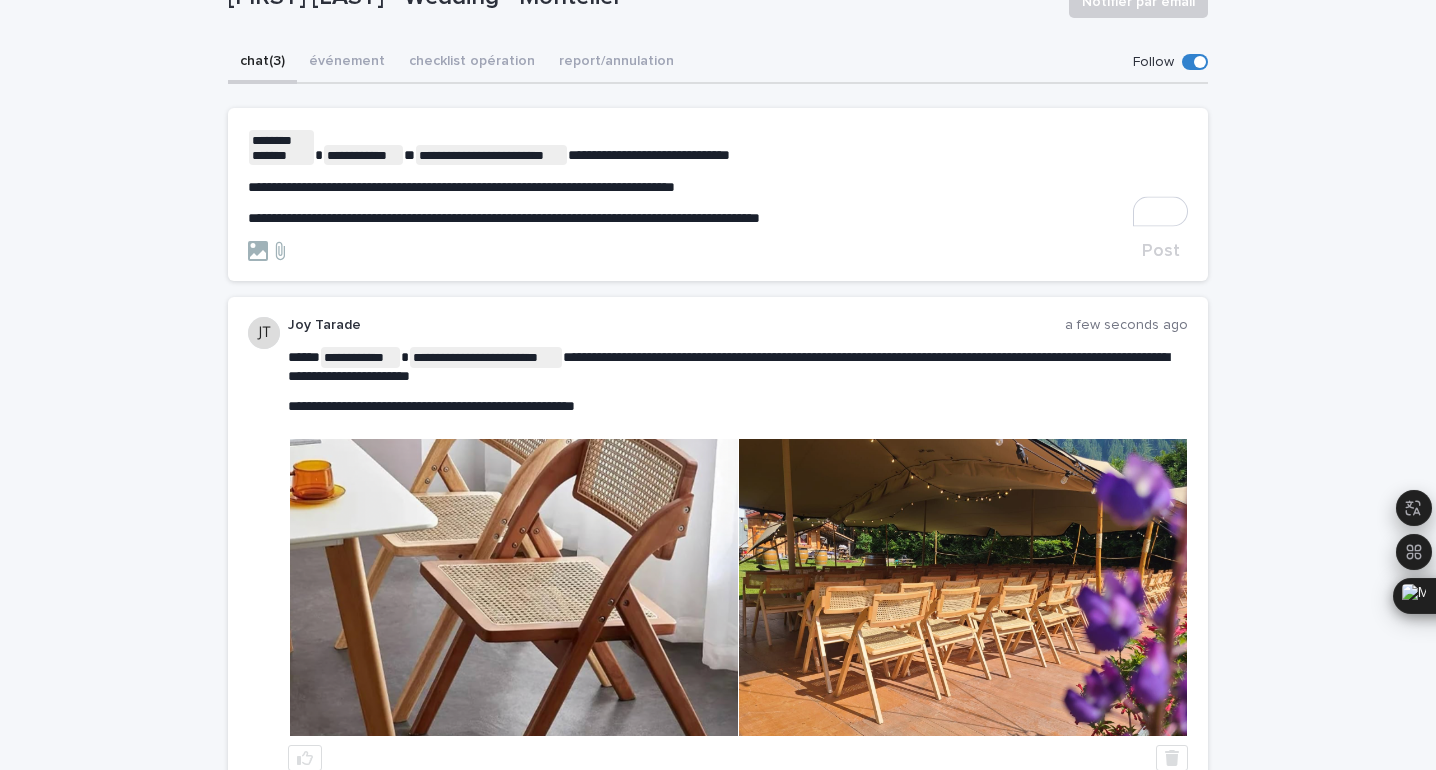 click on "**********" at bounding box center [718, 218] 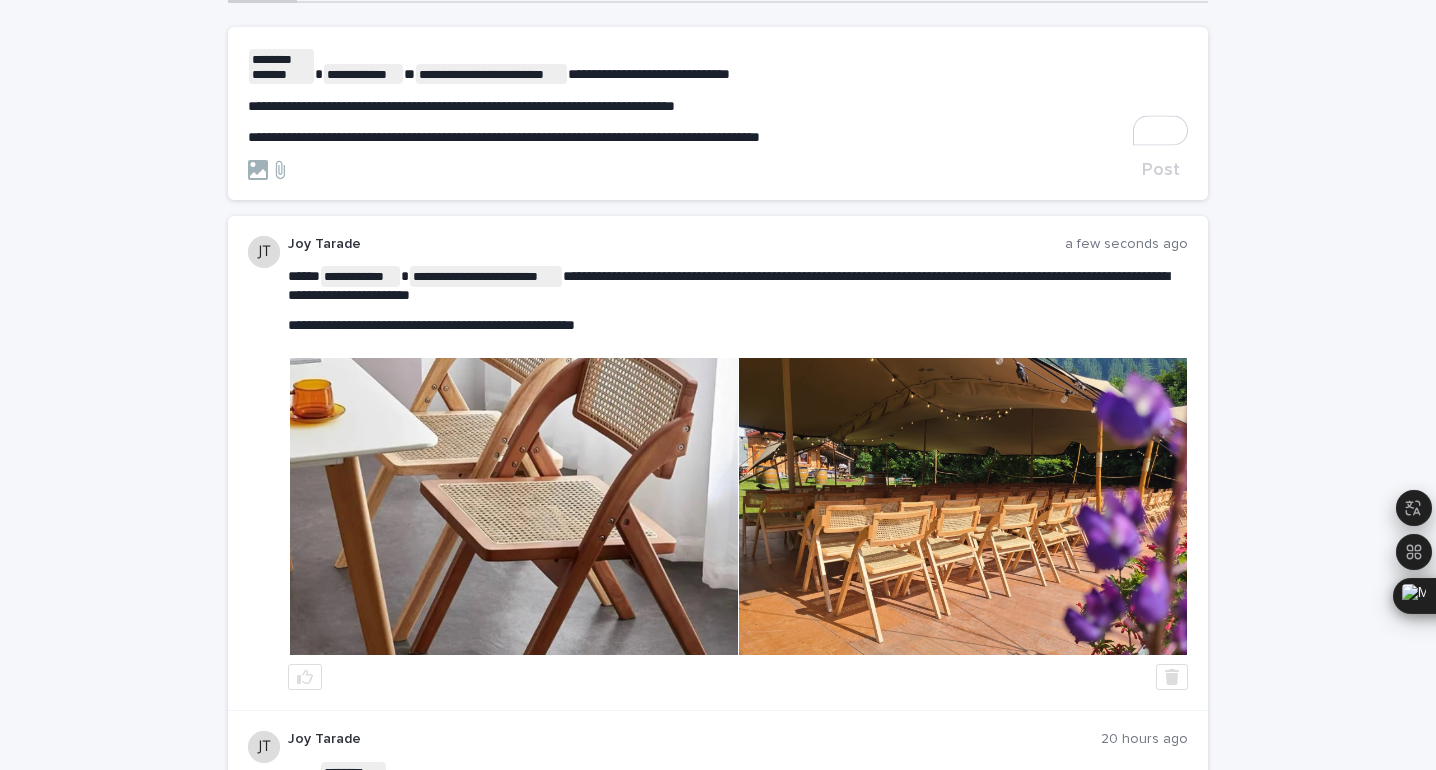 scroll, scrollTop: 272, scrollLeft: 0, axis: vertical 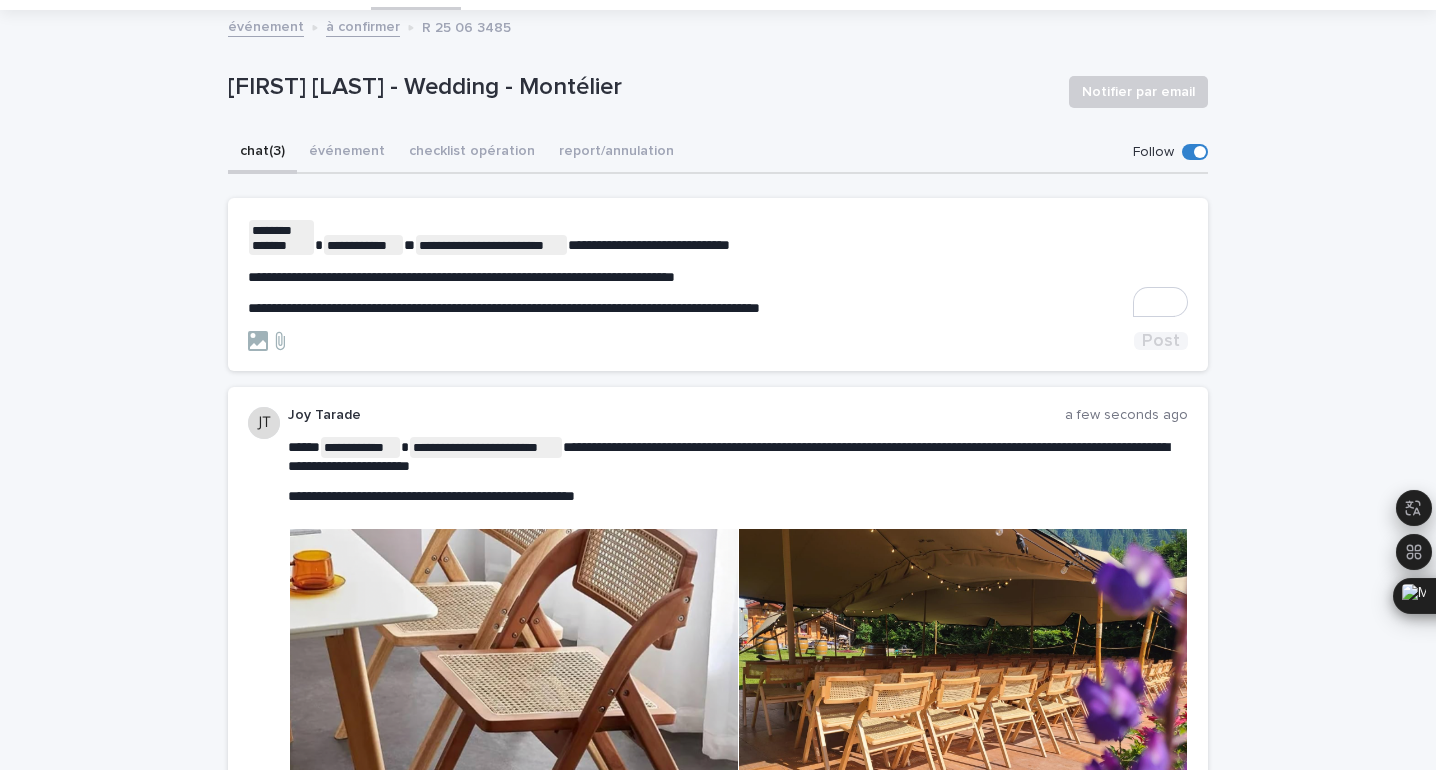 click on "Post" at bounding box center [1161, 341] 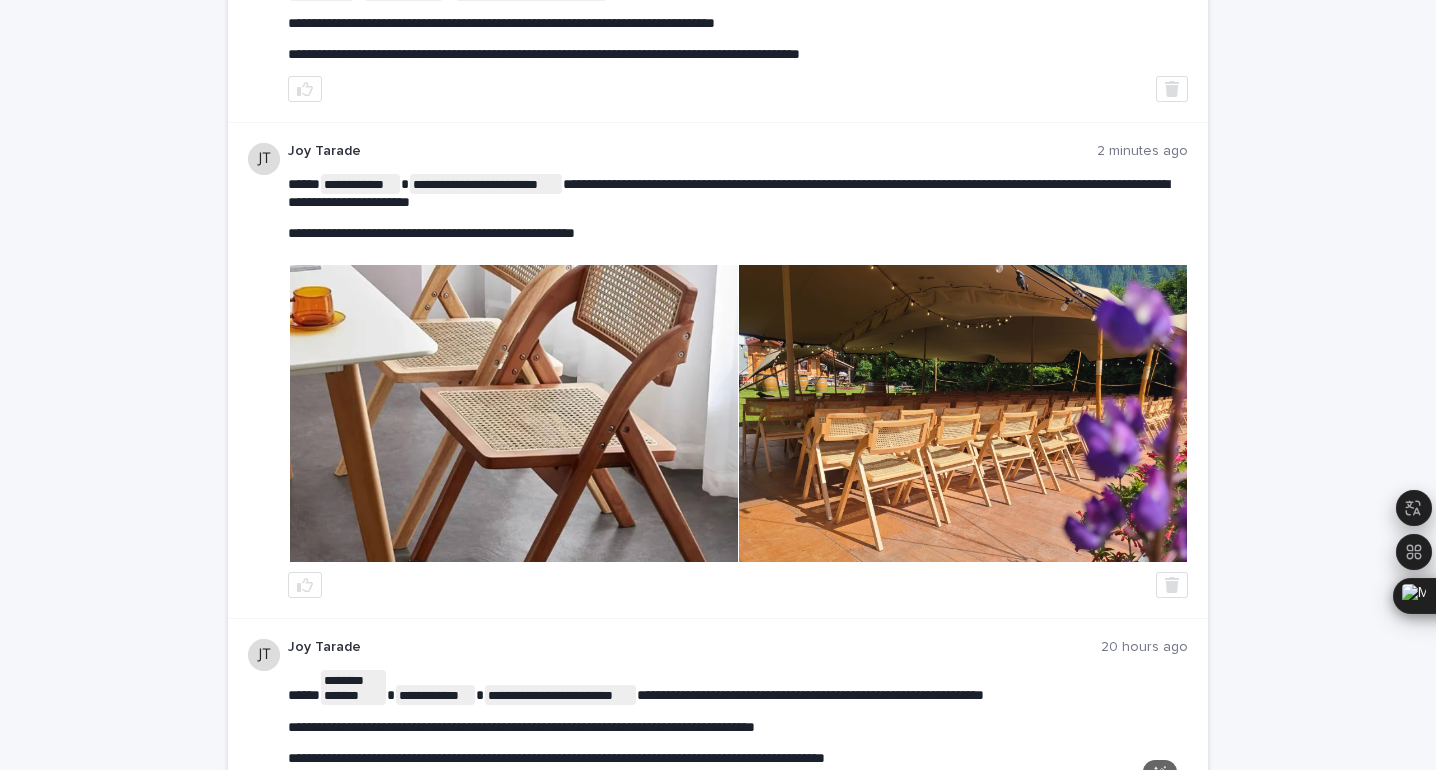scroll, scrollTop: 0, scrollLeft: 0, axis: both 